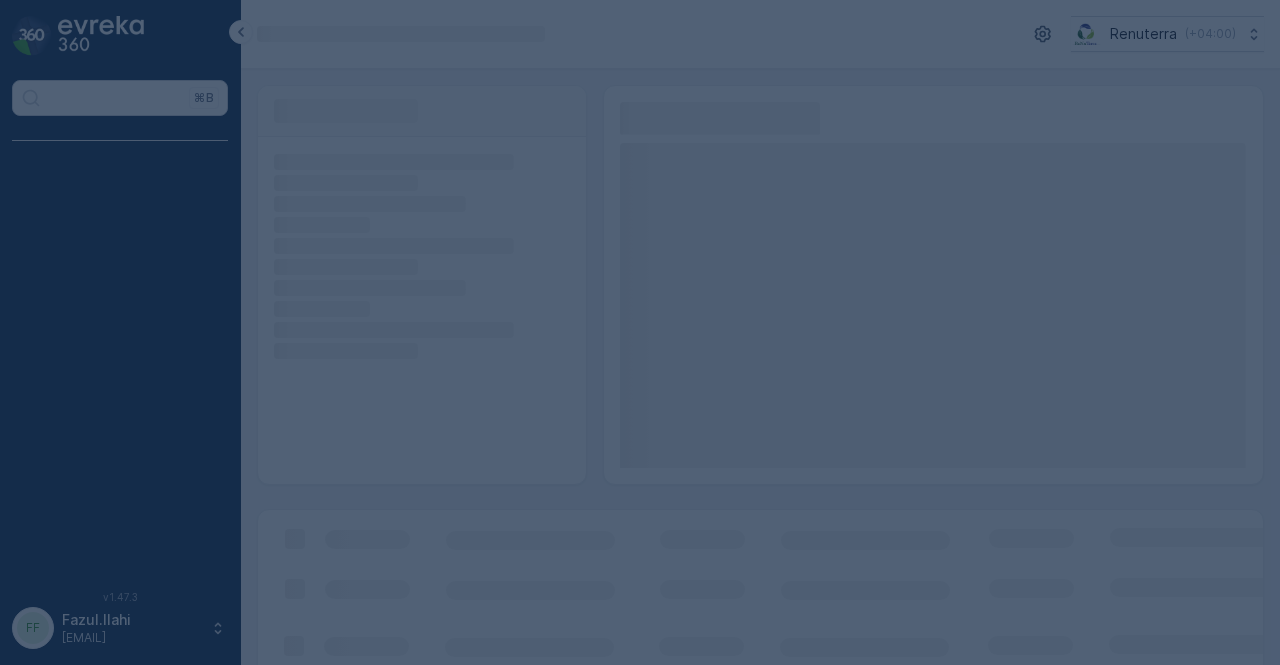 scroll, scrollTop: 0, scrollLeft: 0, axis: both 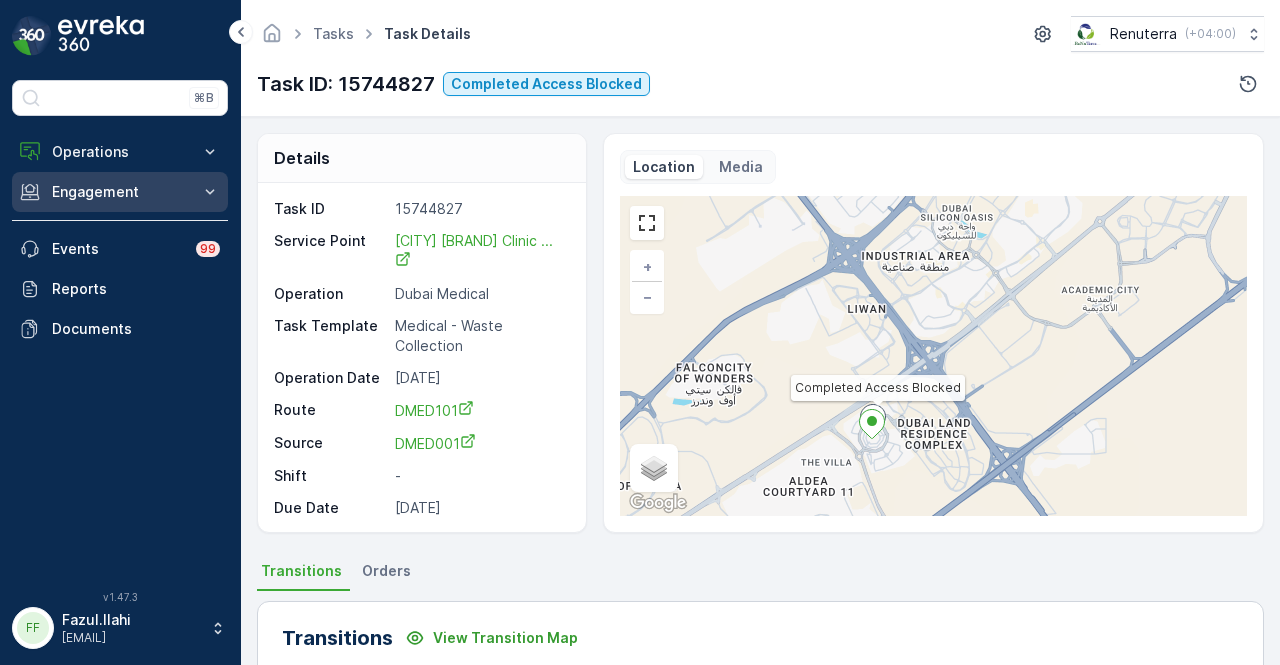 click on "Engagement" at bounding box center (120, 192) 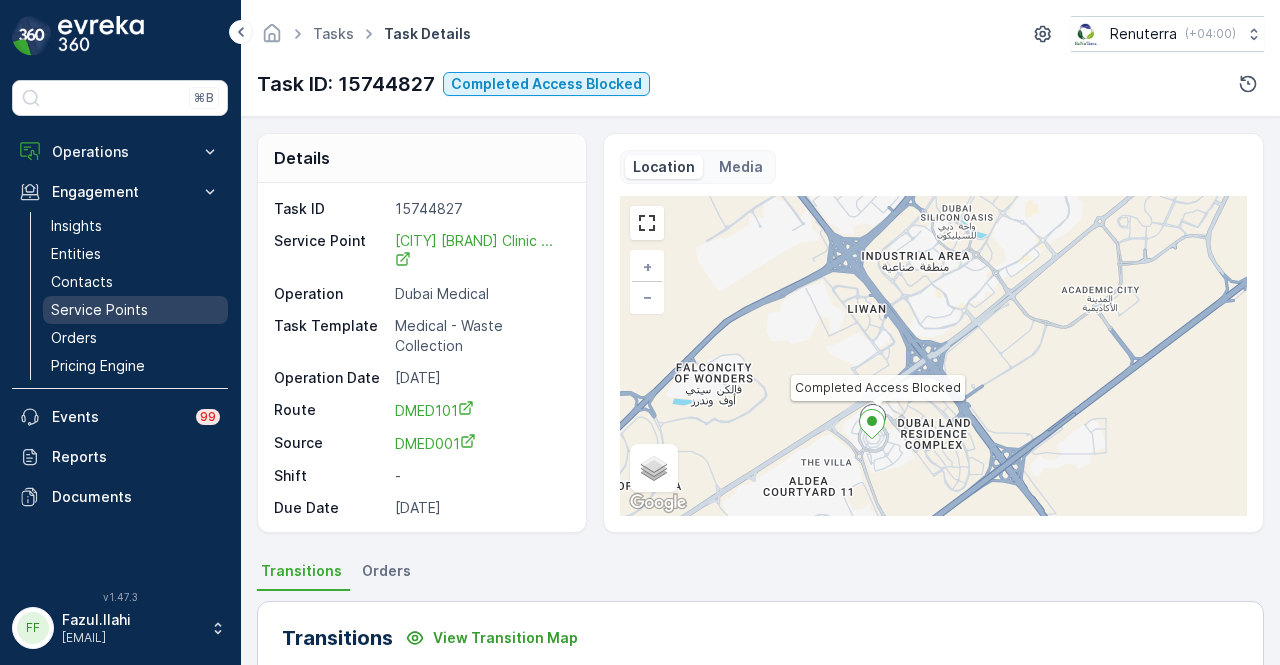 click on "Service Points" at bounding box center [135, 310] 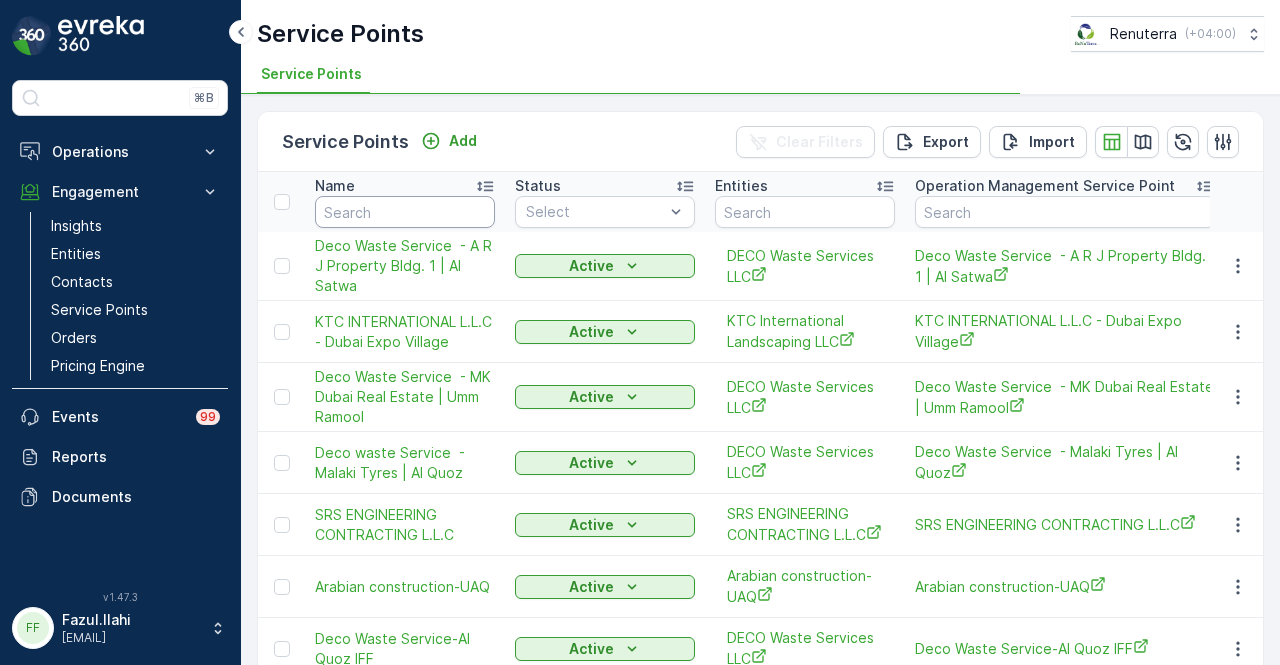 click at bounding box center [405, 212] 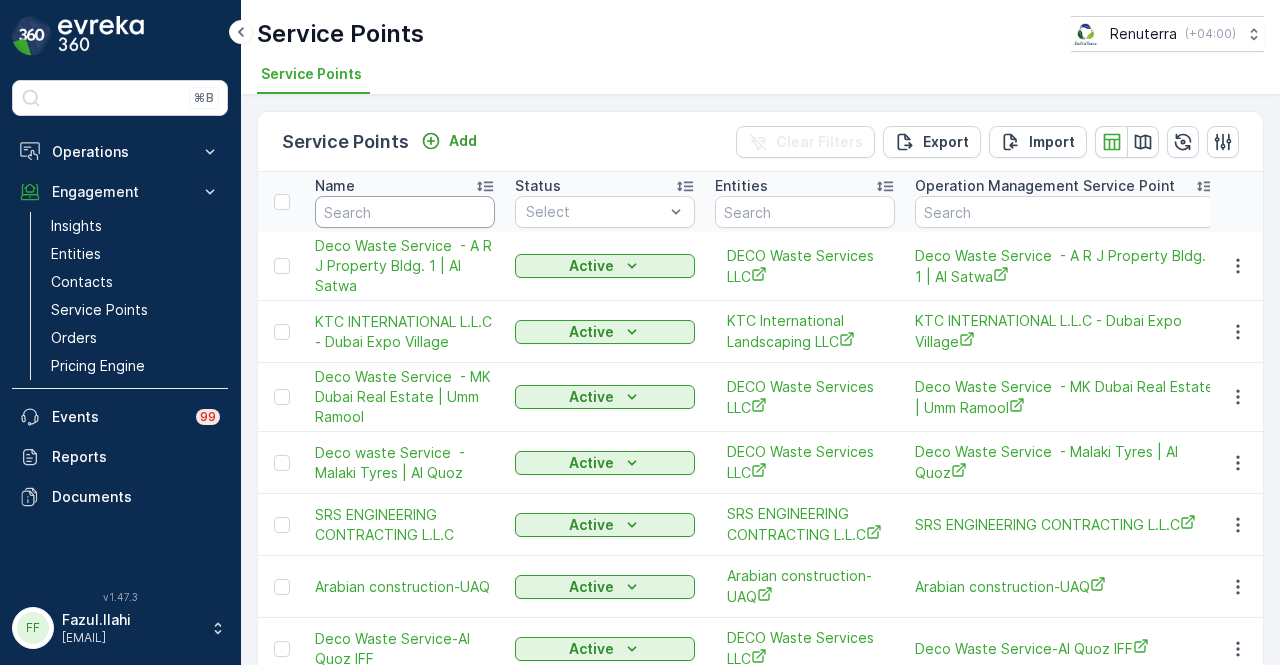 click at bounding box center (405, 212) 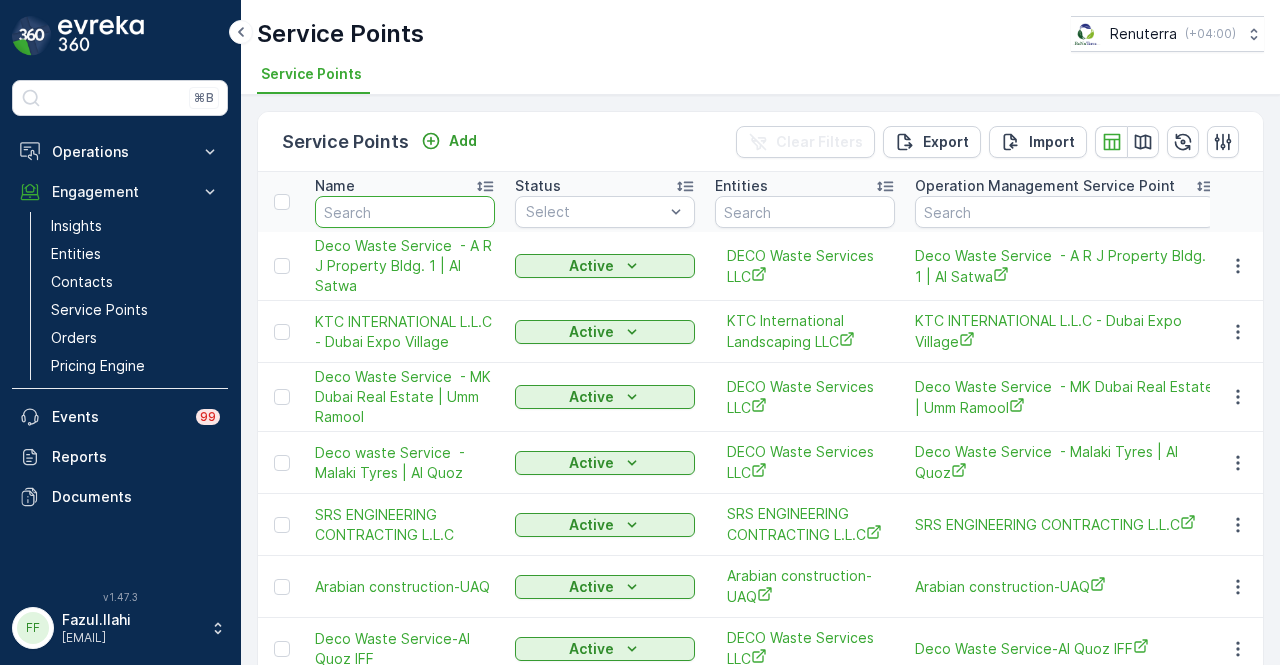 type on "H" 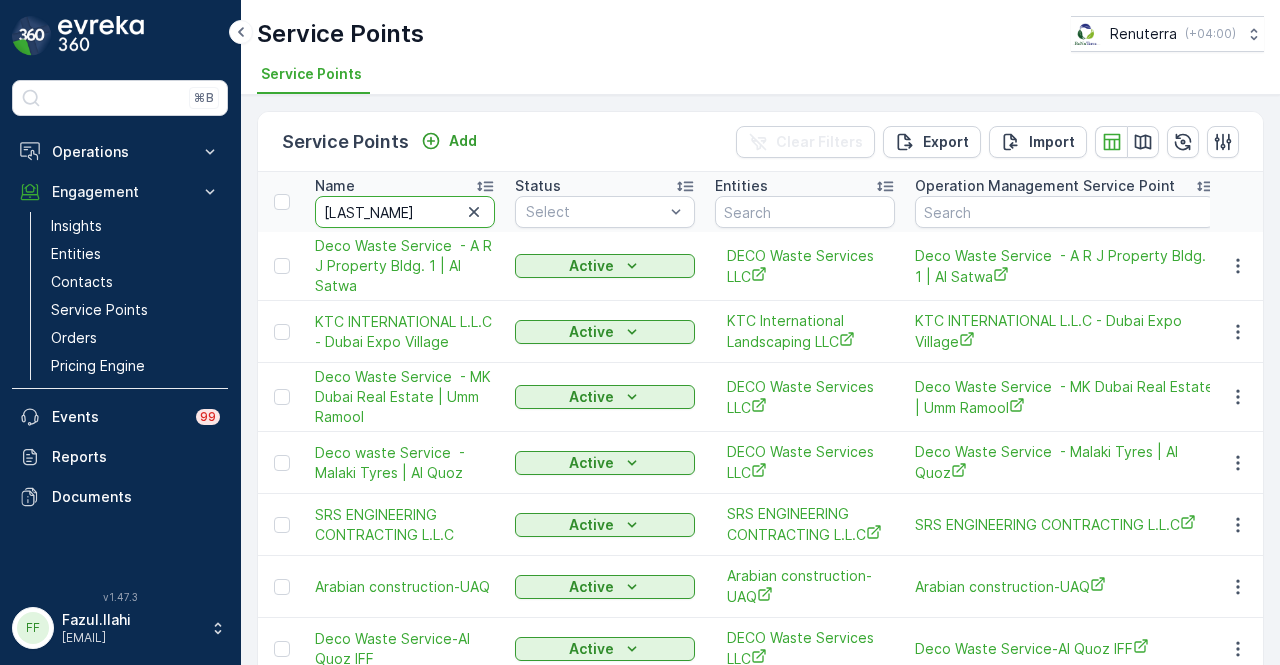 type on "KHALIL IB" 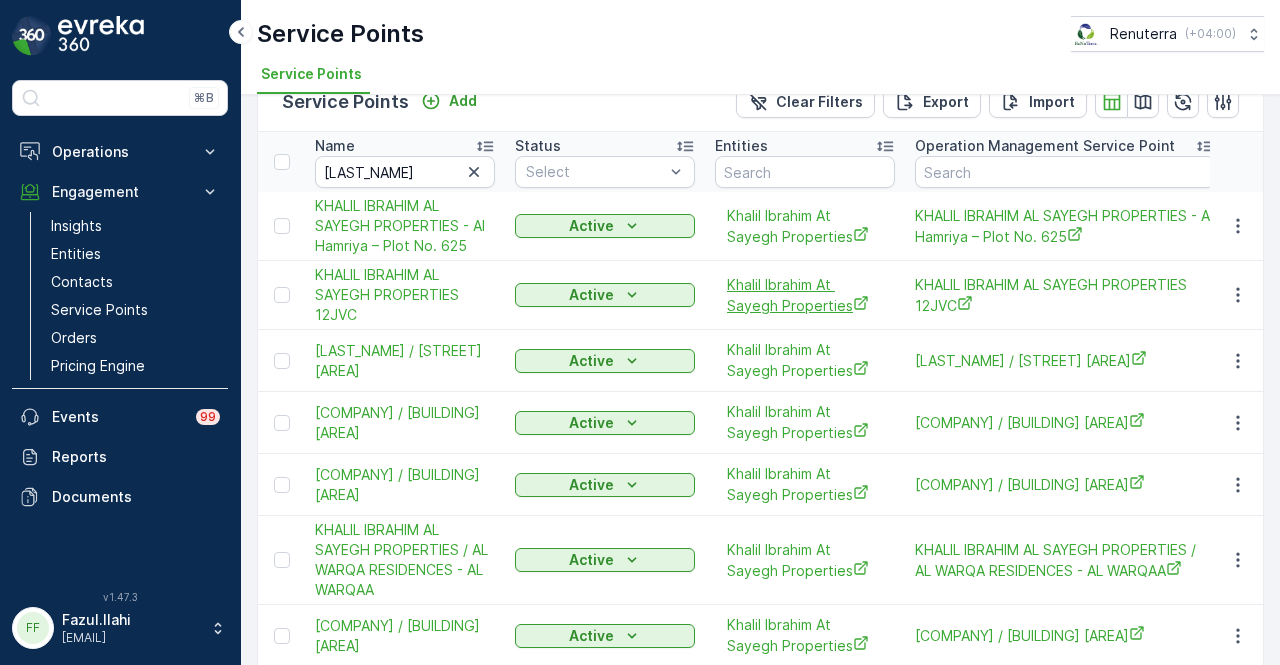 scroll, scrollTop: 0, scrollLeft: 0, axis: both 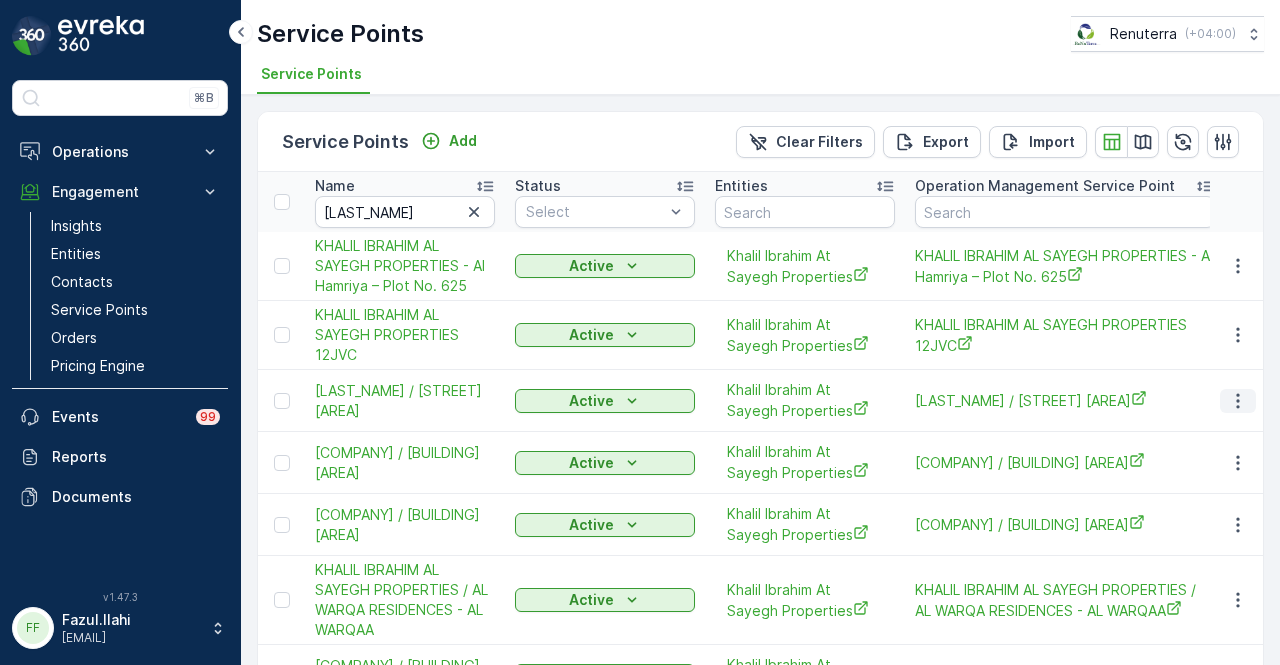 click 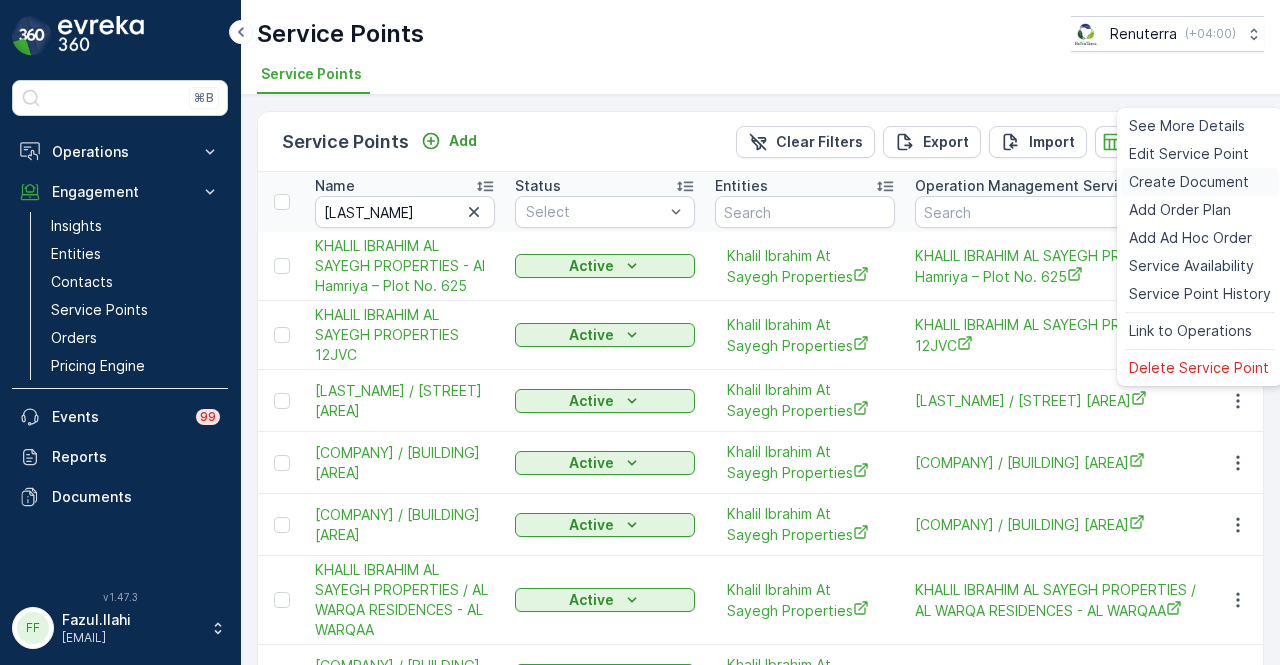 click on "Create Document" at bounding box center (1189, 182) 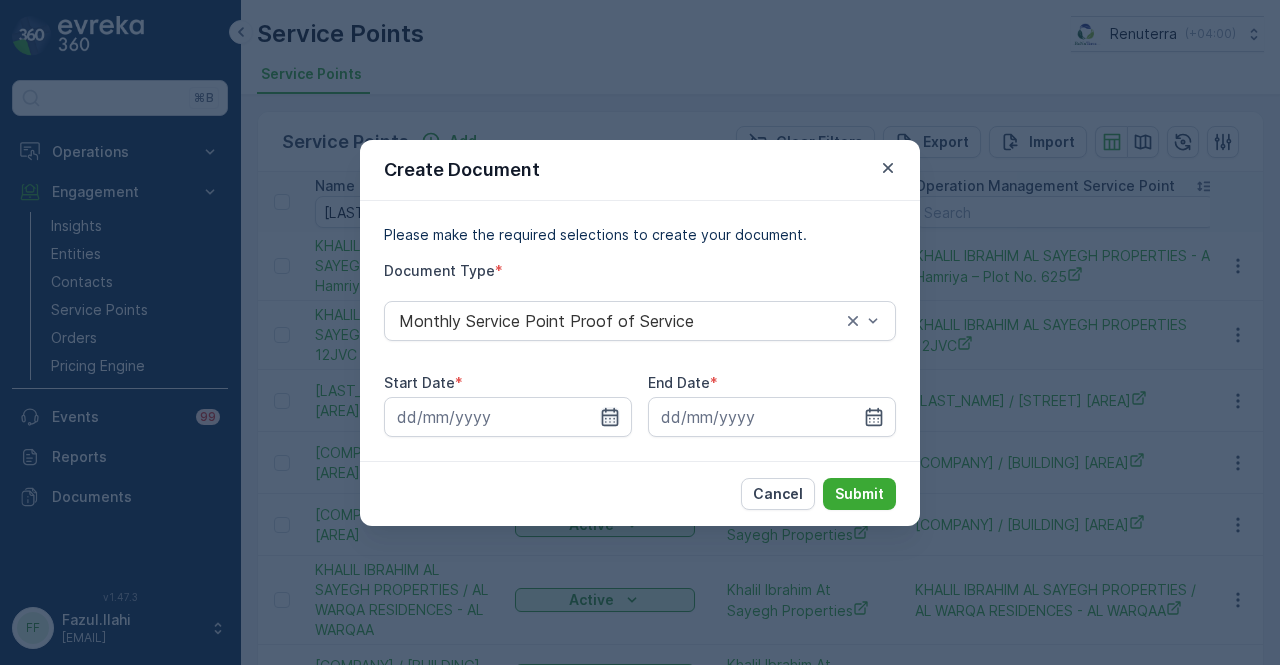 click 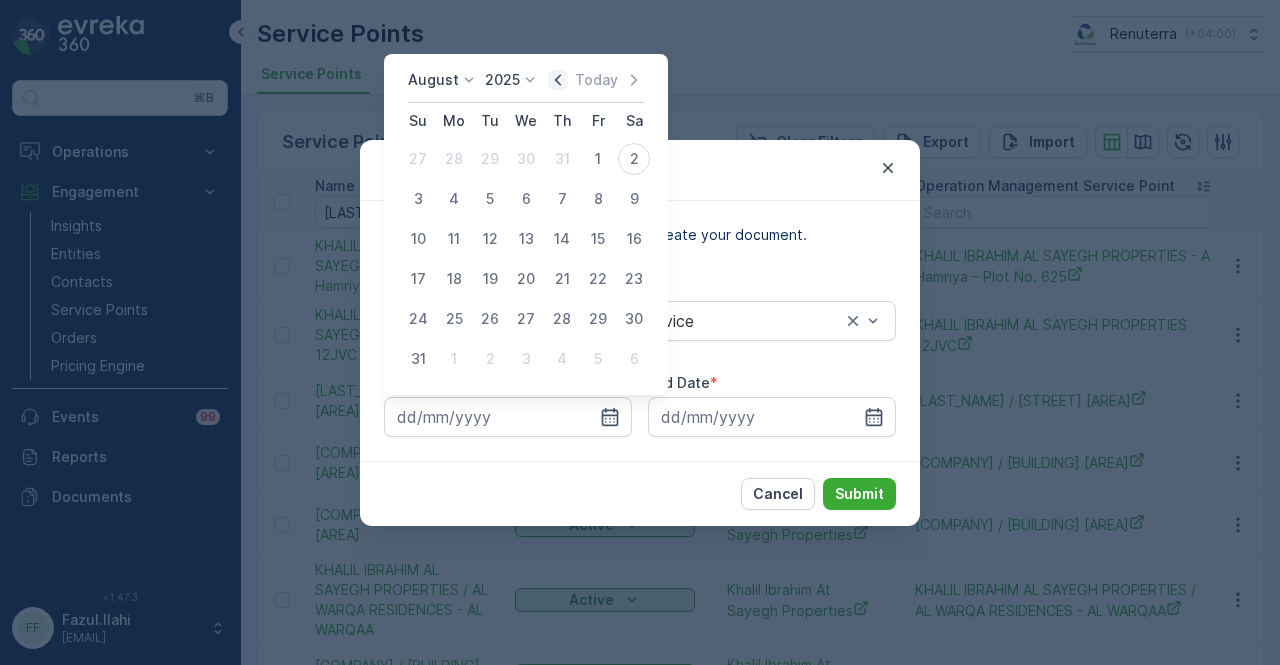 click 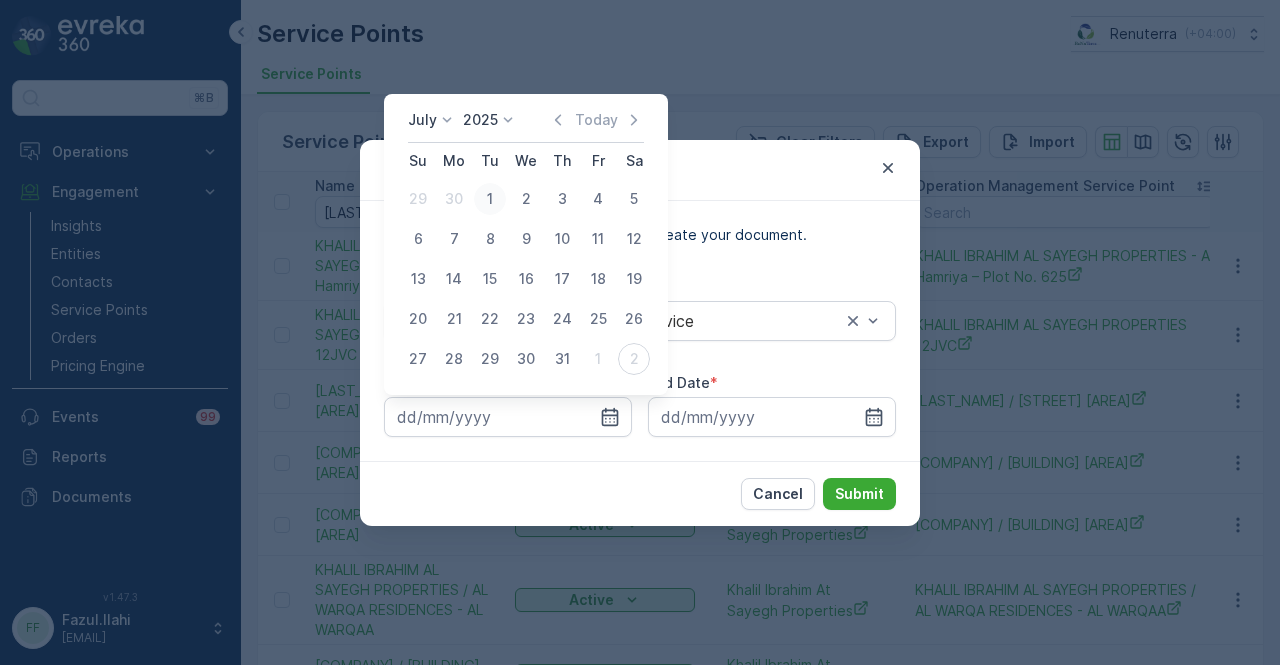 click on "1" at bounding box center (490, 199) 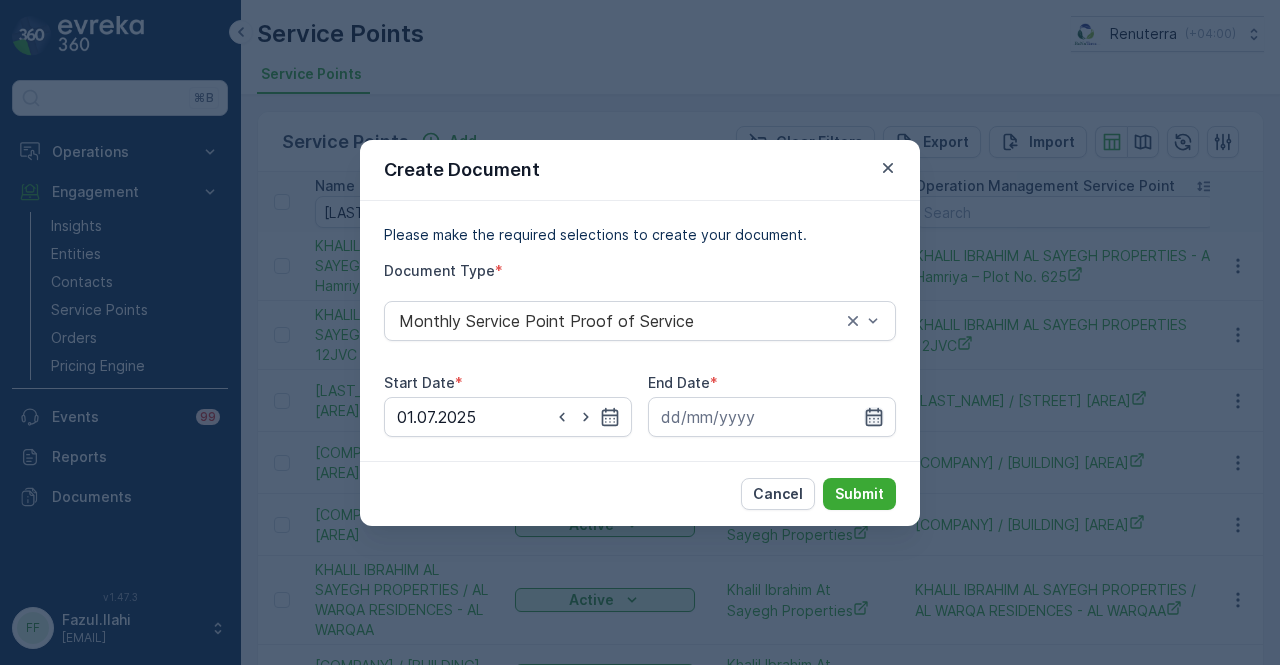 click 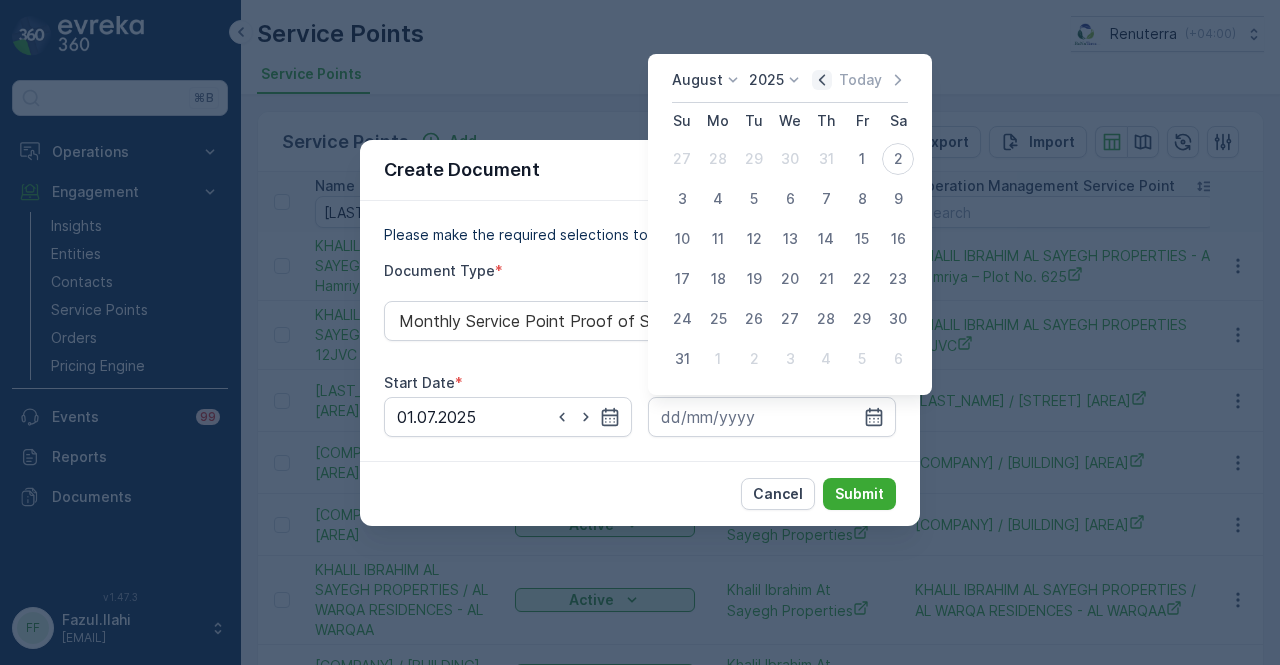 click 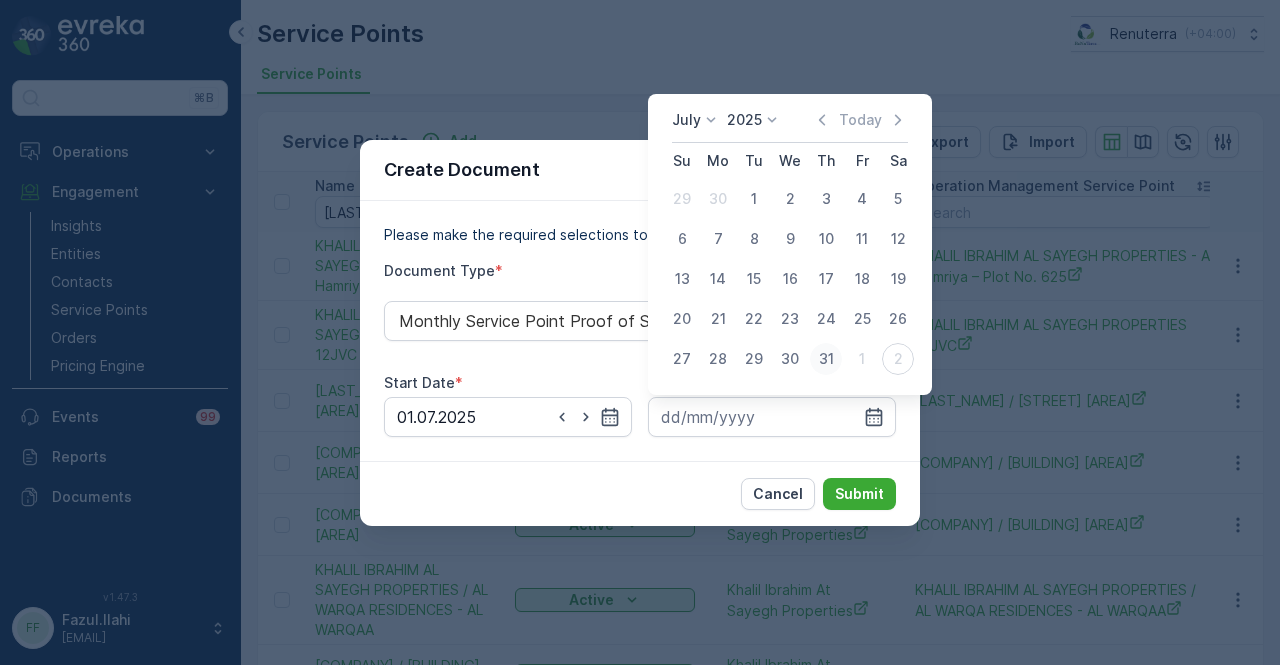 click on "31" at bounding box center [826, 359] 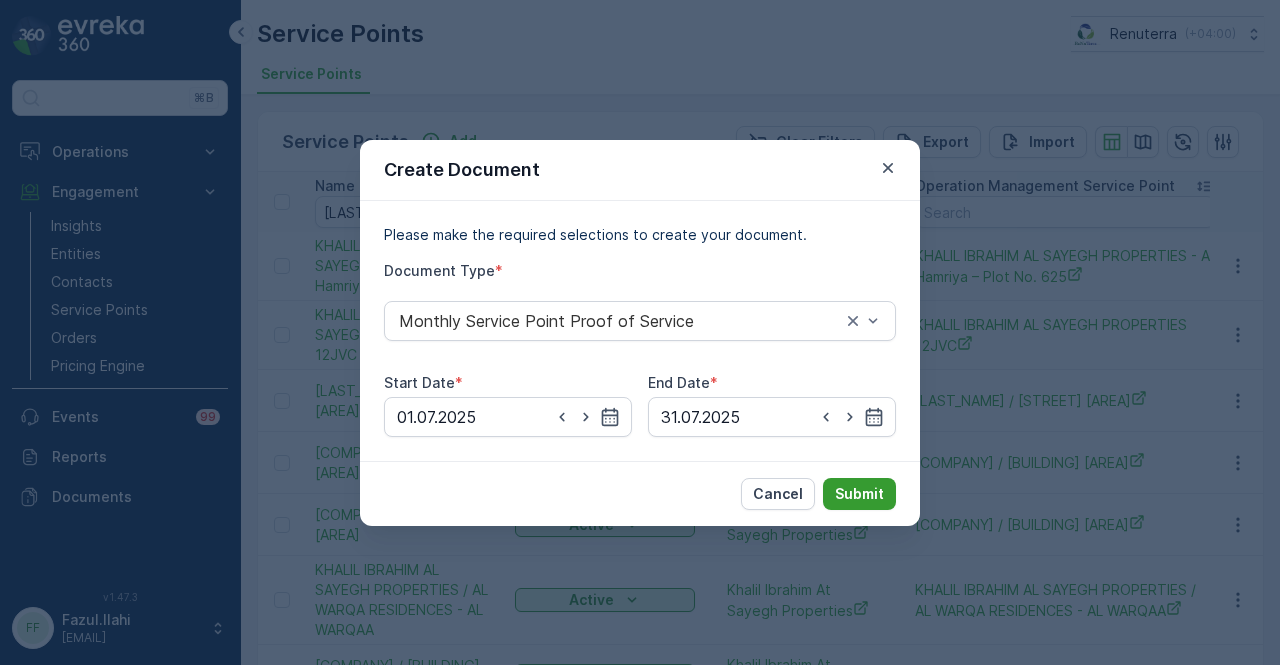 click on "Submit" at bounding box center (859, 494) 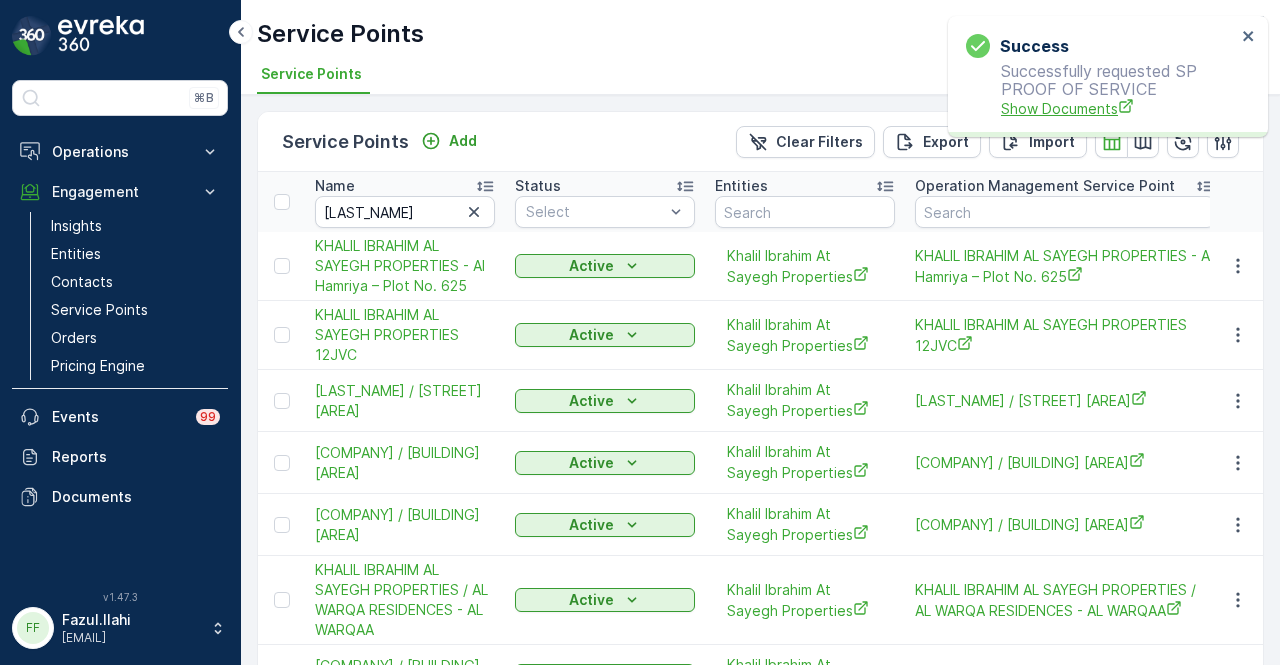 click on "Show Documents" at bounding box center [1118, 108] 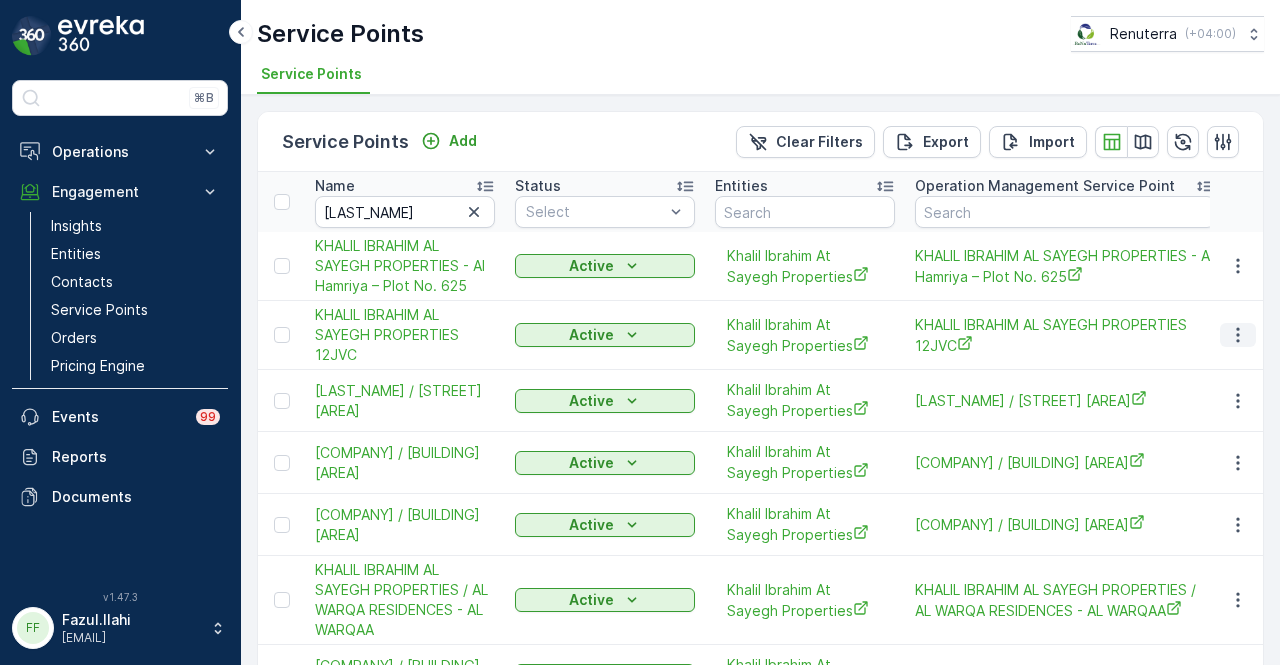 click 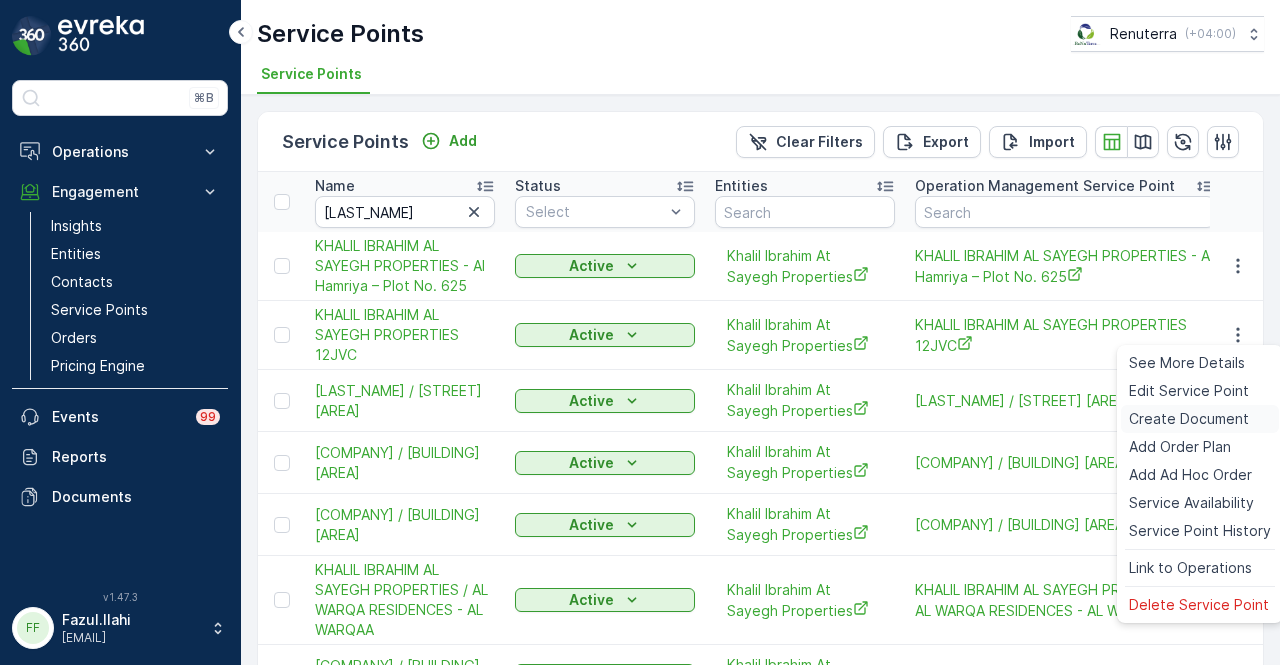 click on "Create Document" at bounding box center [1189, 419] 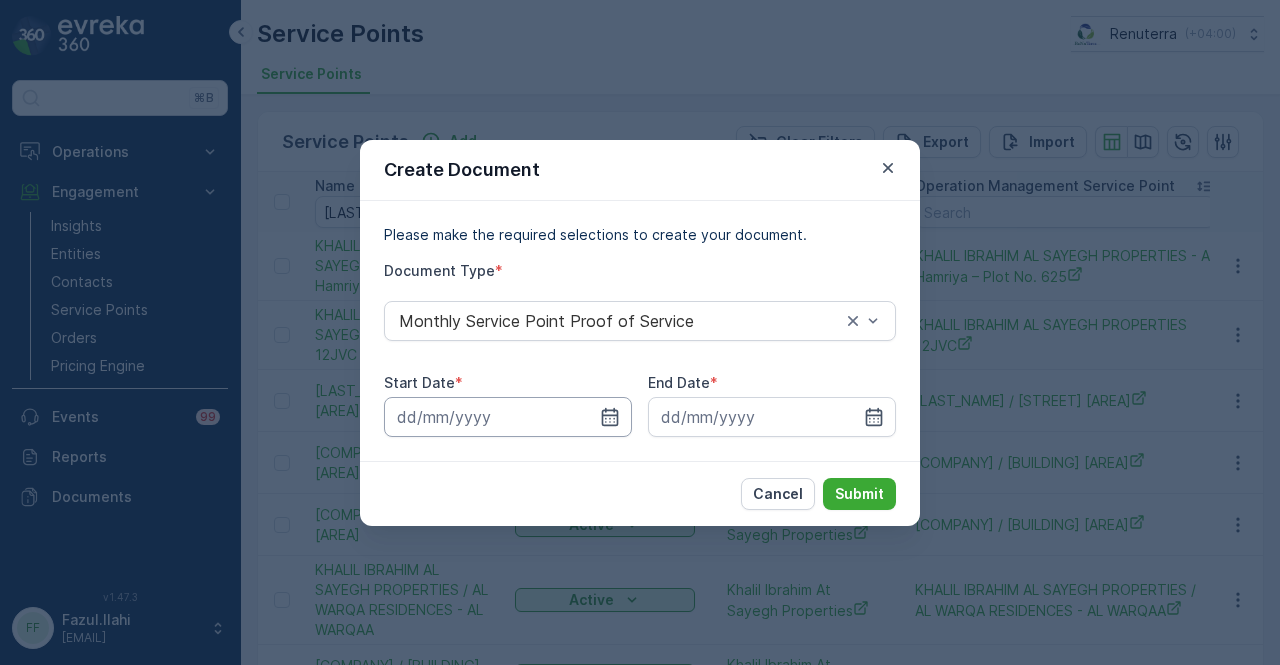 click at bounding box center (508, 417) 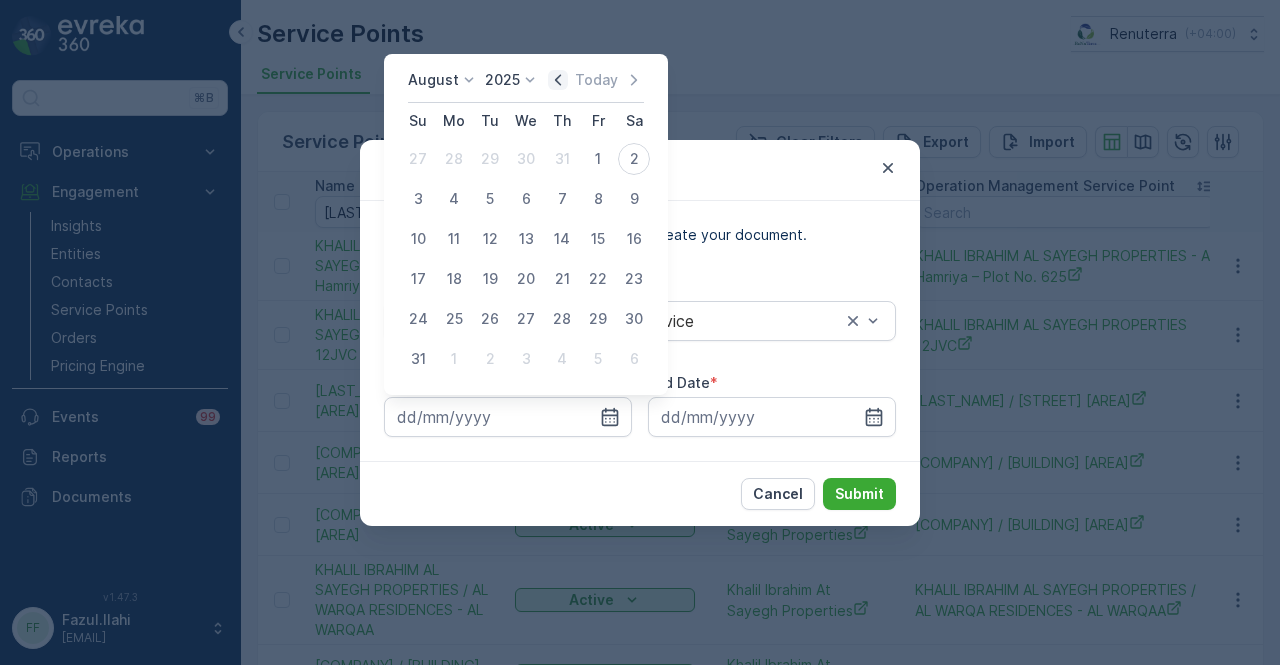 click 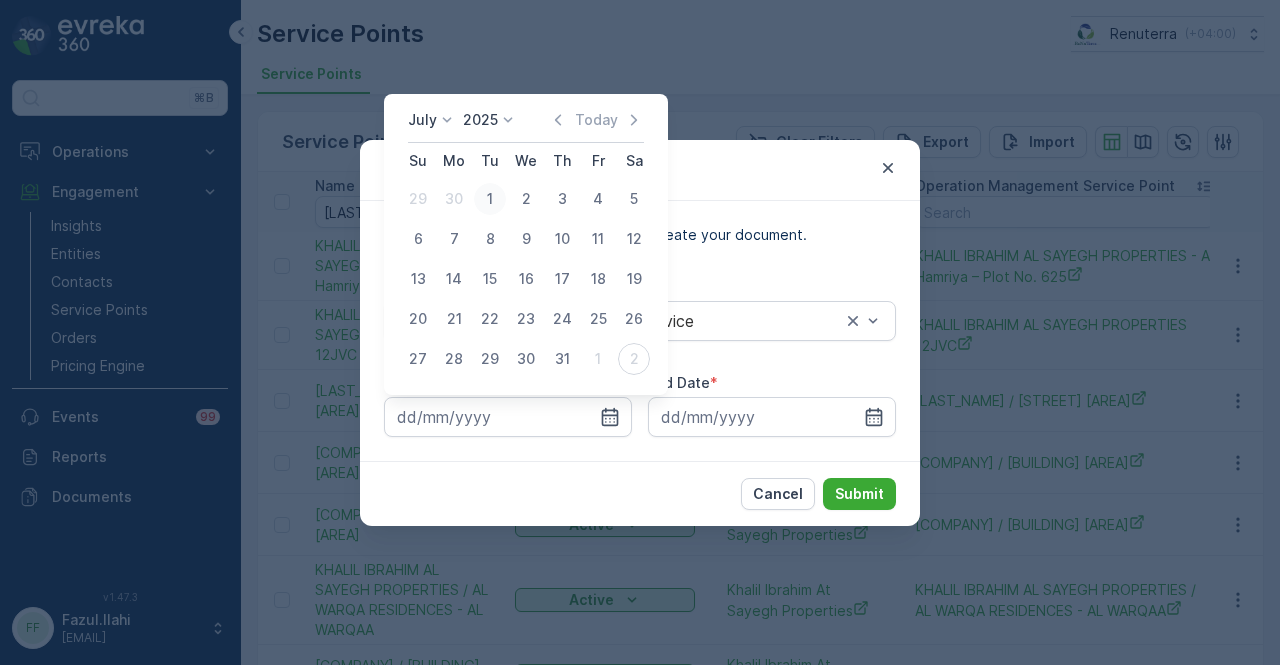 click on "1" at bounding box center (490, 199) 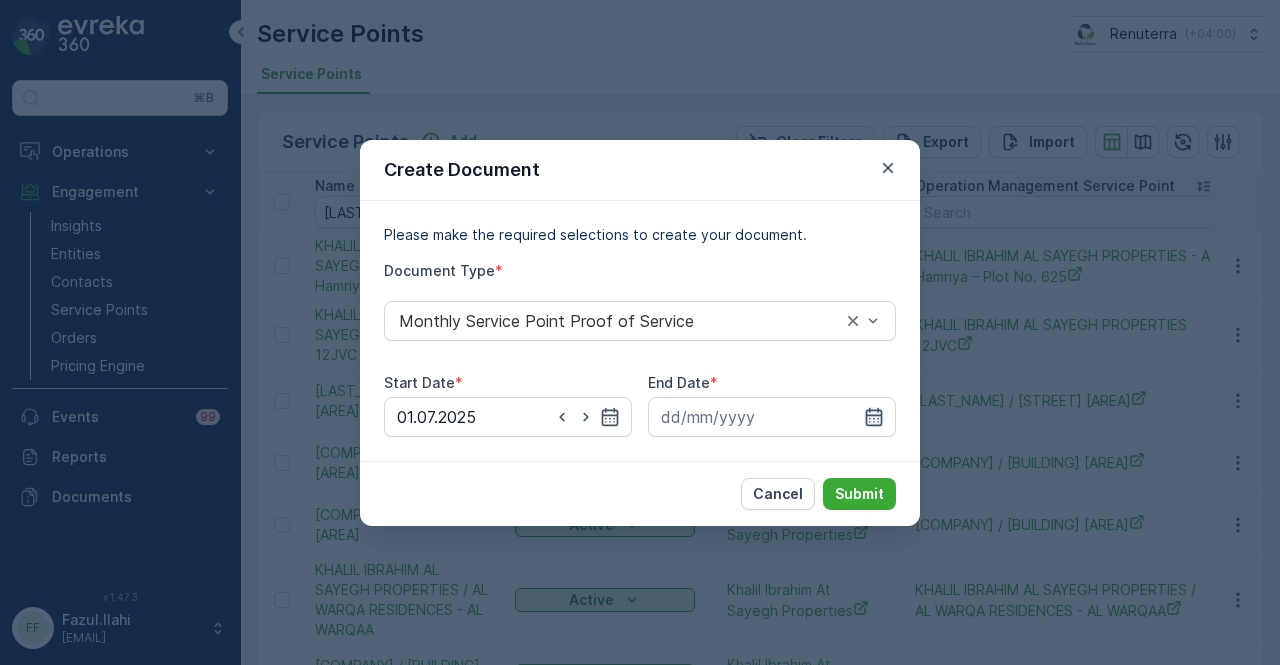 click 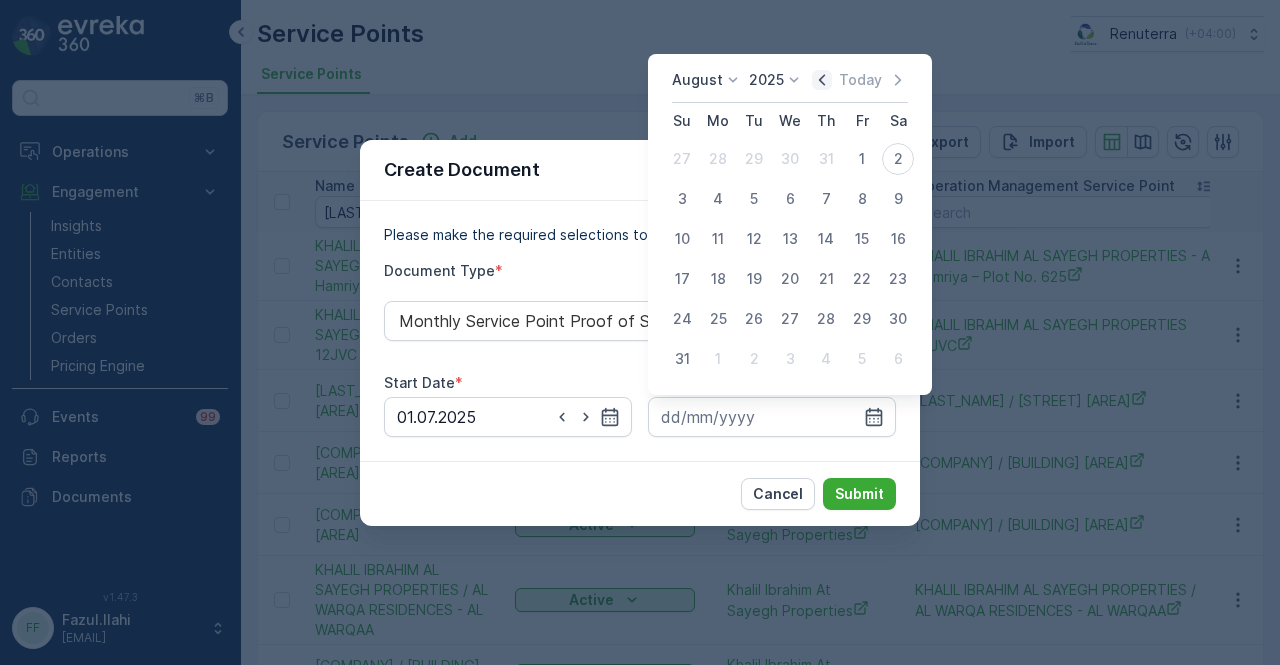 click 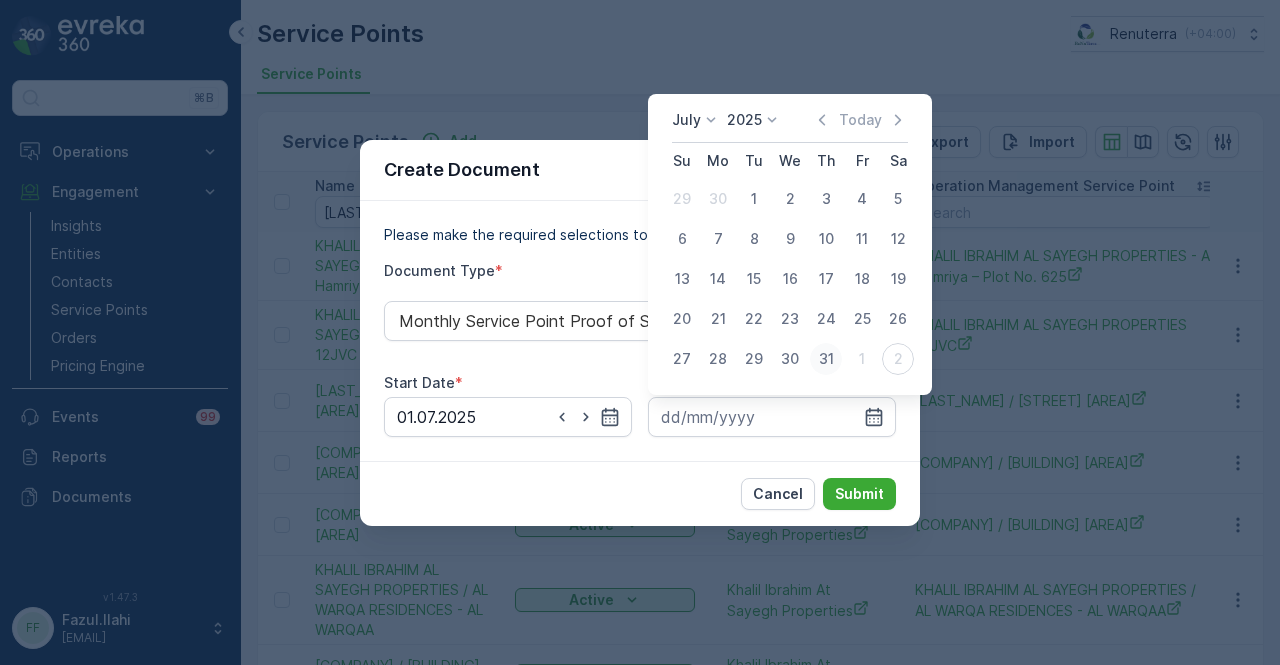 click on "31" at bounding box center [826, 359] 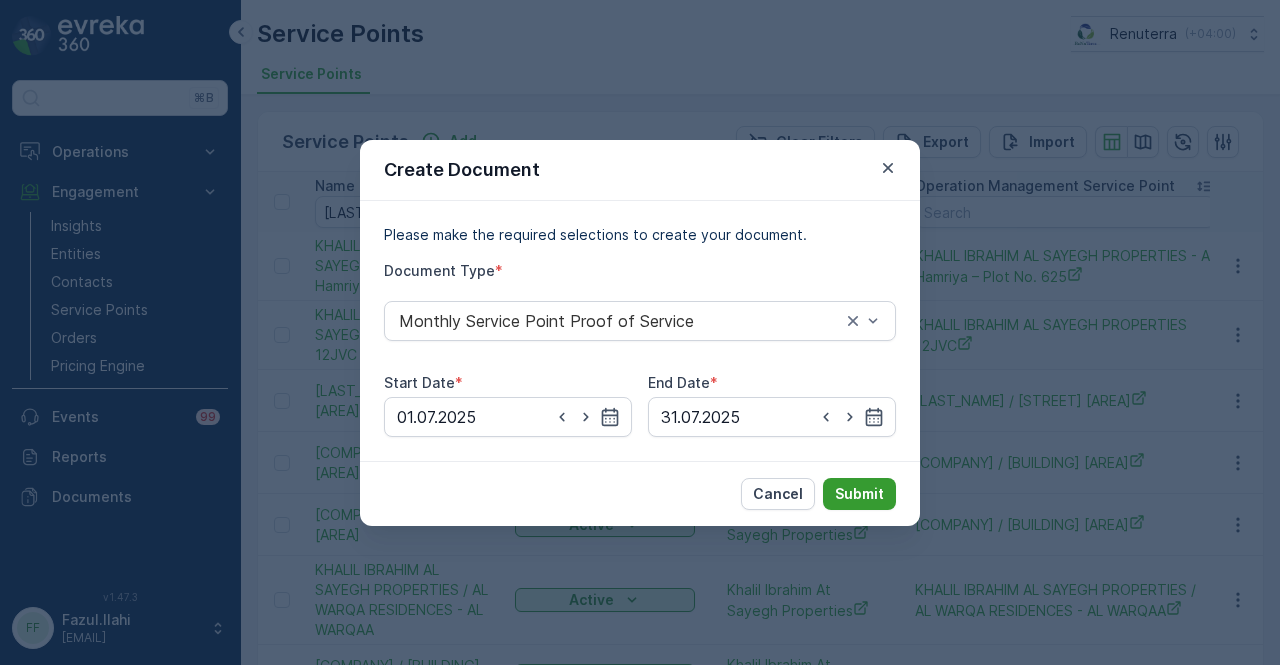 click on "Submit" at bounding box center [859, 494] 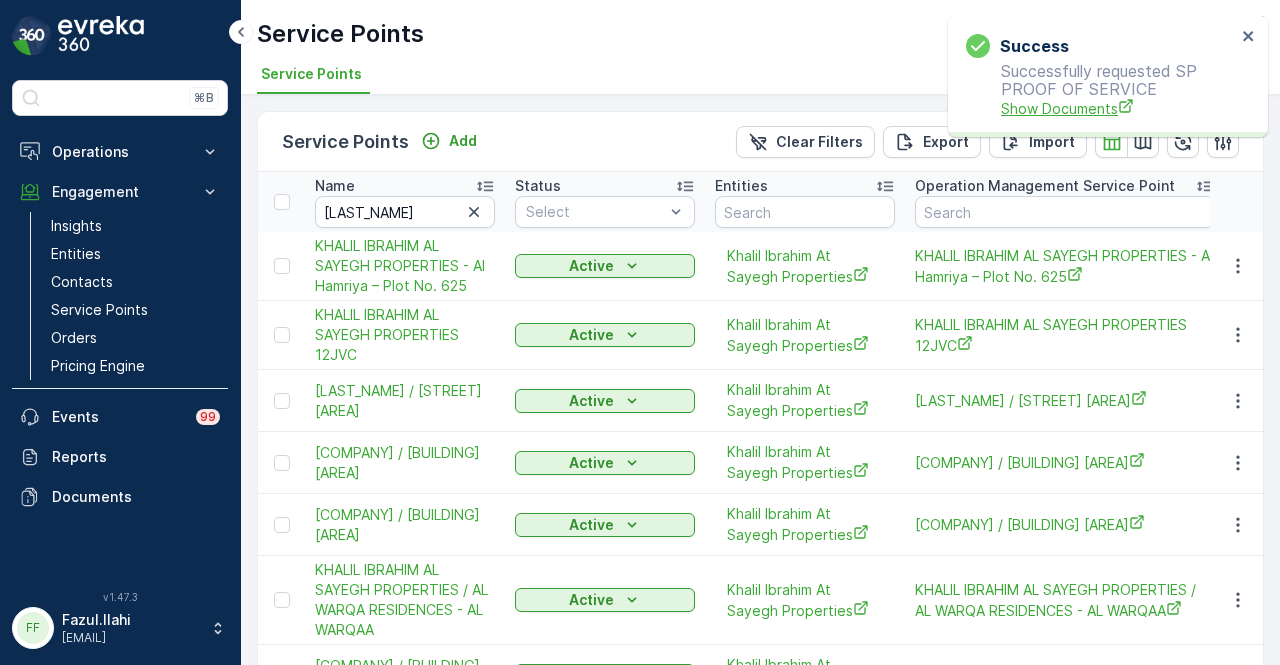 click on "Show Documents" at bounding box center [1118, 108] 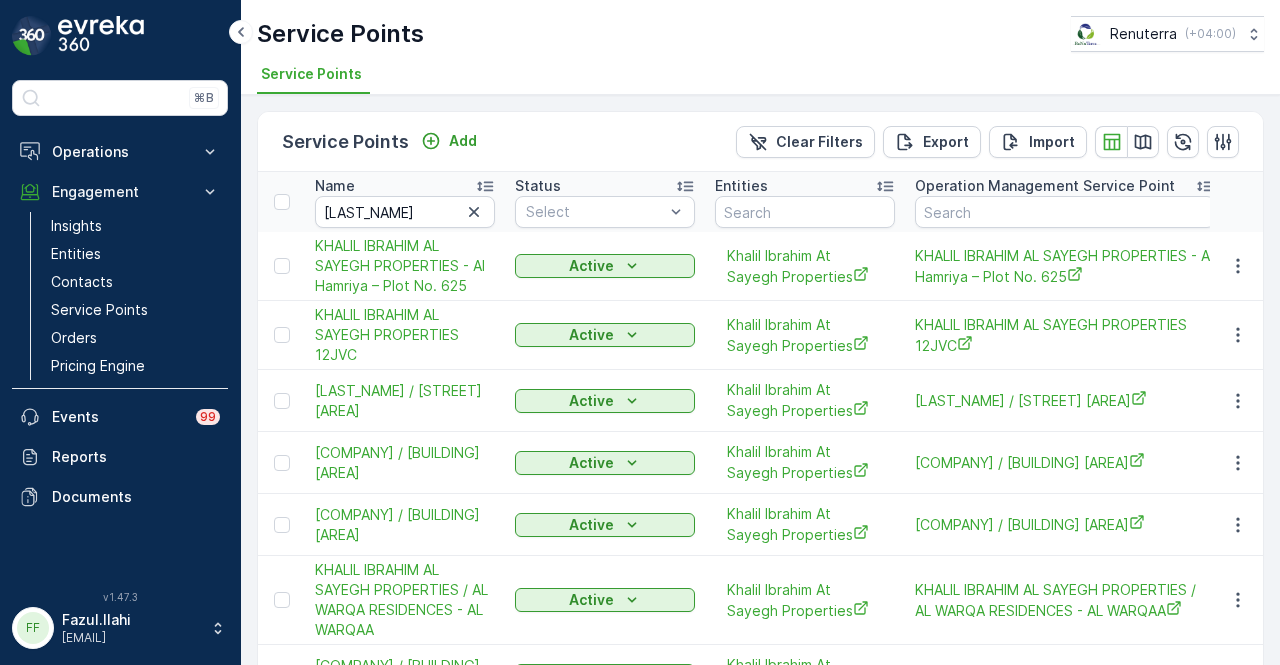 click at bounding box center [1237, 266] 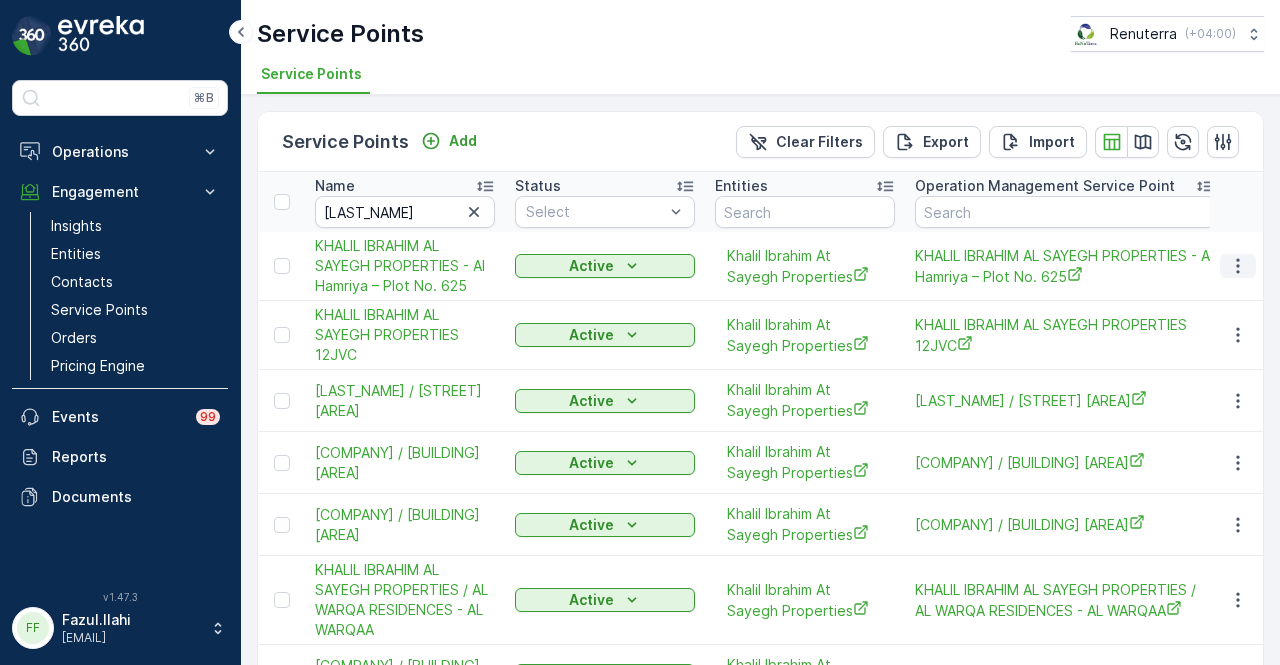 click 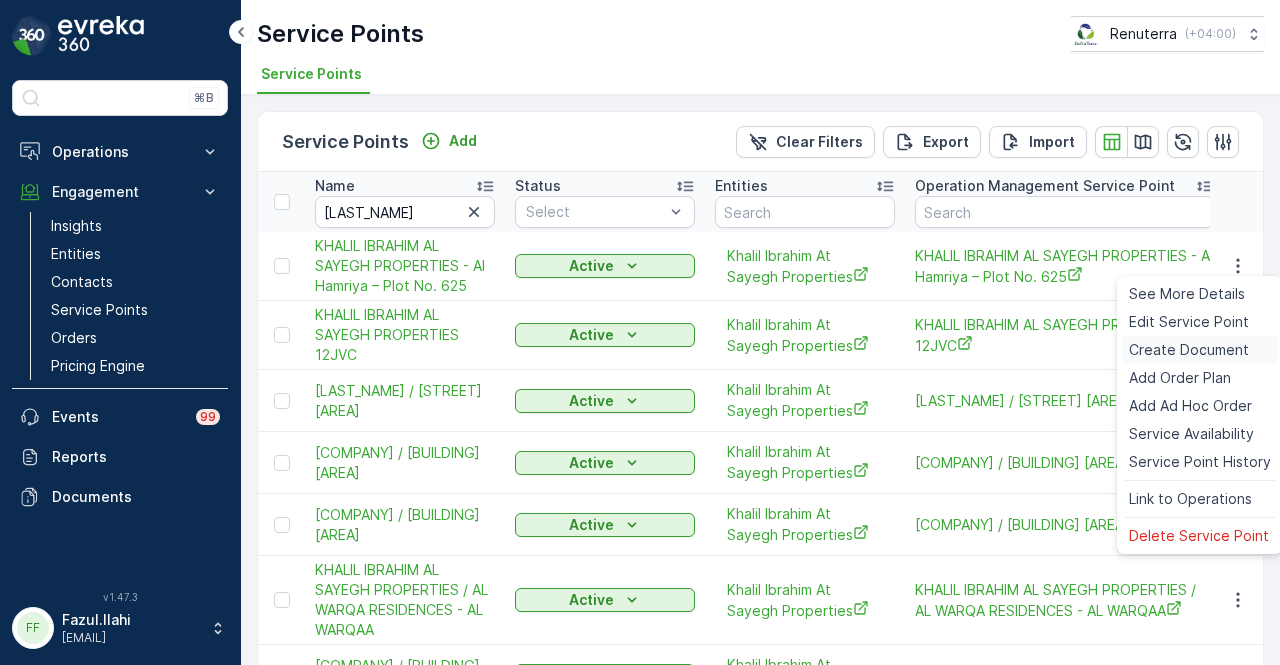 click on "Create Document" at bounding box center [1189, 350] 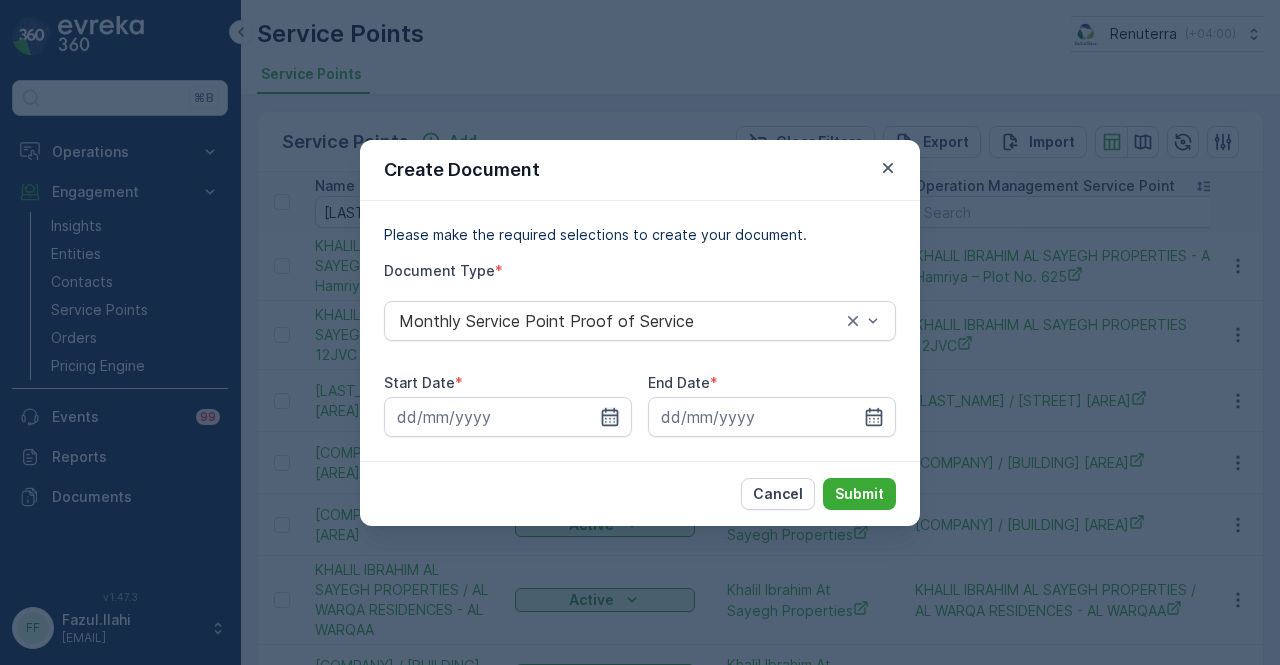 click 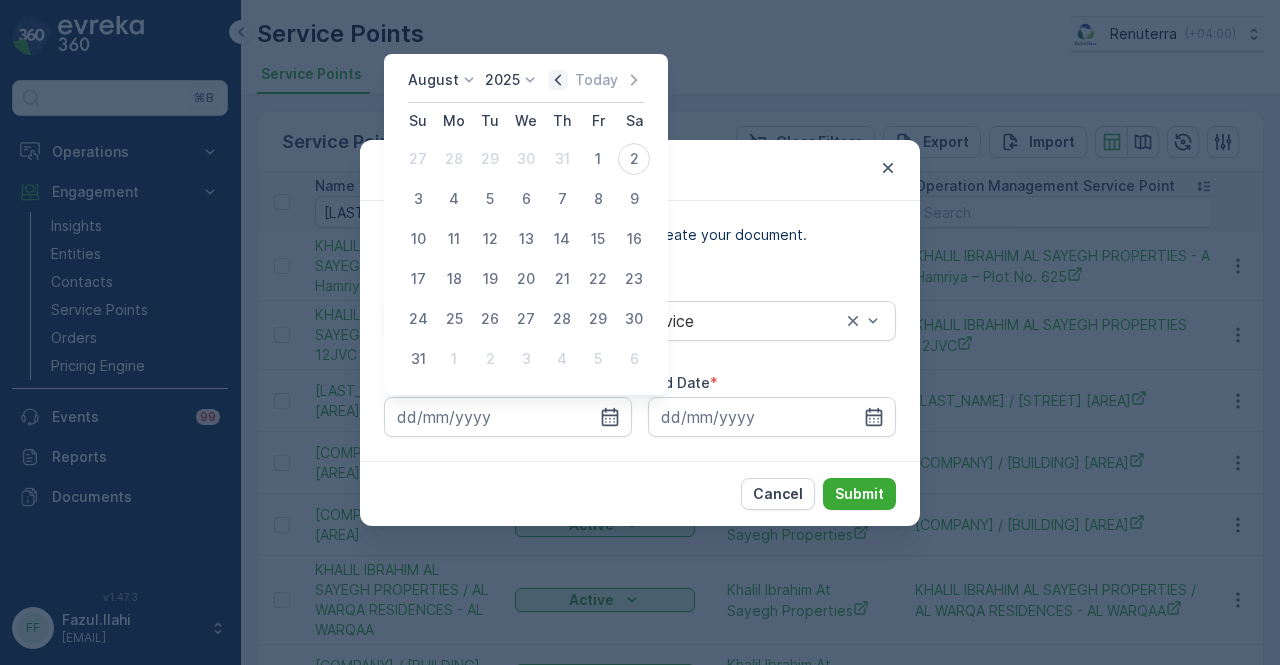 click on "August 2025 Today" at bounding box center [526, 86] 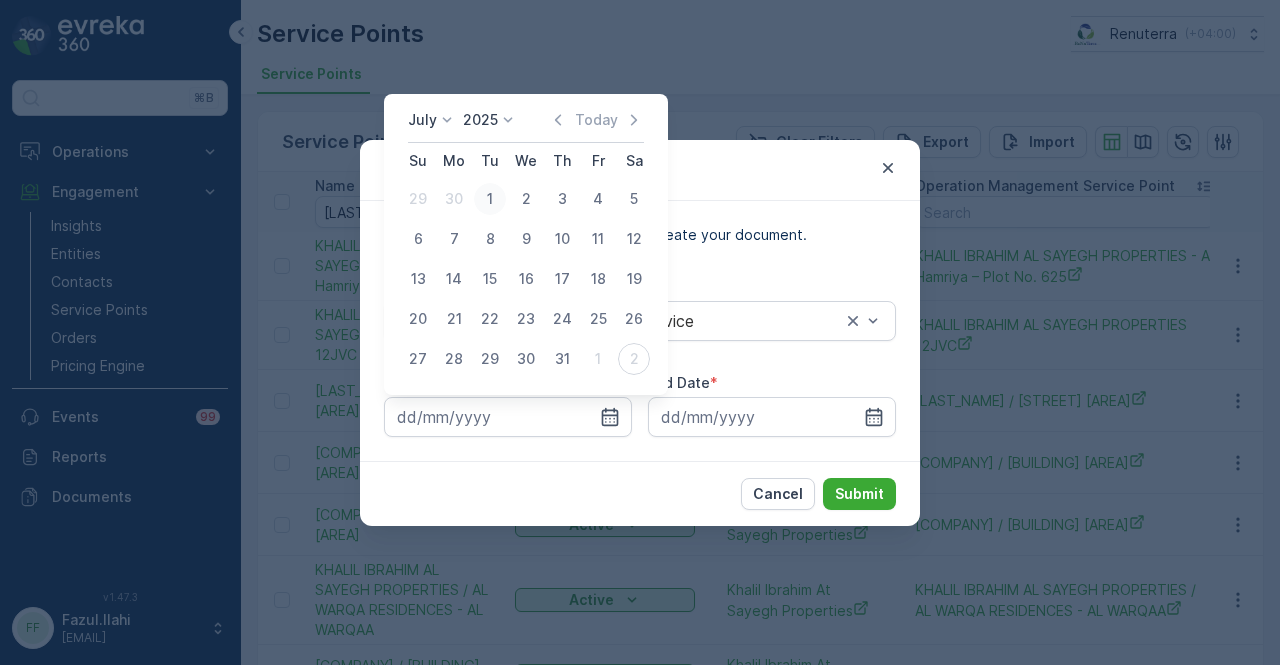 click on "1" at bounding box center [490, 199] 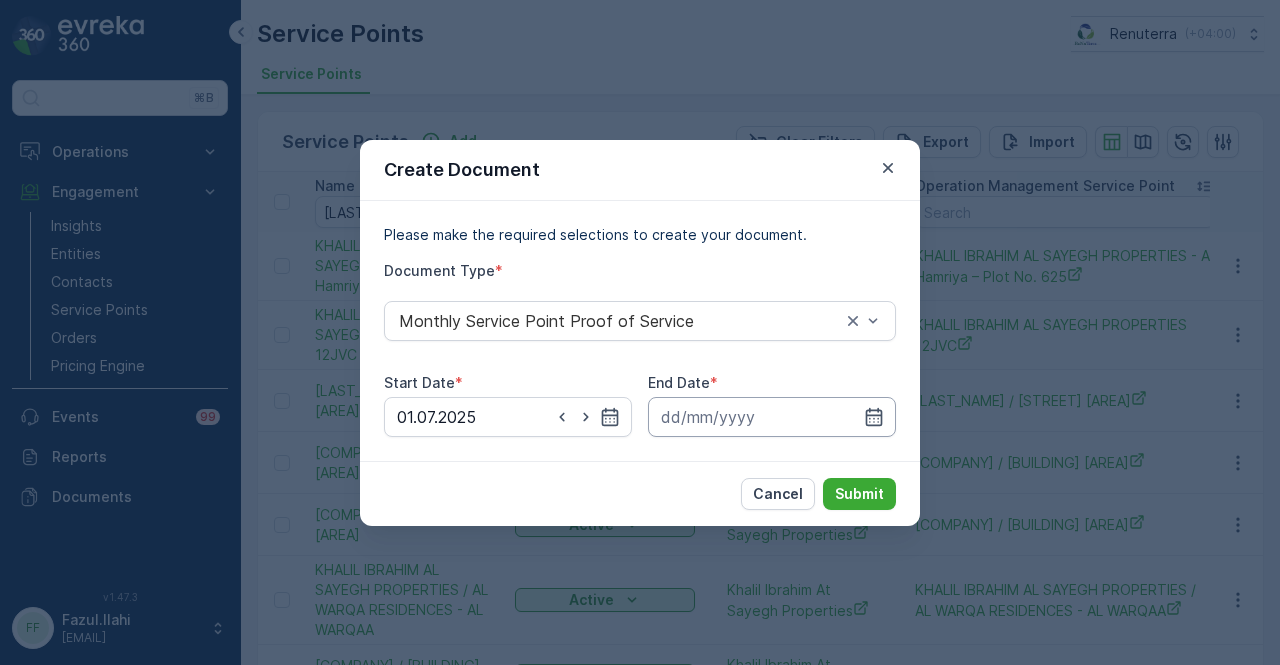 click at bounding box center [772, 417] 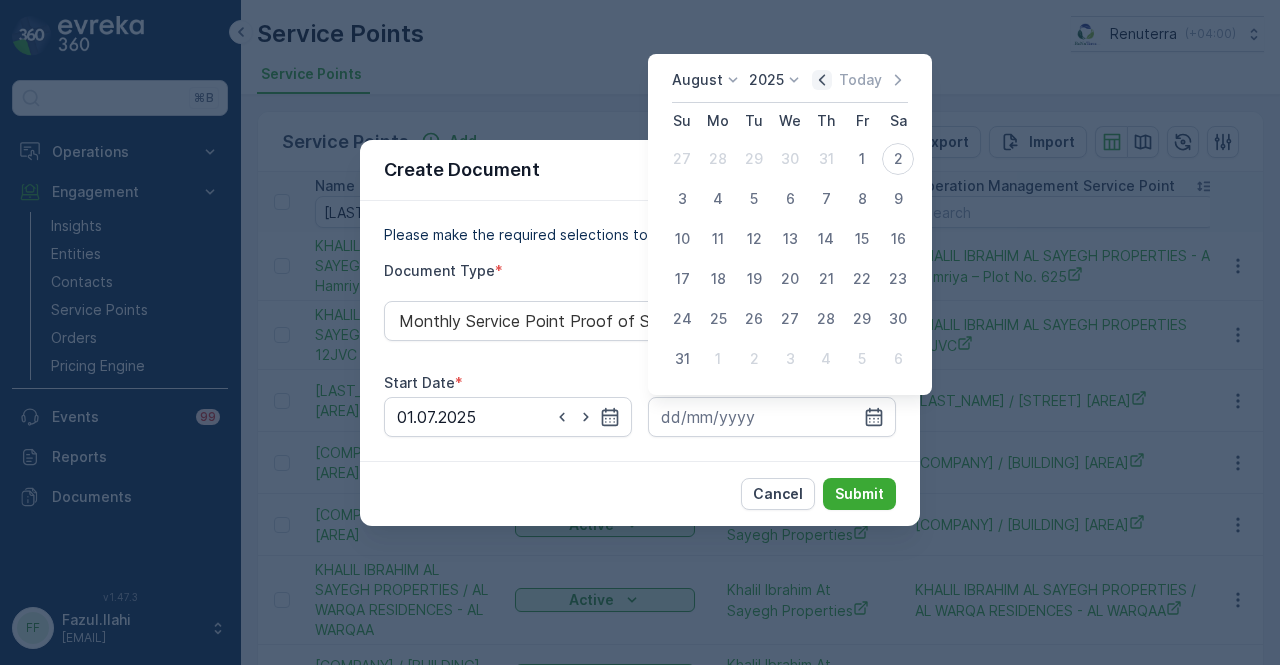 click 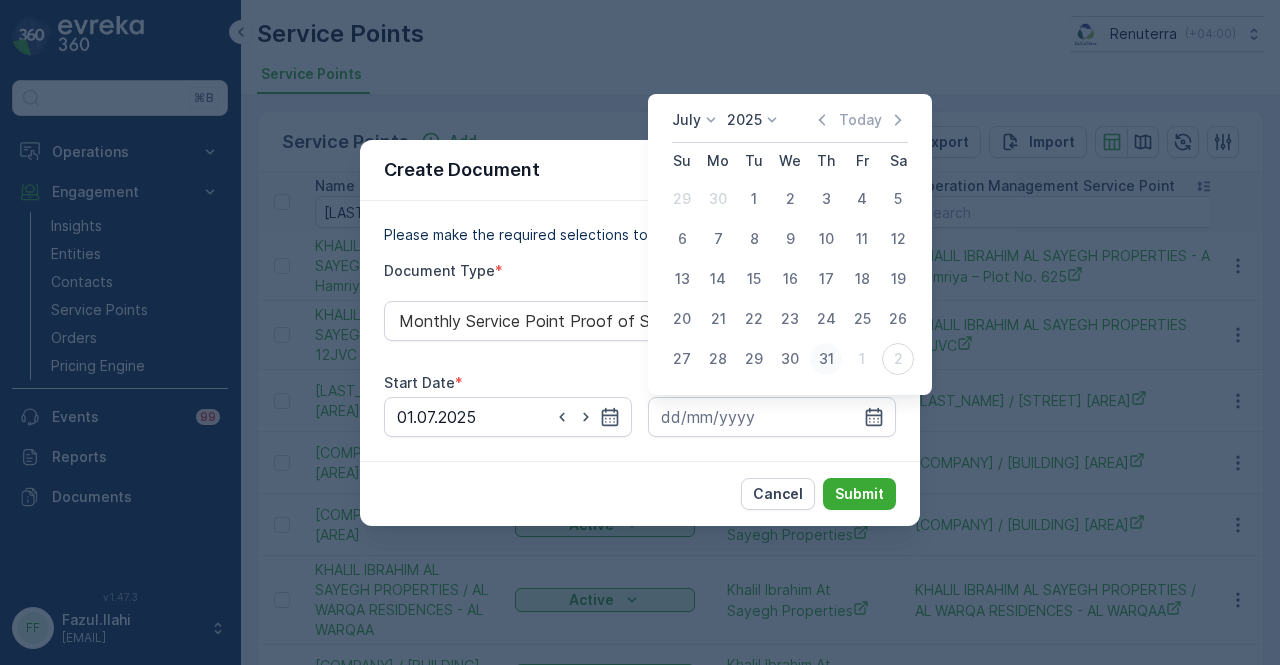 click on "31" at bounding box center (826, 359) 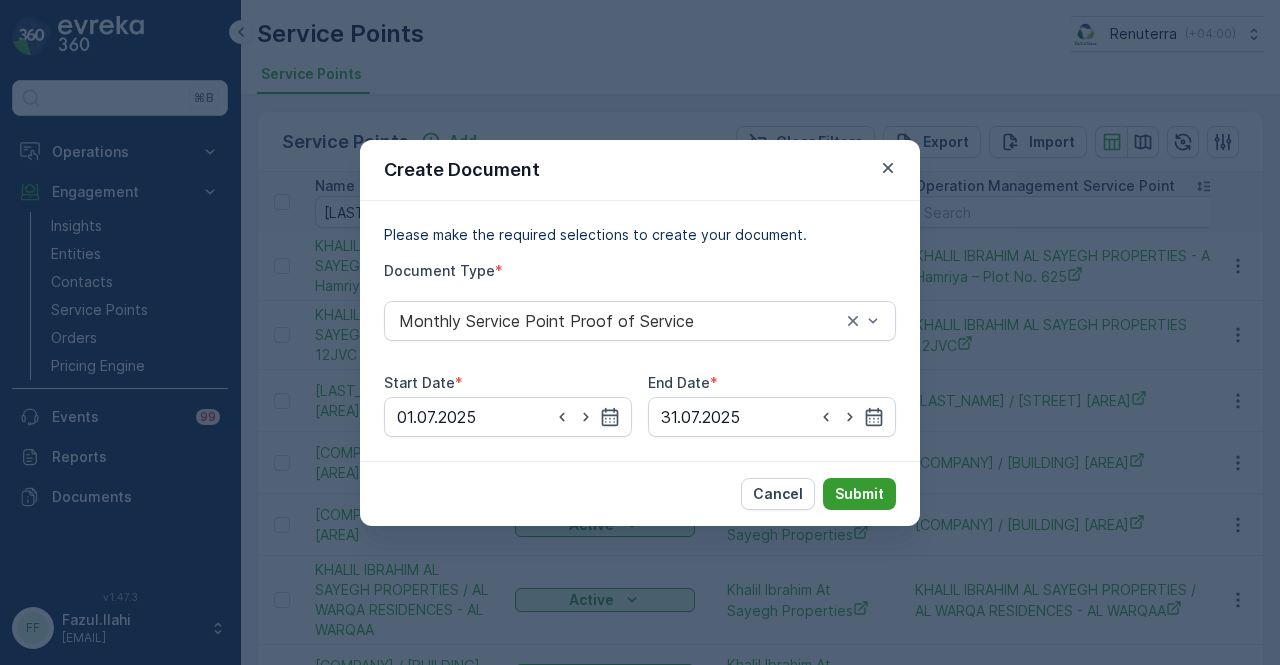 click on "Submit" at bounding box center (859, 494) 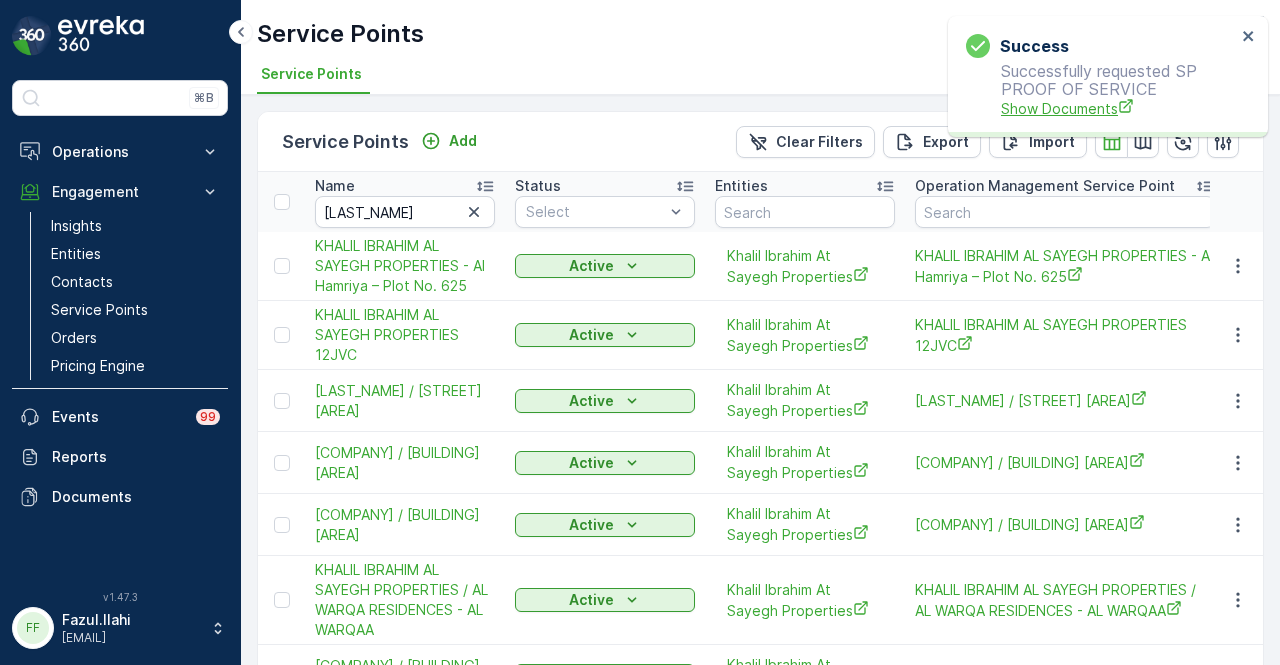 click on "Show Documents" at bounding box center (1118, 108) 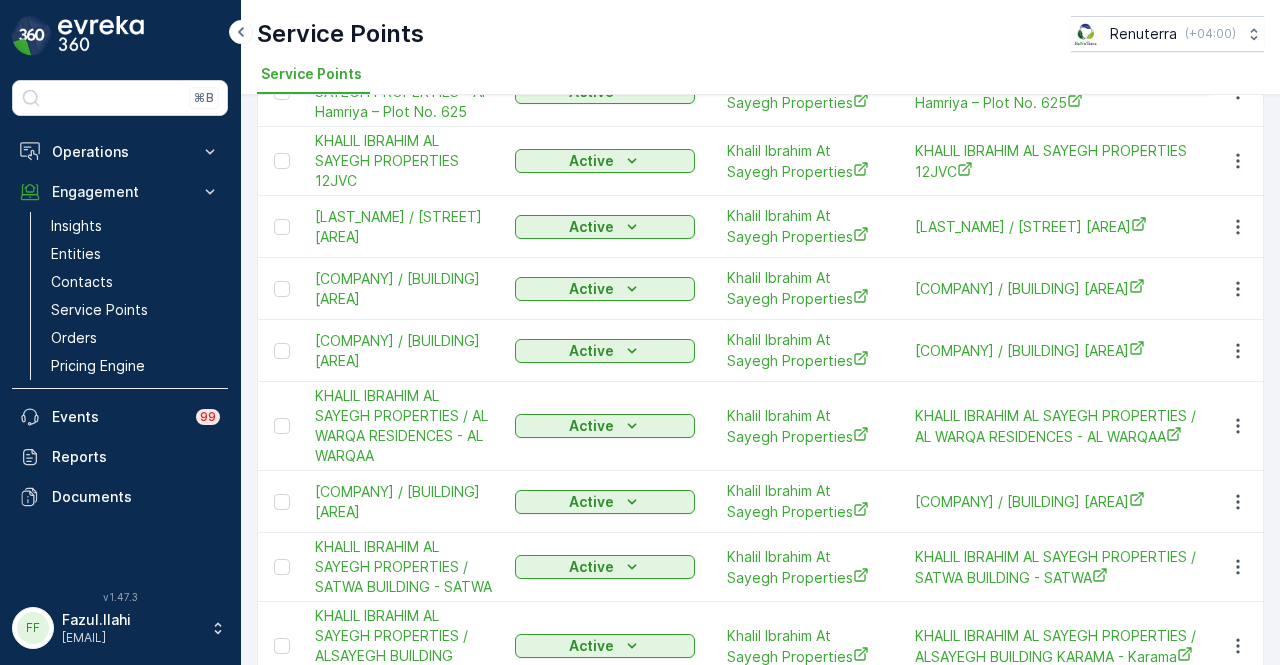 scroll, scrollTop: 200, scrollLeft: 0, axis: vertical 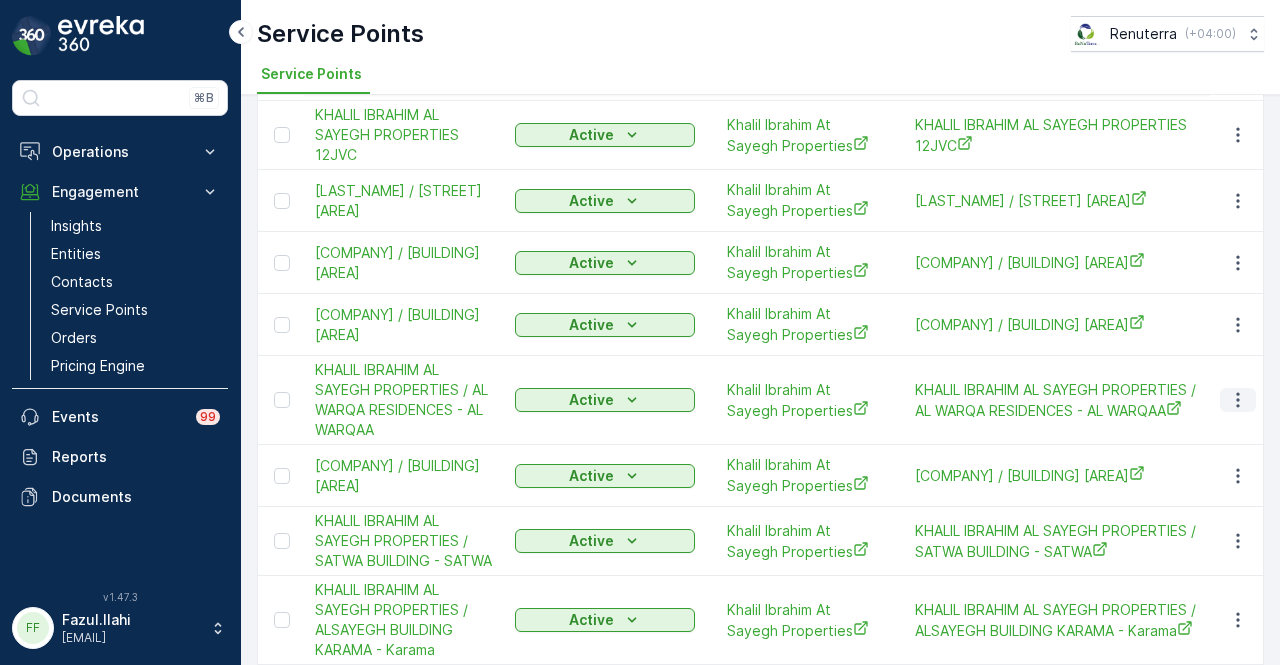 click at bounding box center [1238, 400] 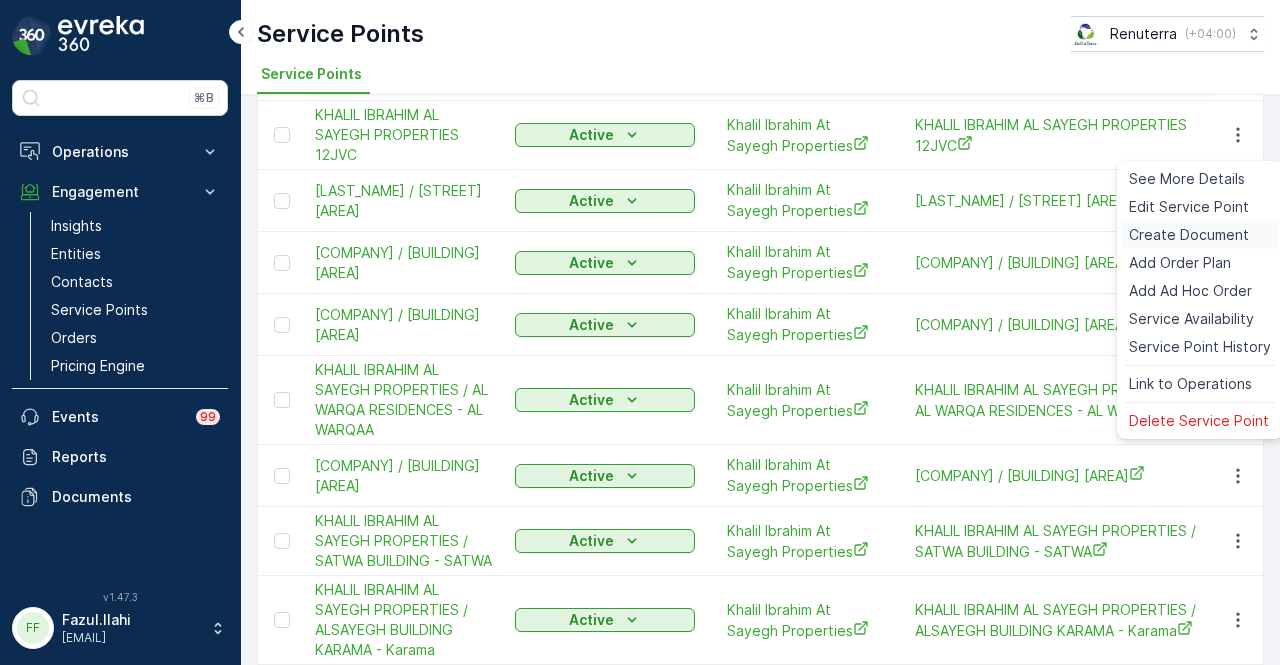 click on "Create Document" at bounding box center [1189, 235] 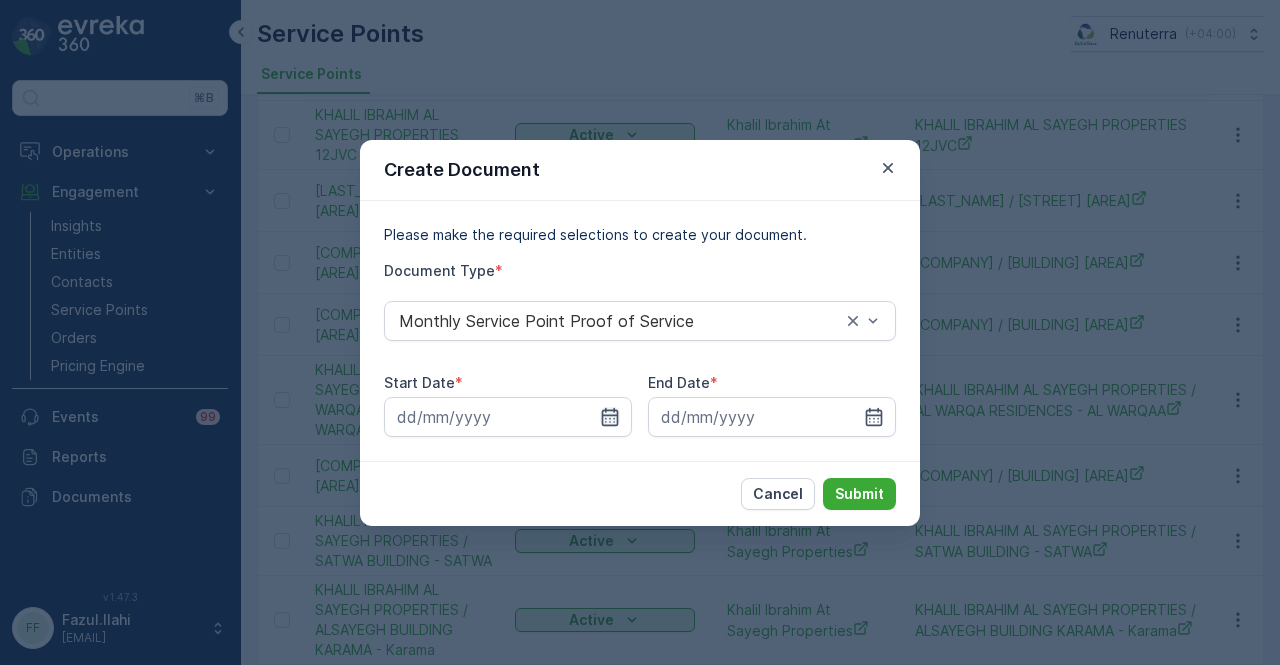 click 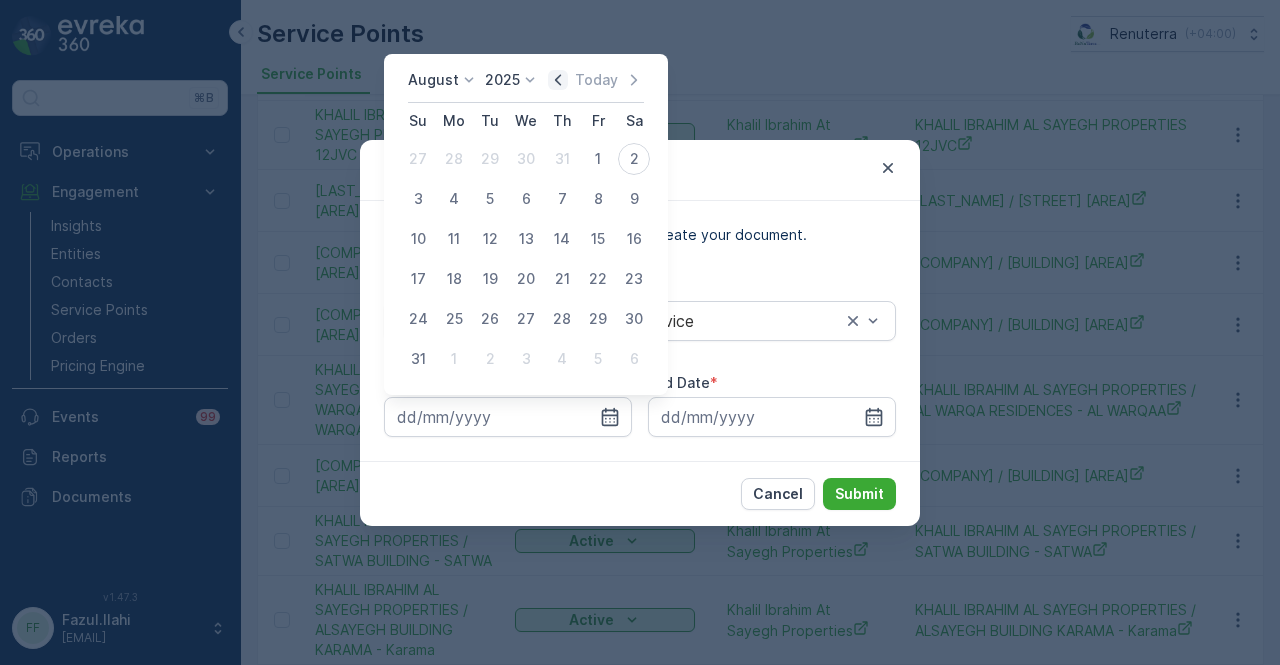 click 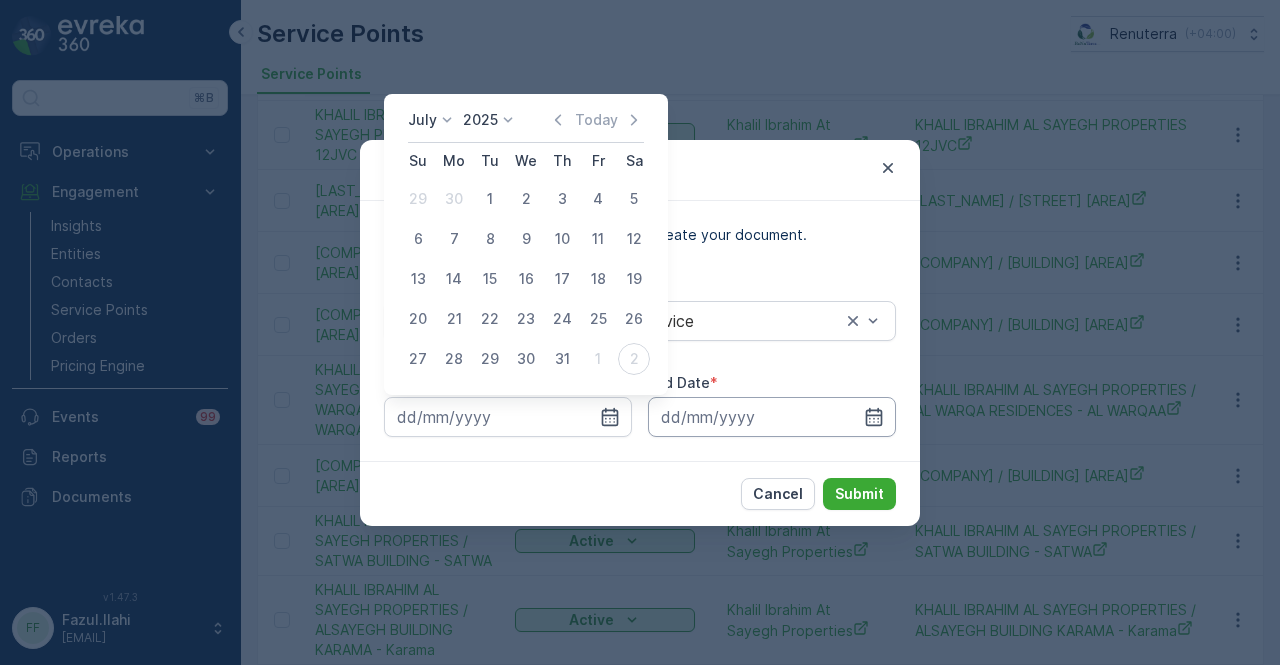 drag, startPoint x: 490, startPoint y: 198, endPoint x: 809, endPoint y: 419, distance: 388.07474 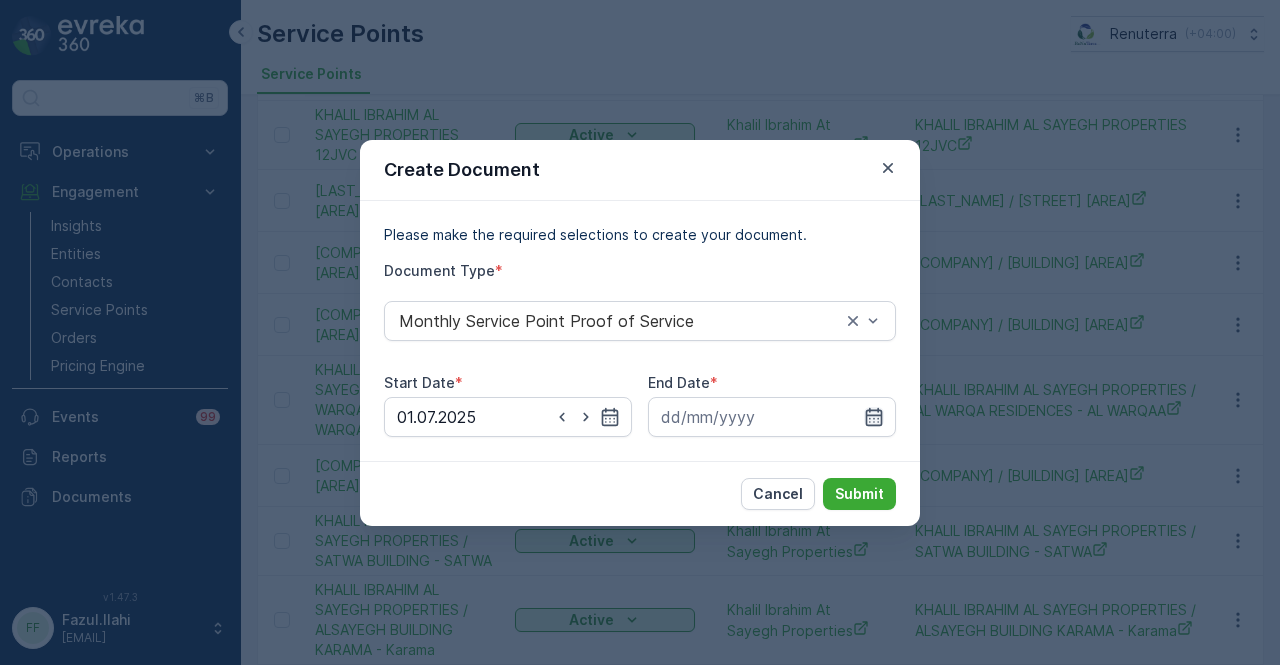 click 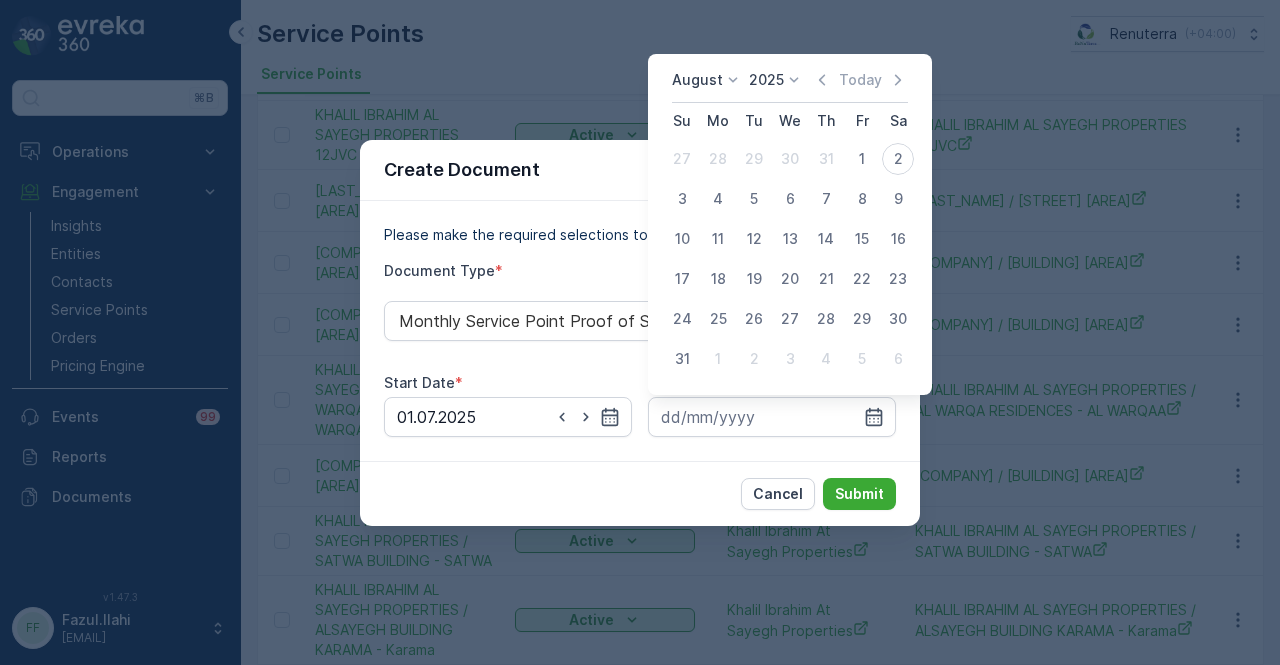 click 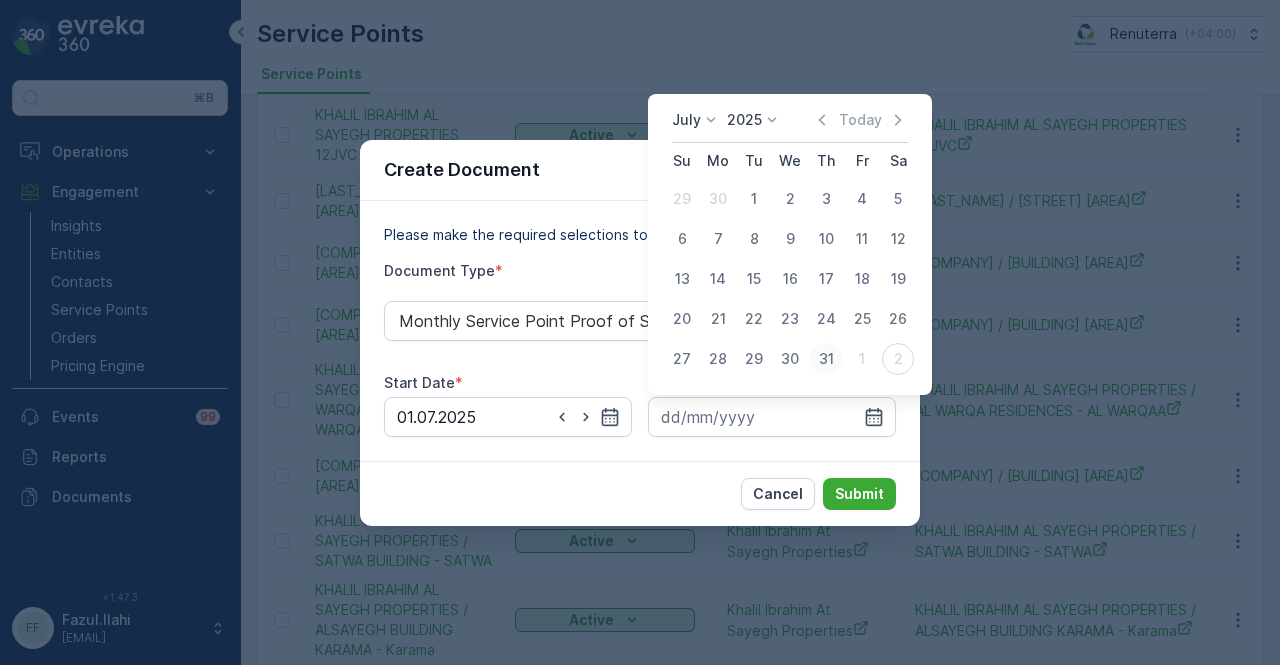 click on "31" at bounding box center [826, 359] 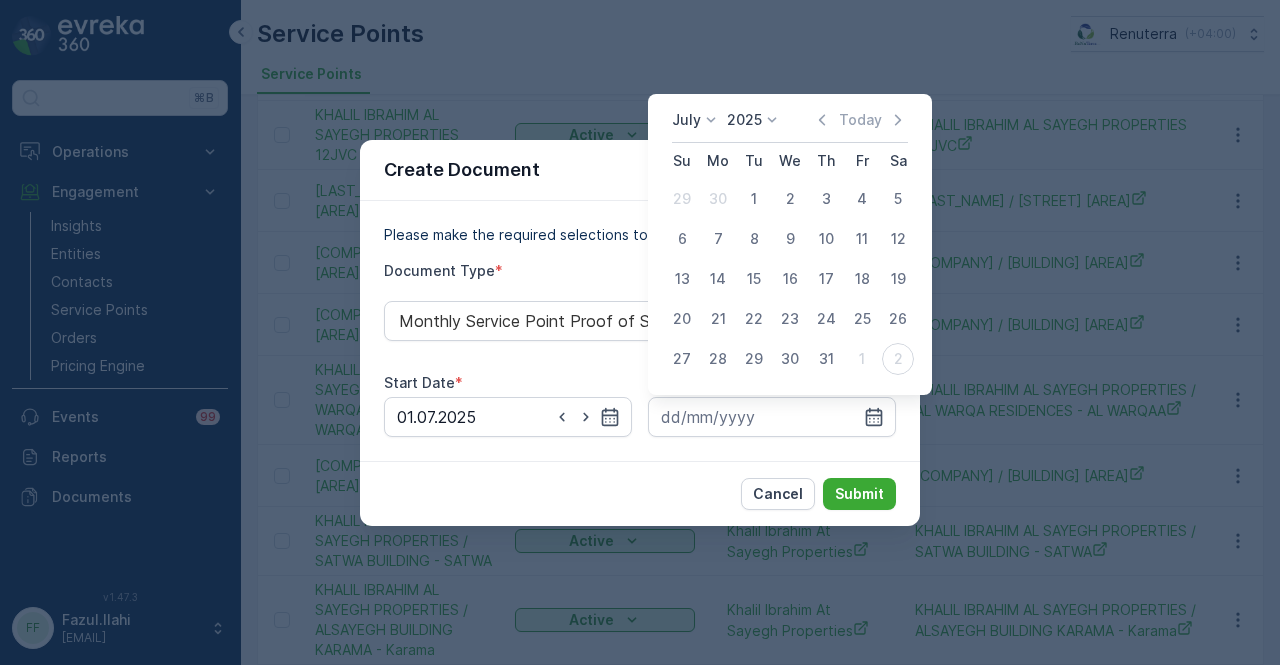 type on "31.07.2025" 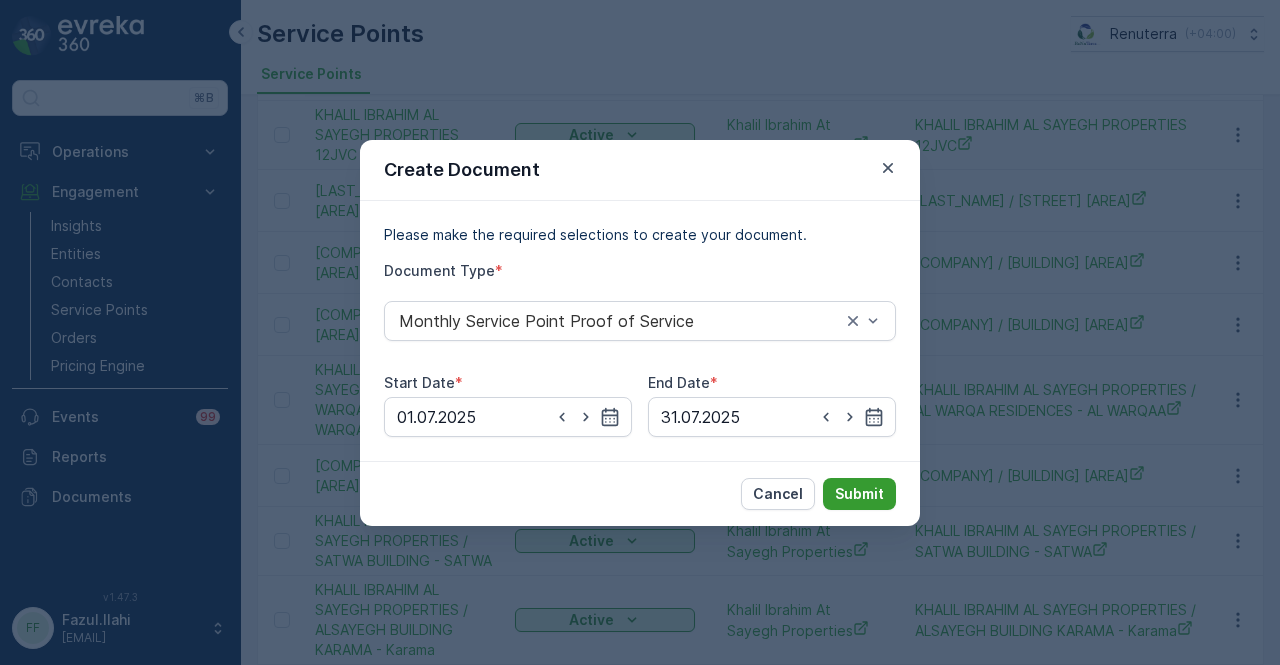 click on "Submit" at bounding box center [859, 494] 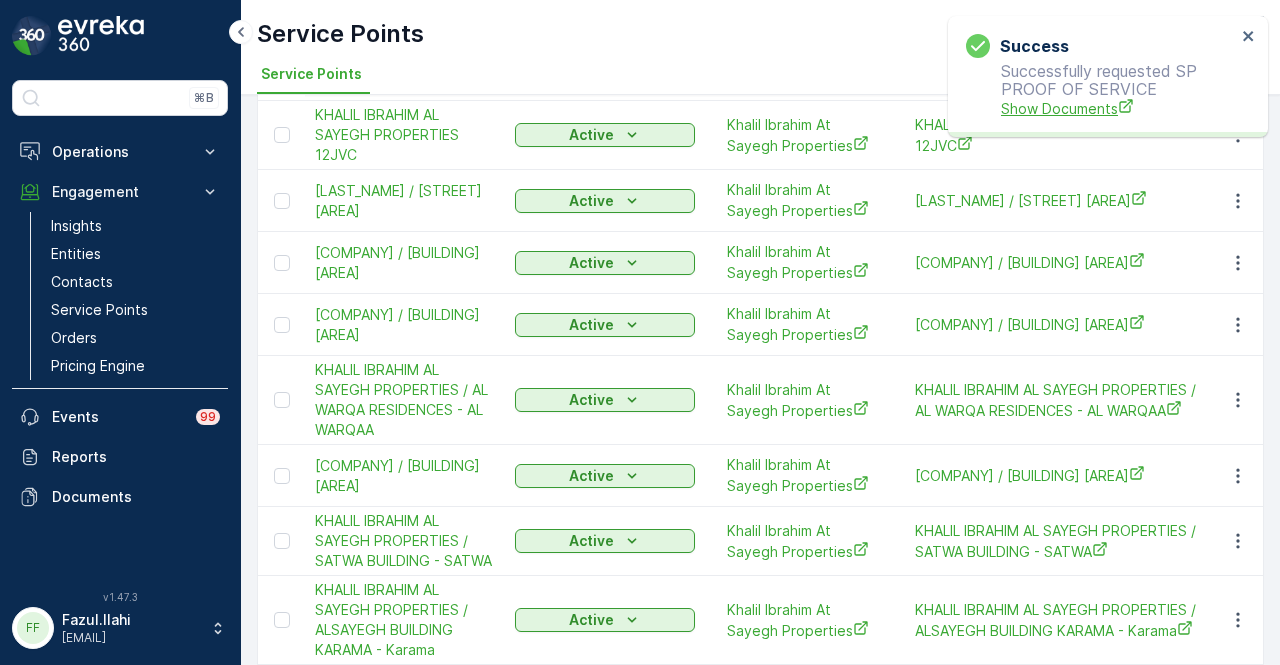 click on "Show Documents" at bounding box center (1118, 108) 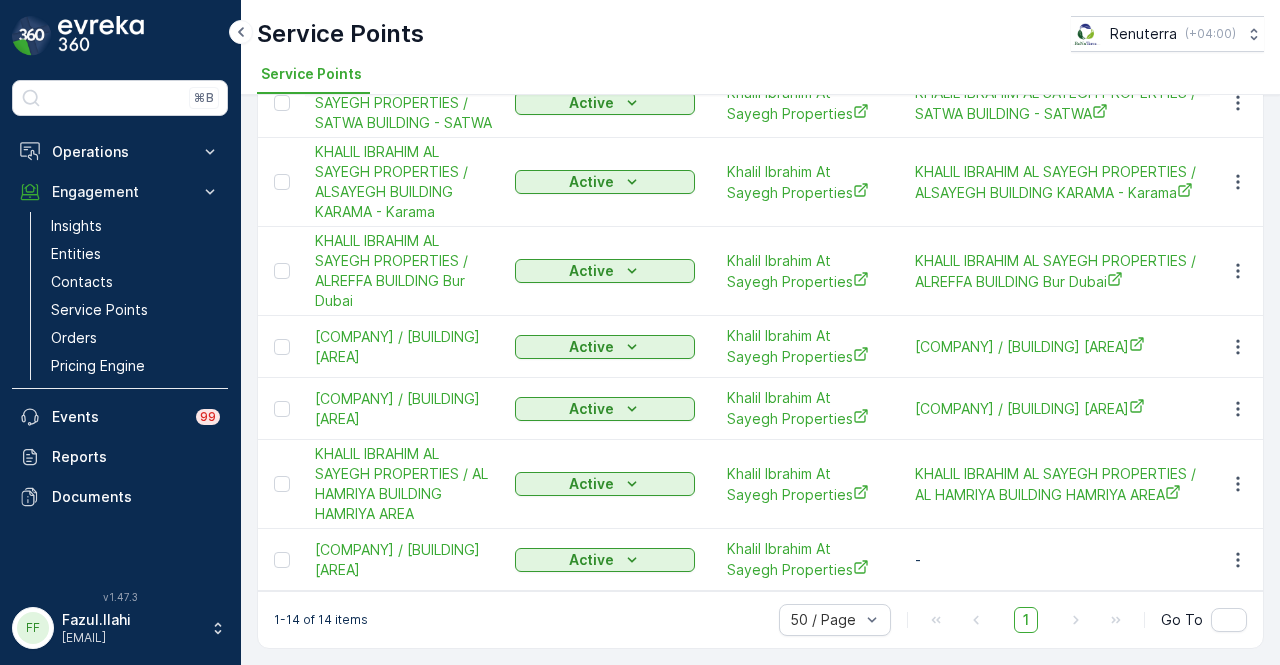 scroll, scrollTop: 823, scrollLeft: 0, axis: vertical 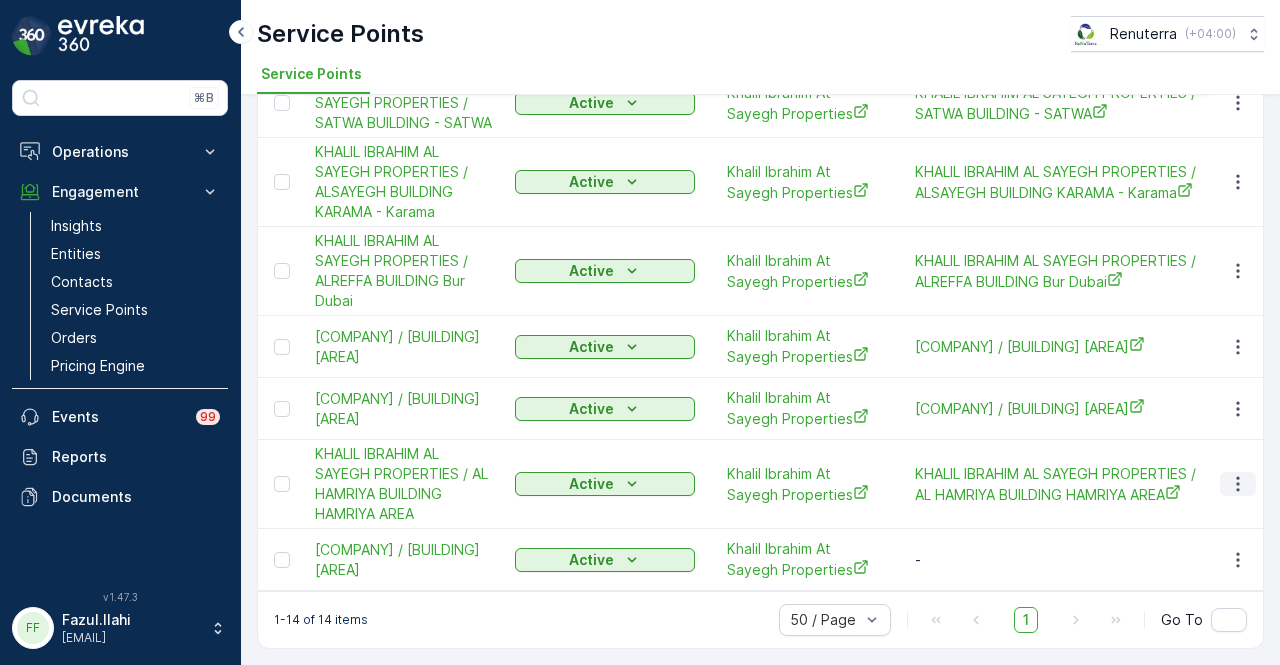 click at bounding box center [1238, 484] 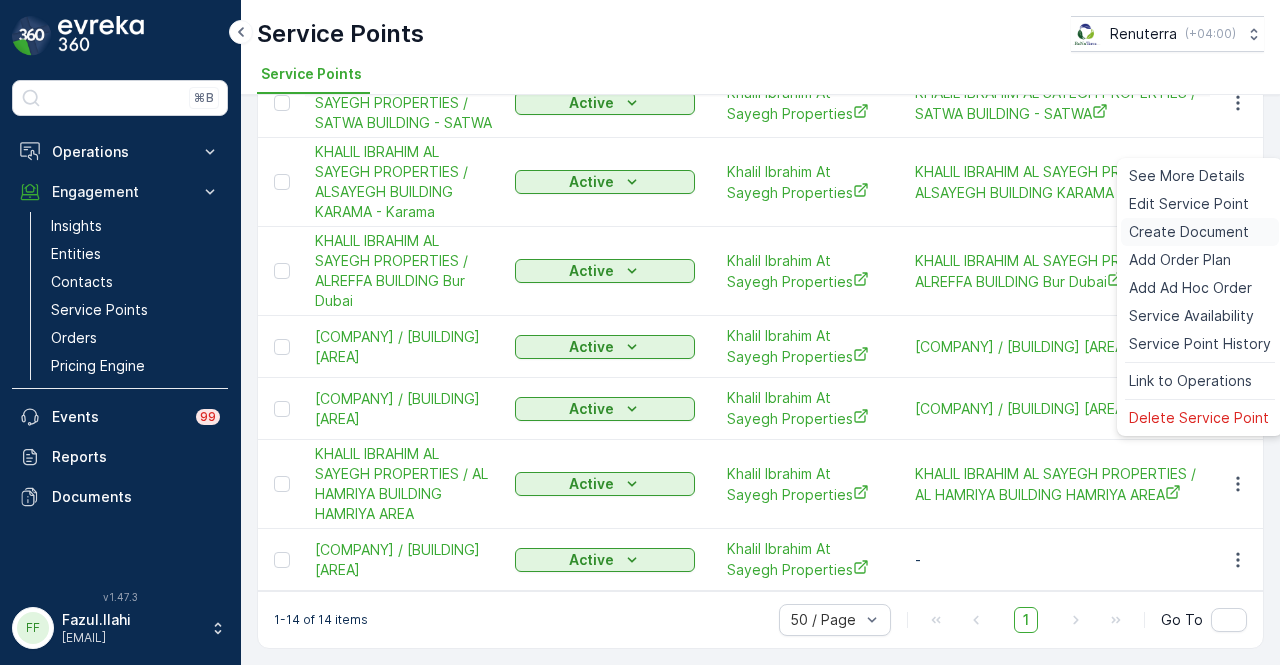 click on "Create Document" at bounding box center [1189, 232] 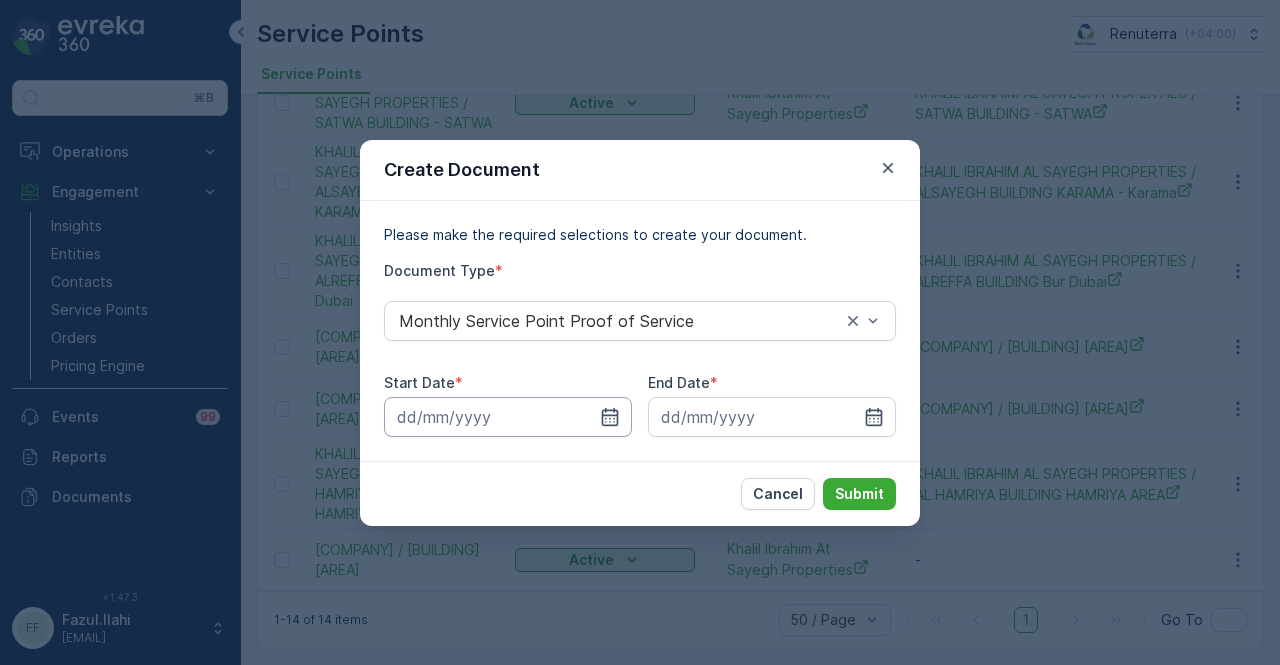click 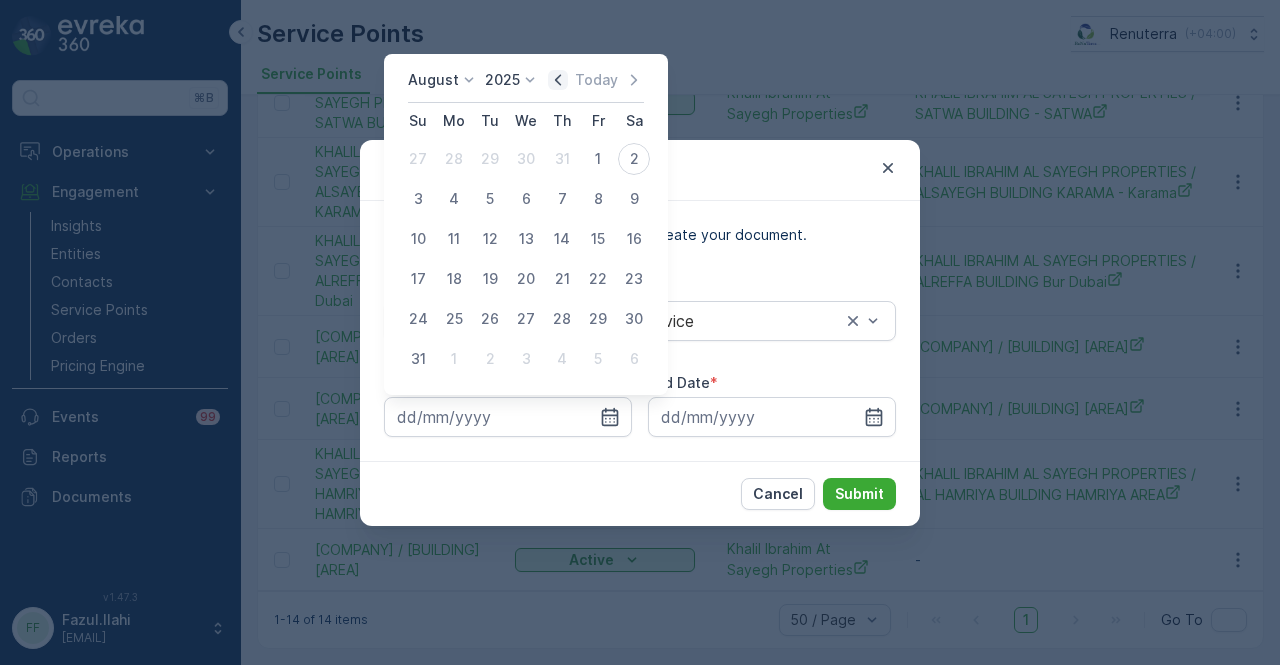click 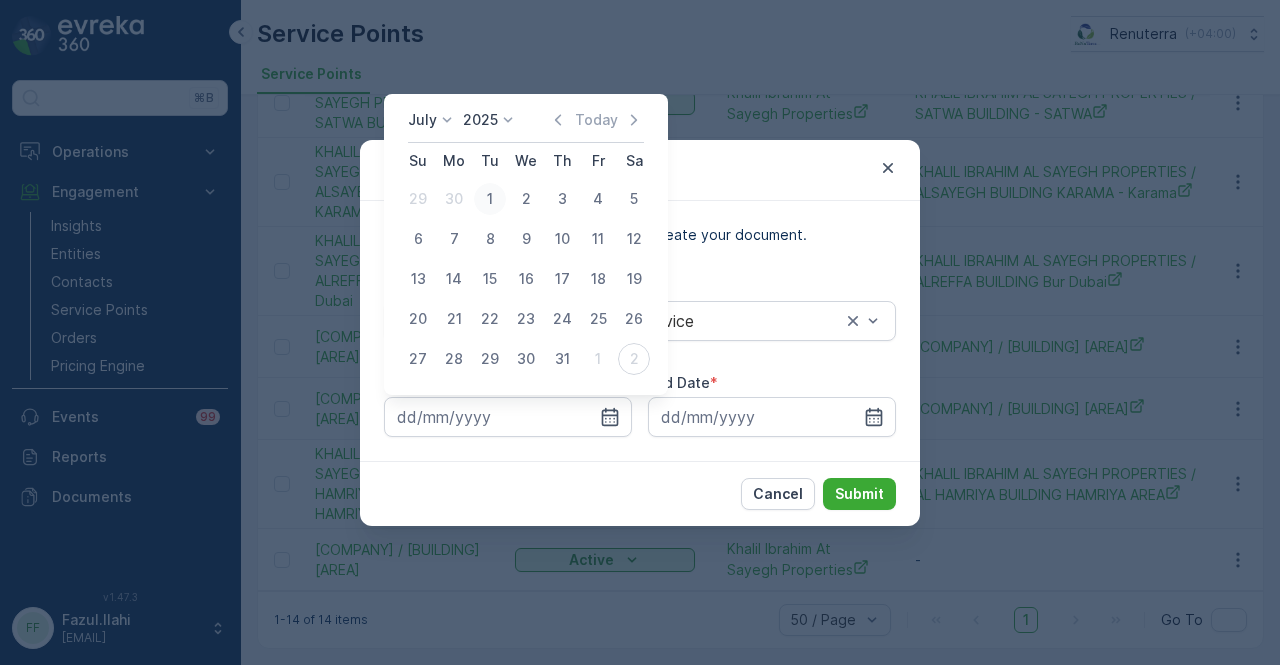 click on "1" at bounding box center [490, 199] 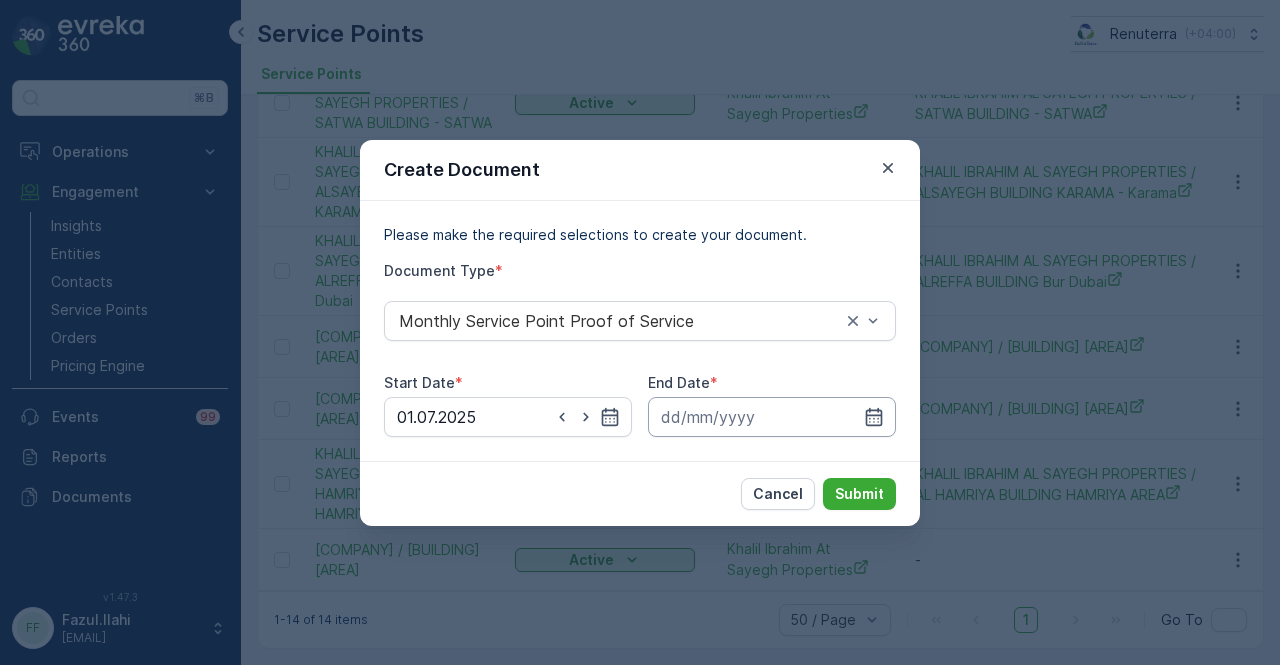 click at bounding box center [772, 417] 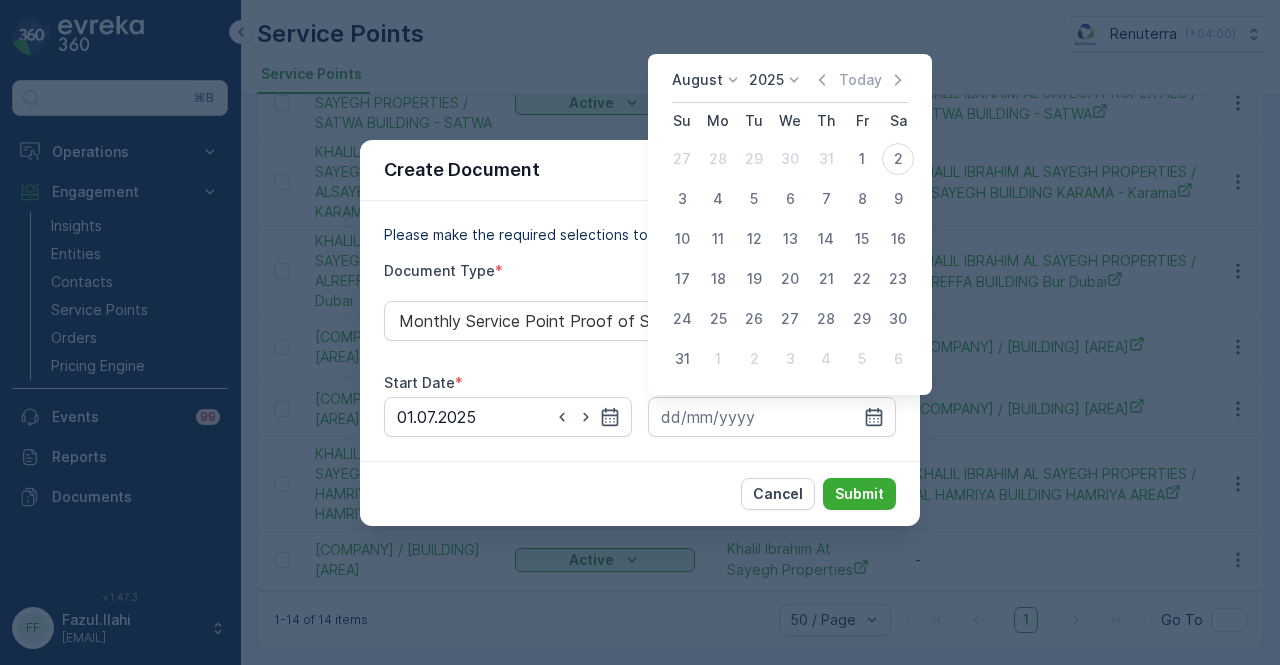 drag, startPoint x: 824, startPoint y: 79, endPoint x: 844, endPoint y: 176, distance: 99.0404 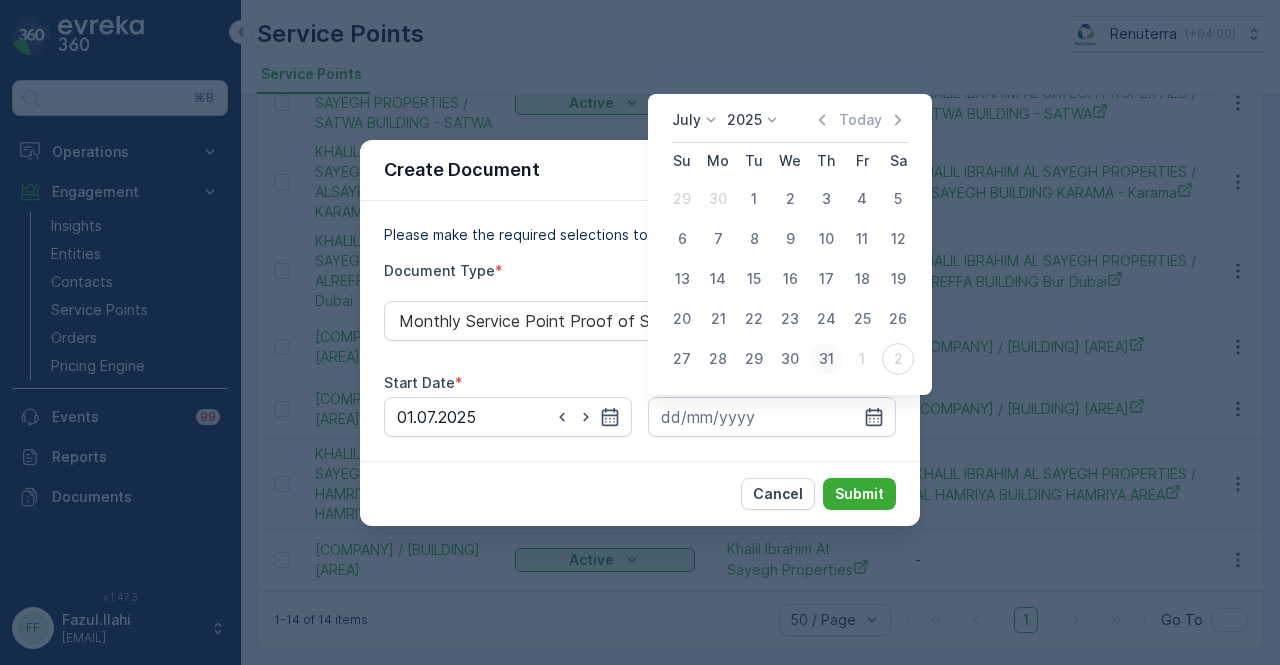 click on "31" at bounding box center (826, 359) 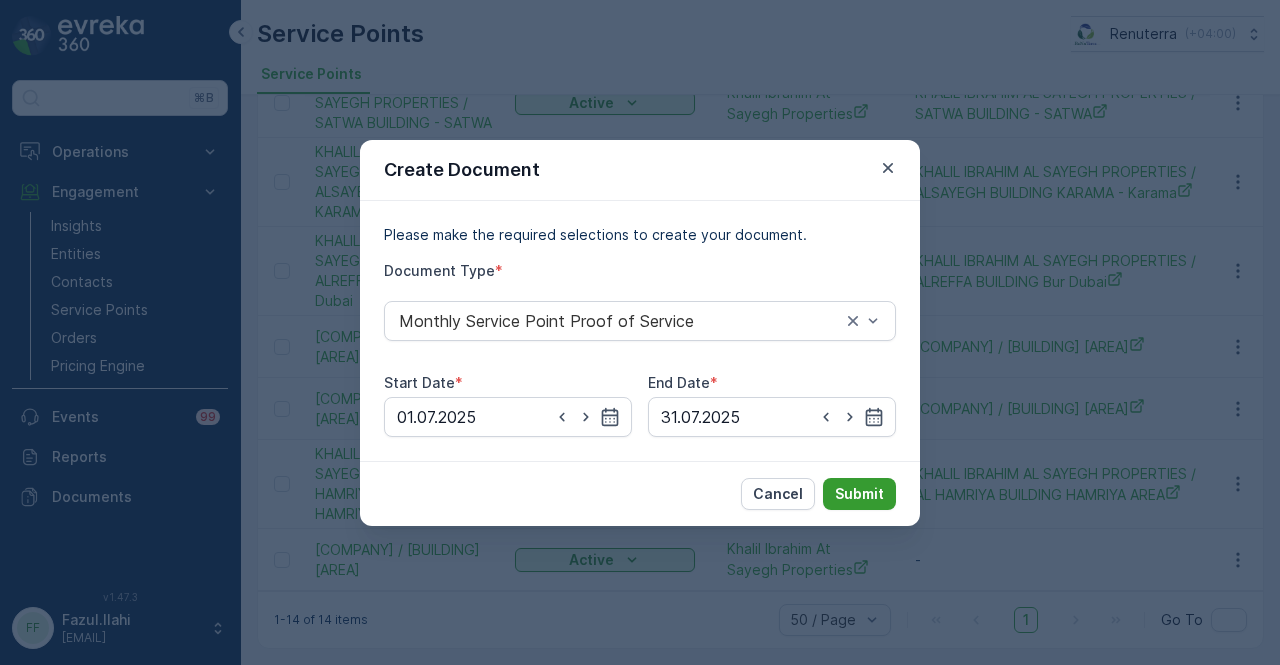 click on "Submit" at bounding box center (859, 494) 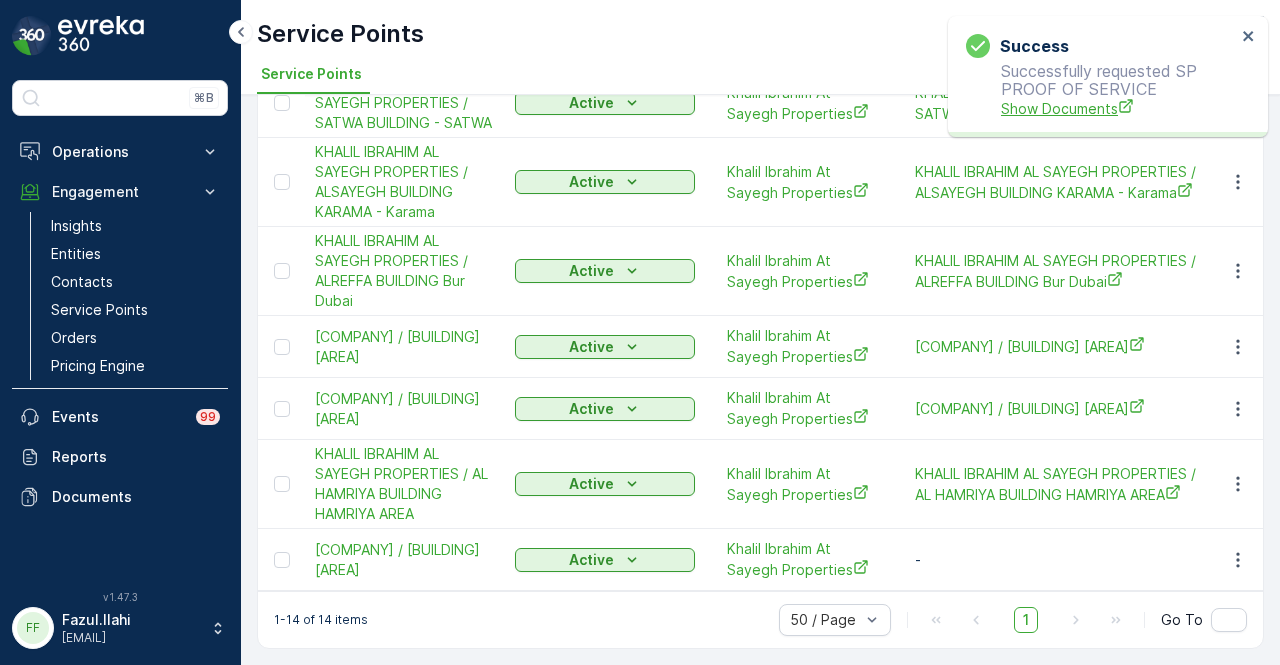 click on "Show Documents" at bounding box center [1118, 108] 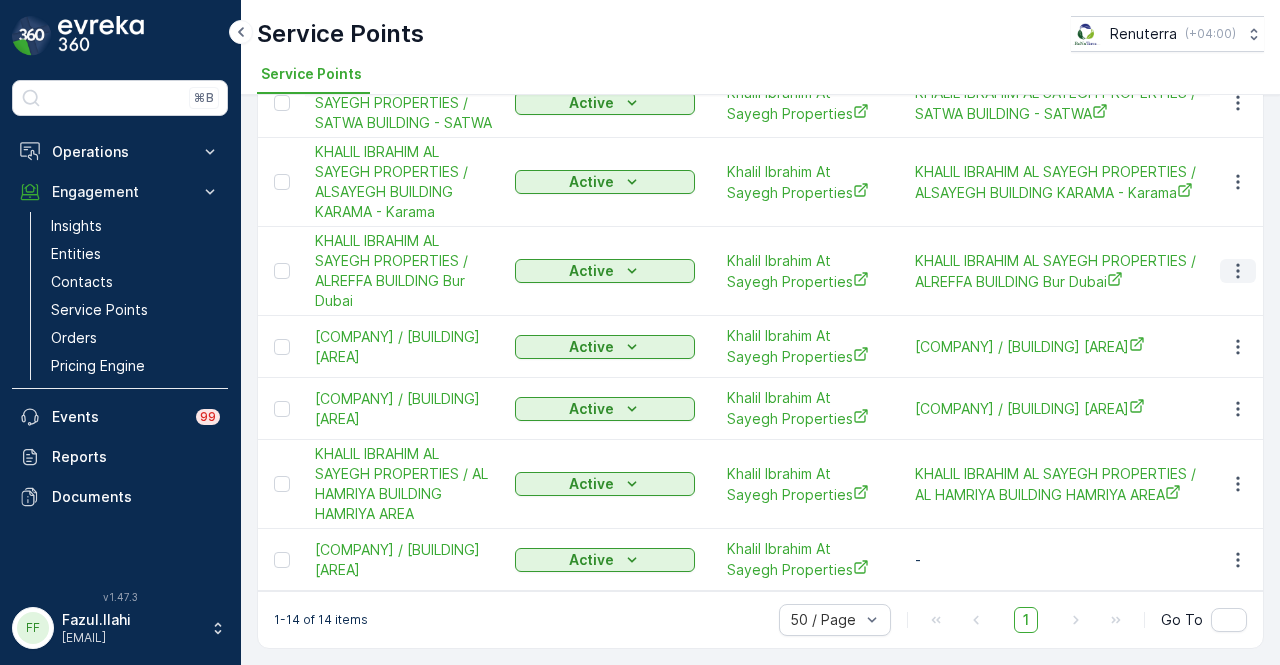 click 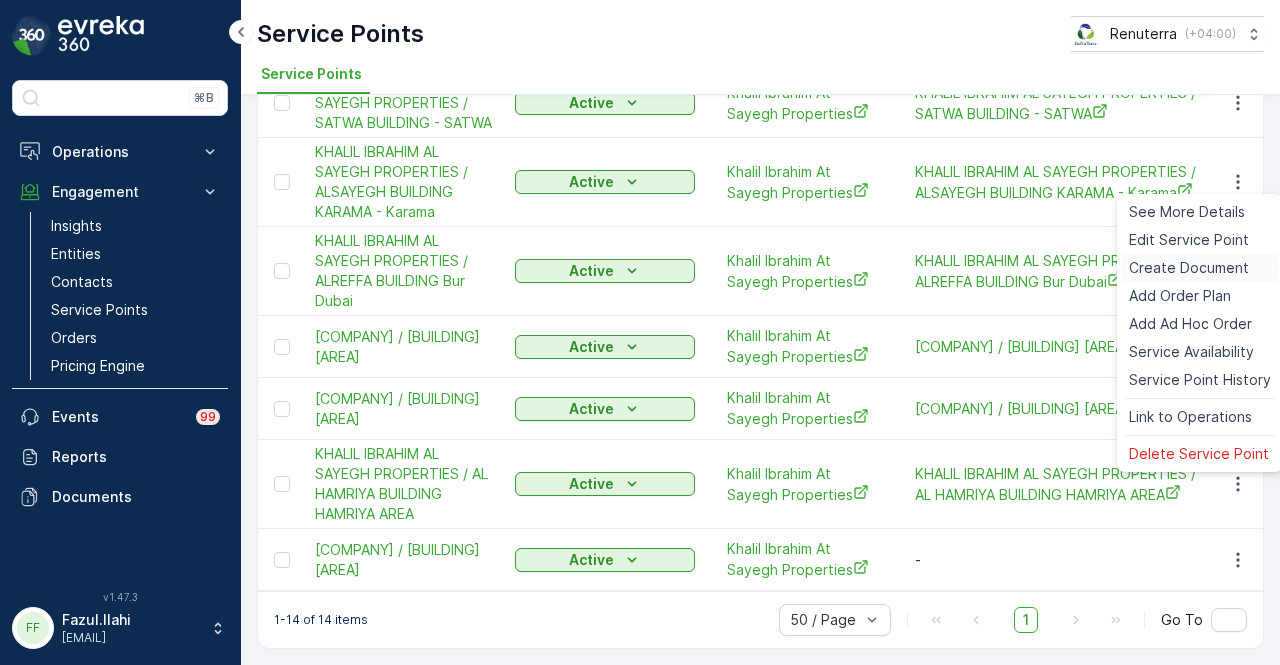 click on "Create Document" at bounding box center (1200, 268) 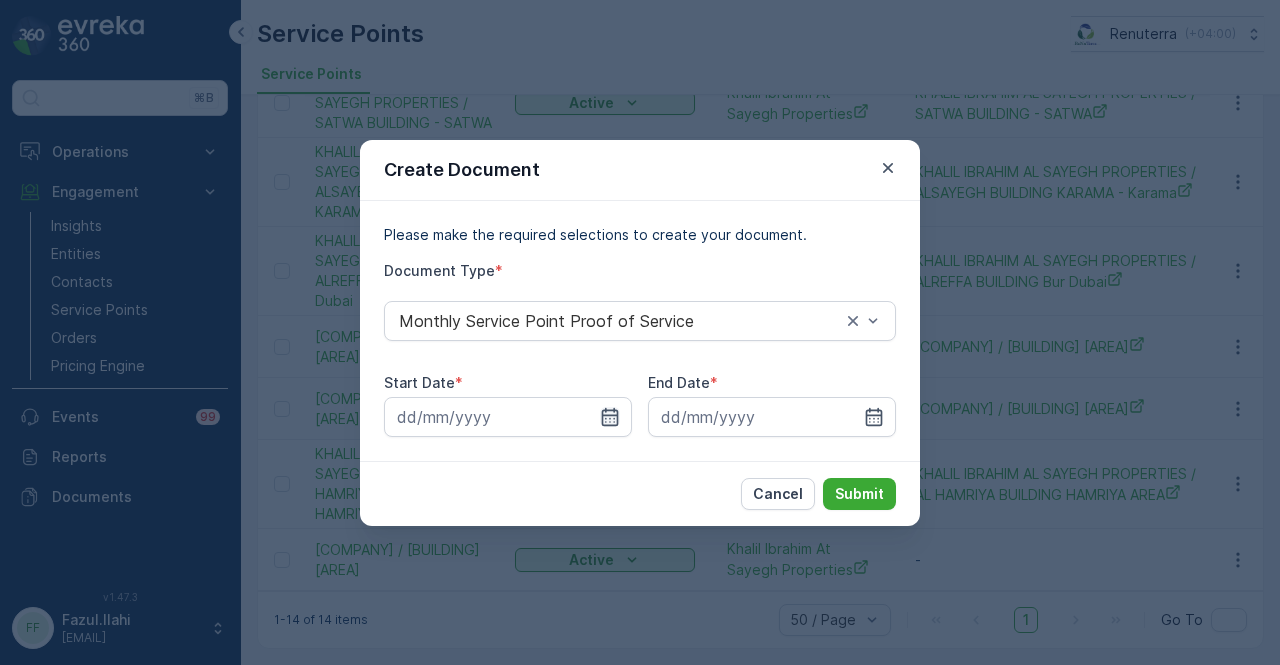click 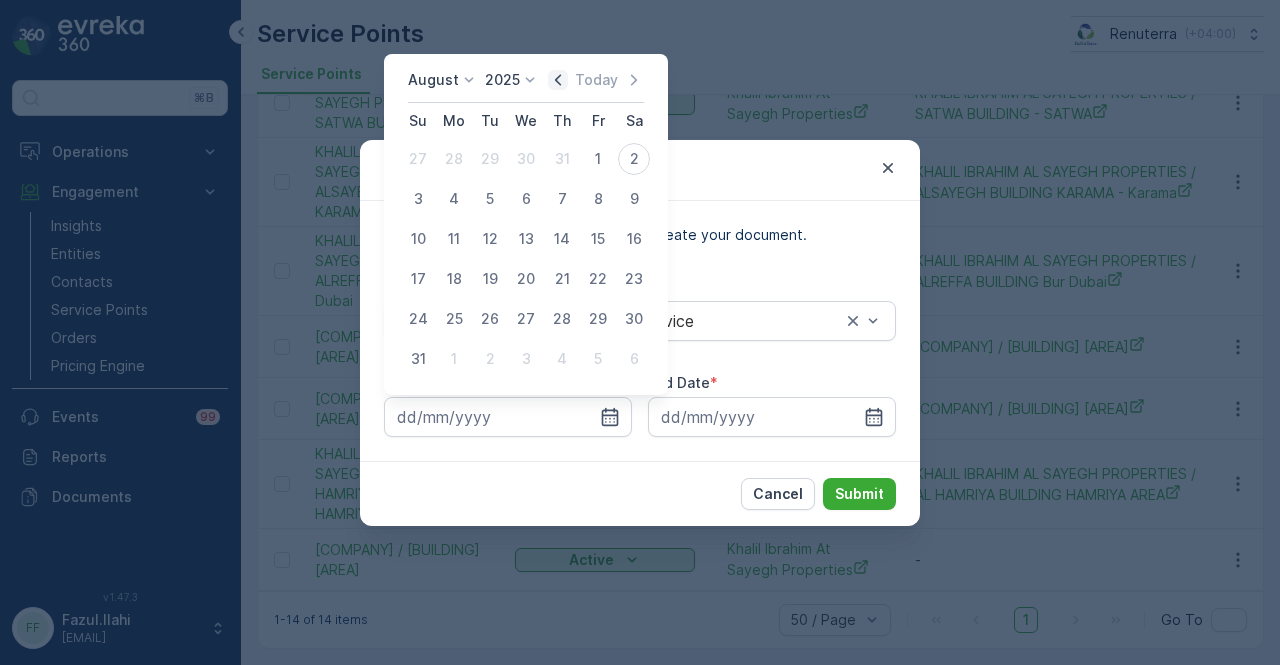 click 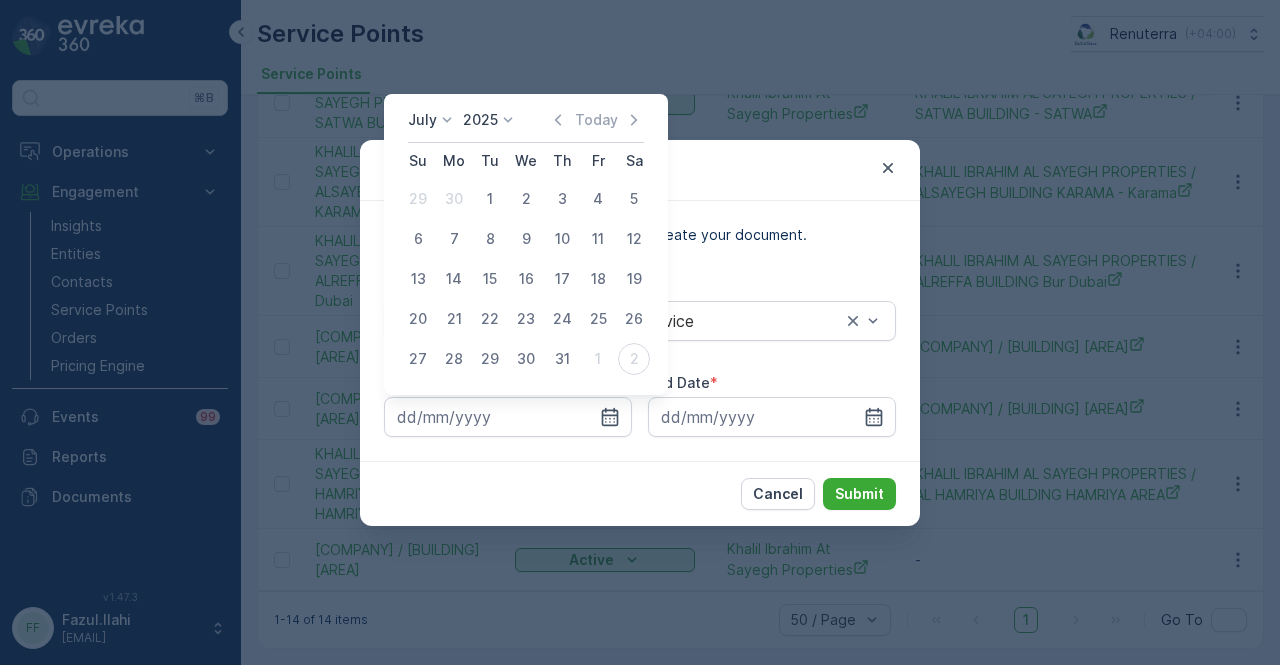 drag, startPoint x: 494, startPoint y: 209, endPoint x: 764, endPoint y: 359, distance: 308.8689 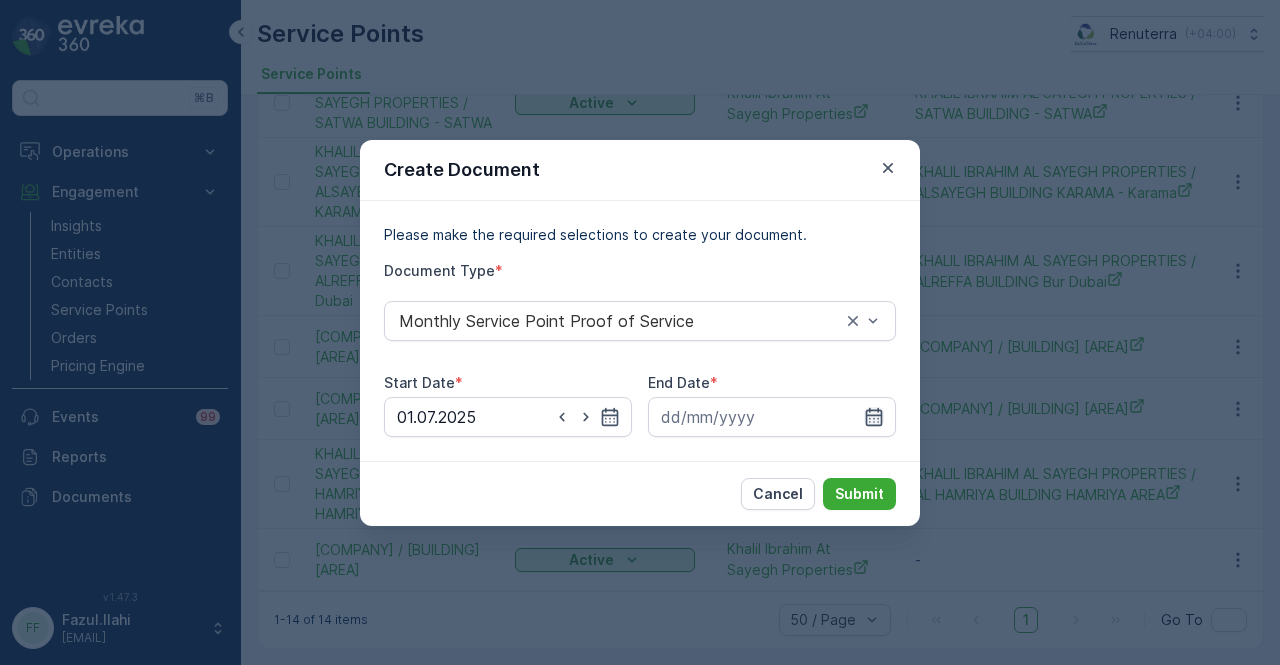 click 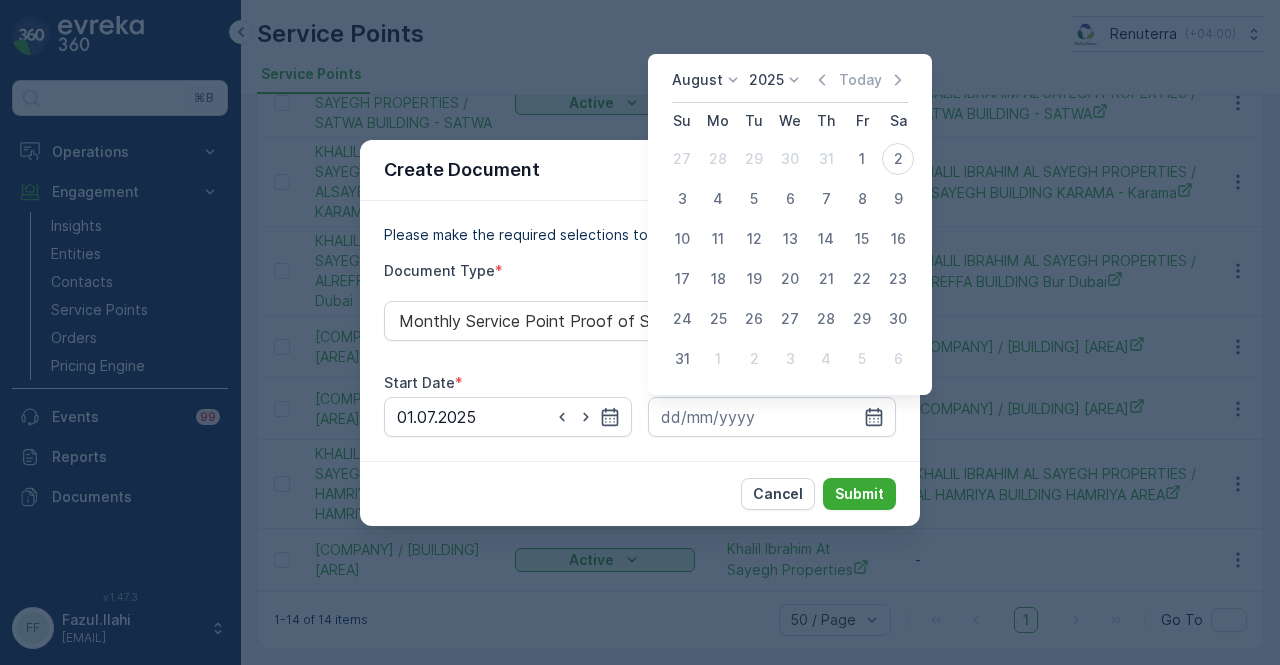 click on "August 2025 Today" at bounding box center [790, 86] 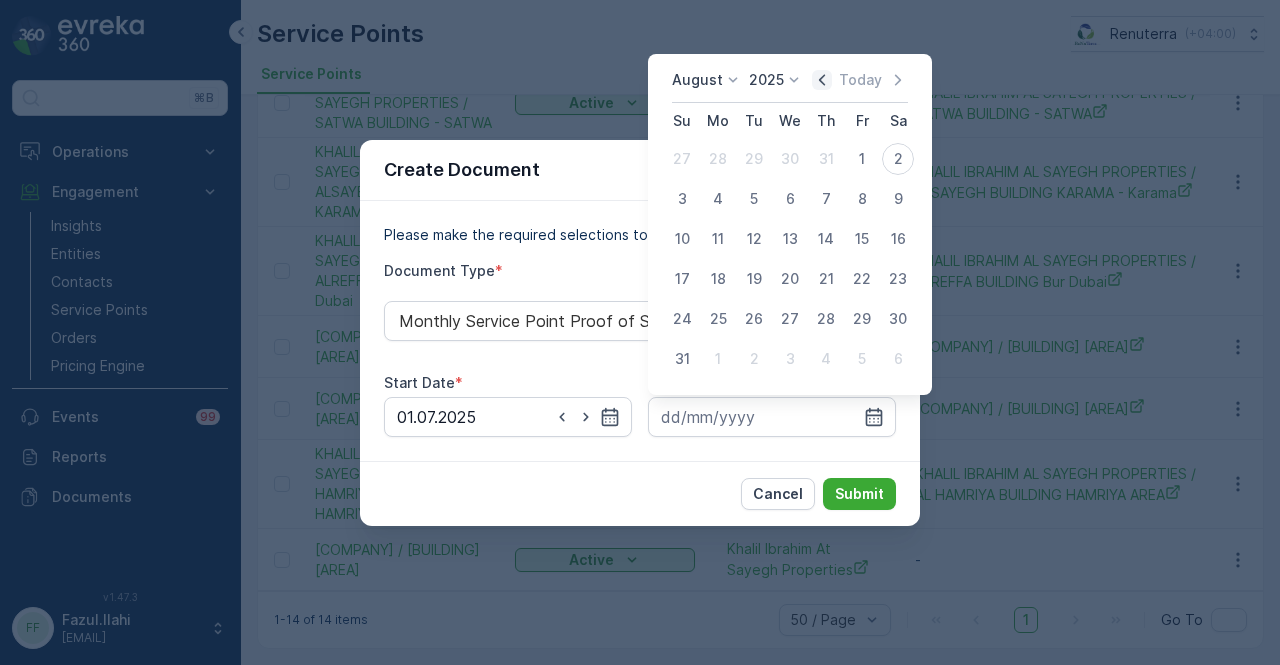 click 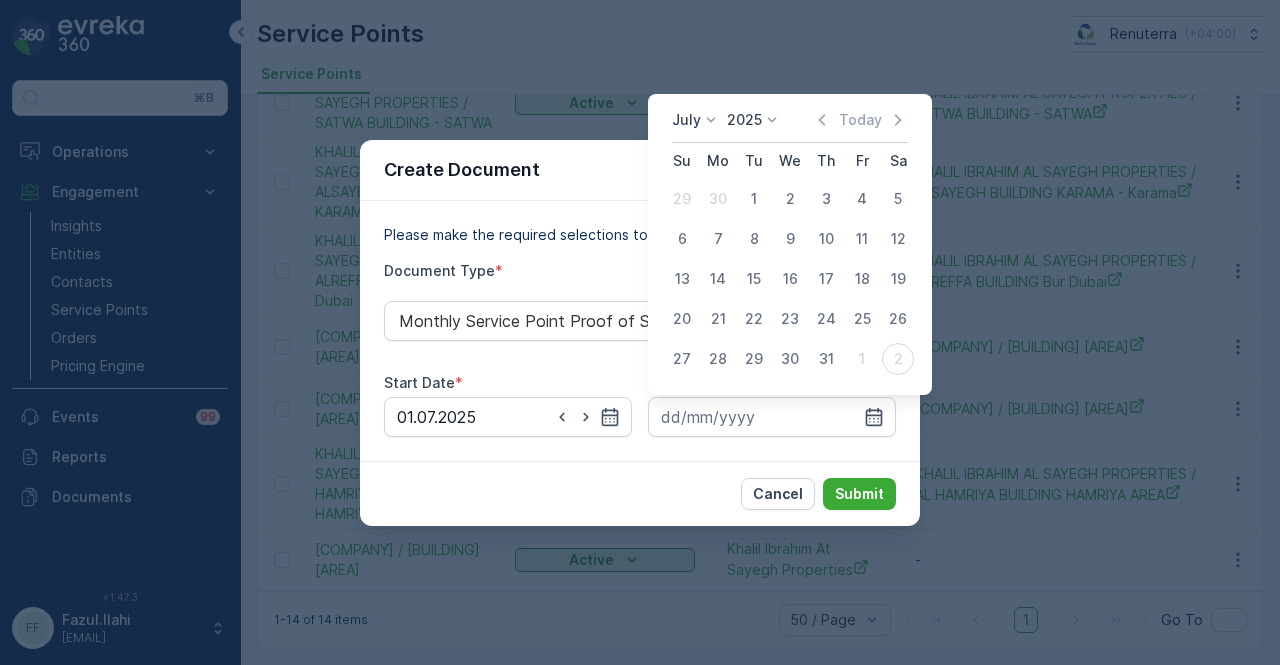 drag, startPoint x: 823, startPoint y: 357, endPoint x: 868, endPoint y: 462, distance: 114.236595 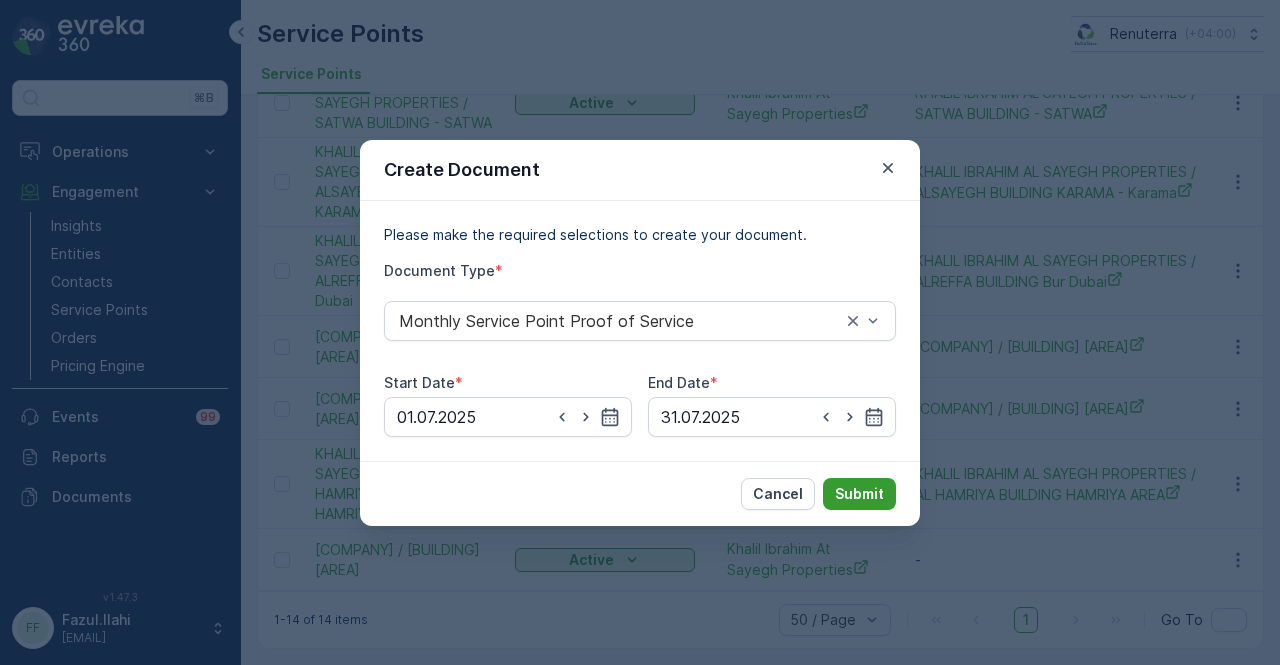 click on "Submit" at bounding box center (859, 494) 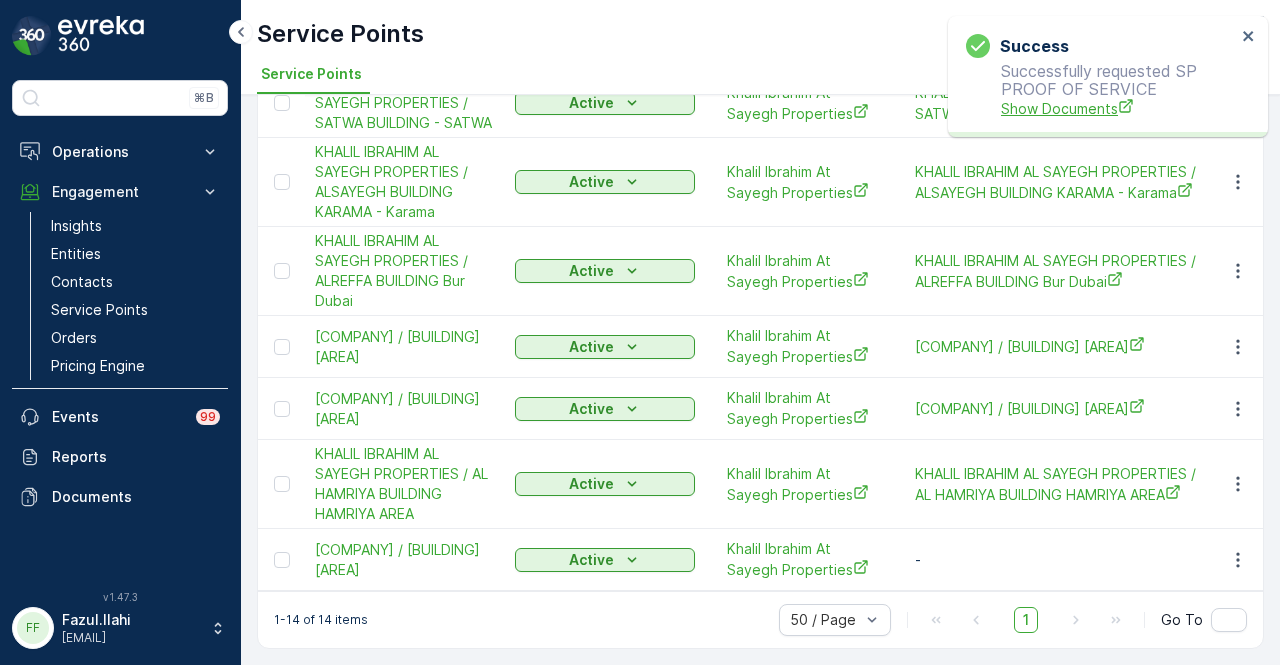 click on "Show Documents" at bounding box center (1118, 108) 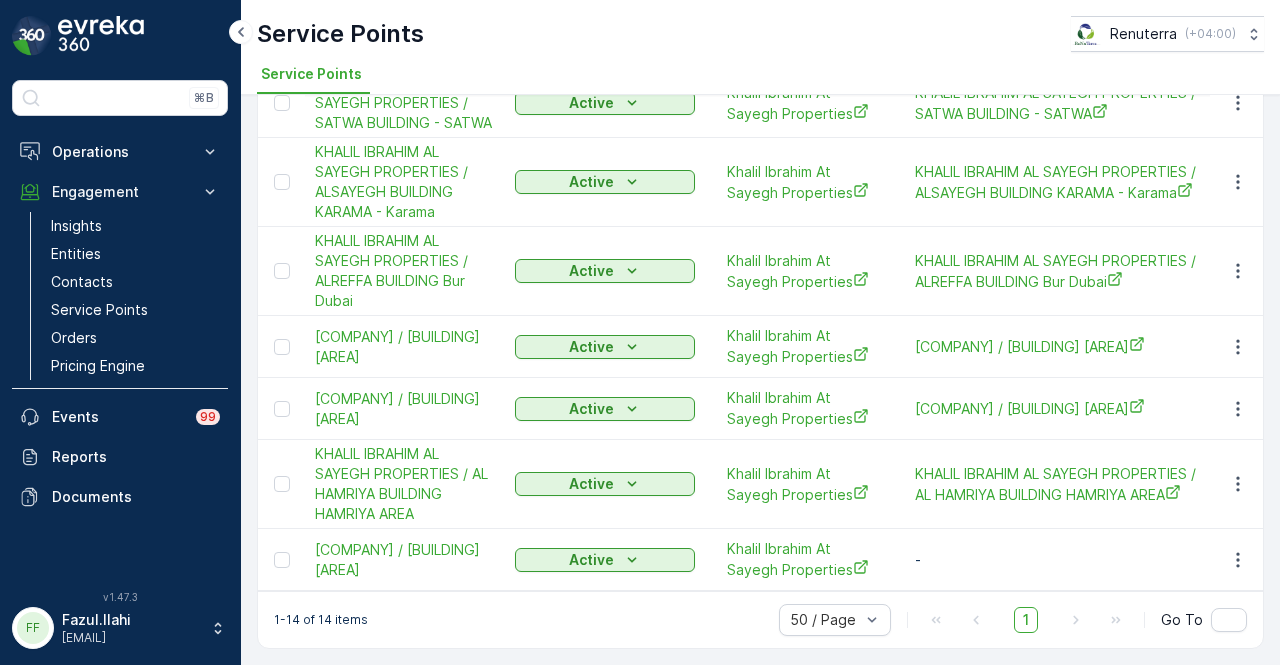 scroll, scrollTop: 723, scrollLeft: 0, axis: vertical 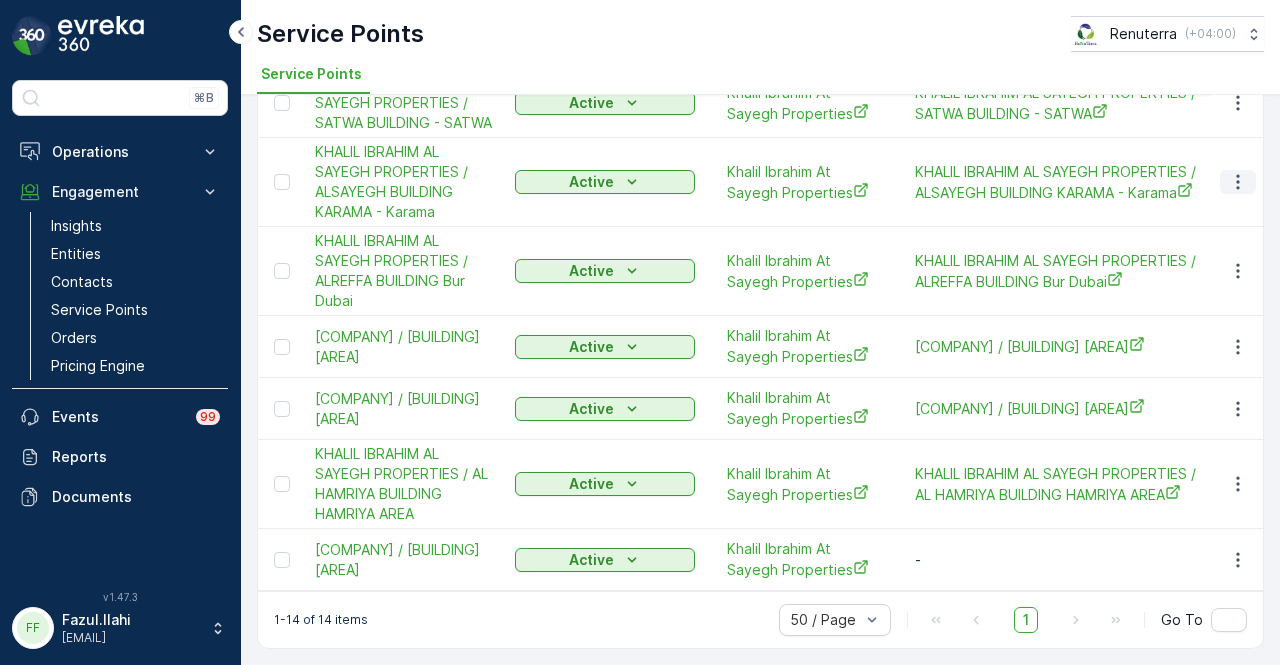 click 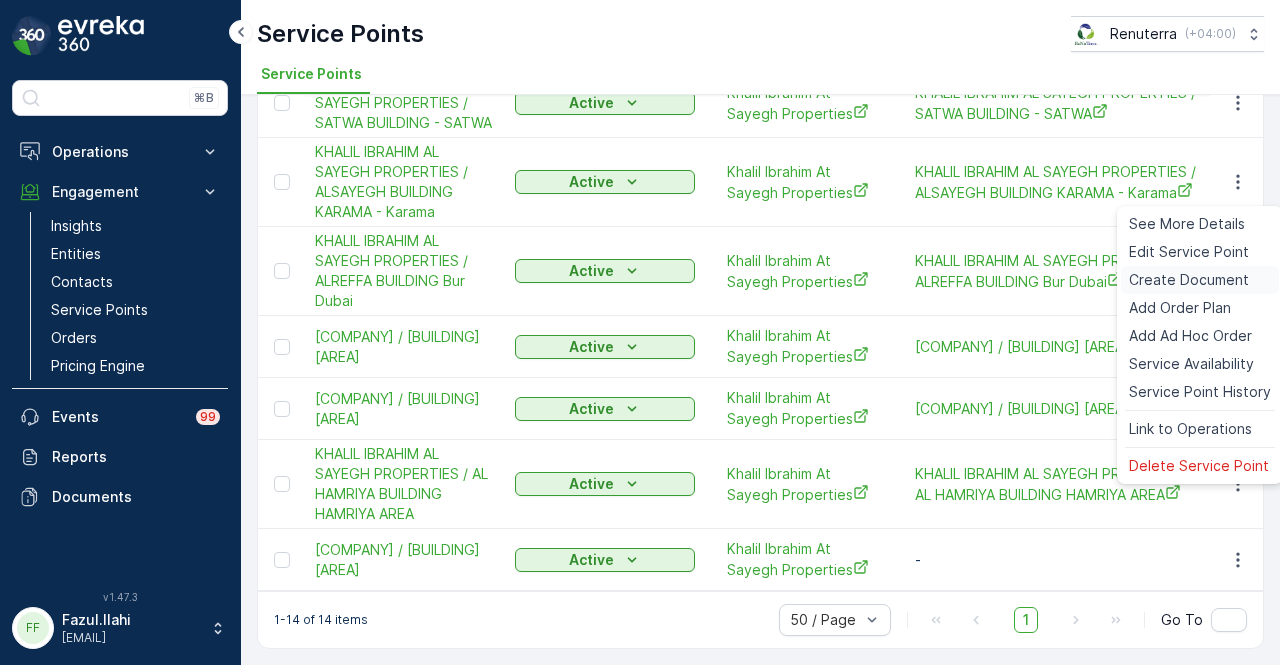 click on "Create Document" at bounding box center [1189, 280] 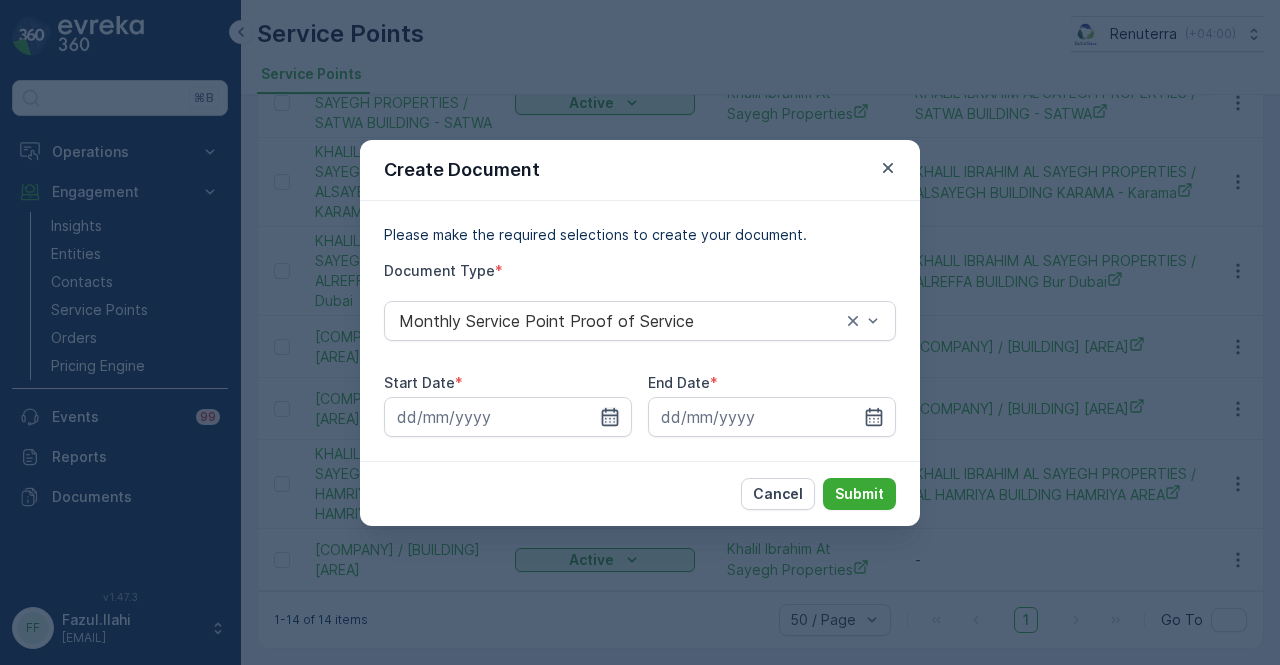 click 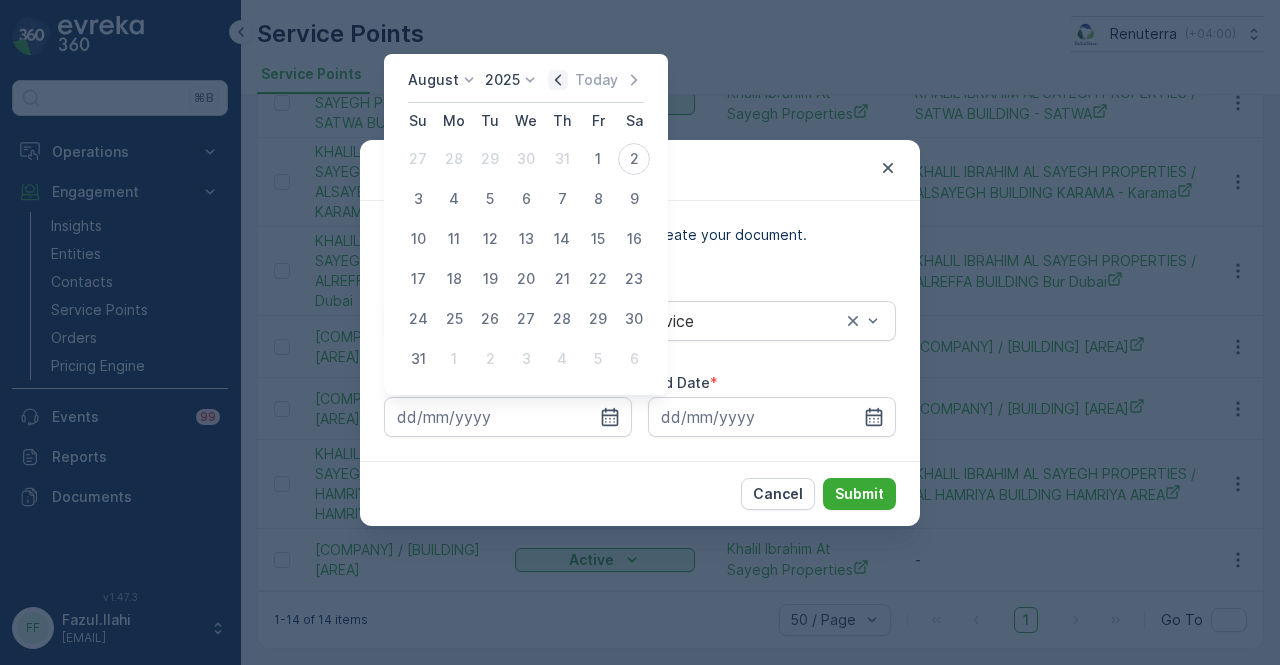 click 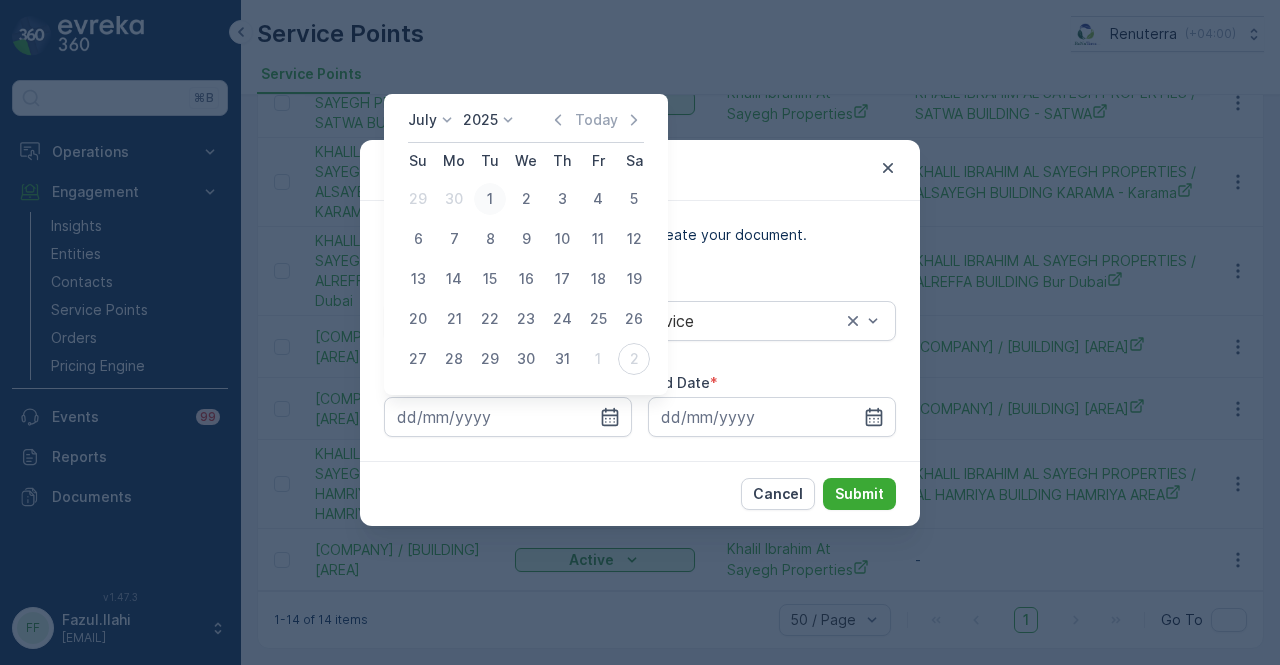 click on "1" at bounding box center (490, 199) 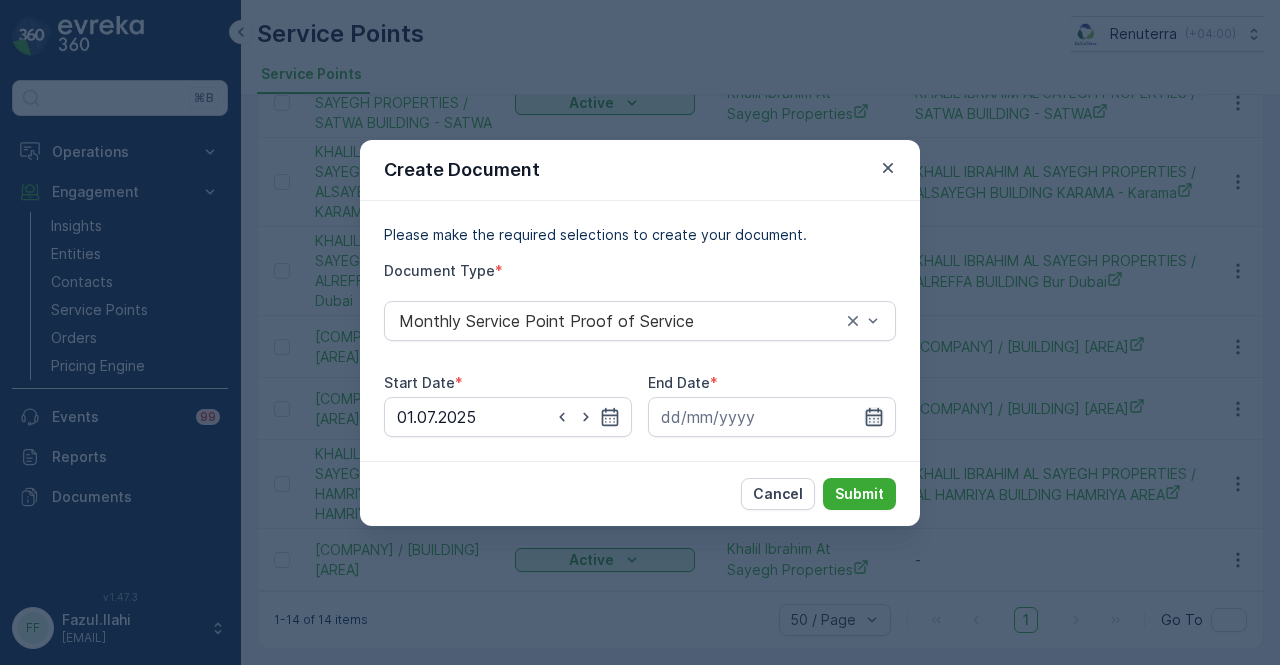 click 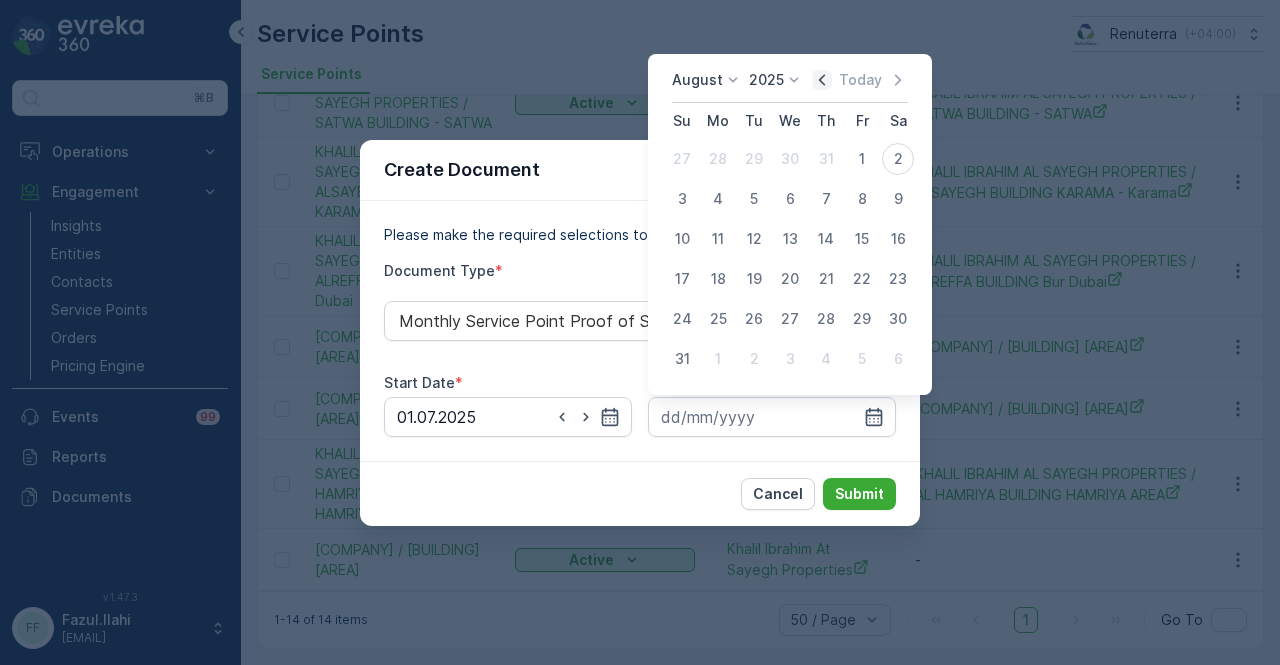 click 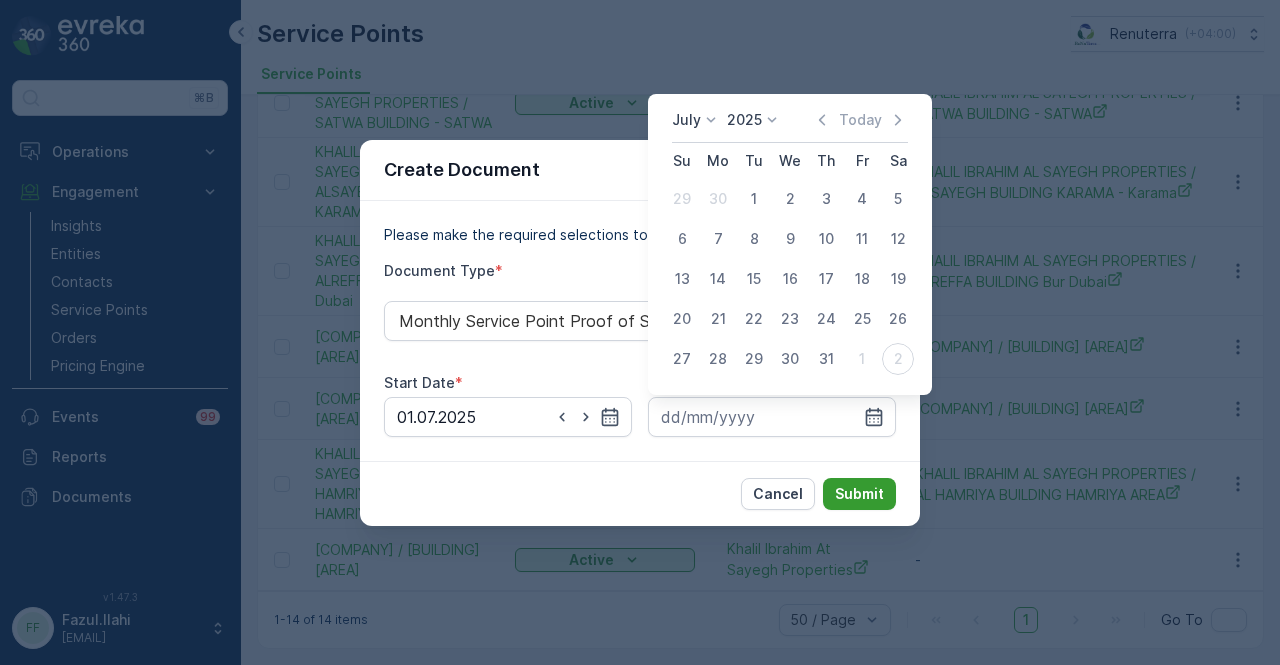 drag, startPoint x: 832, startPoint y: 355, endPoint x: 872, endPoint y: 494, distance: 144.64093 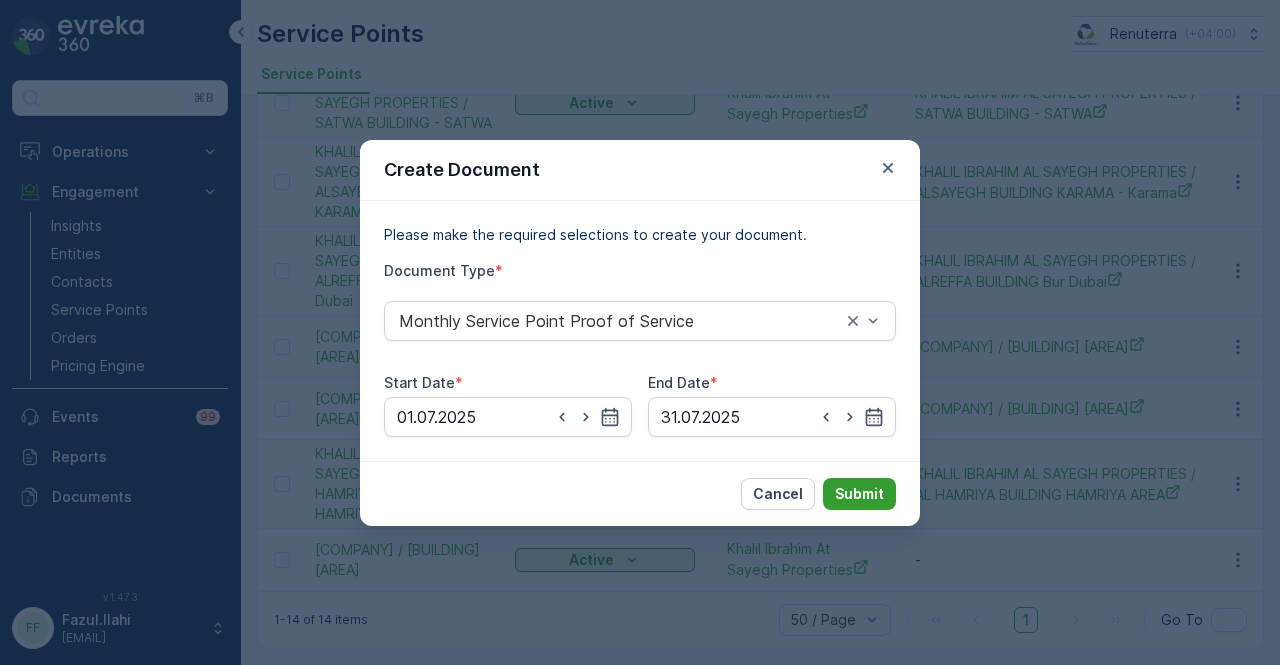 click on "Submit" at bounding box center (859, 494) 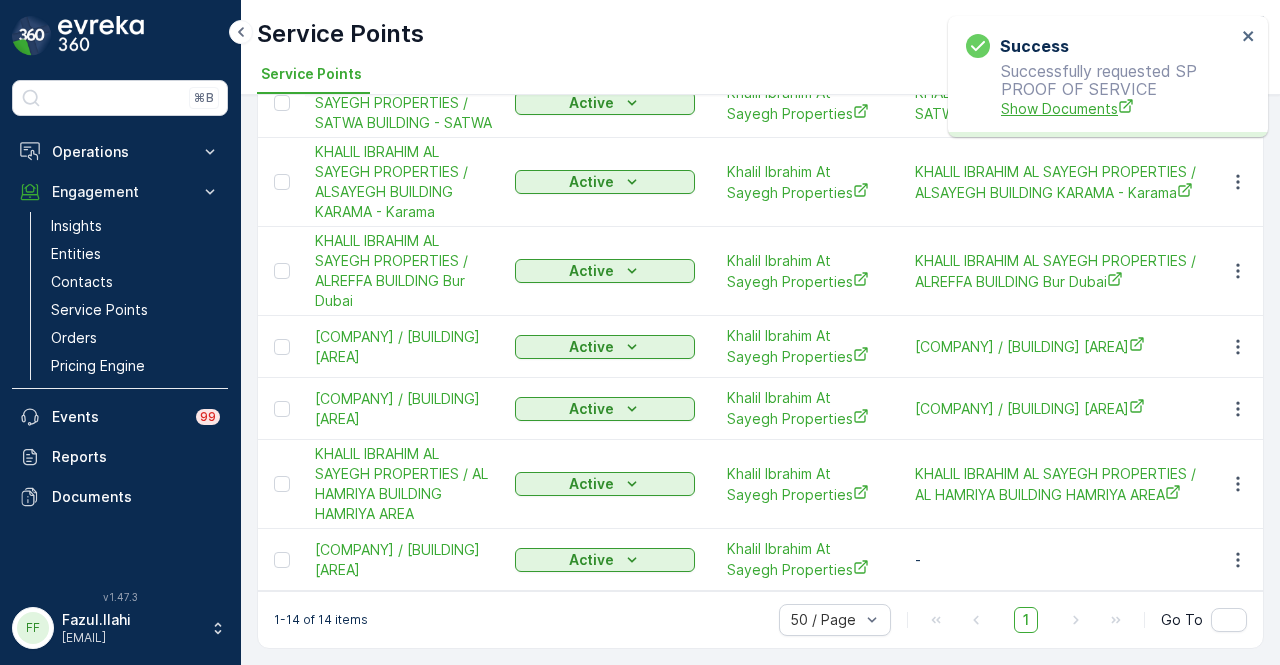 click on "Show Documents" at bounding box center [1118, 108] 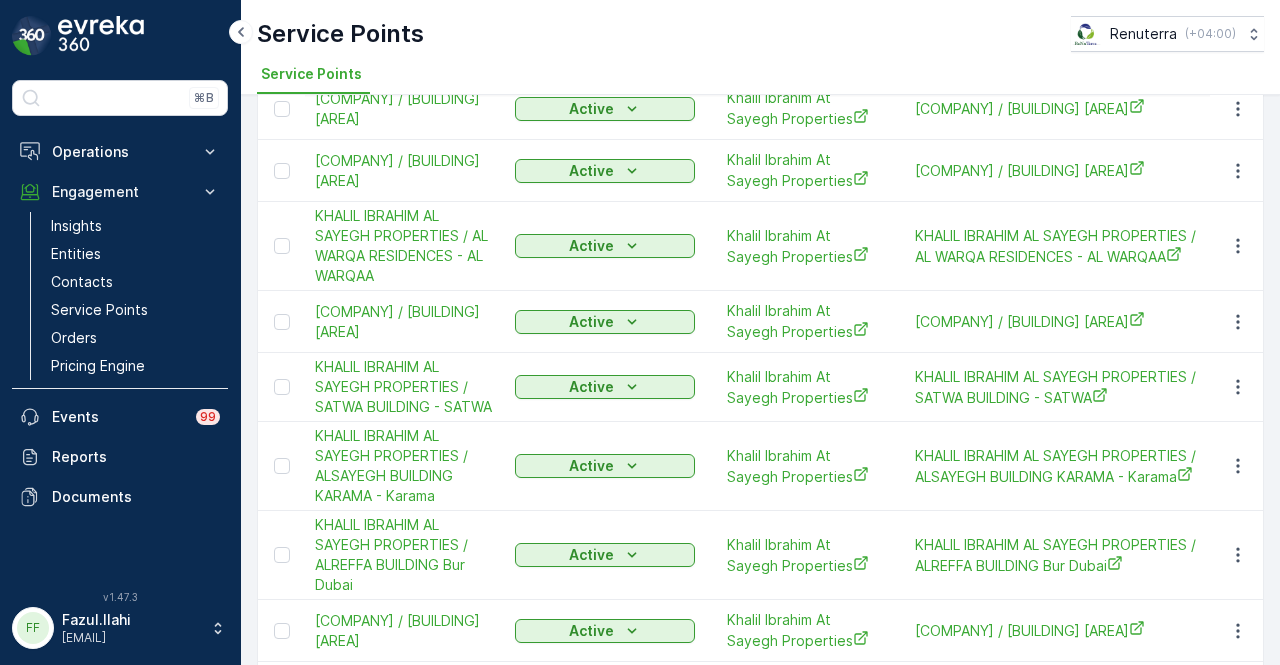scroll, scrollTop: 323, scrollLeft: 0, axis: vertical 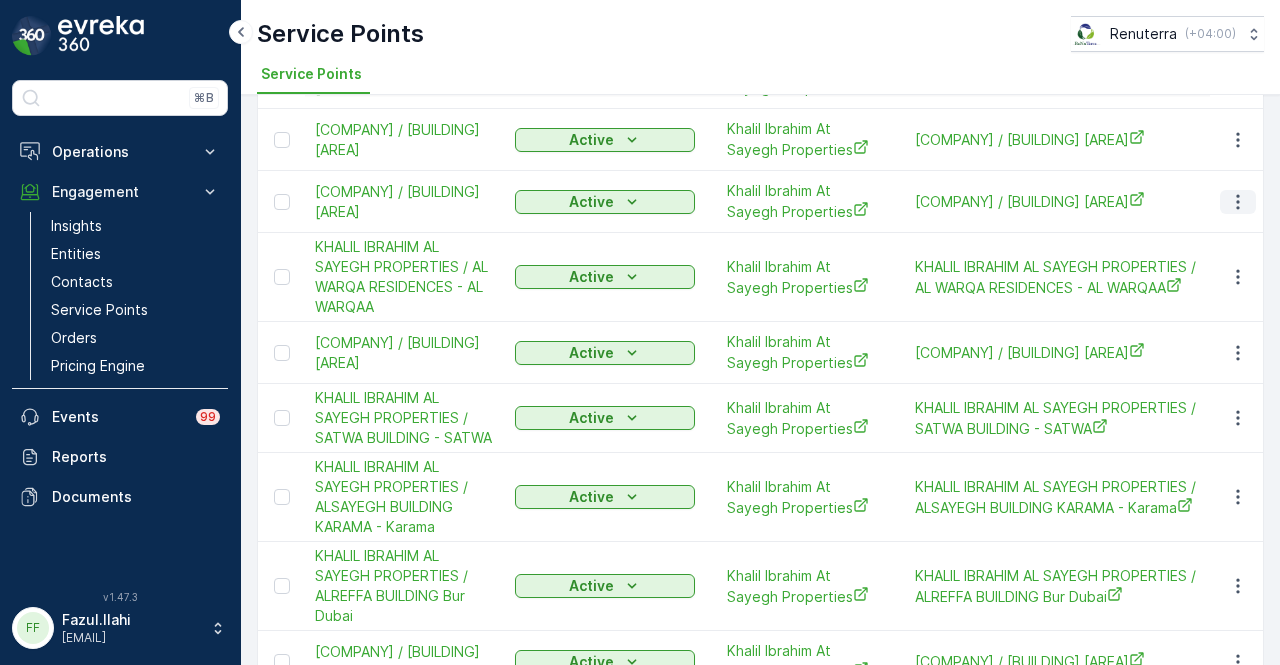 click 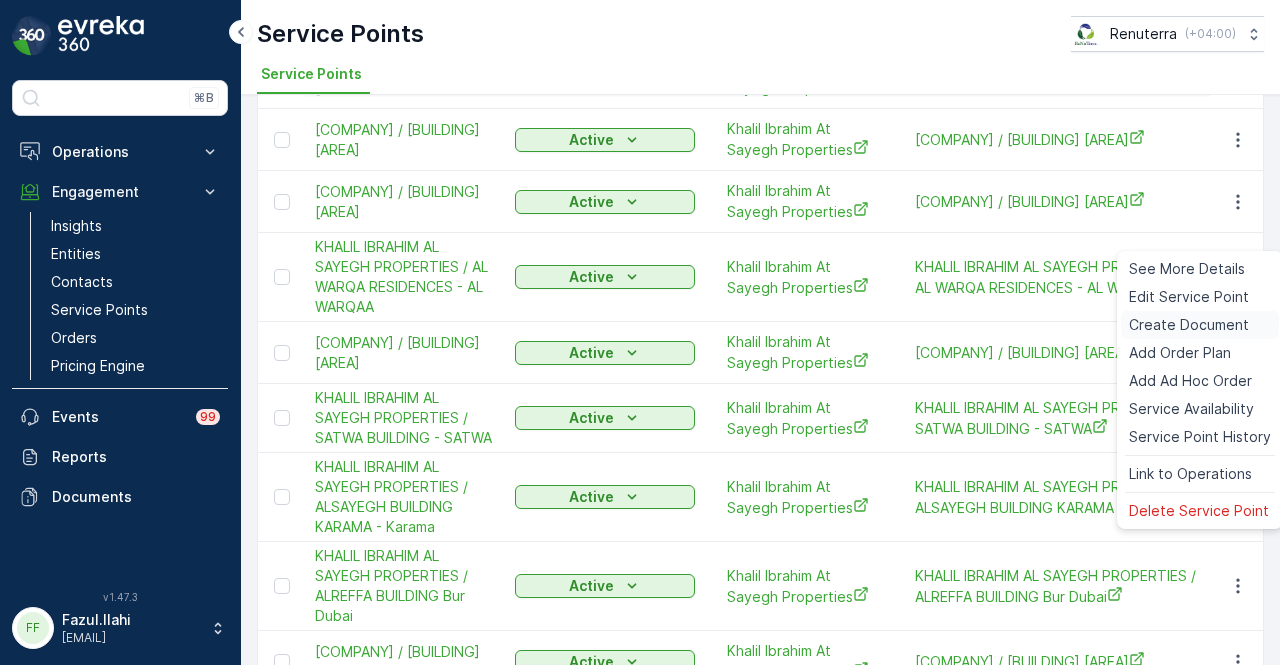 click on "Create Document" at bounding box center [1189, 325] 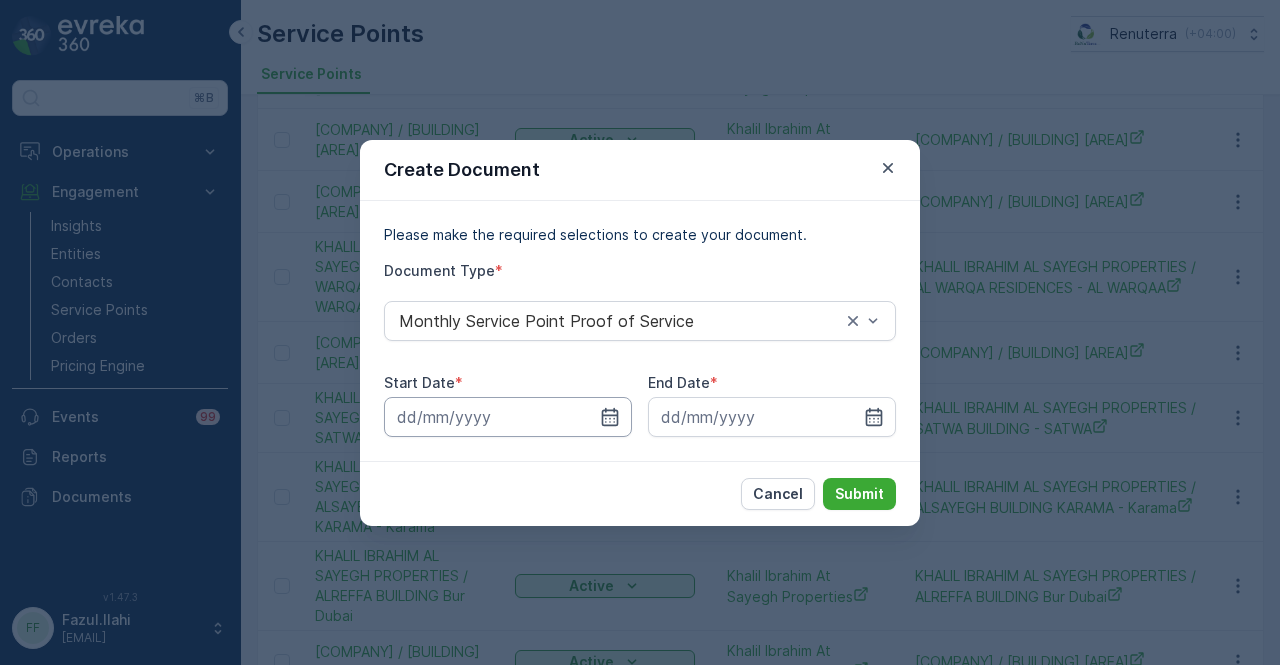 click at bounding box center (508, 417) 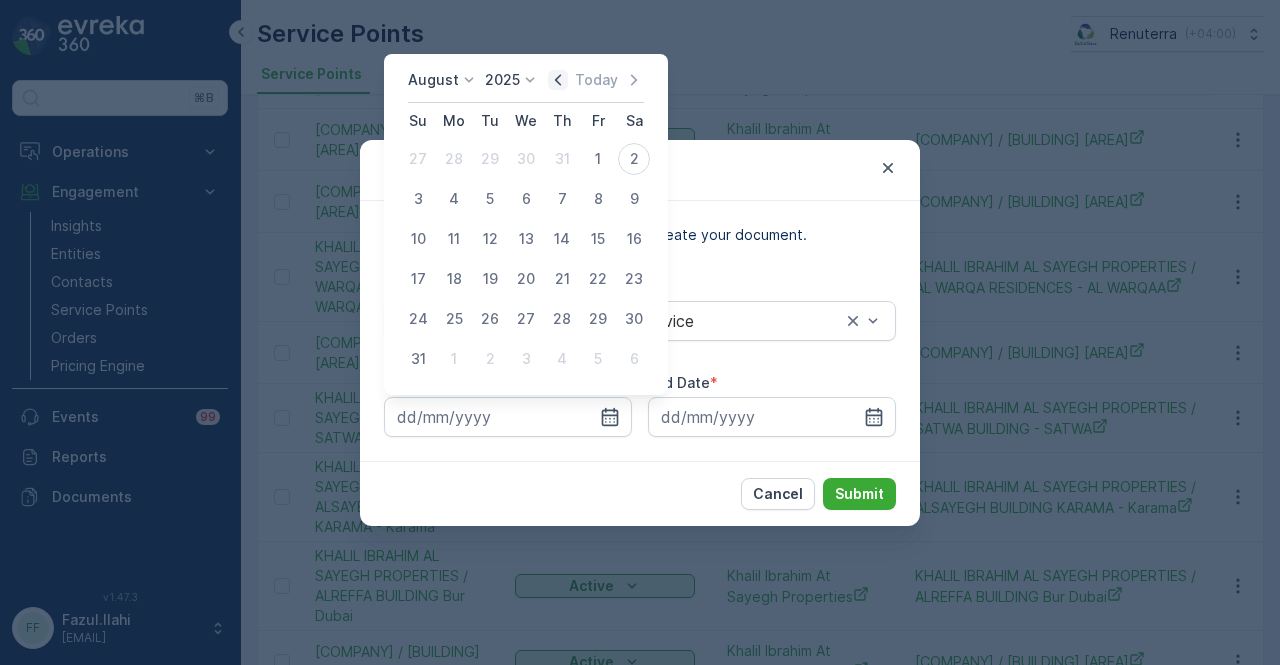 click 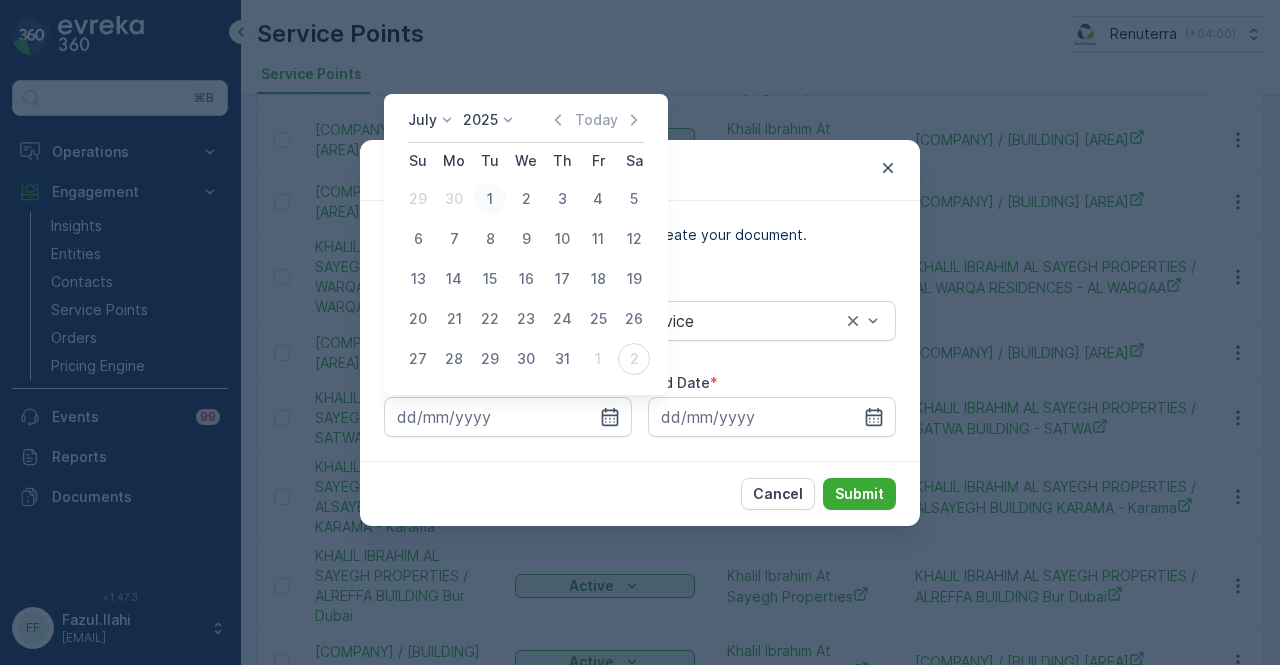 click on "1" at bounding box center (490, 199) 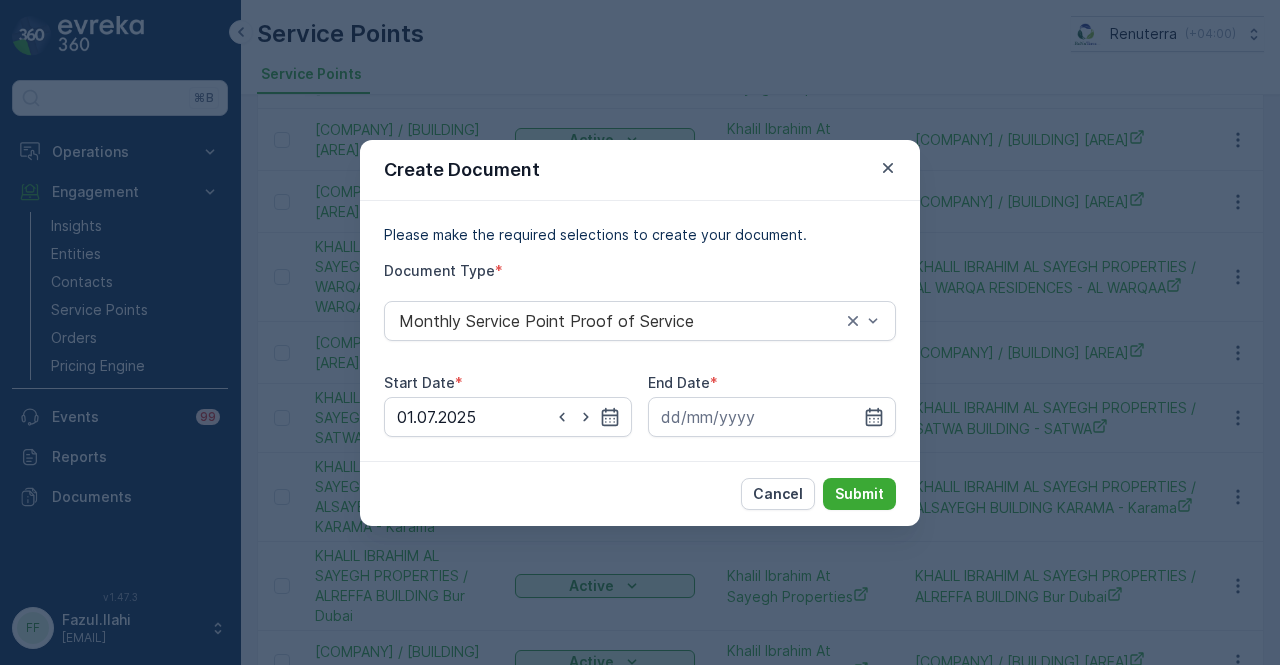 drag, startPoint x: 881, startPoint y: 413, endPoint x: 884, endPoint y: 268, distance: 145.03104 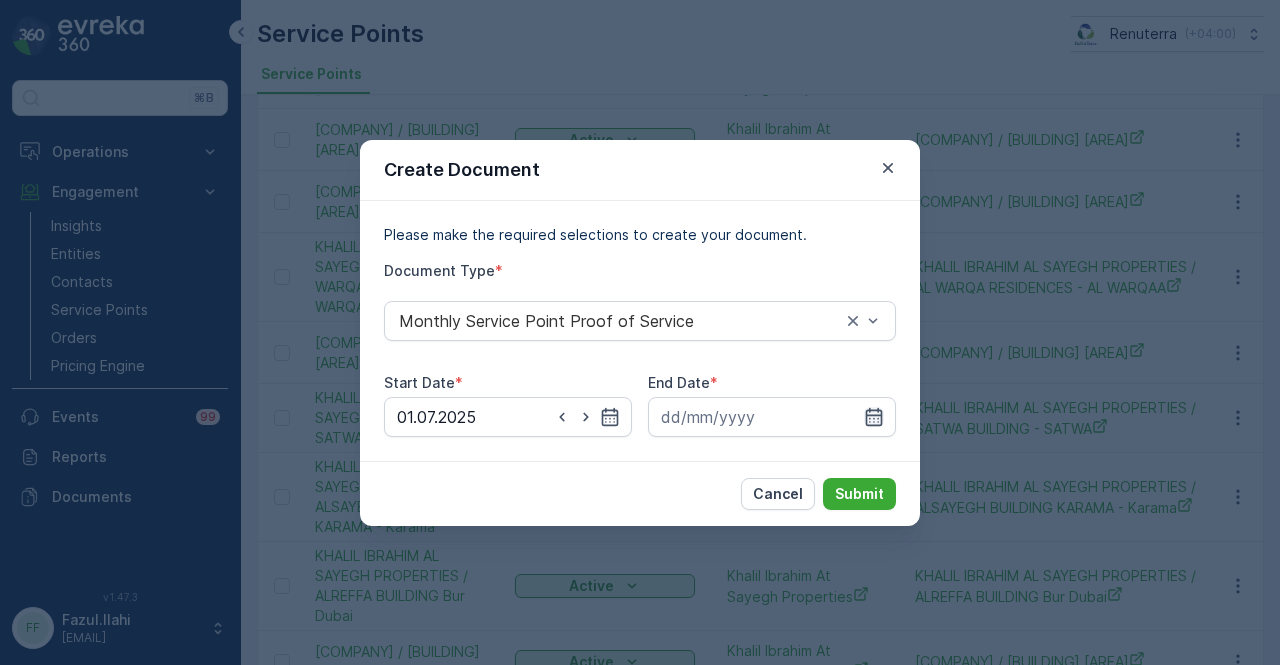 click 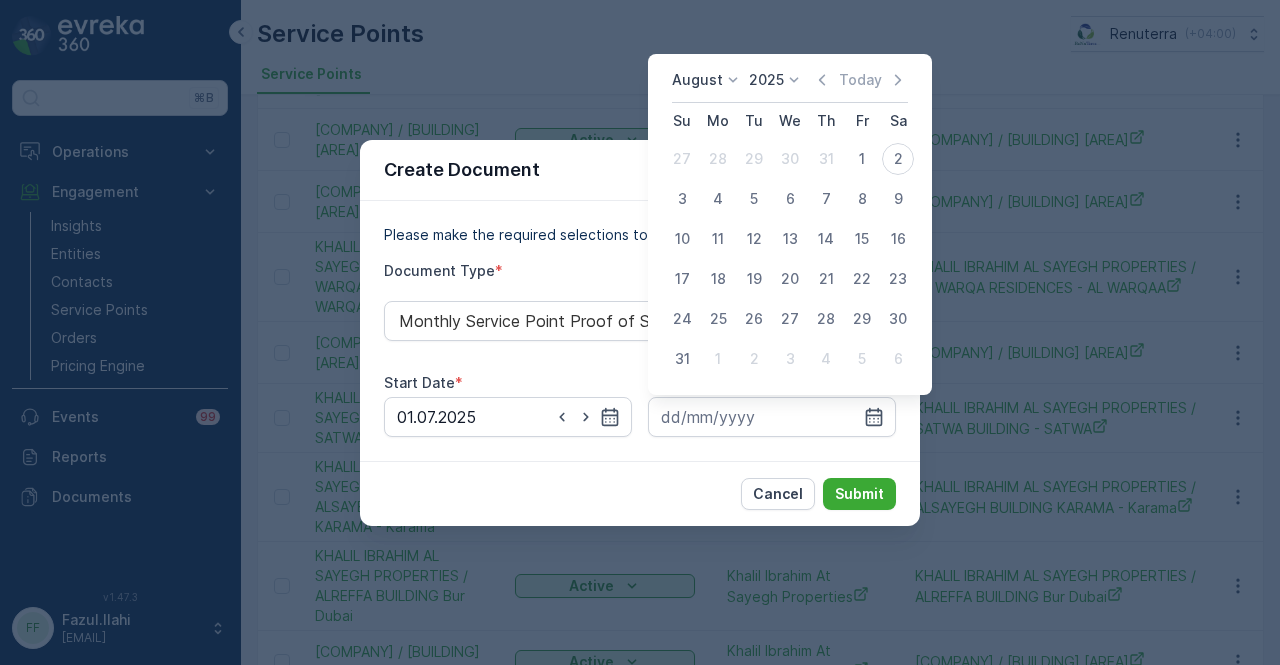 click on "Today" at bounding box center (860, 80) 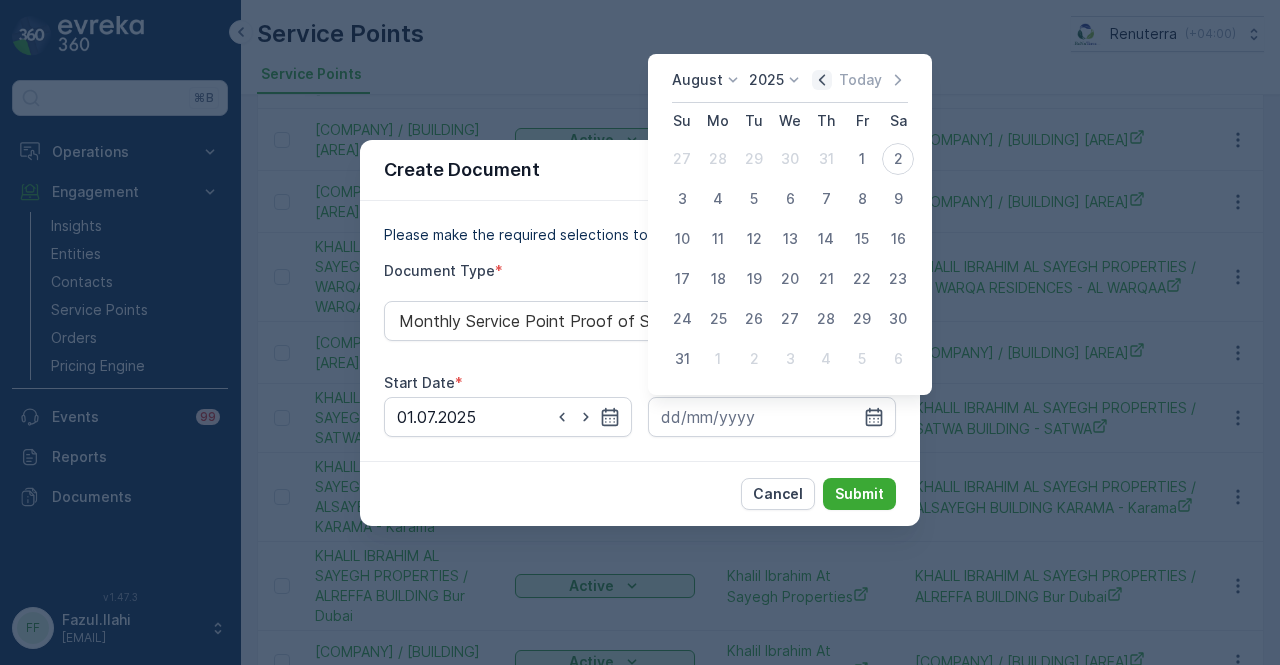 click 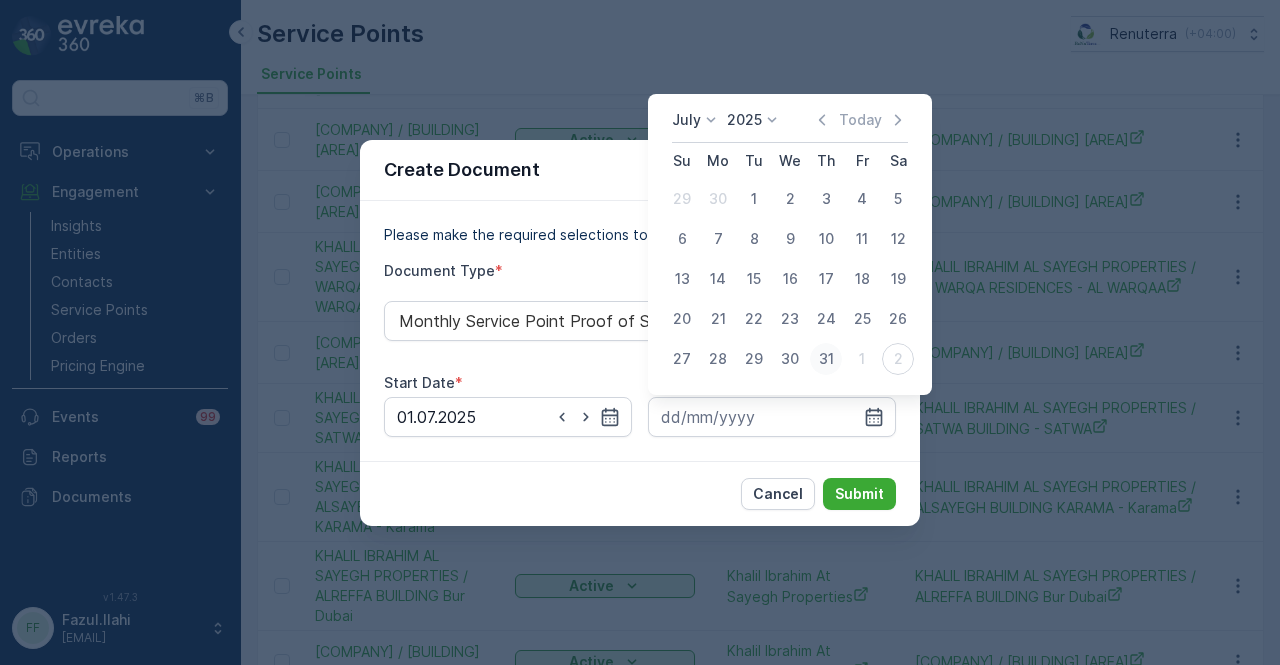 click on "31" at bounding box center (826, 359) 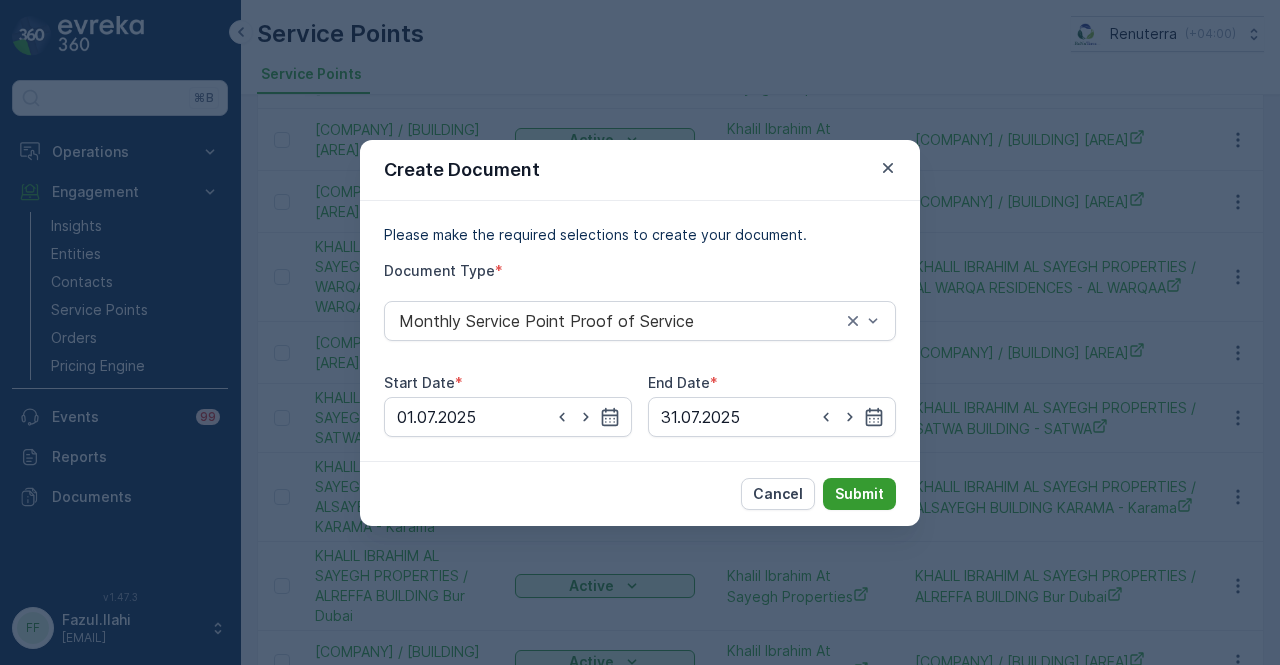 click on "Submit" at bounding box center (859, 494) 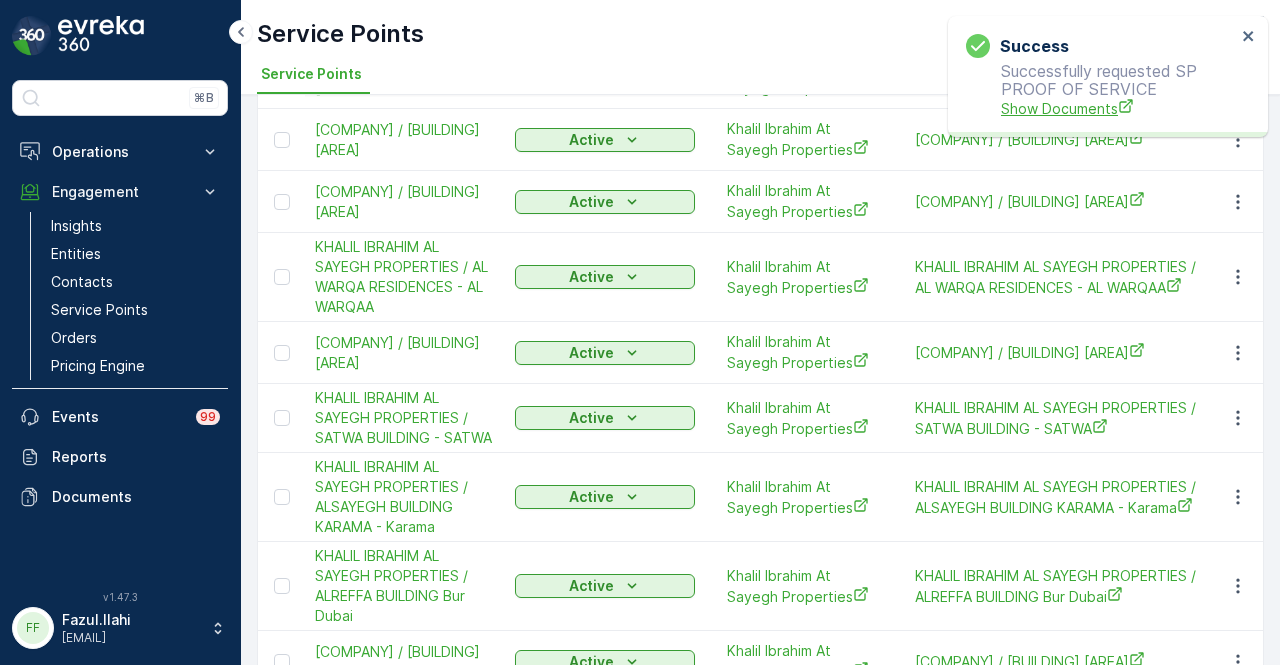 click on "Show Documents" at bounding box center (1118, 108) 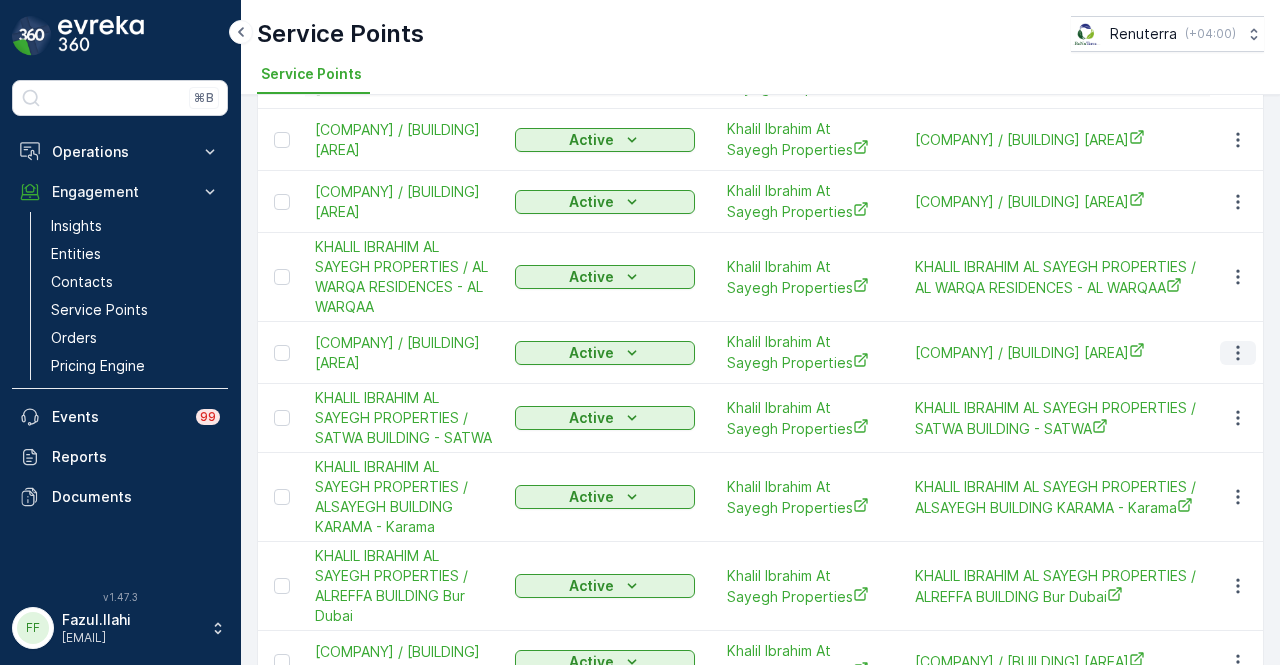 click 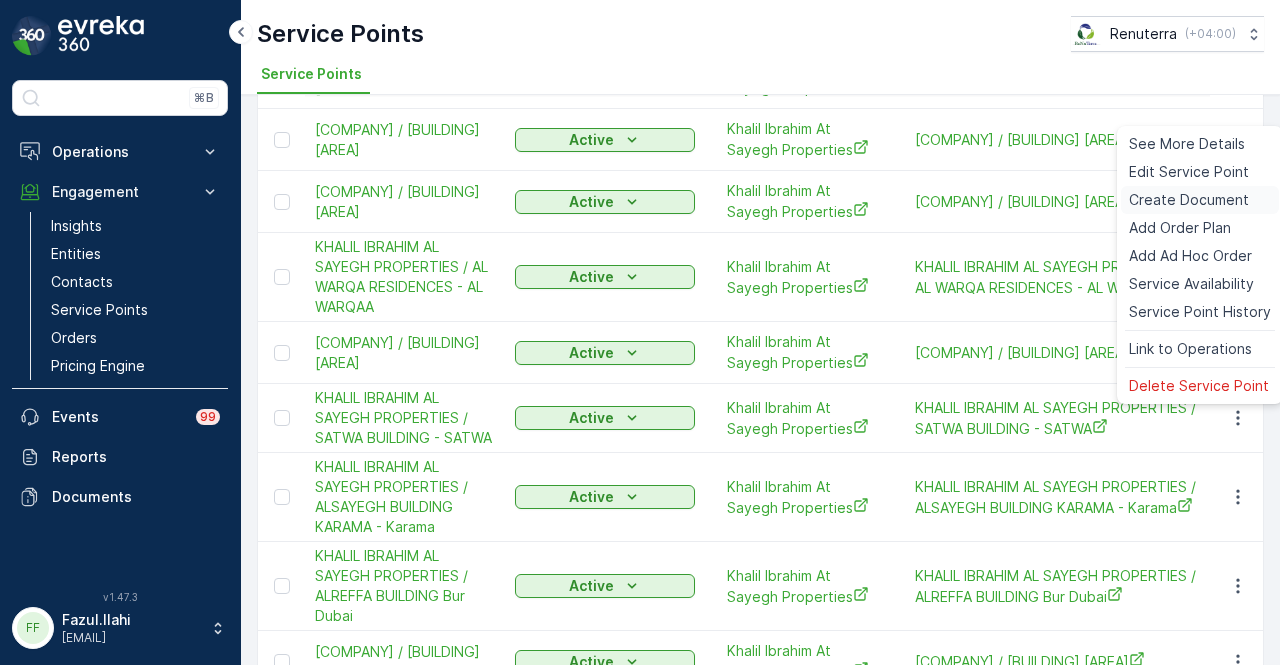 click on "Create Document" at bounding box center (1189, 200) 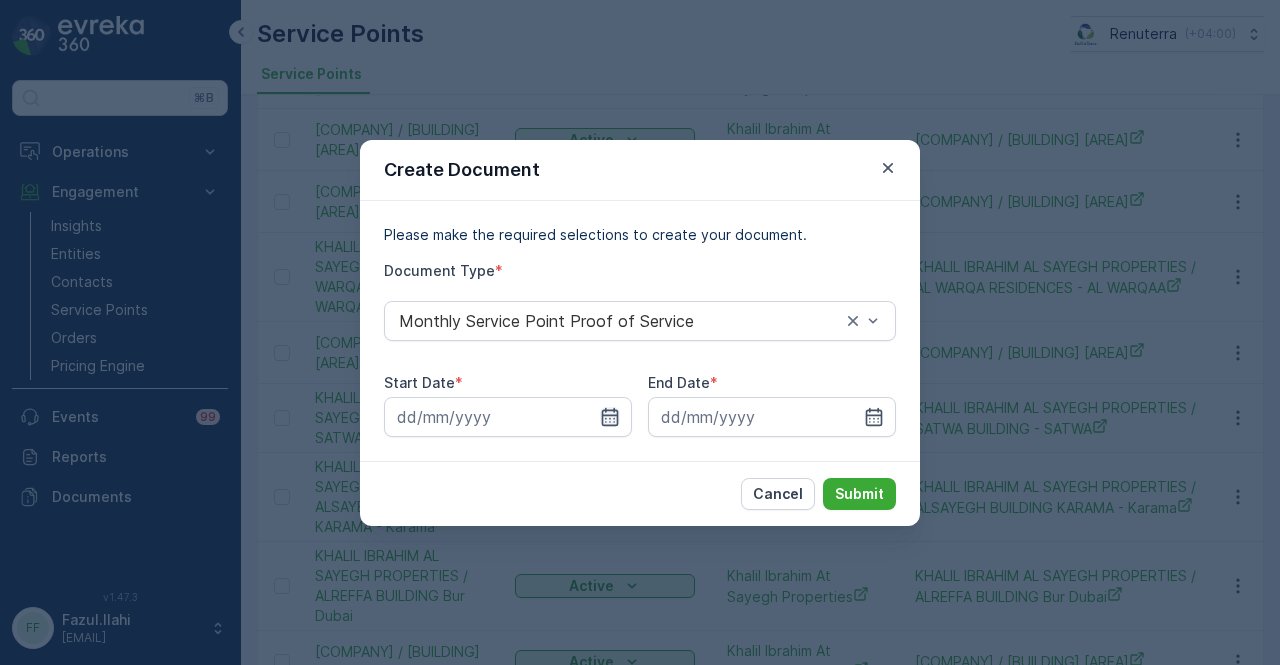 click 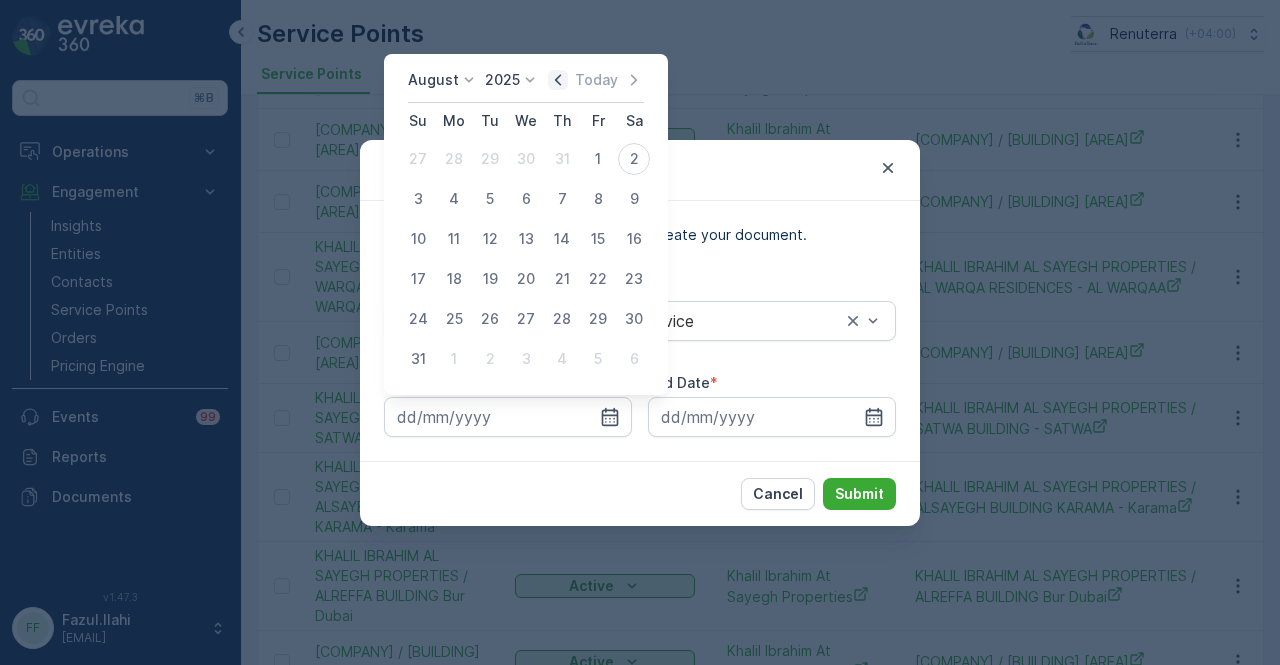 click 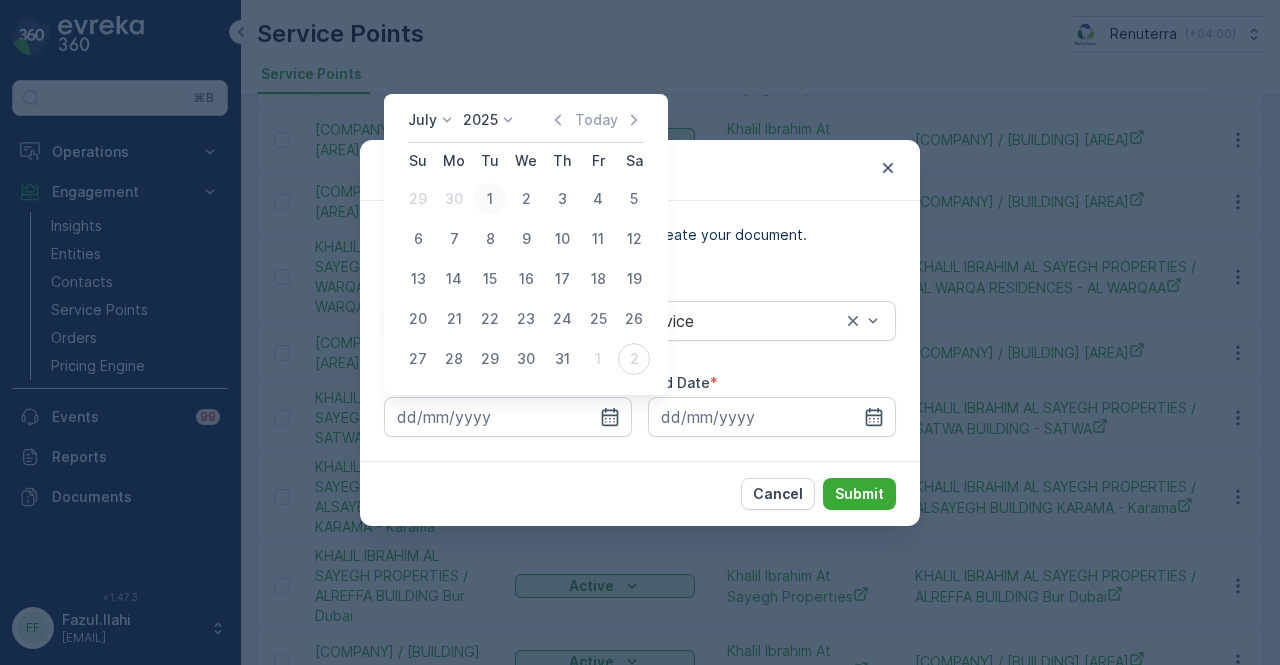 click on "1" at bounding box center [490, 199] 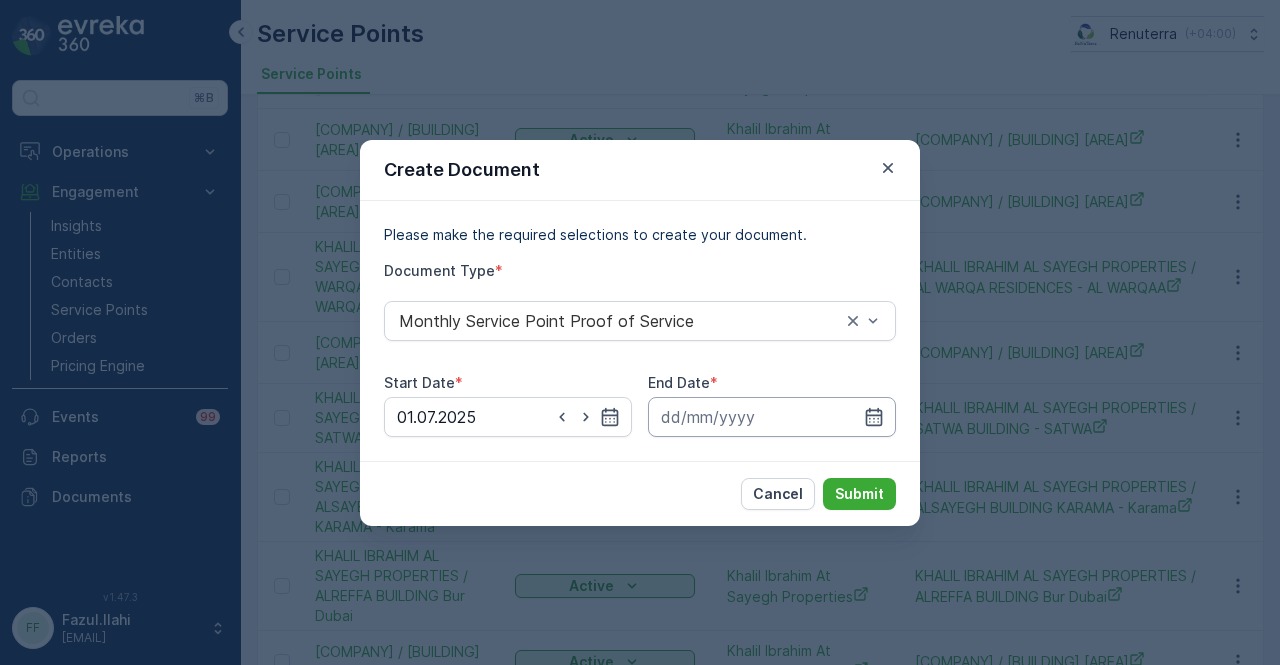 click at bounding box center [772, 417] 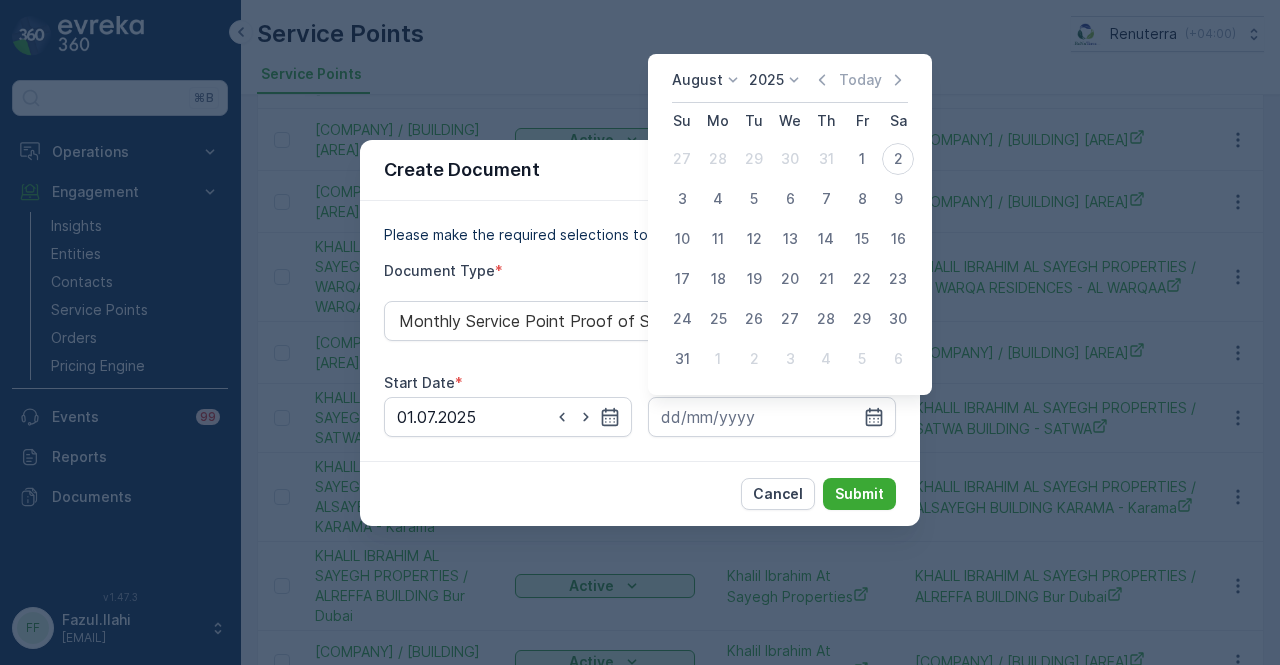 click on "August 2025 Today Su Mo Tu We Th Fr Sa 27 28 29 30 31 1 2 3 4 5 6 7 8 9 10 11 12 13 14 15 16 17 18 19 20 21 22 23 24 25 26 27 28 29 30 31 1 2 3 4 5 6" at bounding box center [790, 224] 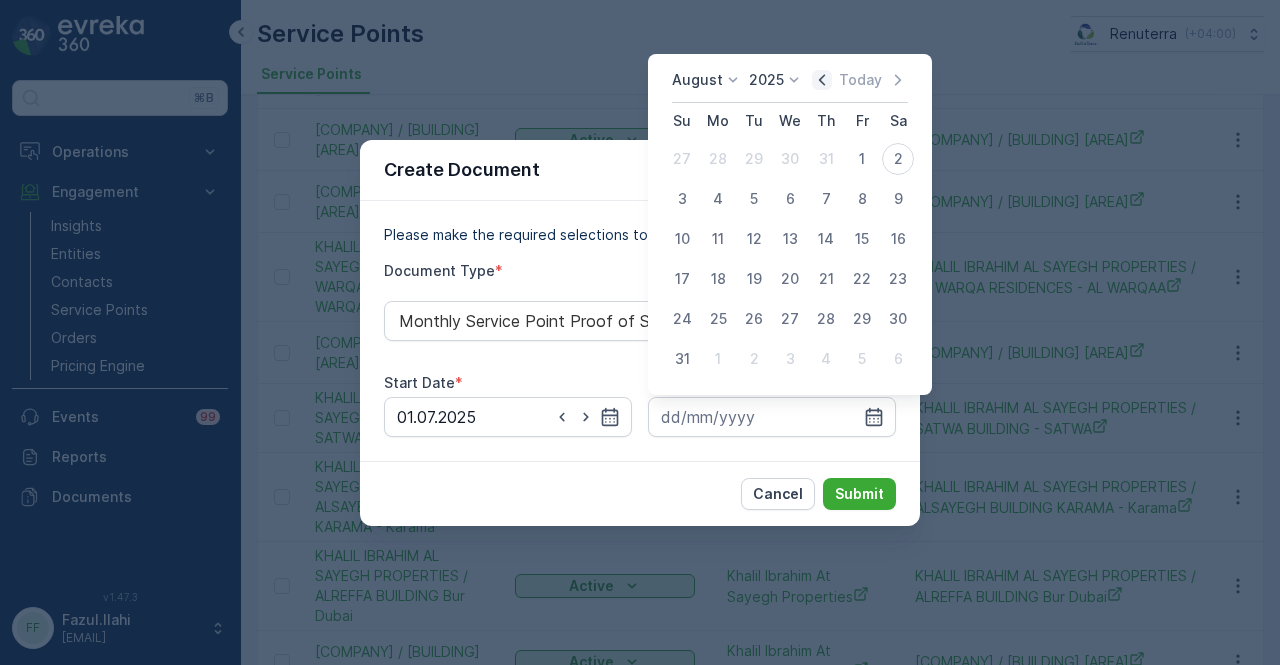 click 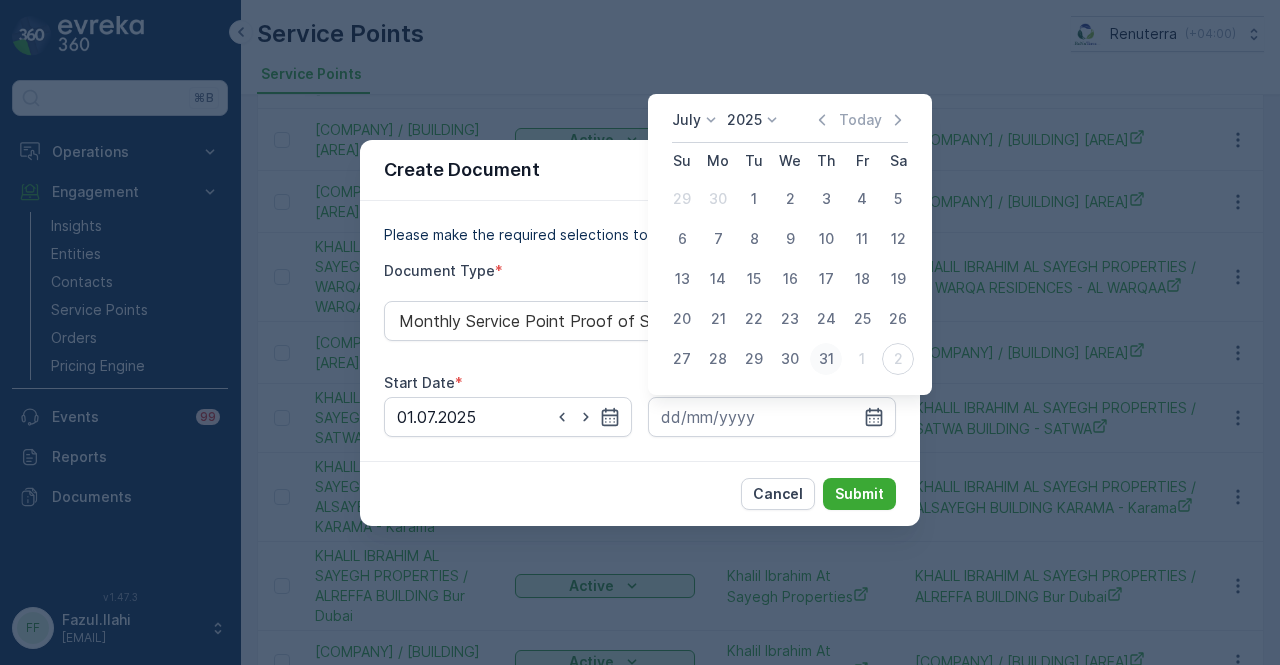 click on "31" at bounding box center [826, 359] 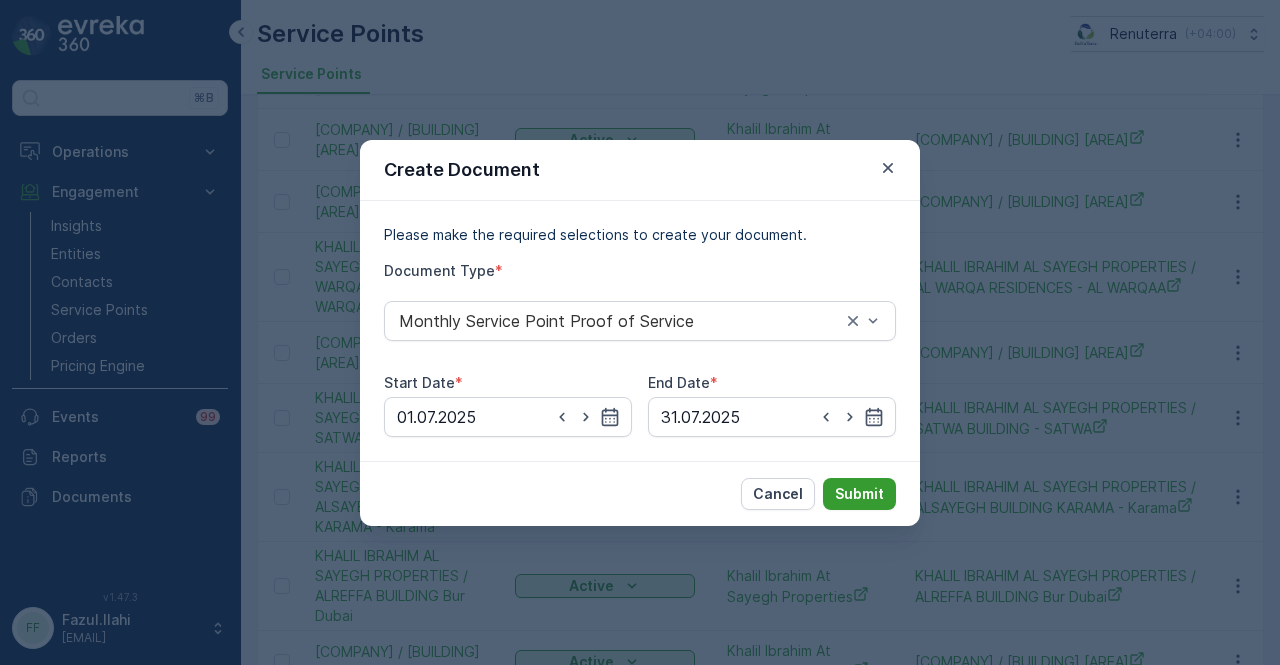 click on "Submit" at bounding box center [859, 494] 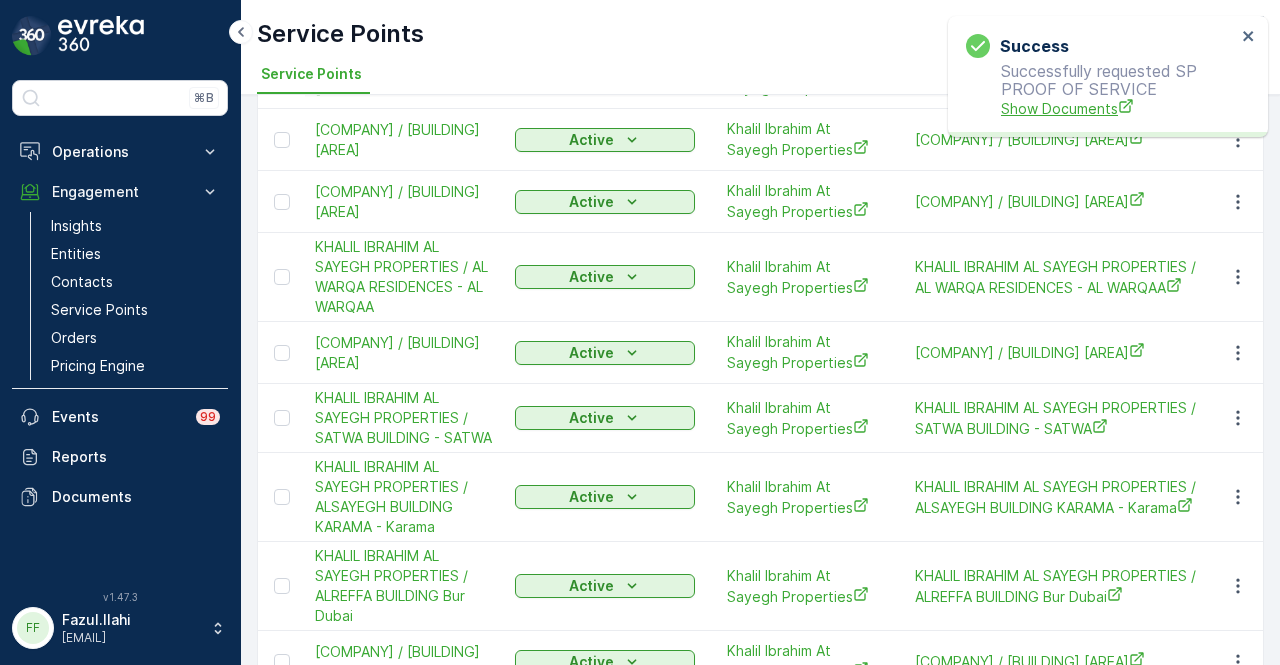 click on "Show Documents" at bounding box center (1118, 108) 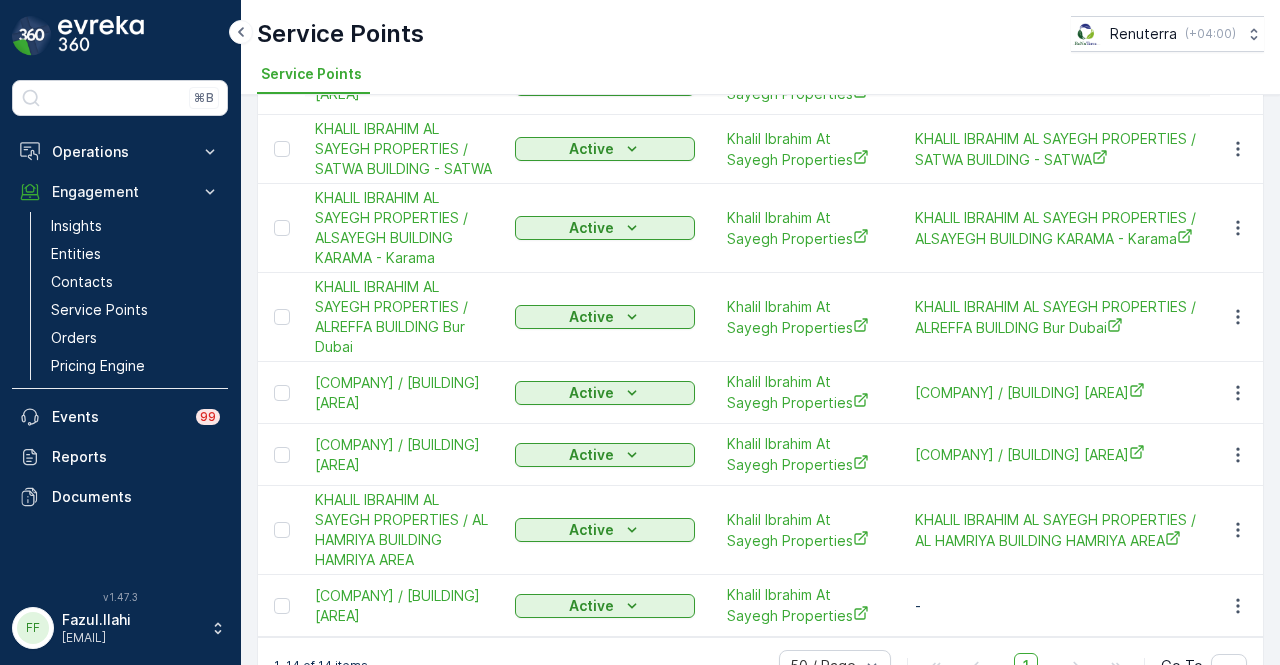scroll, scrollTop: 623, scrollLeft: 0, axis: vertical 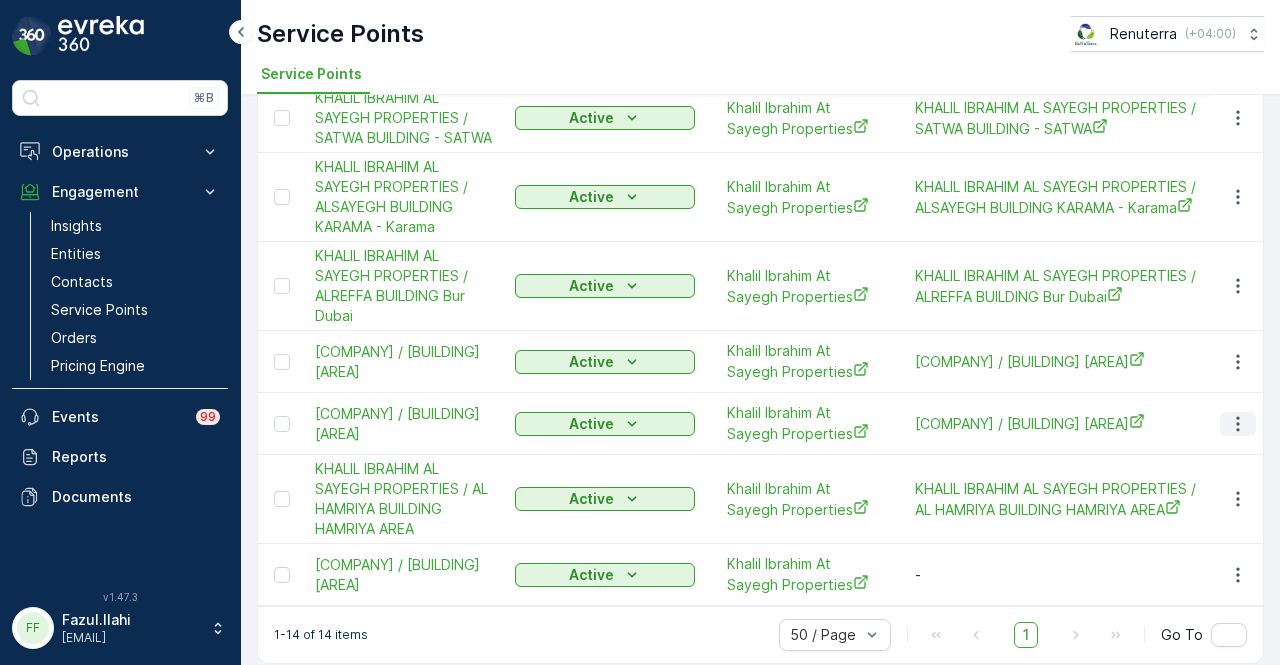 click 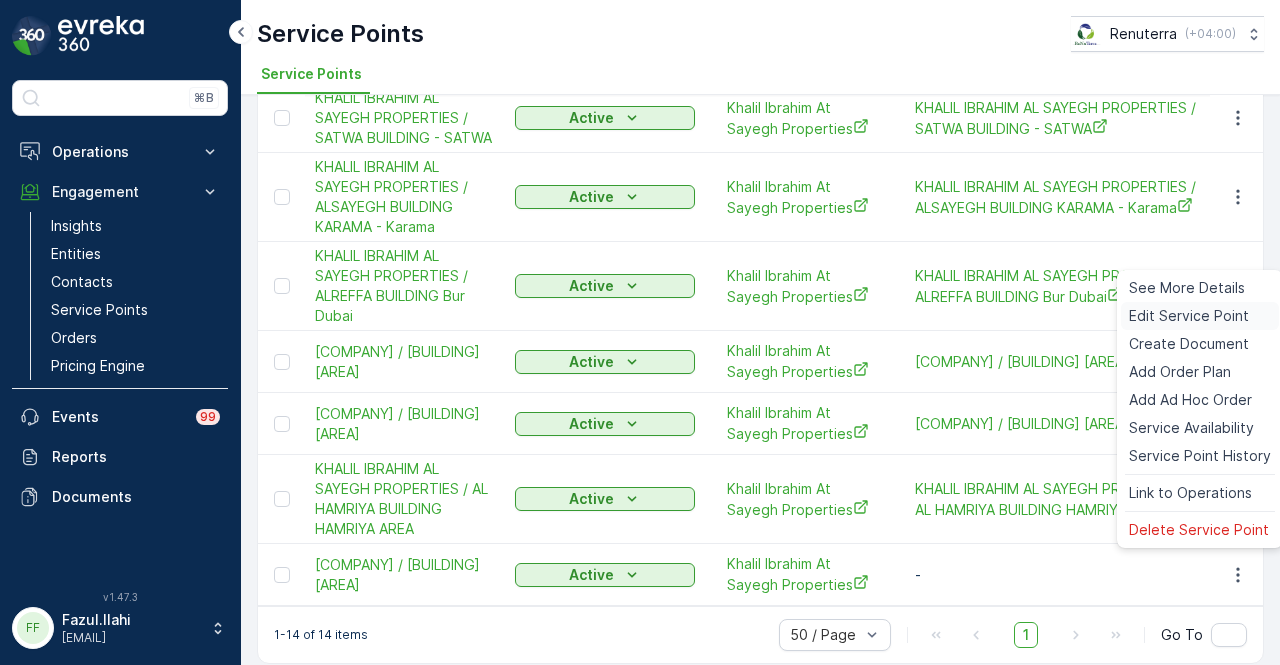 click on "Edit Service Point" at bounding box center (1189, 316) 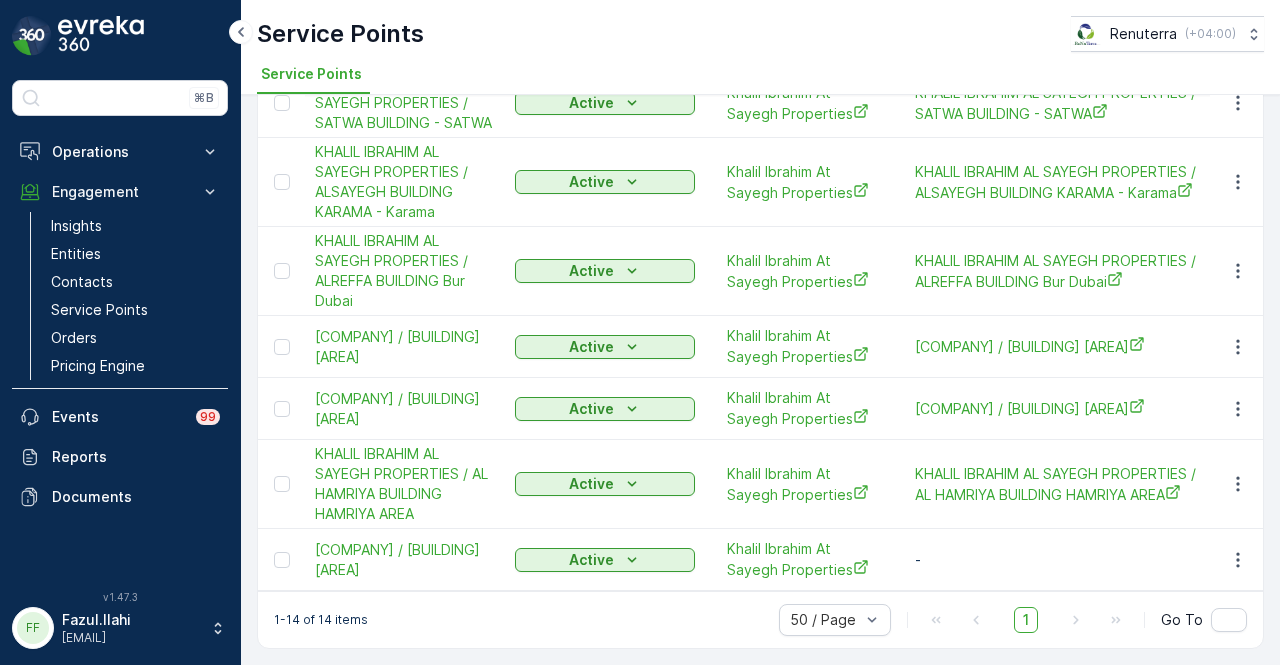 scroll, scrollTop: 823, scrollLeft: 0, axis: vertical 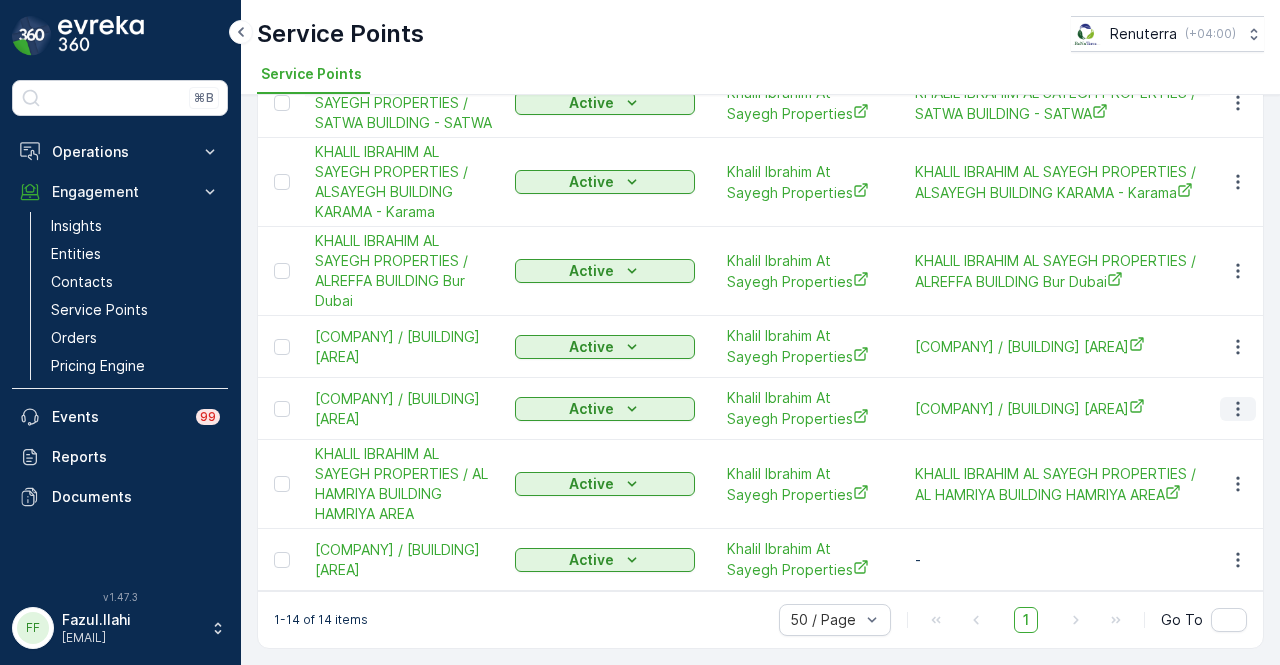click 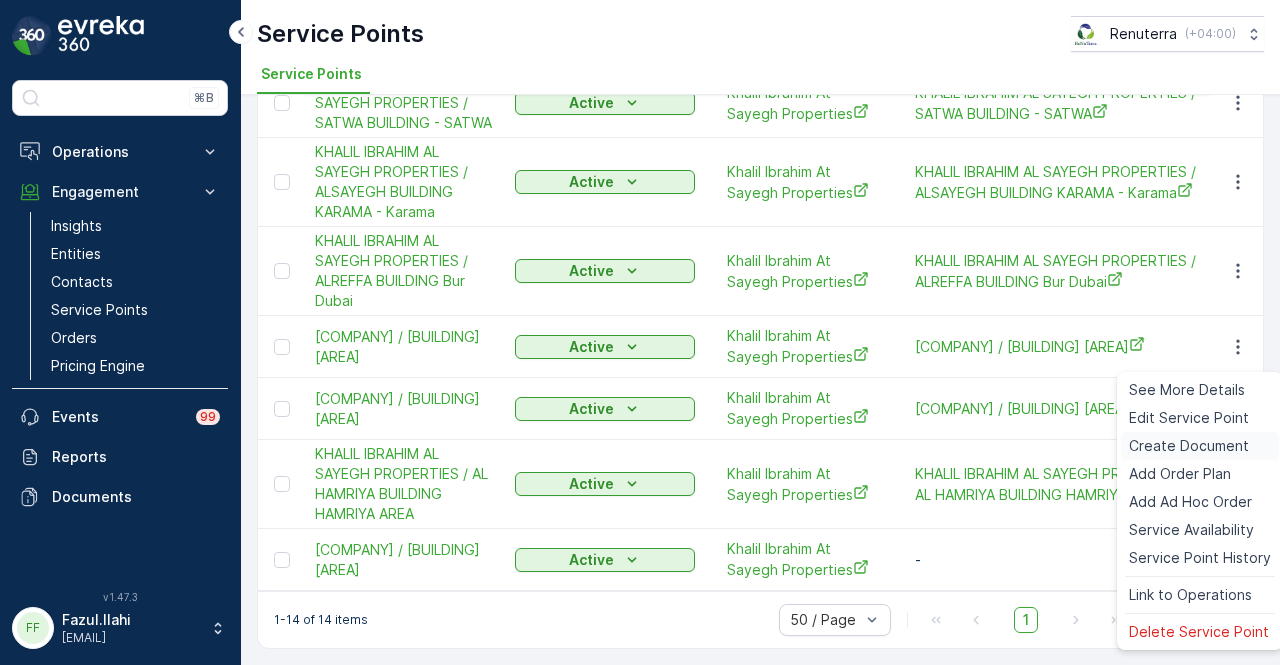 click on "Create Document" at bounding box center (1189, 446) 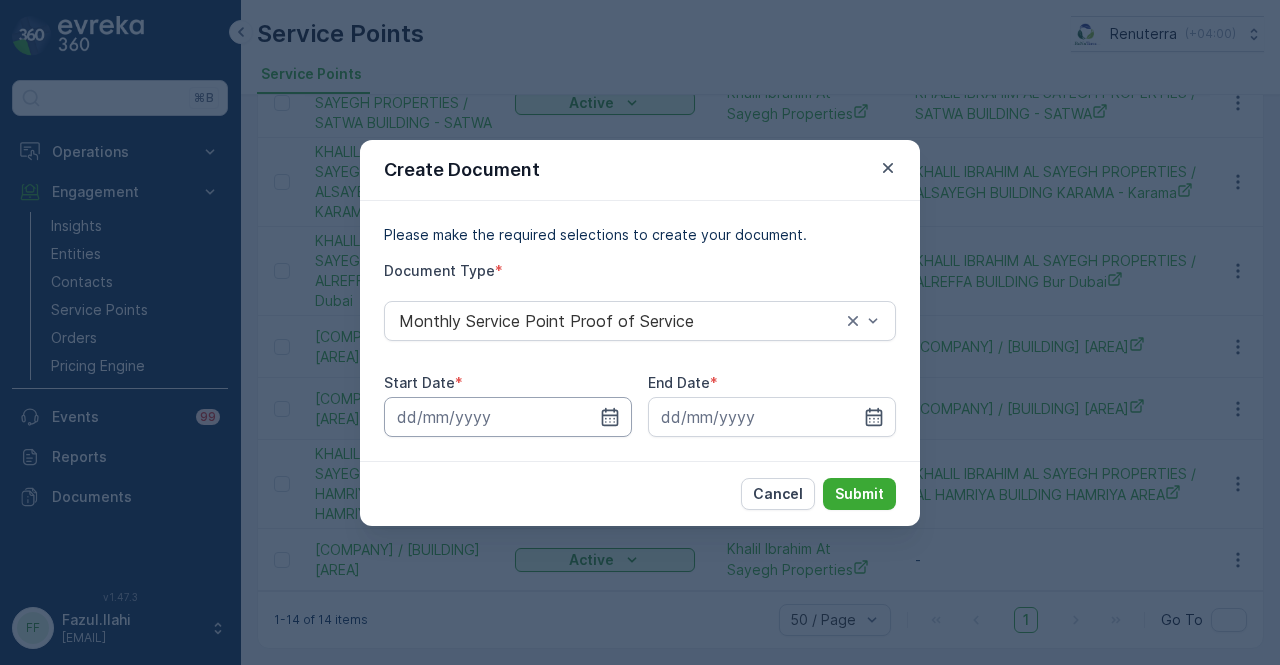 drag, startPoint x: 606, startPoint y: 418, endPoint x: 598, endPoint y: 400, distance: 19.697716 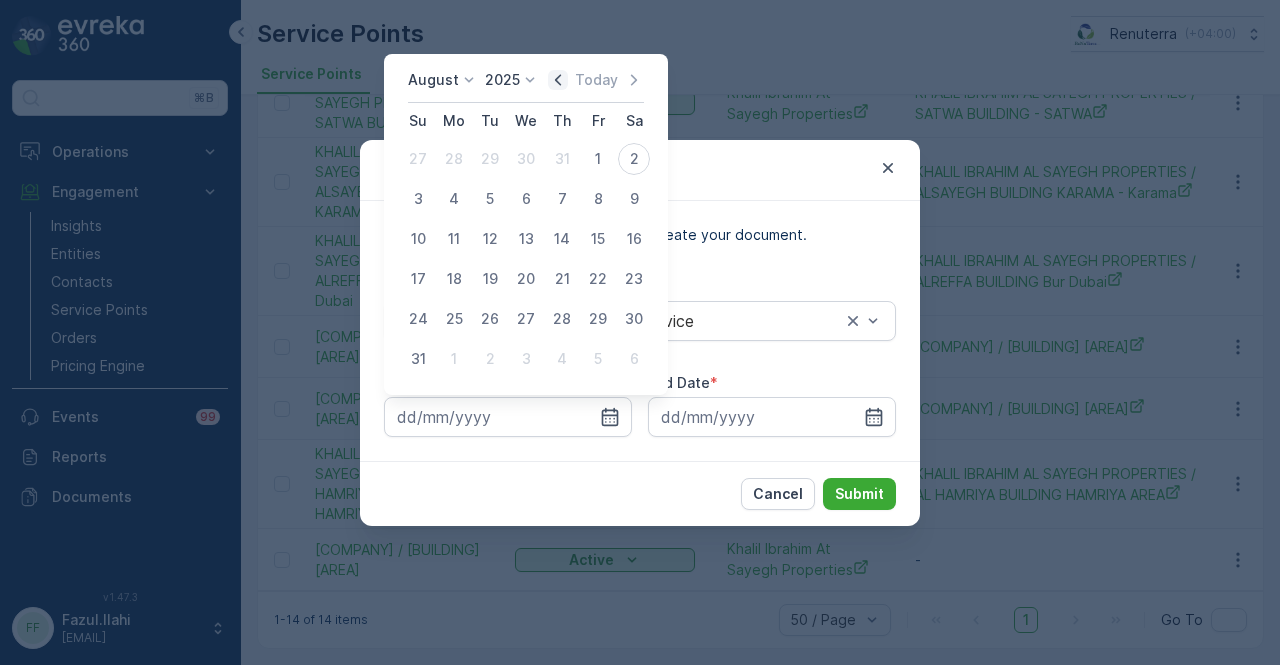 click 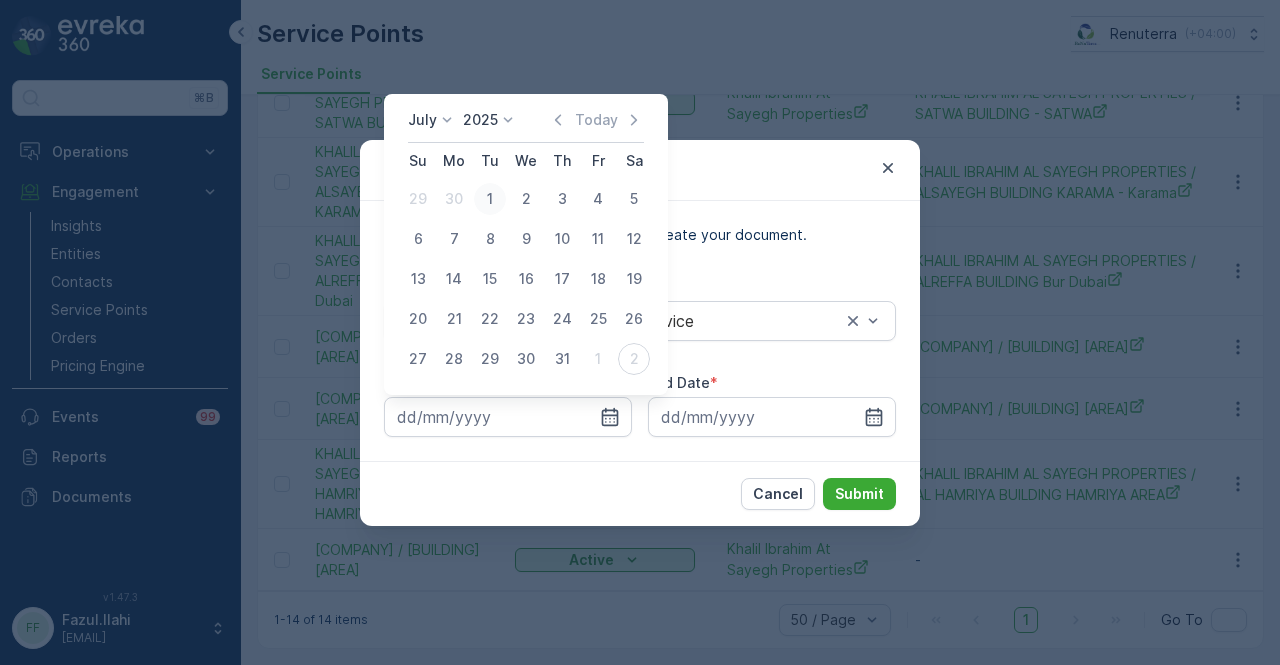 click on "1" at bounding box center [490, 199] 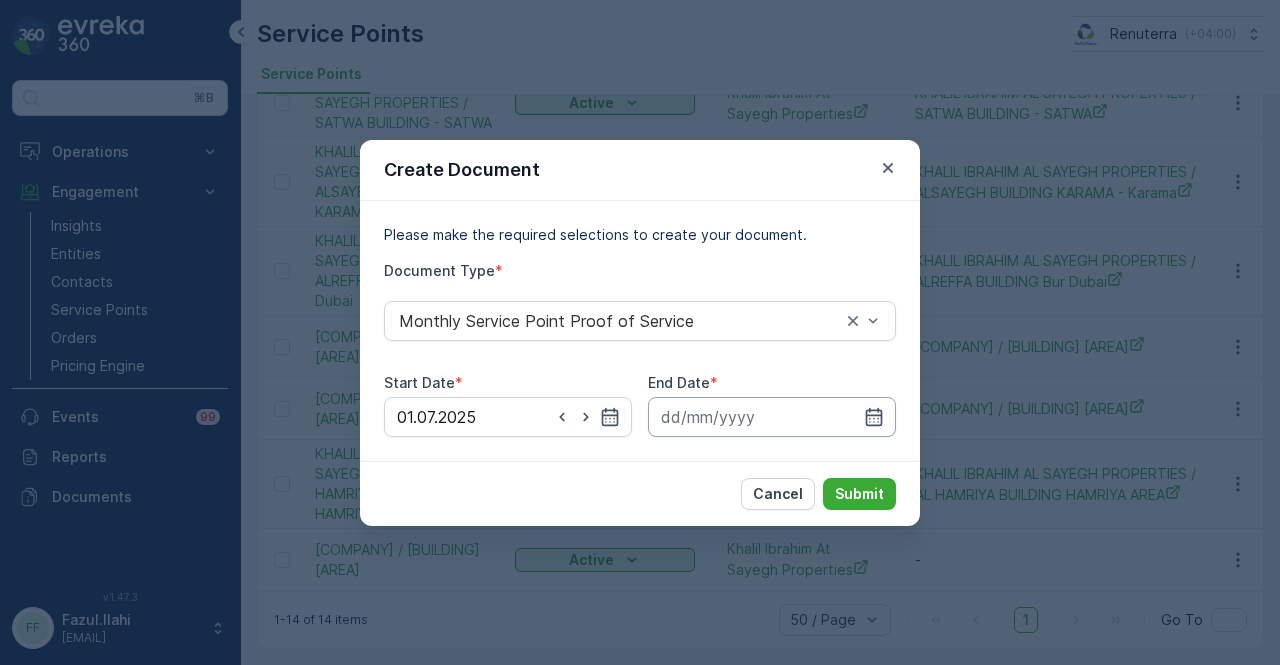 drag, startPoint x: 862, startPoint y: 425, endPoint x: 857, endPoint y: 410, distance: 15.811388 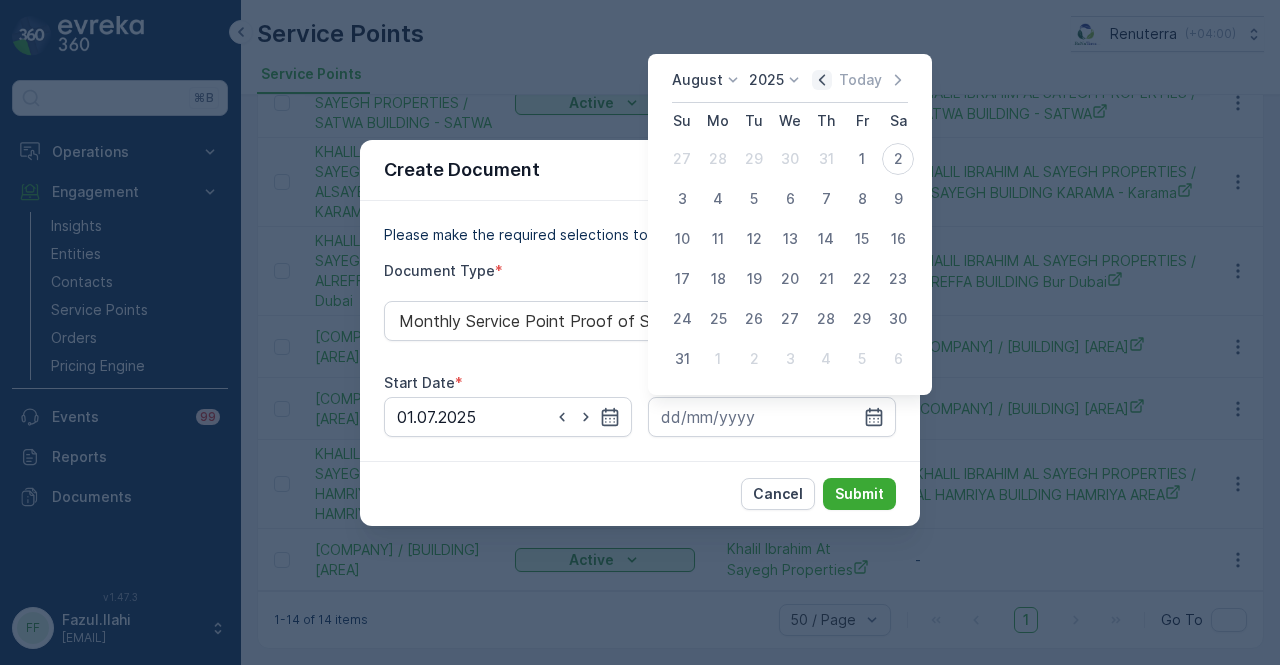 click 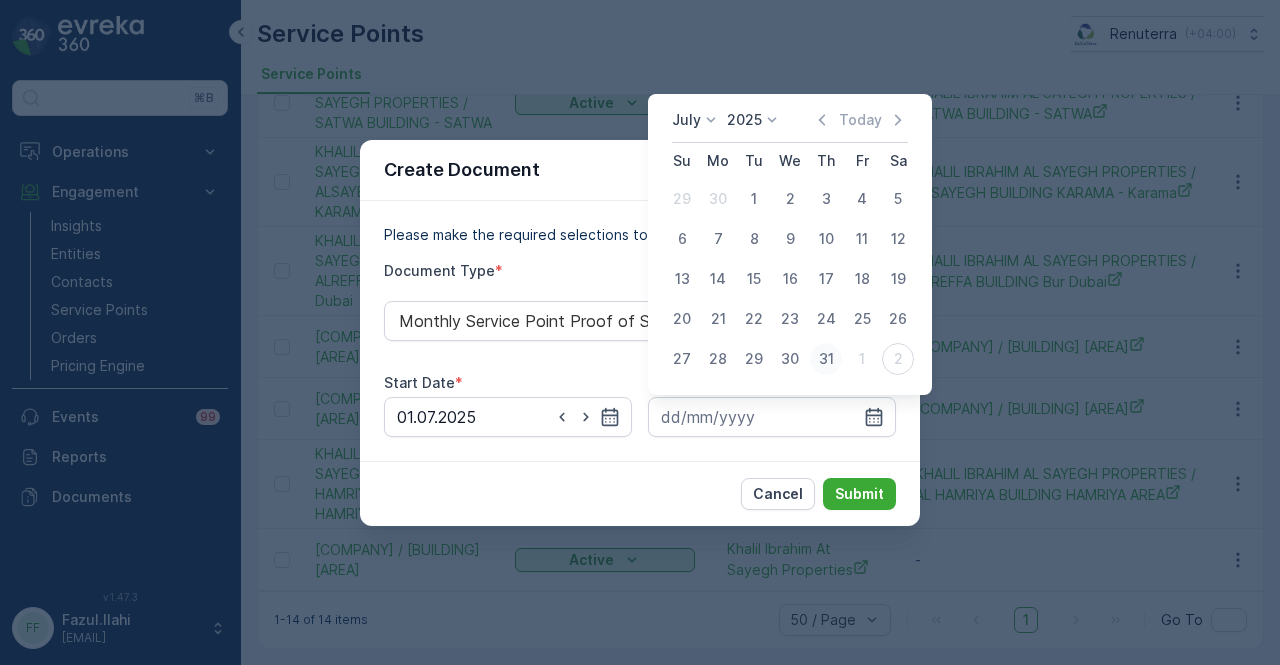 click on "31" at bounding box center (826, 359) 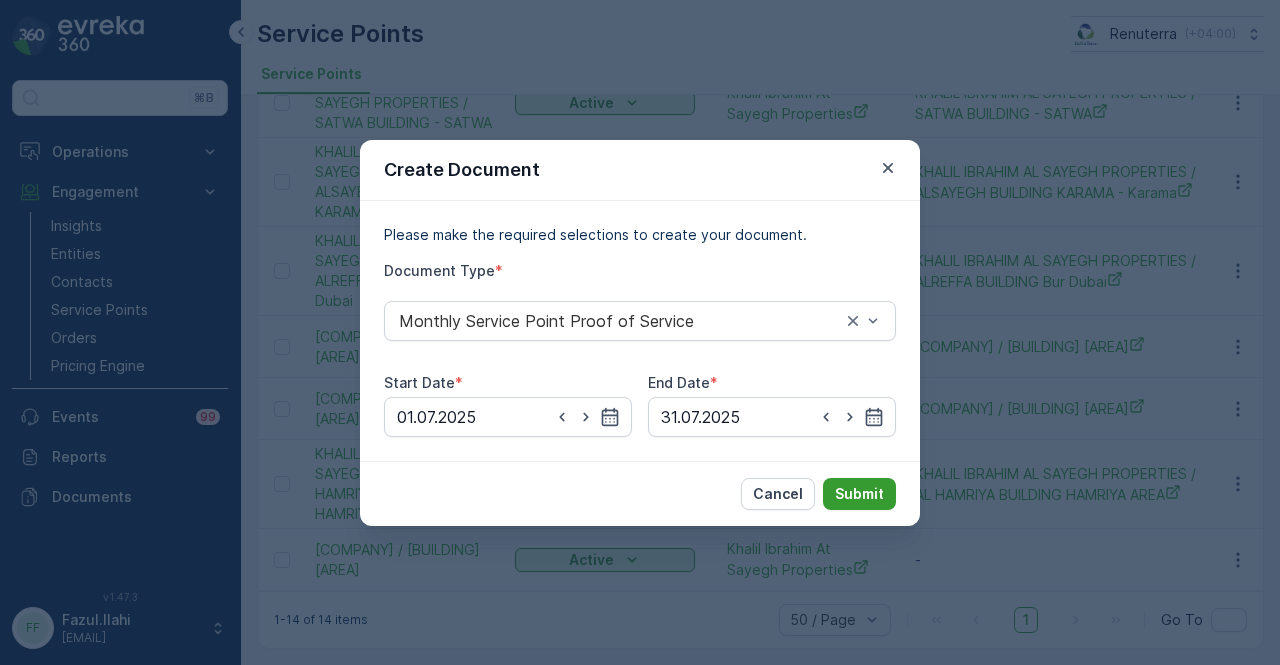 click on "Submit" at bounding box center [859, 494] 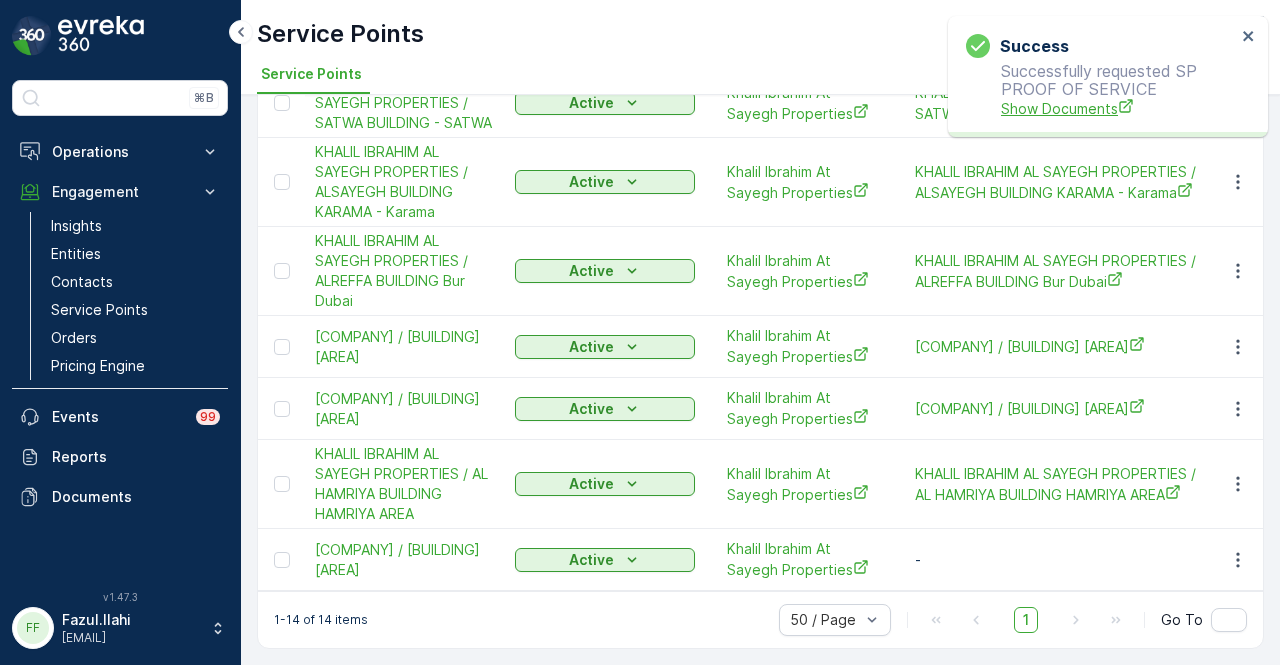click on "Success Successfully requested SP PROOF OF SERVICE   Show Documents" at bounding box center [1101, 76] 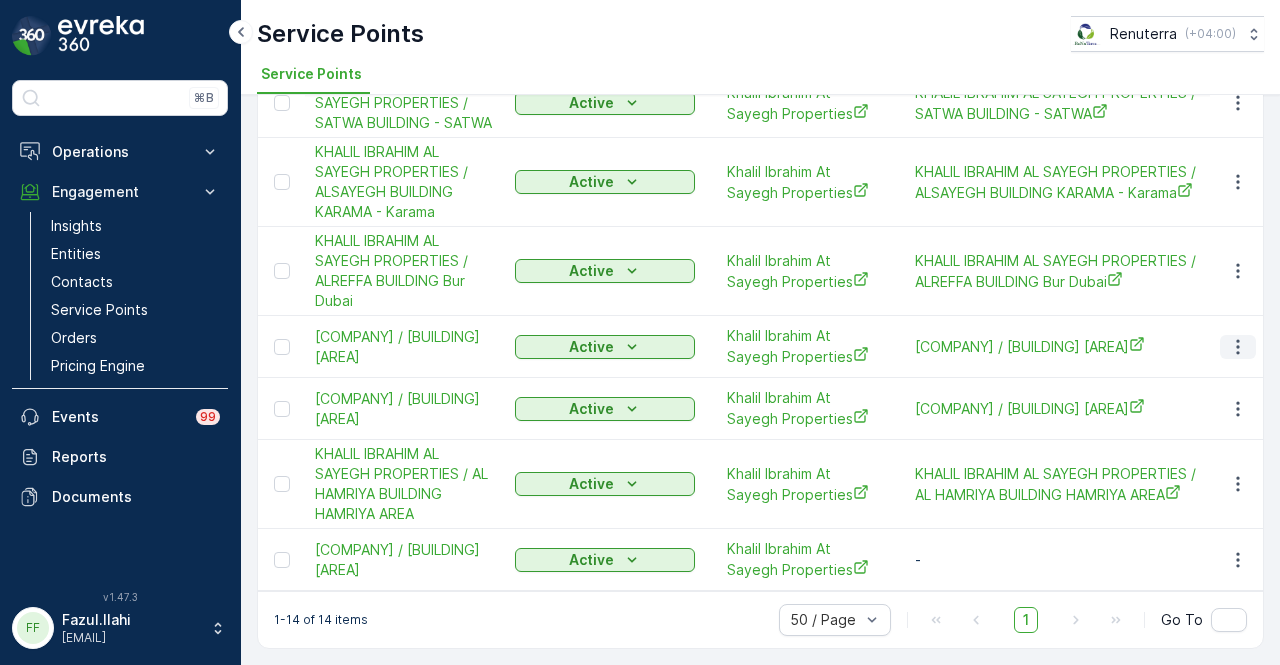 click at bounding box center [1238, 347] 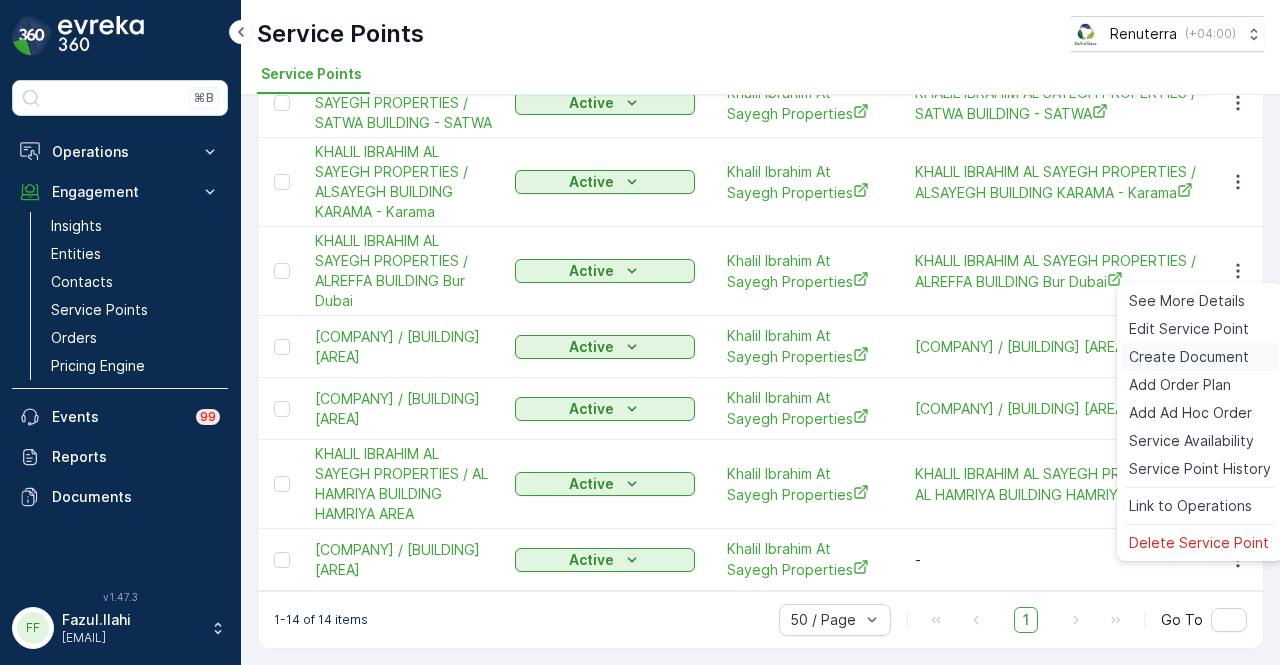 drag, startPoint x: 1232, startPoint y: 353, endPoint x: 1198, endPoint y: 360, distance: 34.713108 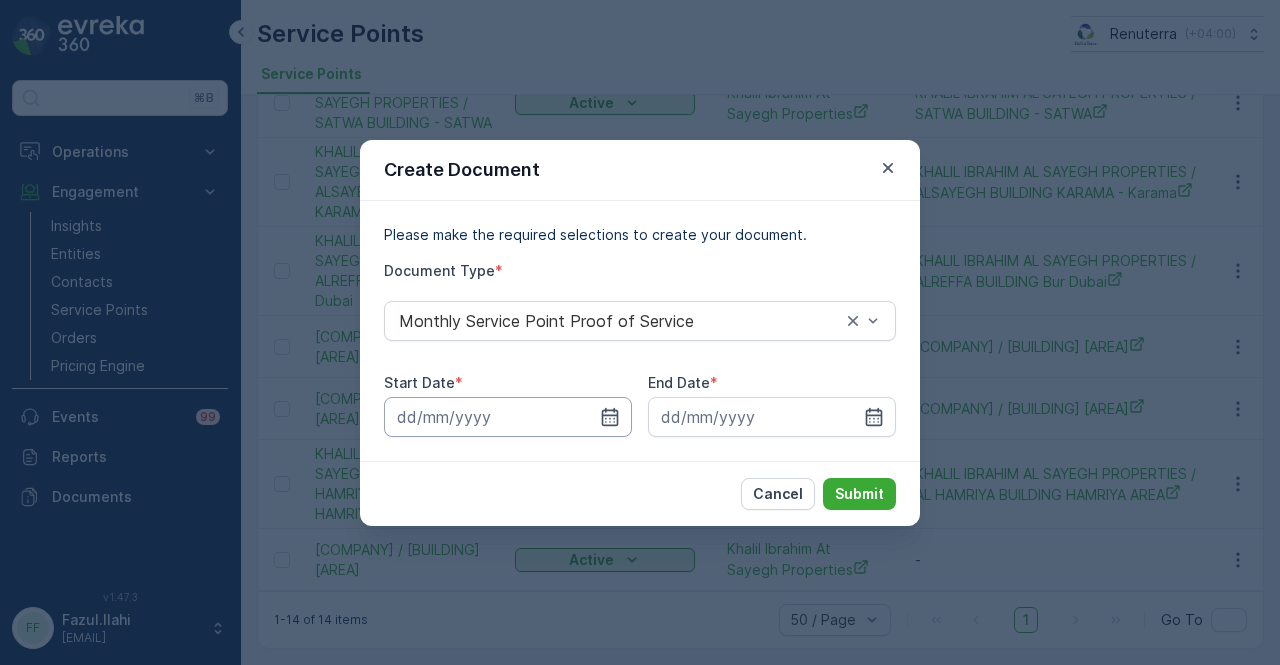 drag, startPoint x: 611, startPoint y: 417, endPoint x: 610, endPoint y: 399, distance: 18.027756 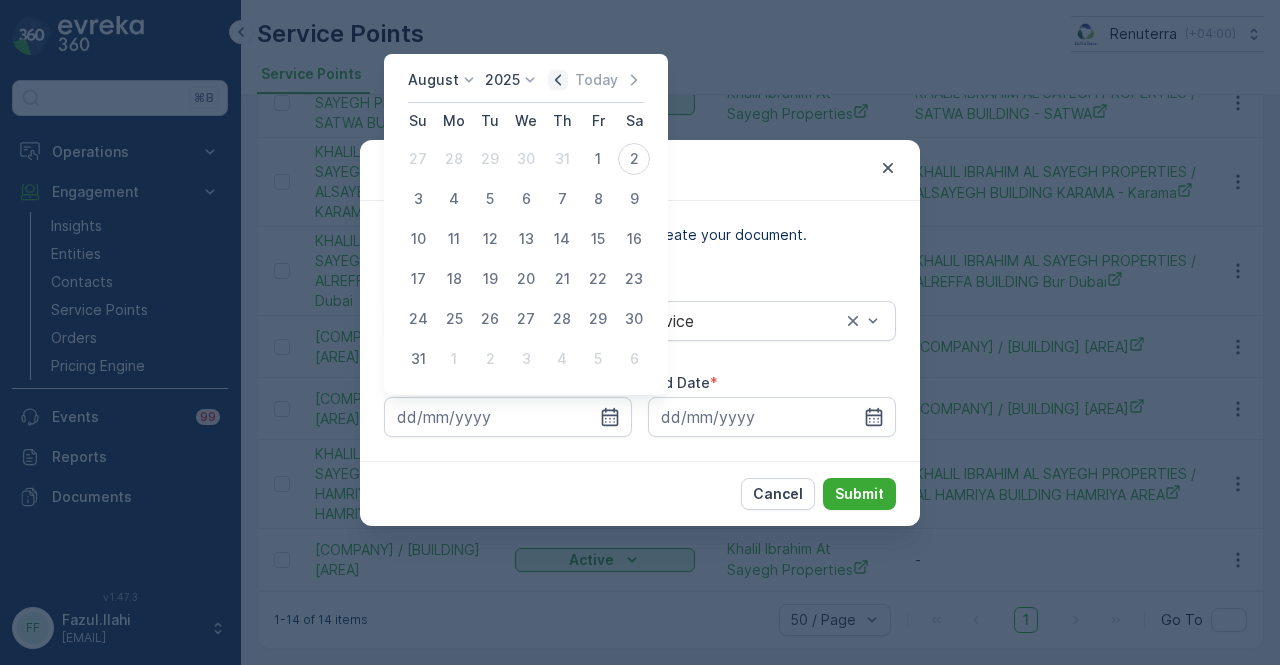 click 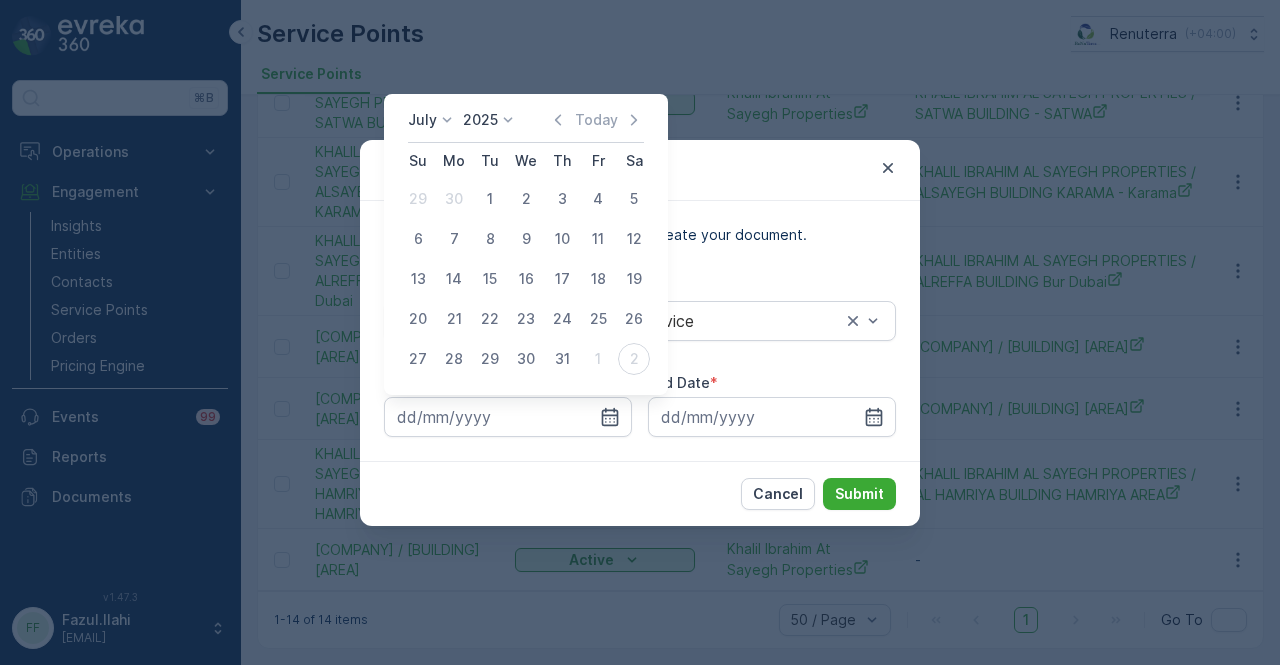 drag, startPoint x: 488, startPoint y: 197, endPoint x: 610, endPoint y: 255, distance: 135.08516 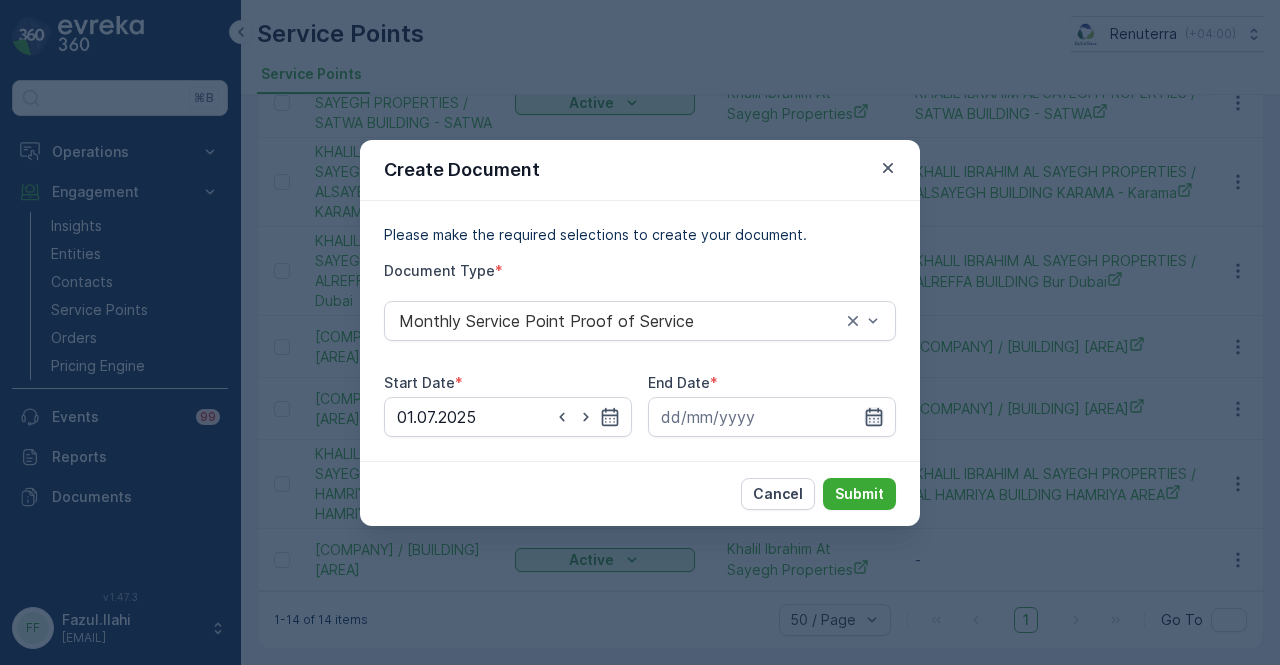 click 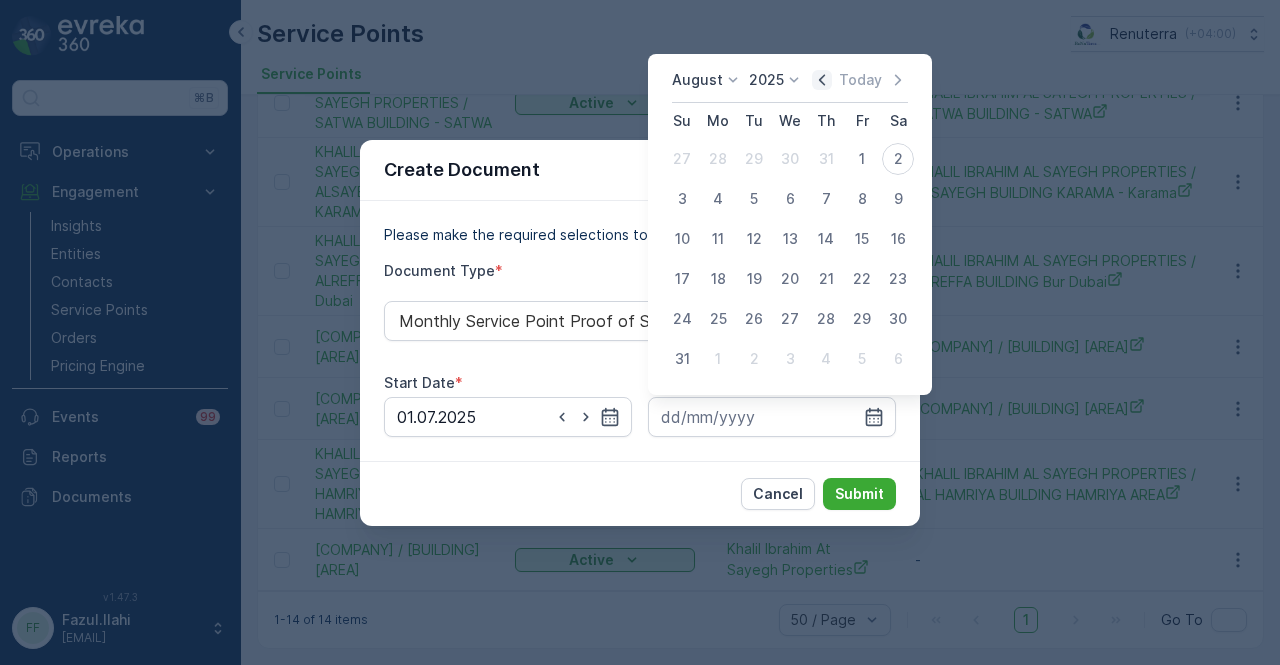 click 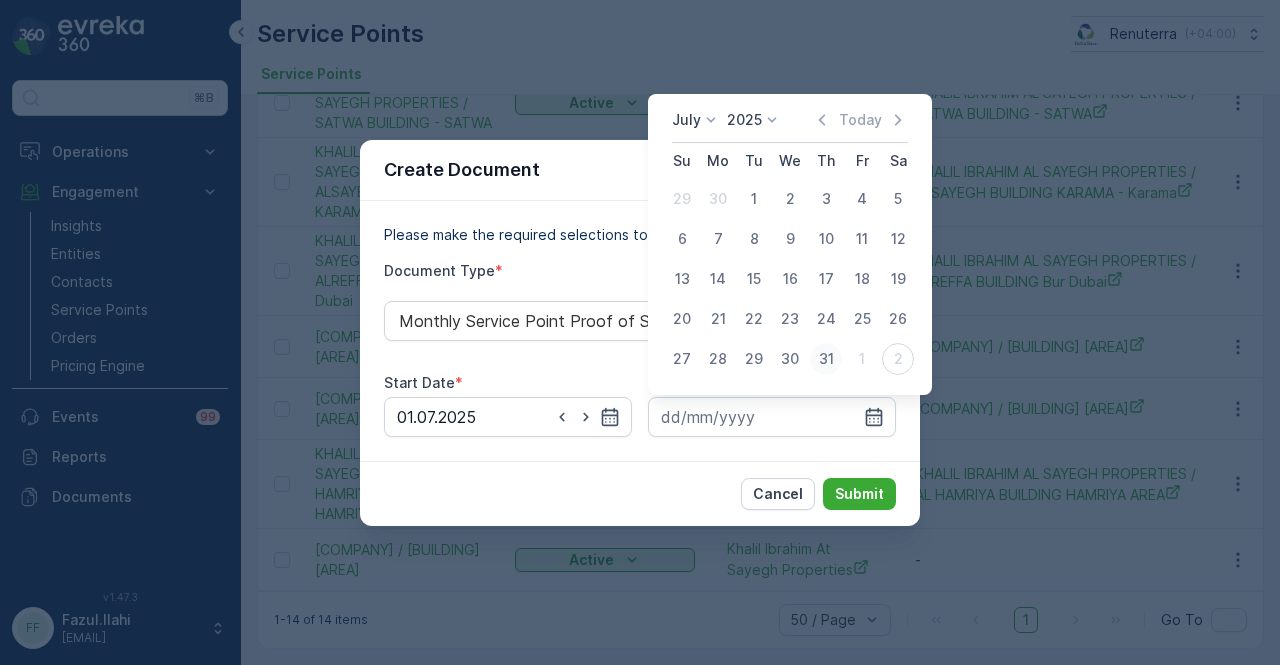 click on "31" at bounding box center (826, 359) 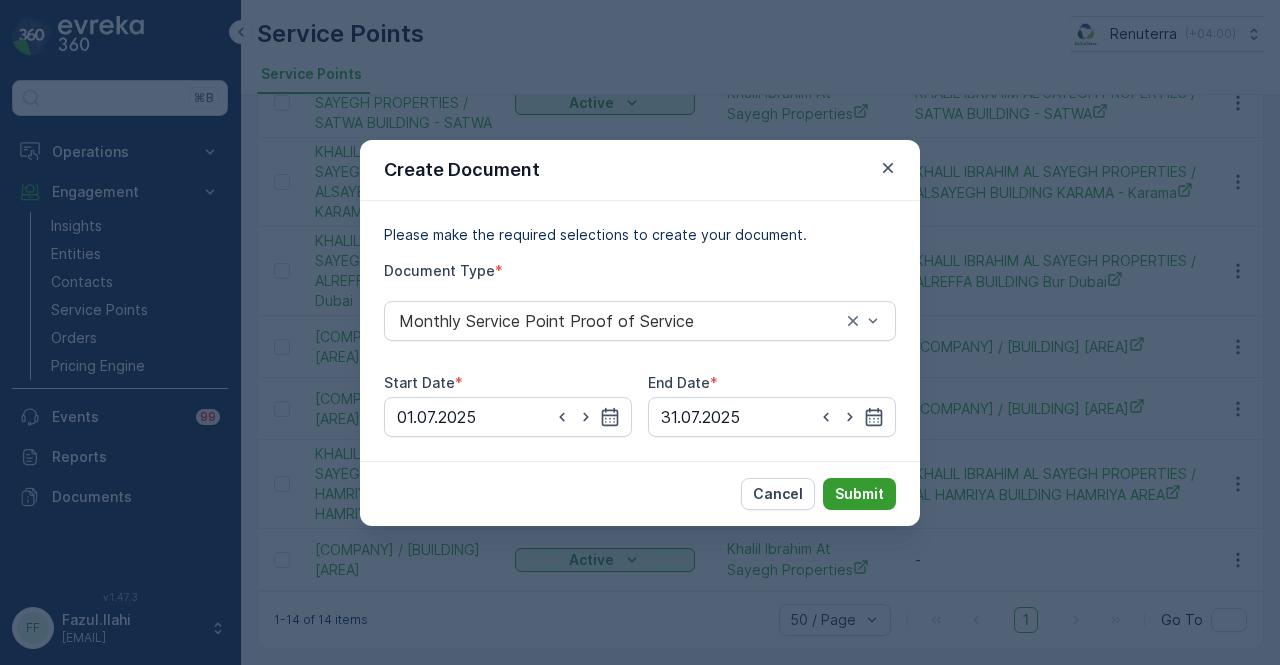 click on "Submit" at bounding box center (859, 494) 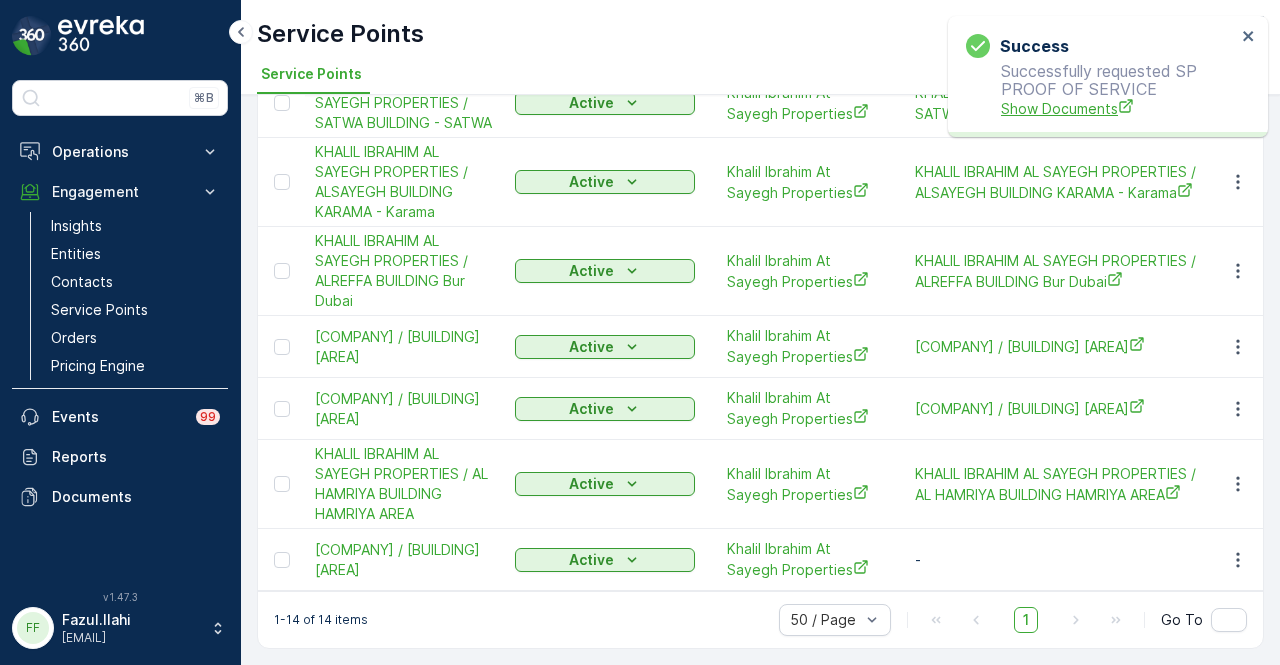 click on "Show Documents" at bounding box center [1118, 108] 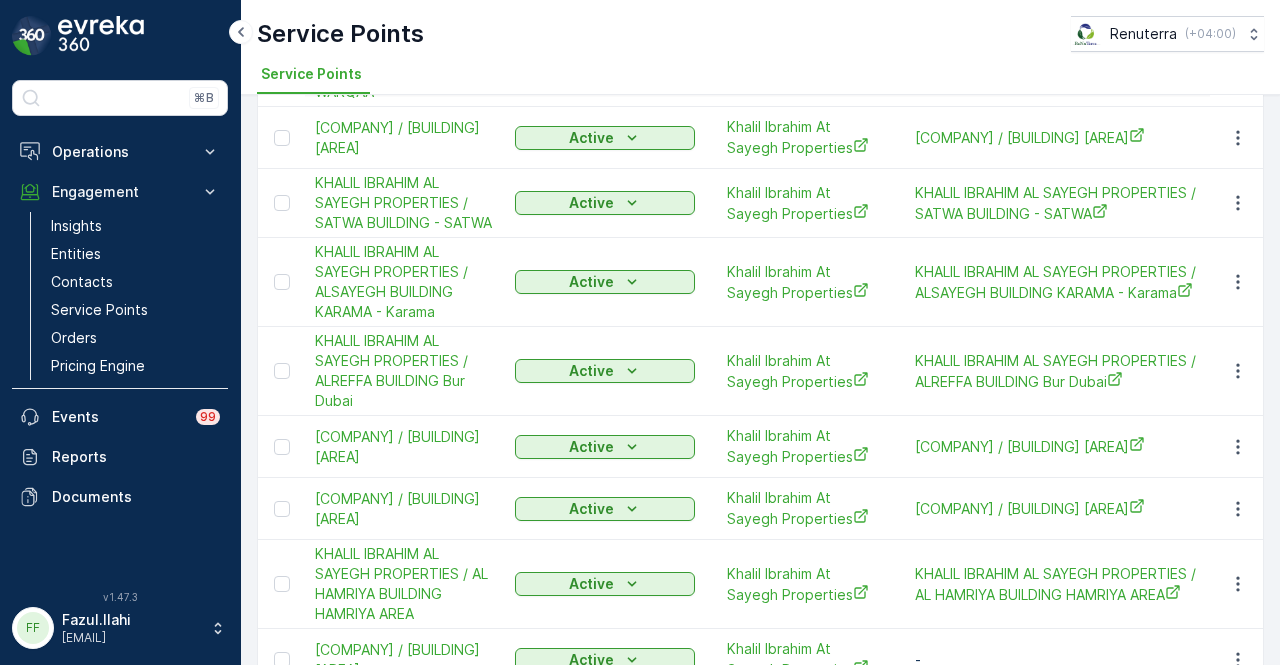 scroll, scrollTop: 523, scrollLeft: 0, axis: vertical 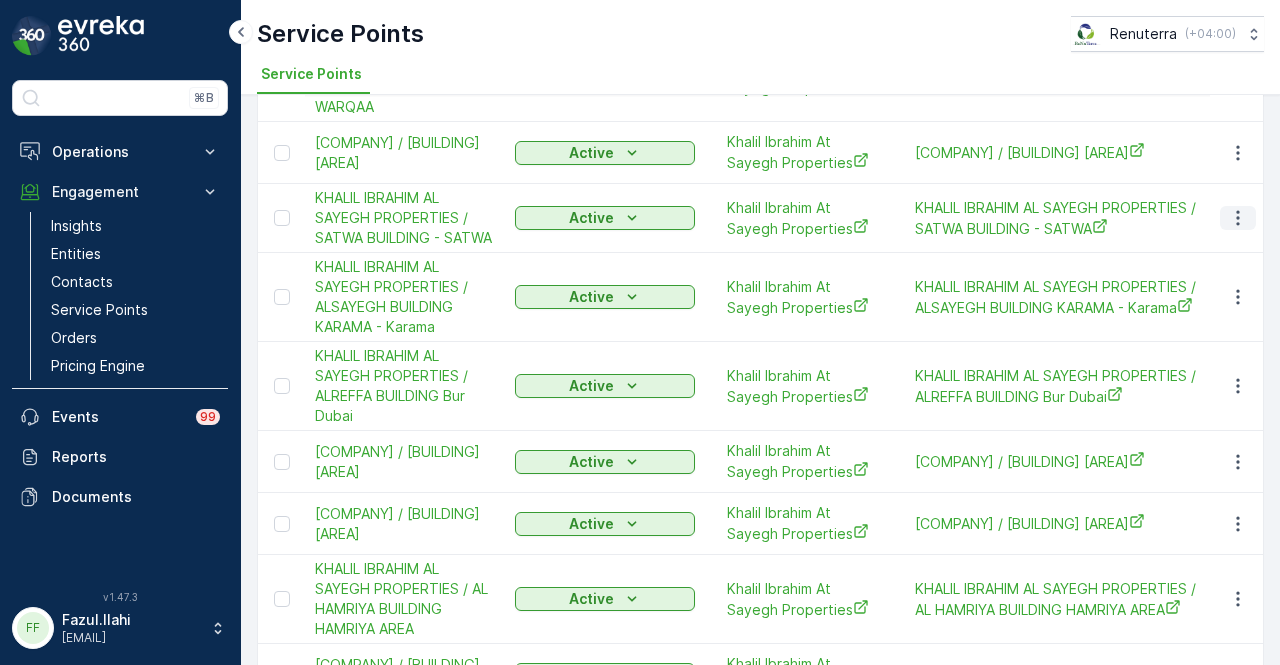 click 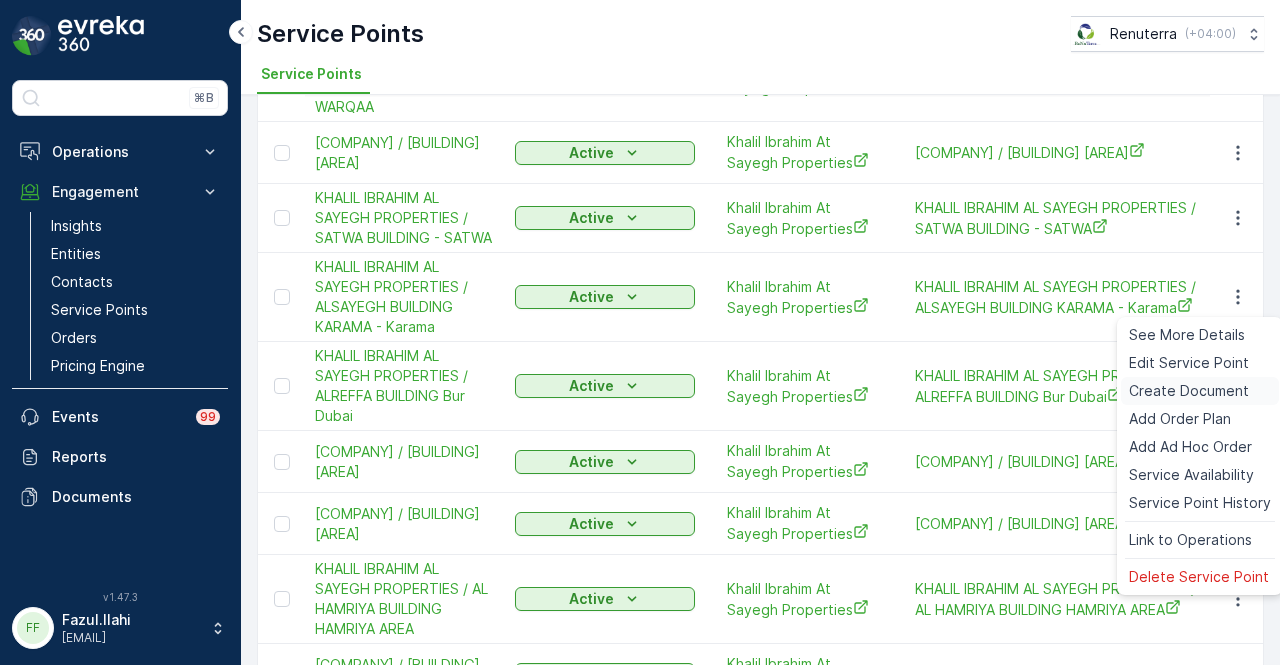 click on "Create Document" at bounding box center [1189, 391] 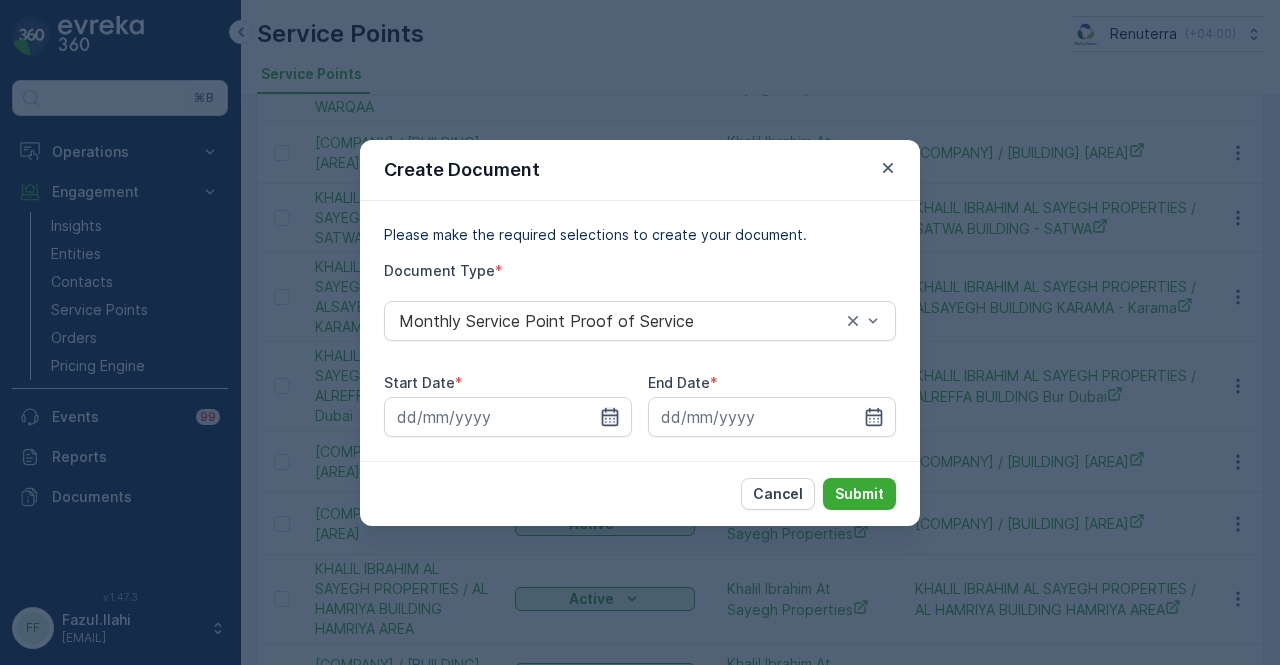 click 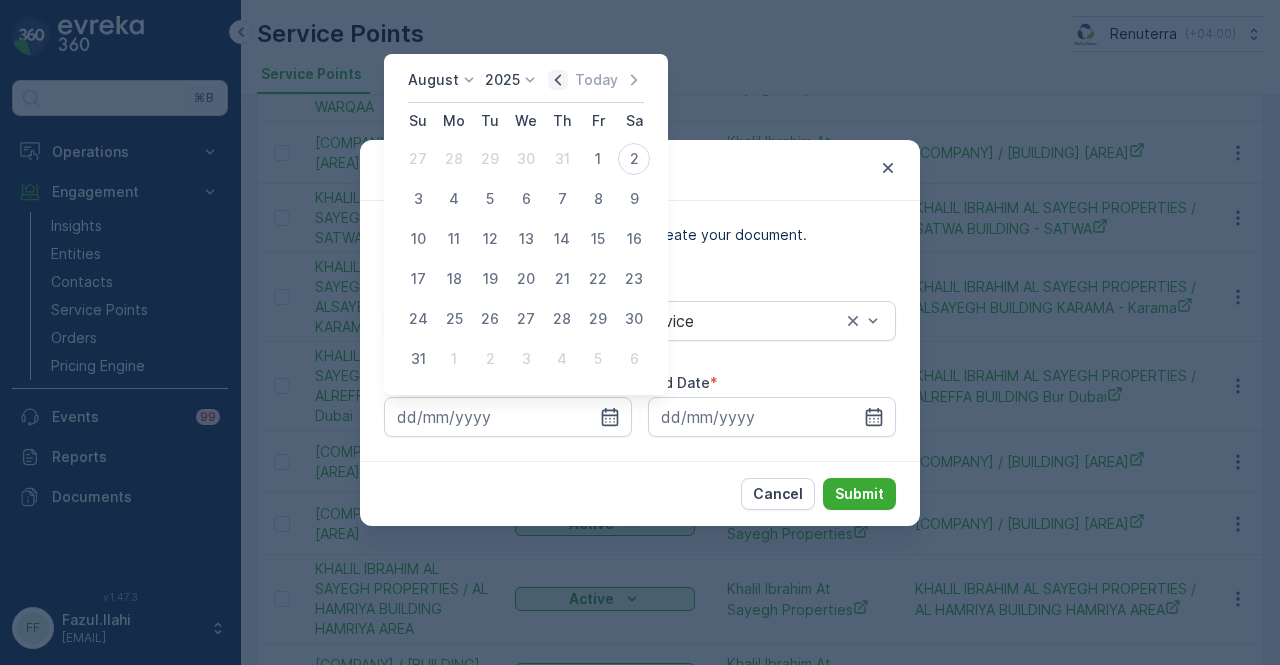 click 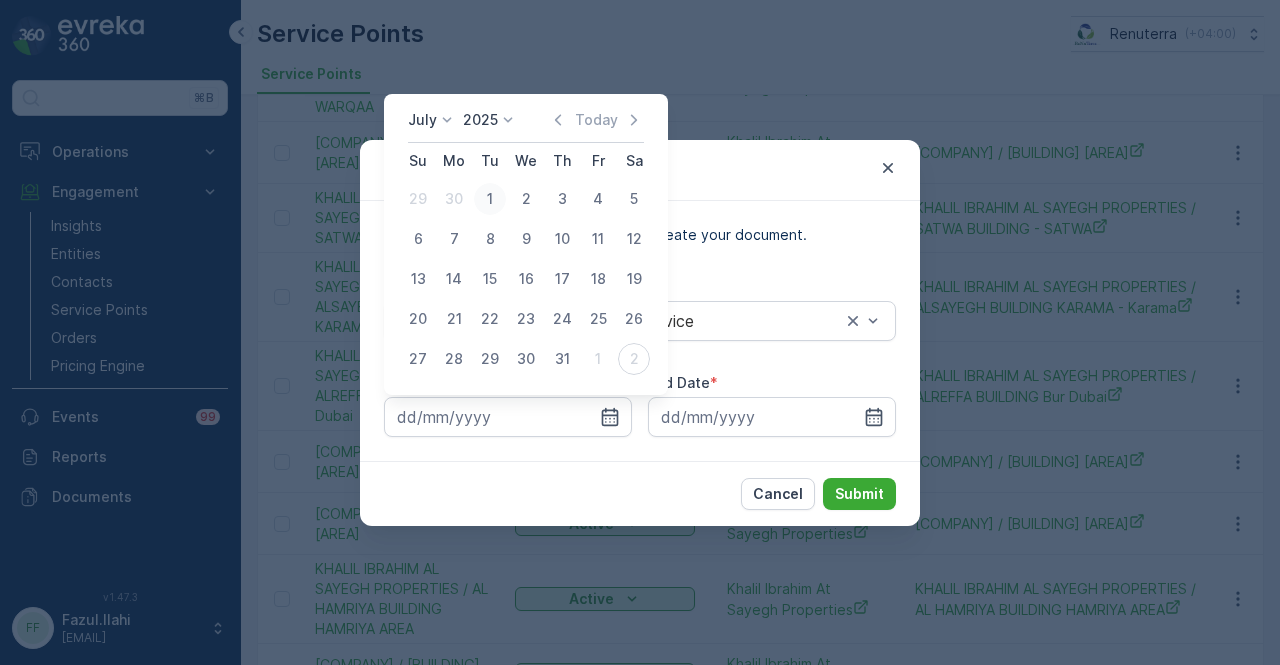 click on "1" at bounding box center (490, 199) 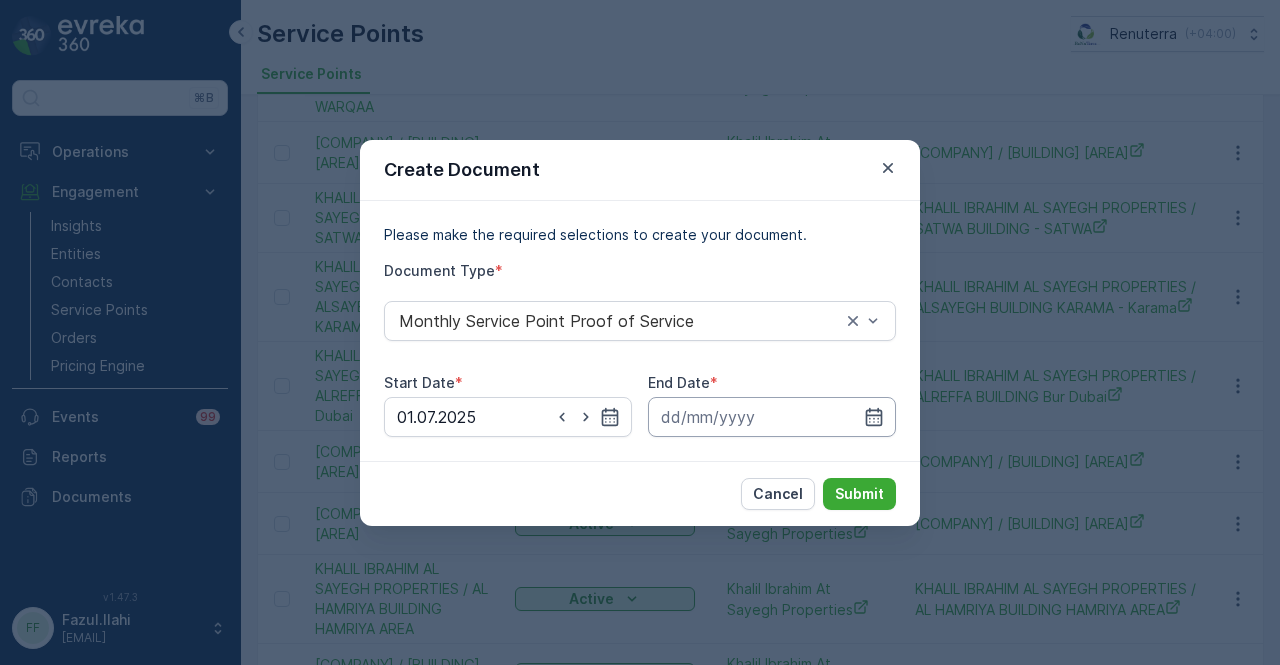 click at bounding box center [772, 417] 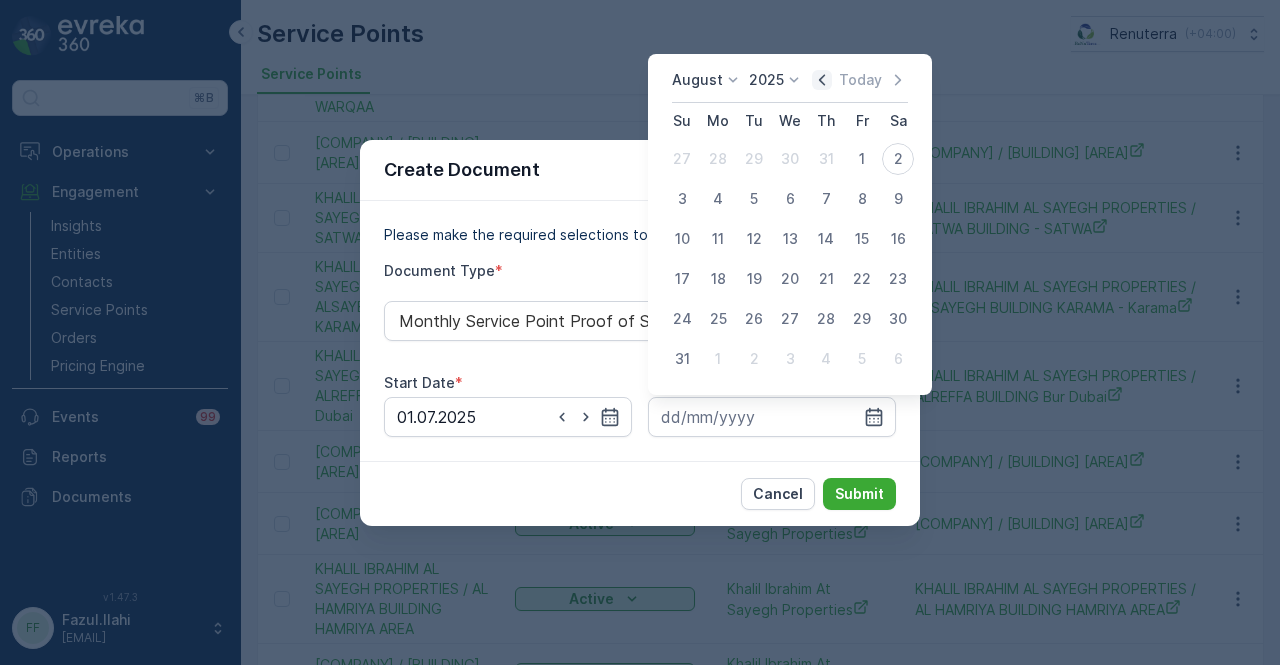 click 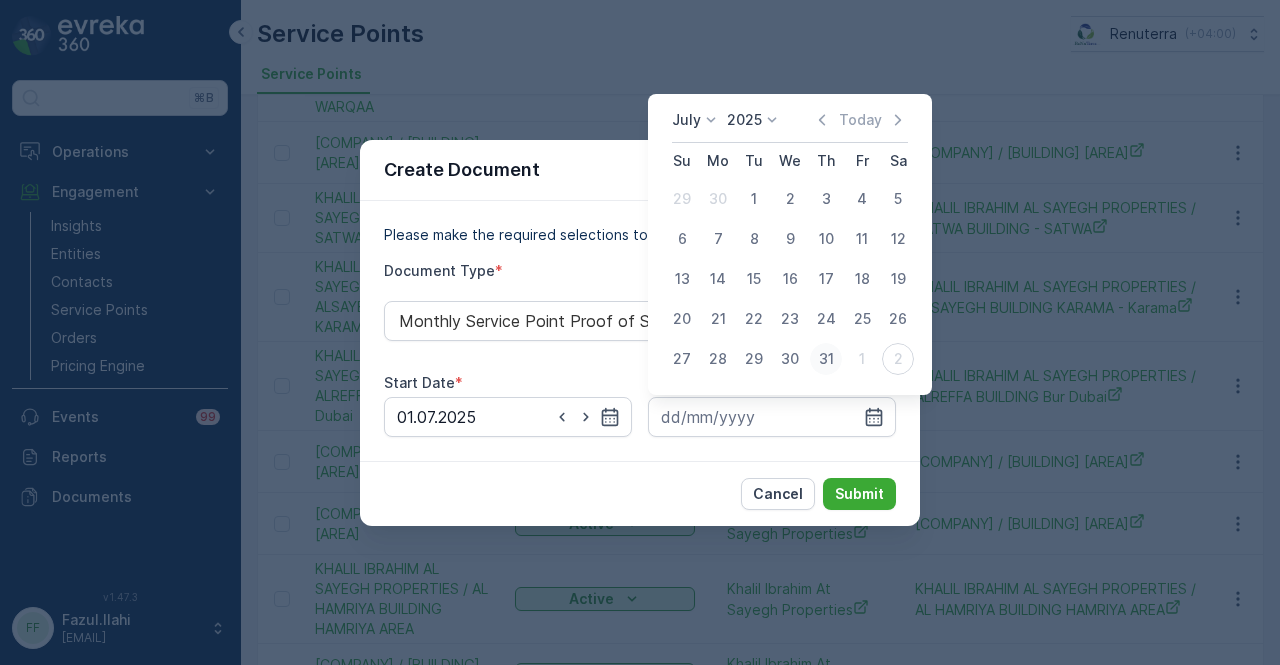 click on "31" at bounding box center (826, 359) 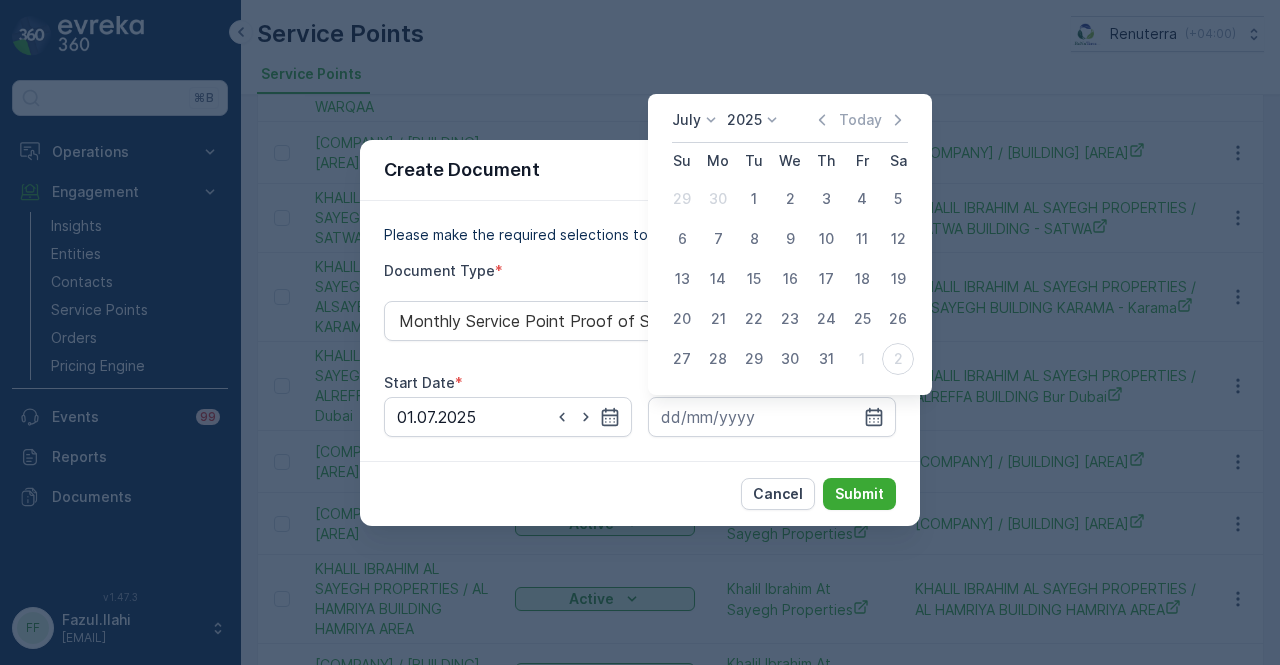 type on "31.07.2025" 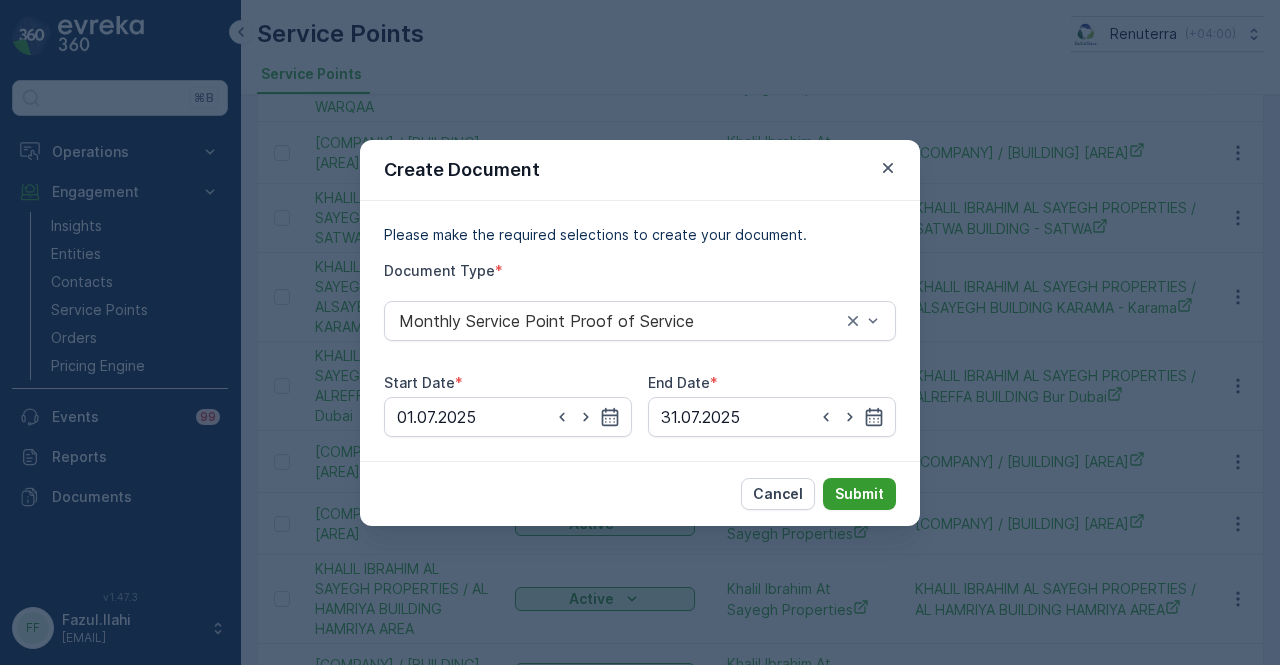 click on "Submit" at bounding box center [859, 494] 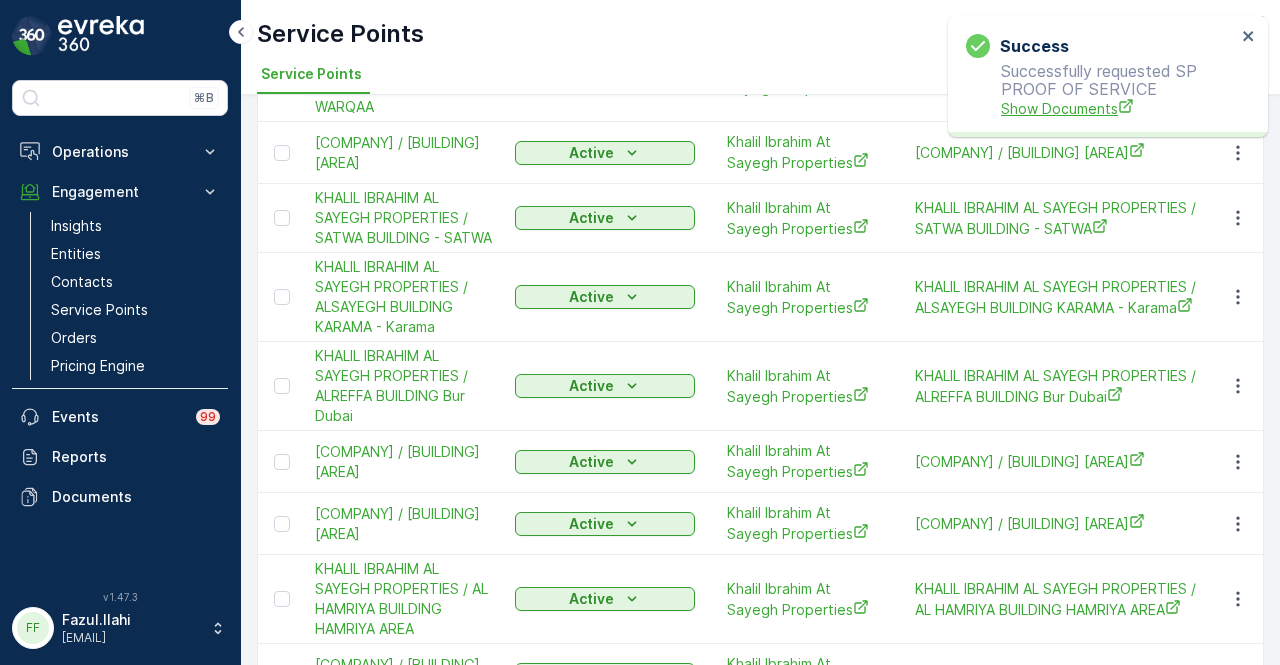 click on "Show Documents" at bounding box center [1118, 108] 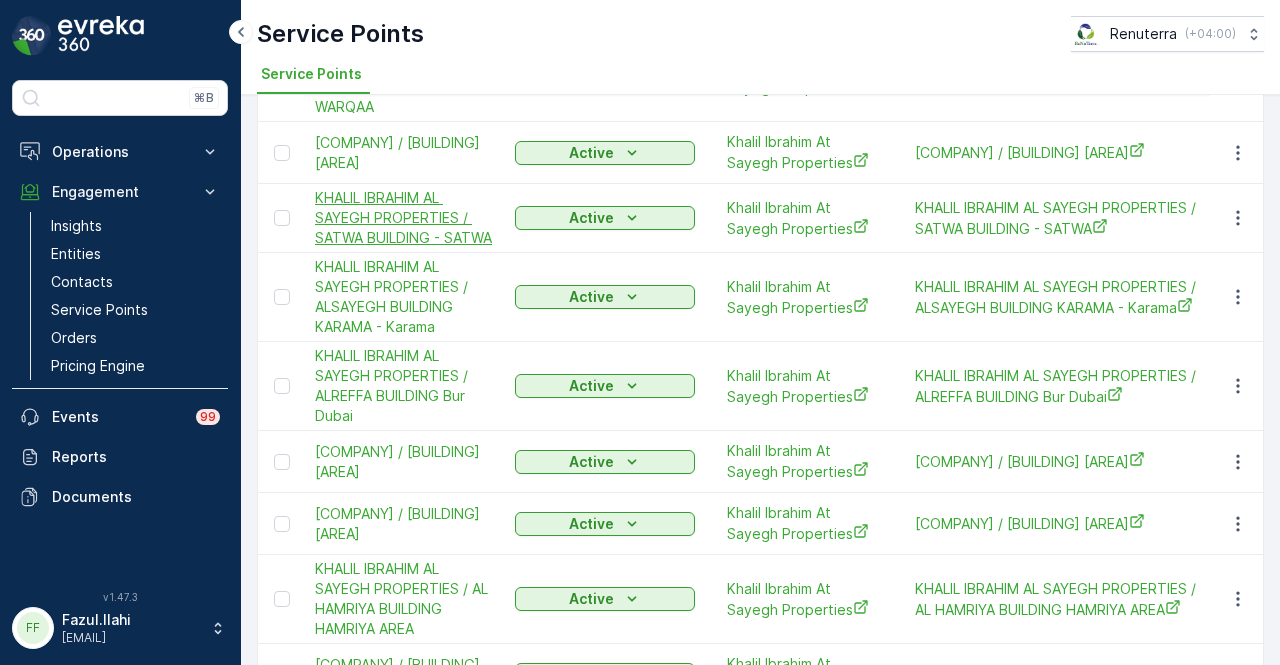 scroll, scrollTop: 0, scrollLeft: 0, axis: both 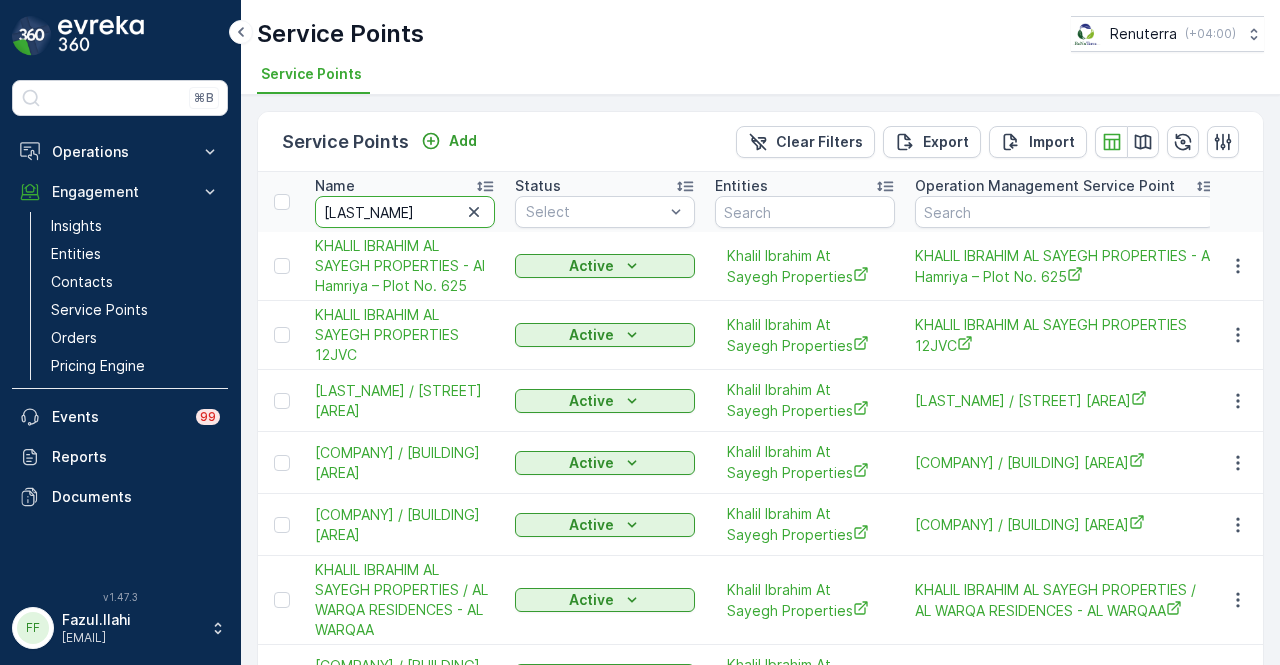 click on "KHALIL IB" at bounding box center (405, 212) 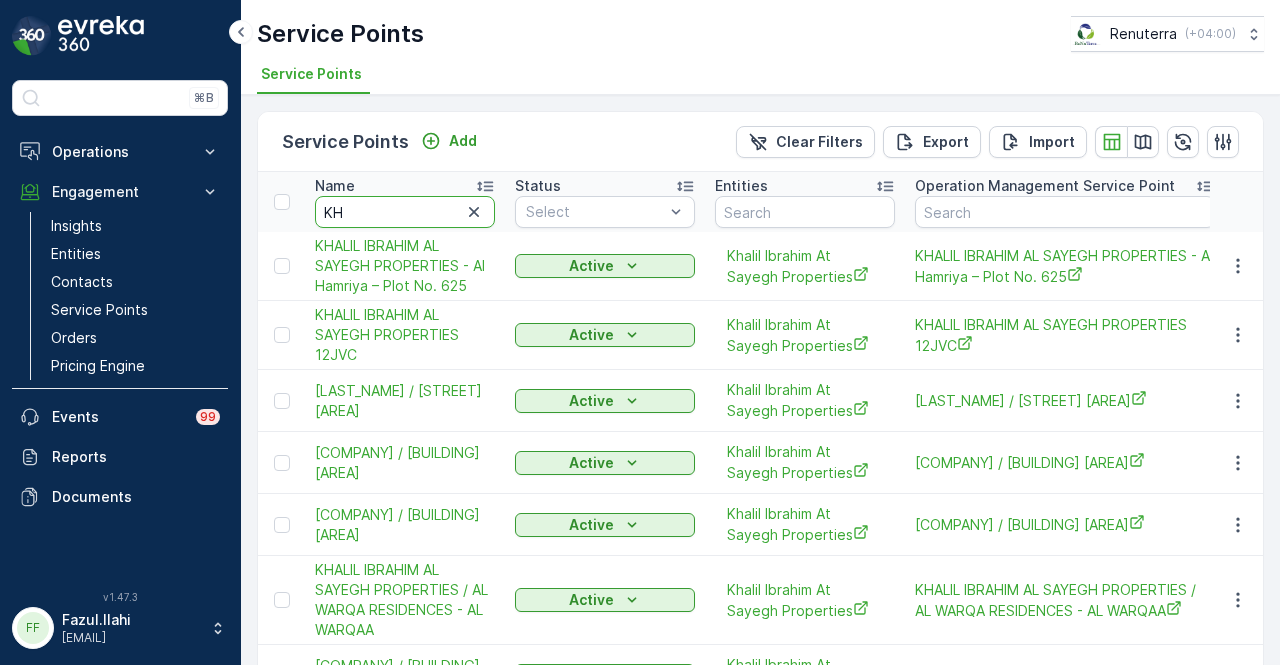 type on "K" 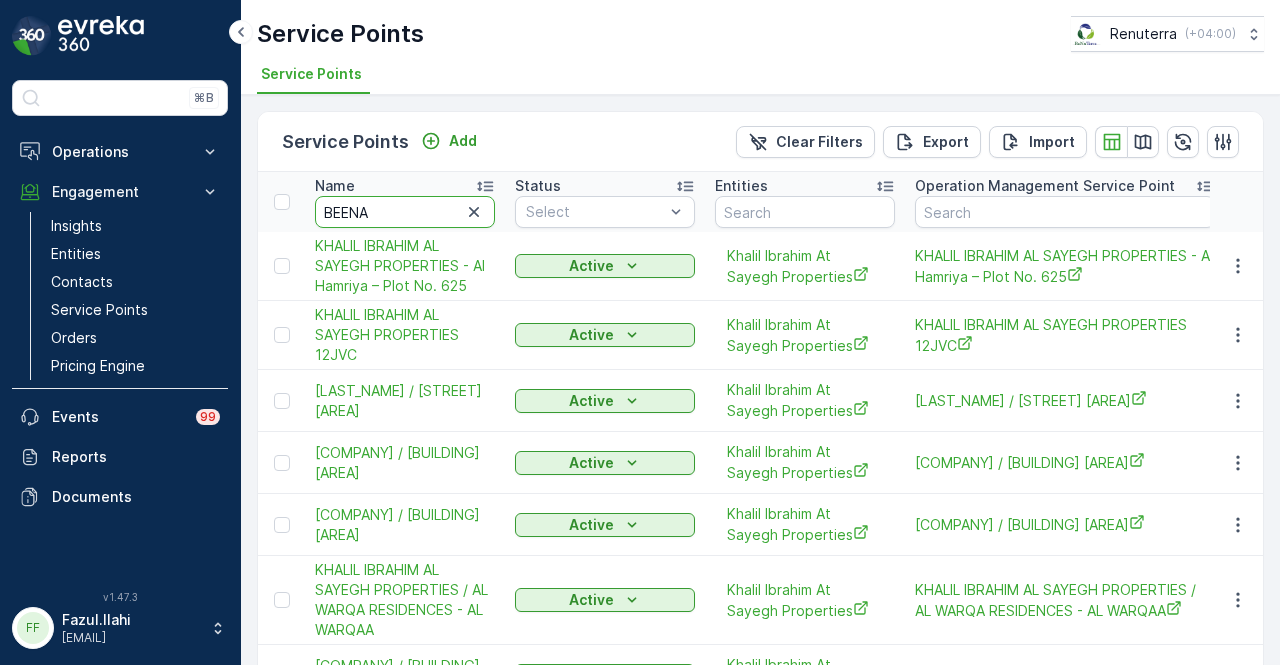 type on "BEENA" 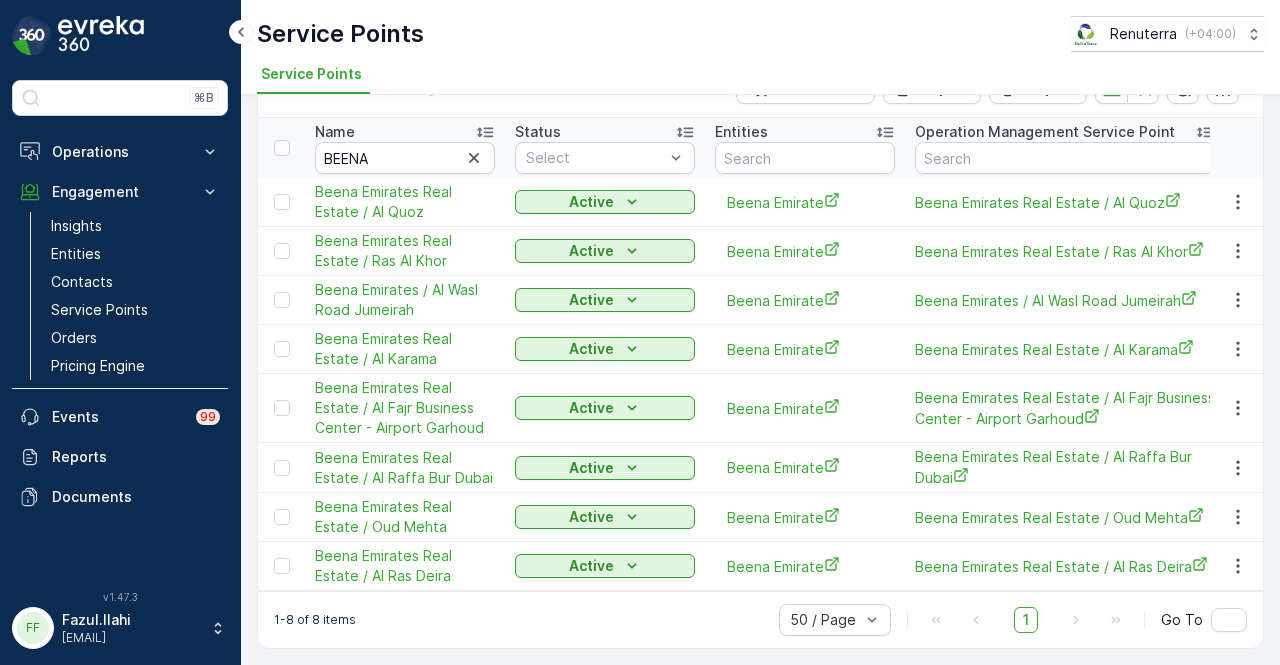 scroll, scrollTop: 0, scrollLeft: 0, axis: both 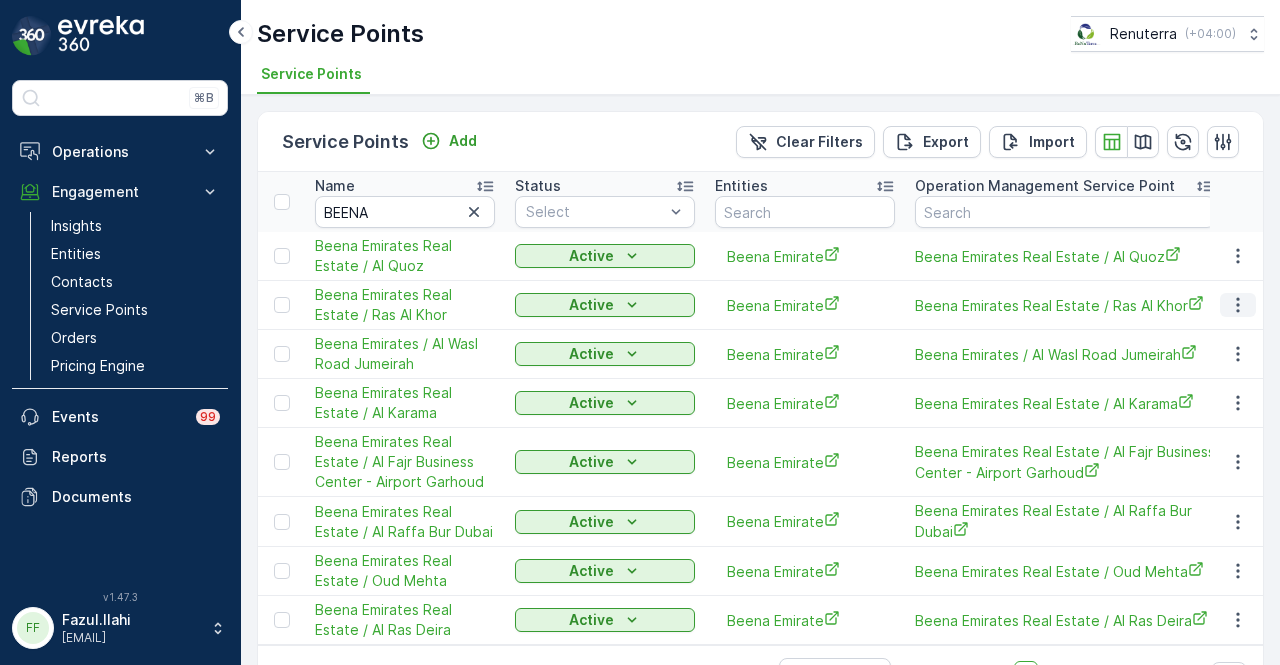click at bounding box center (1238, 305) 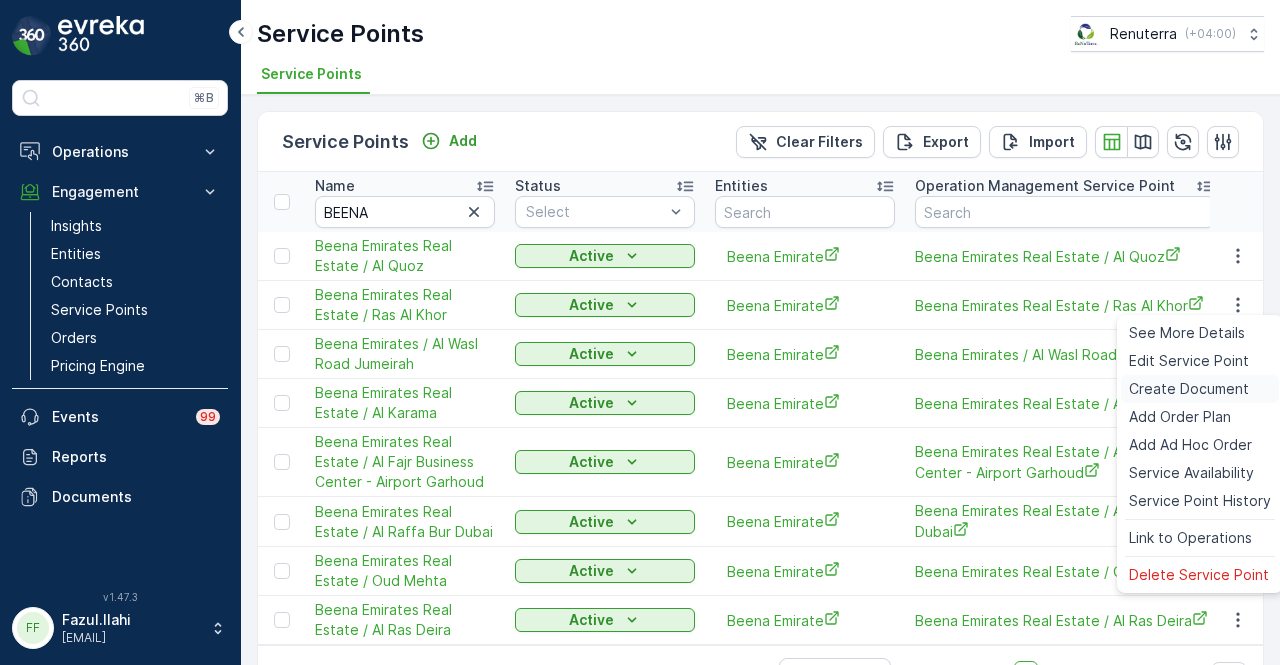 click on "Create Document" at bounding box center (1189, 389) 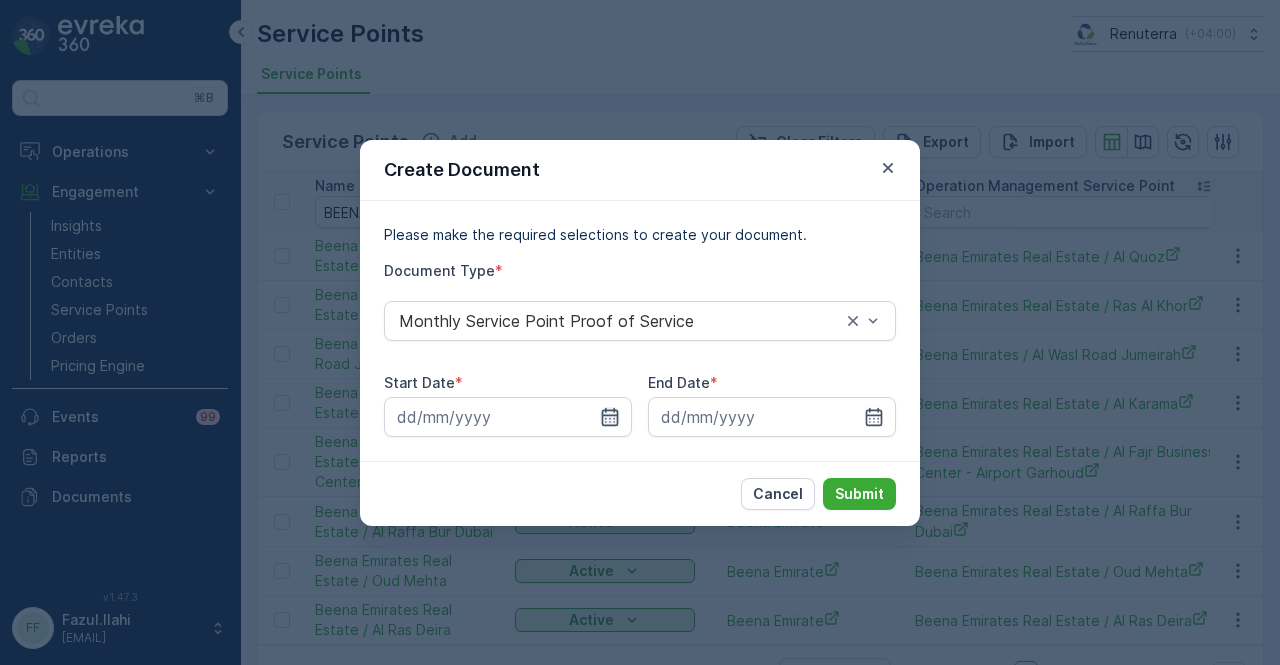click 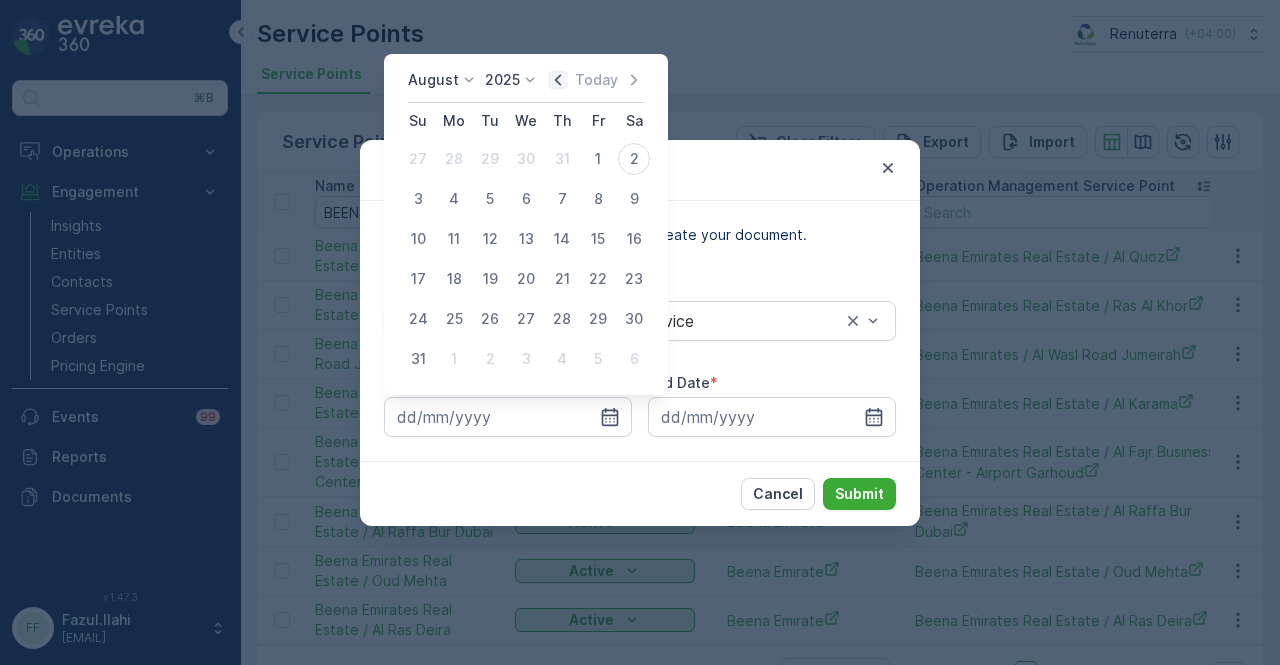 click 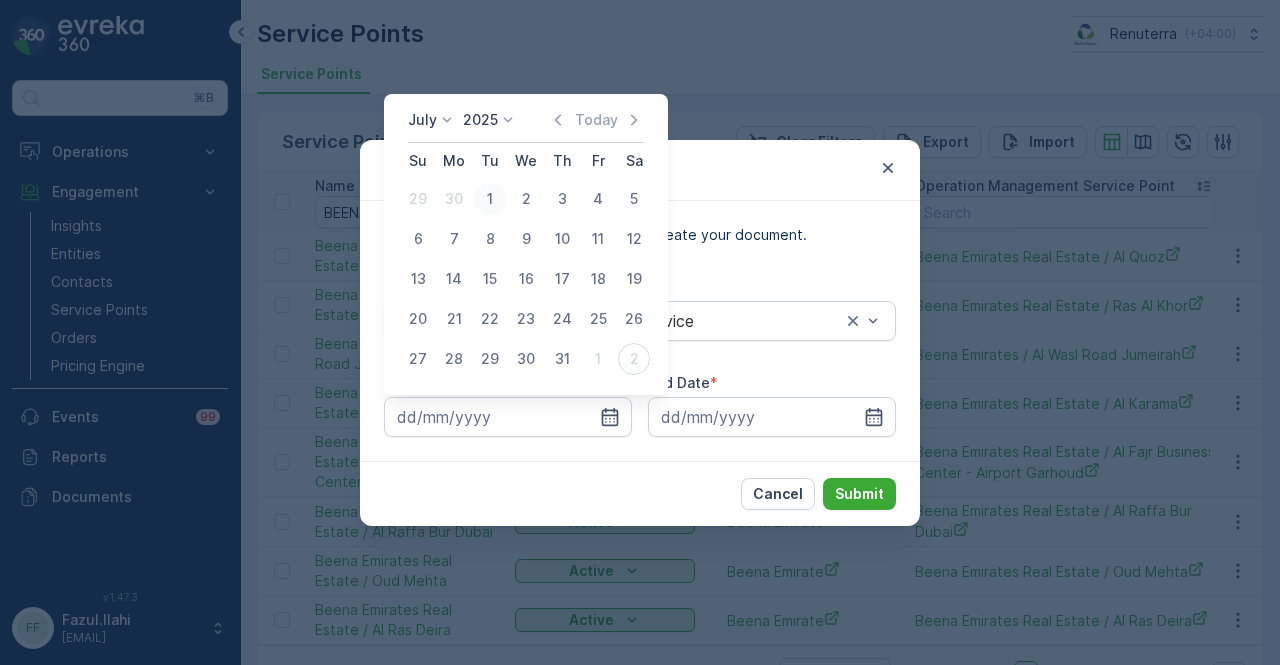 click on "1" at bounding box center (490, 199) 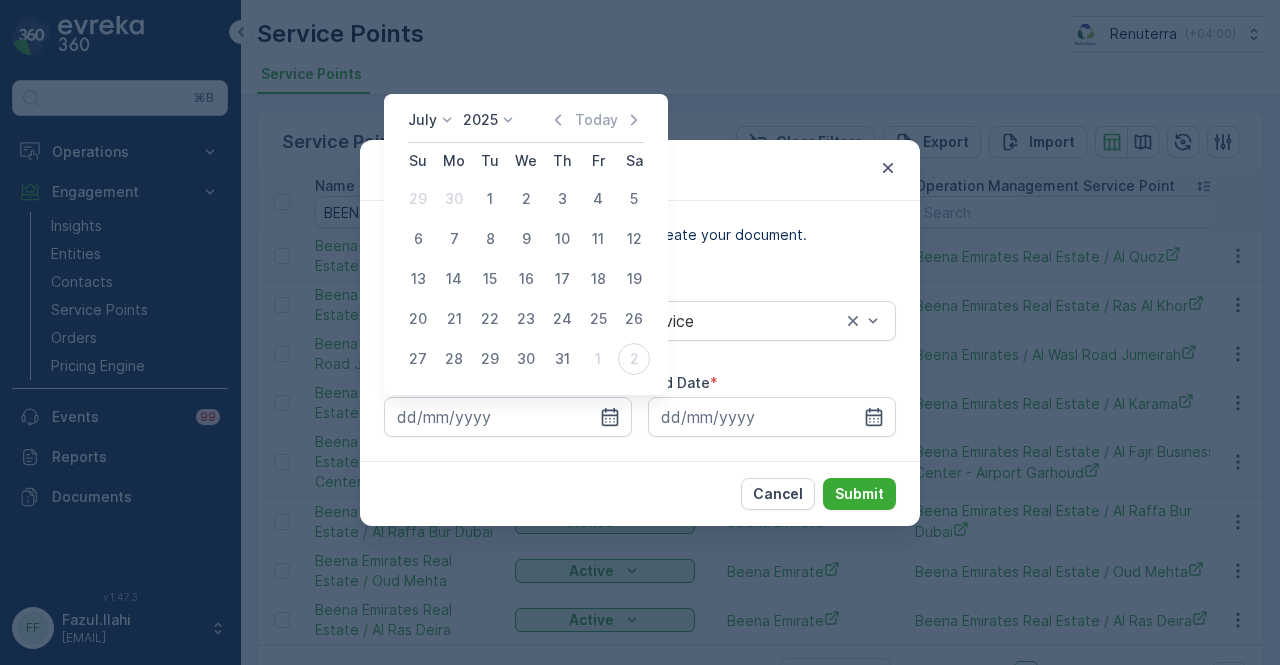 type on "01.07.2025" 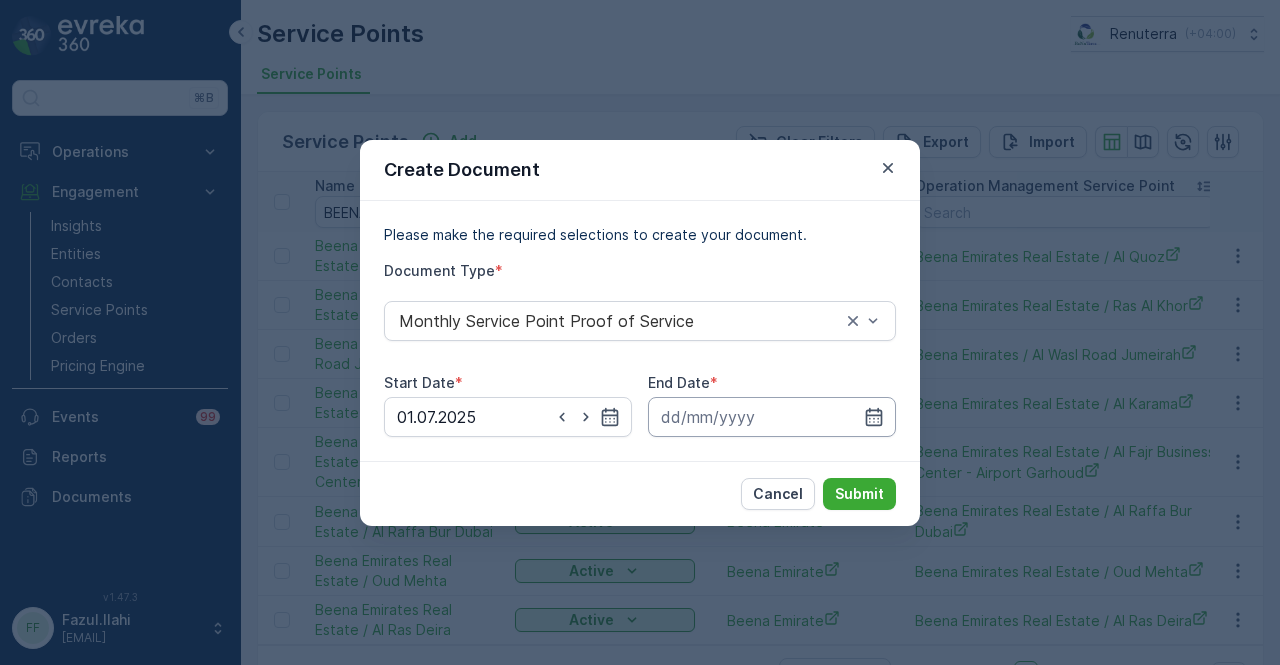 click at bounding box center (772, 417) 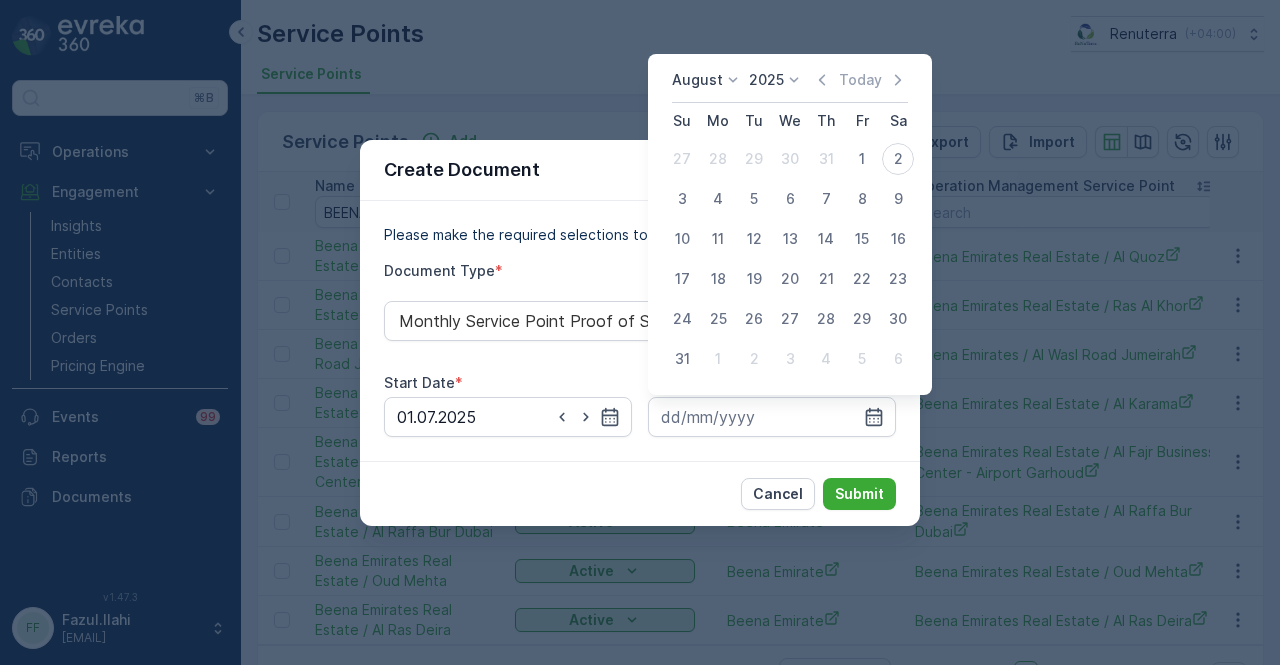 drag, startPoint x: 826, startPoint y: 83, endPoint x: 827, endPoint y: 96, distance: 13.038404 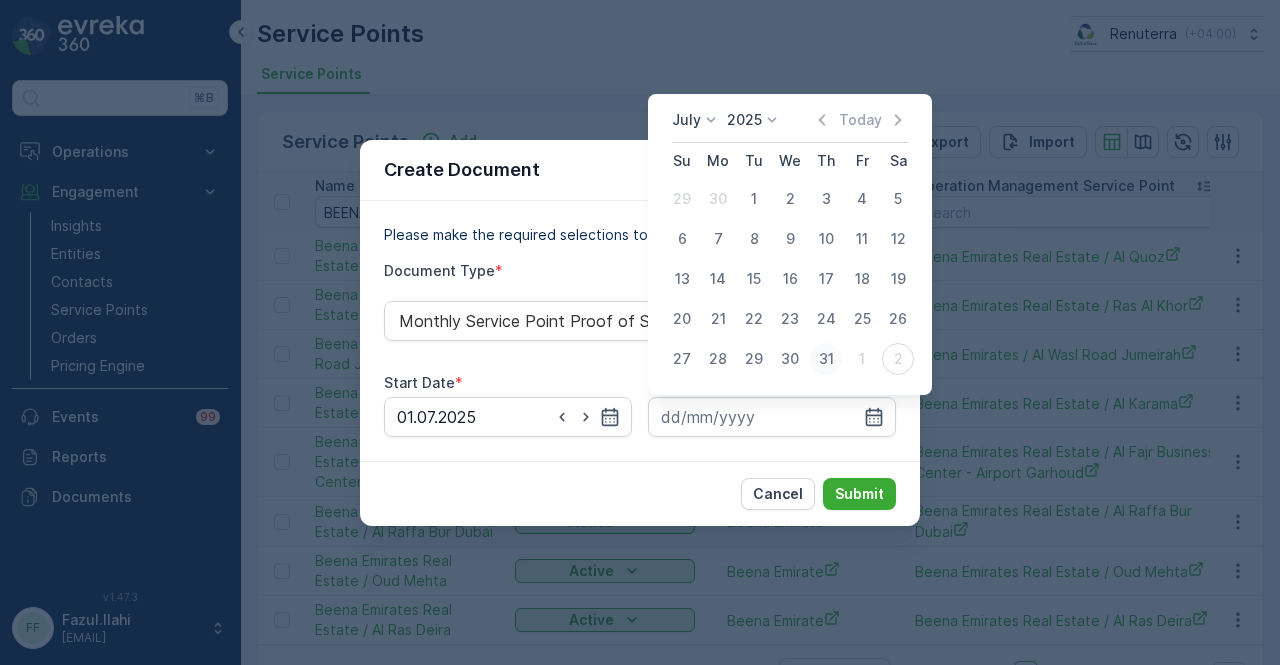click on "31" at bounding box center [826, 359] 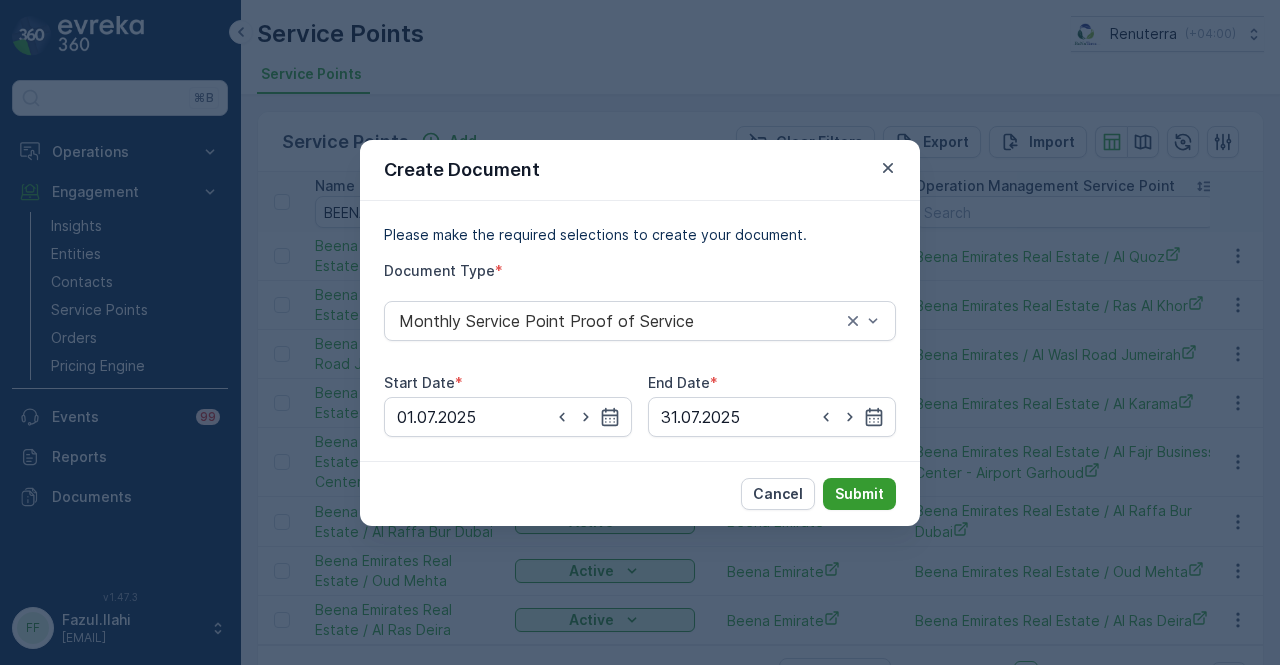 click on "Submit" at bounding box center (859, 494) 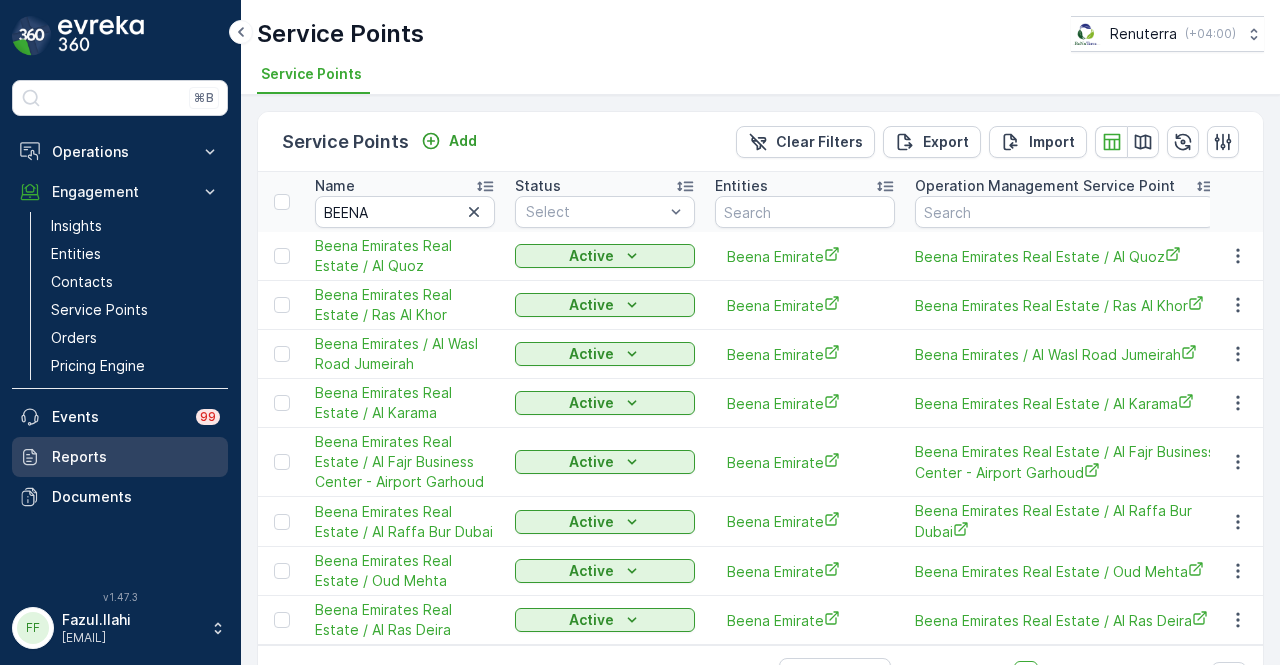 click on "Reports" at bounding box center [120, 457] 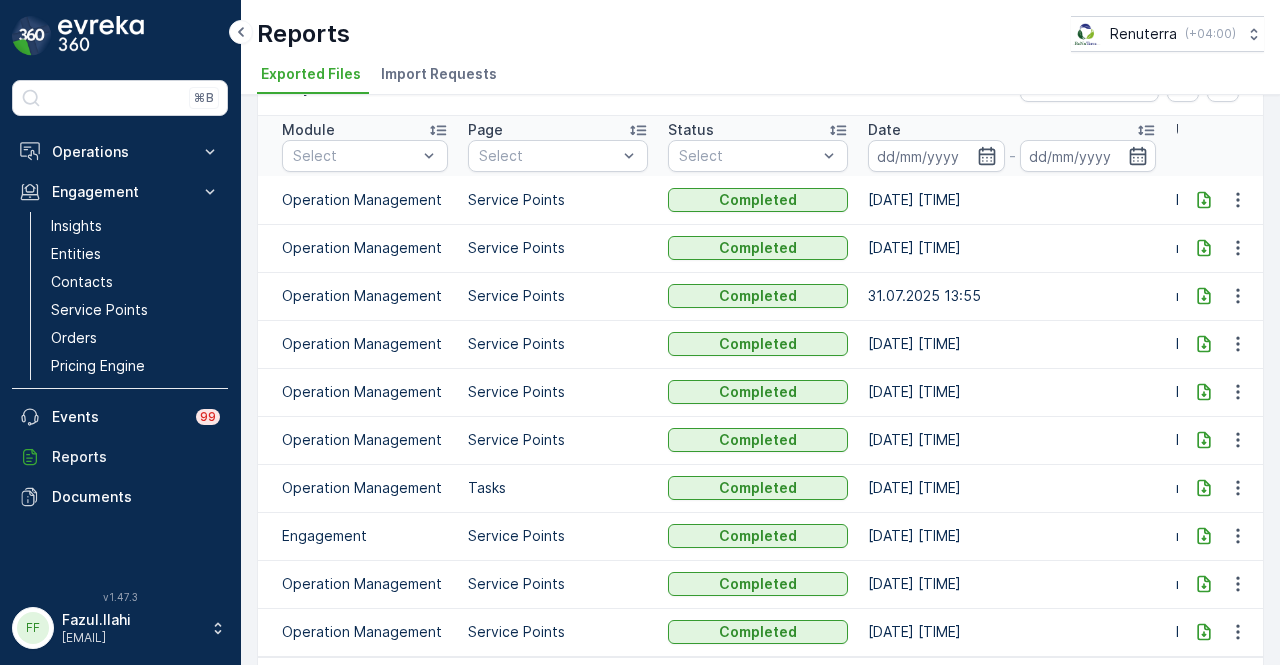 scroll, scrollTop: 0, scrollLeft: 0, axis: both 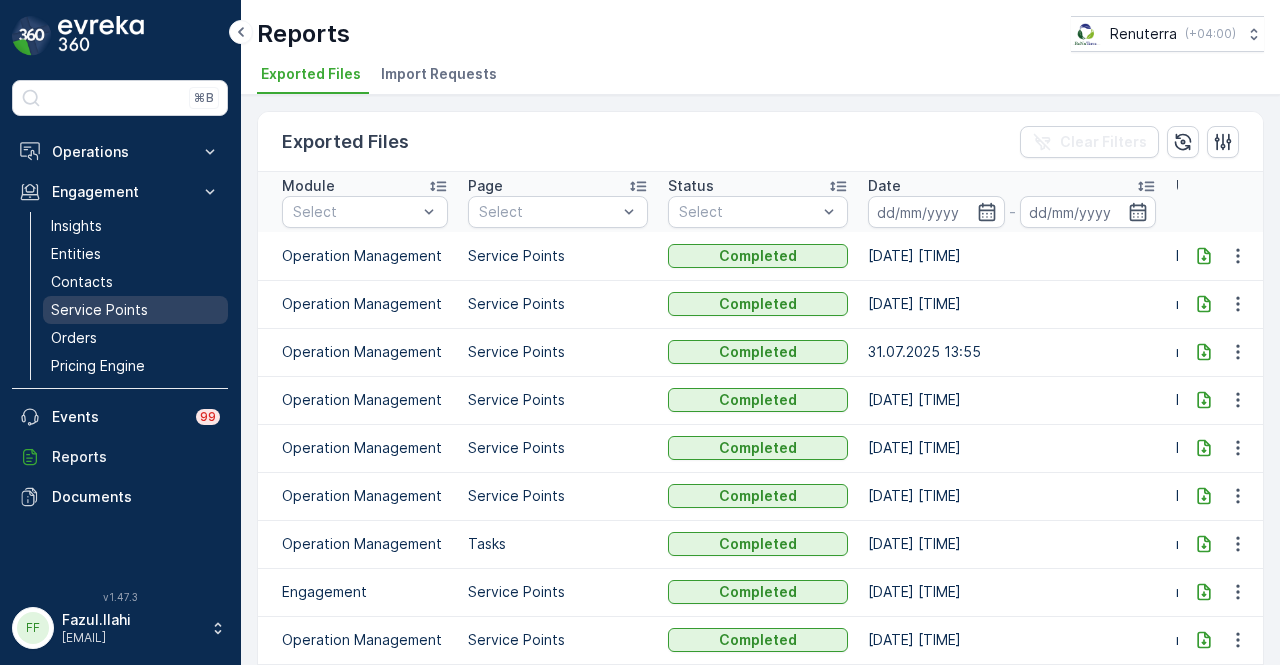 click on "Service Points" at bounding box center [99, 310] 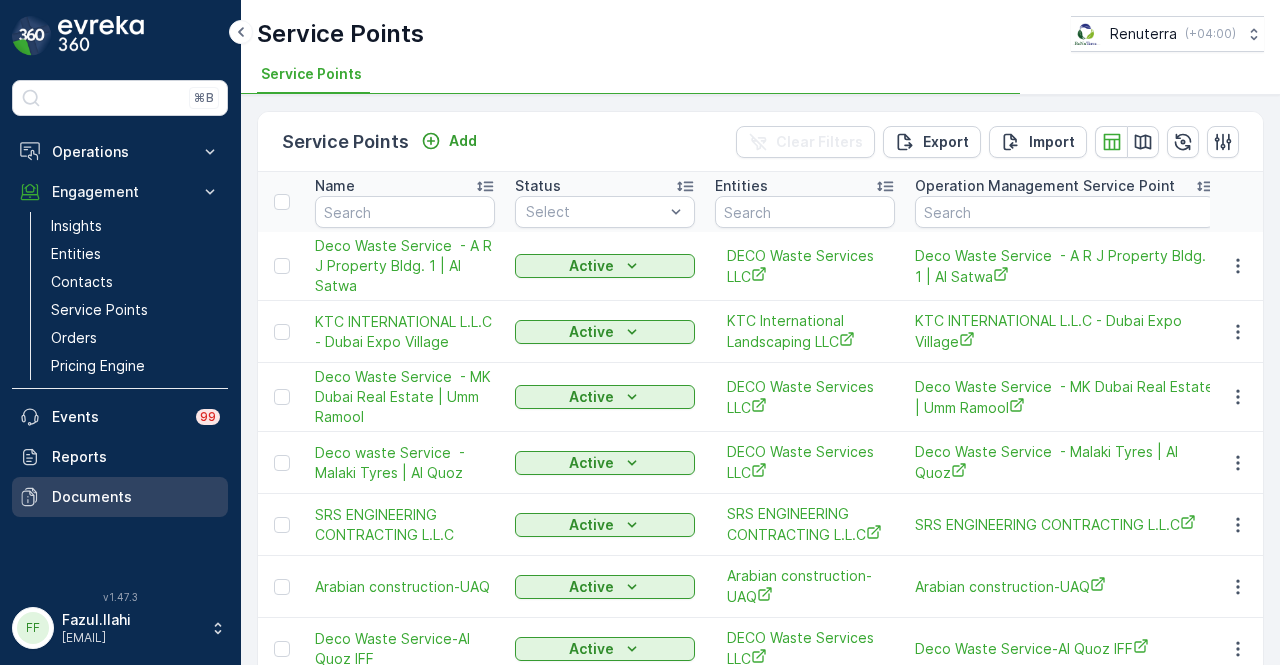 click on "Documents" at bounding box center (136, 497) 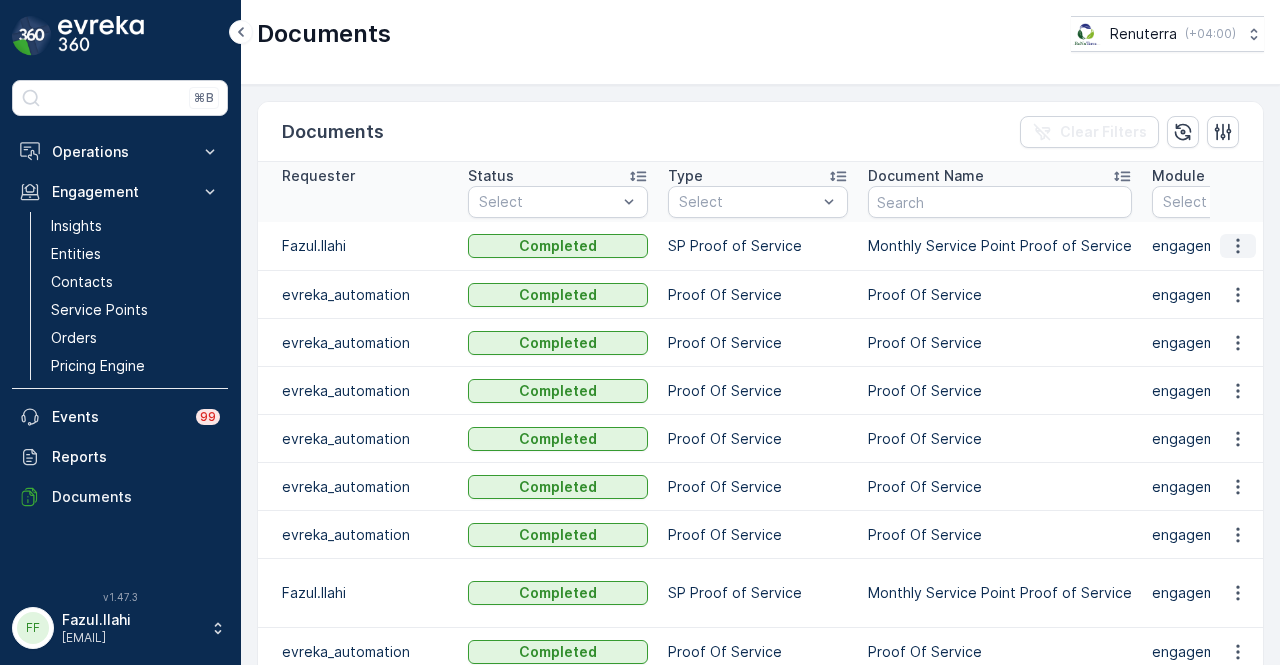 click 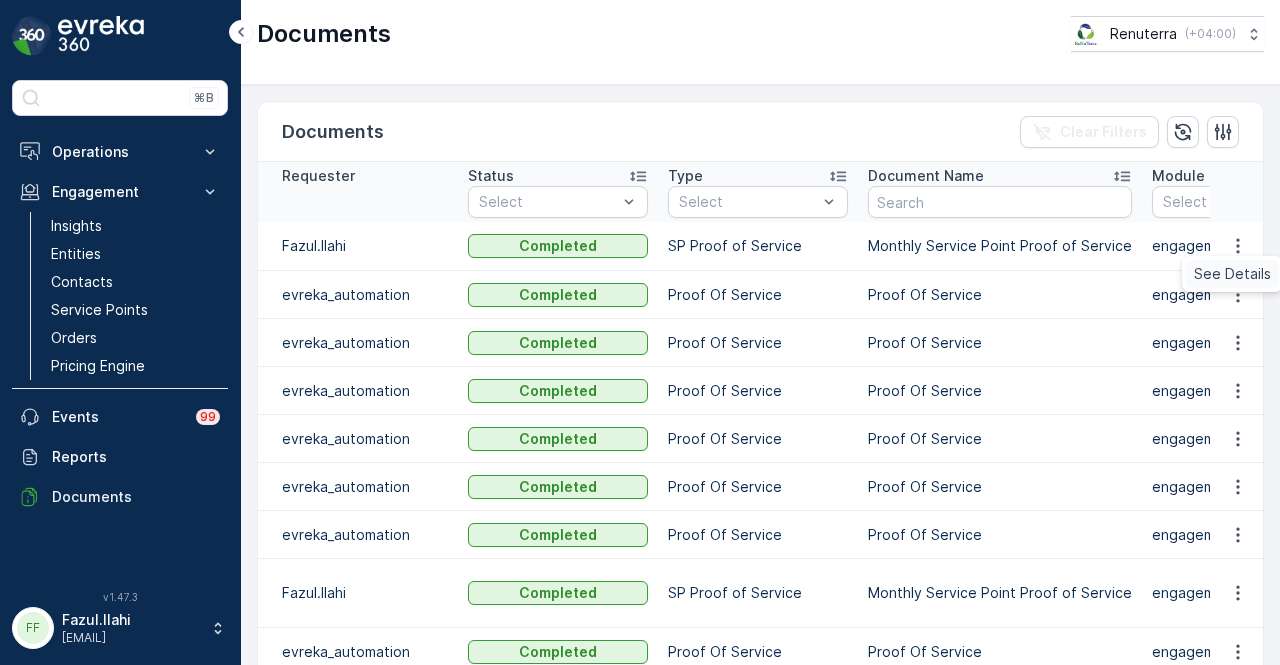 click on "See Details" at bounding box center (1232, 274) 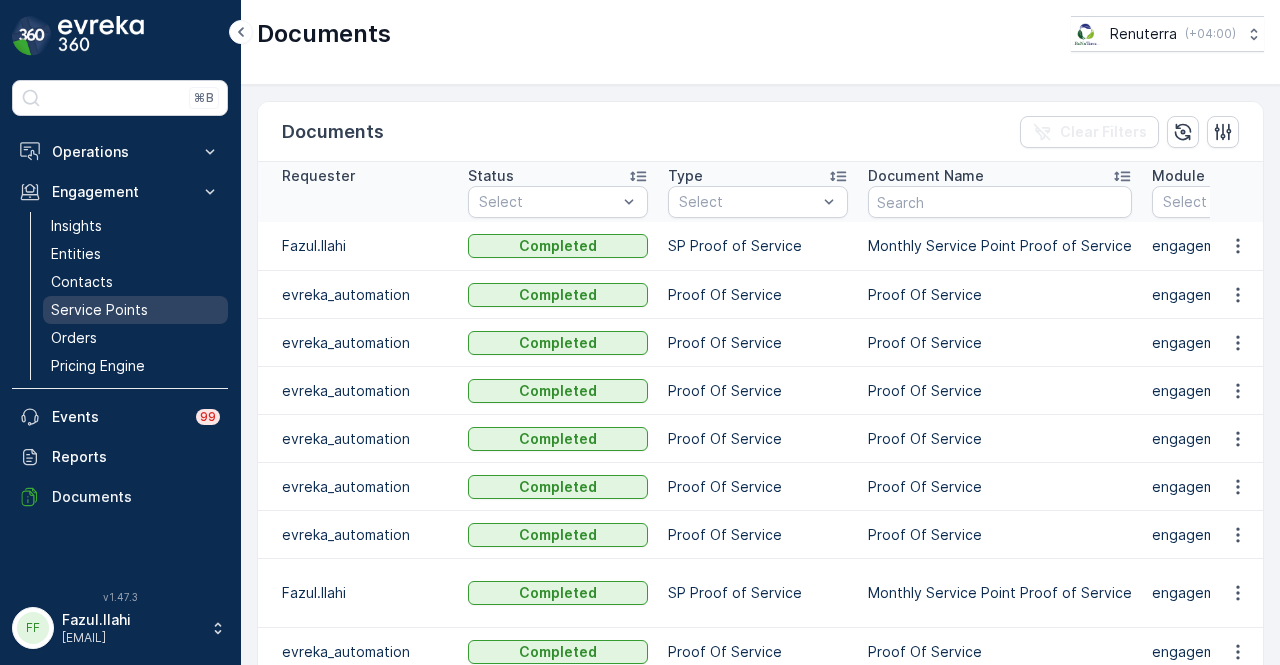 click on "Service Points" at bounding box center (135, 310) 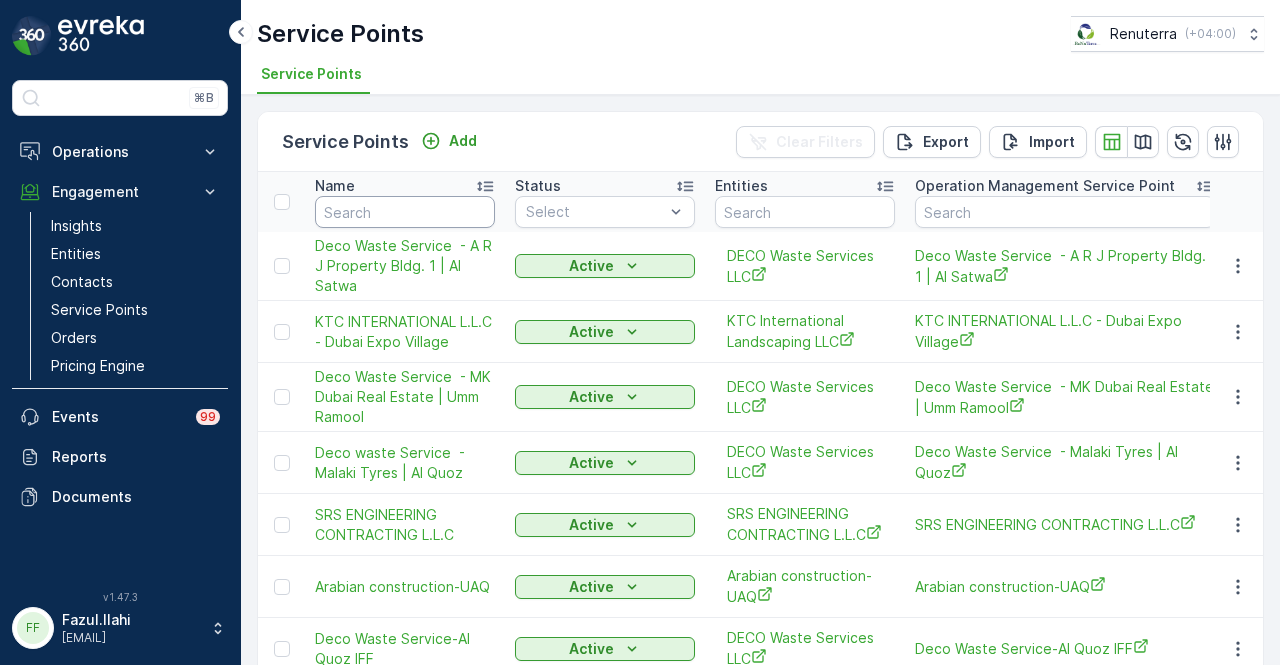 click at bounding box center (405, 212) 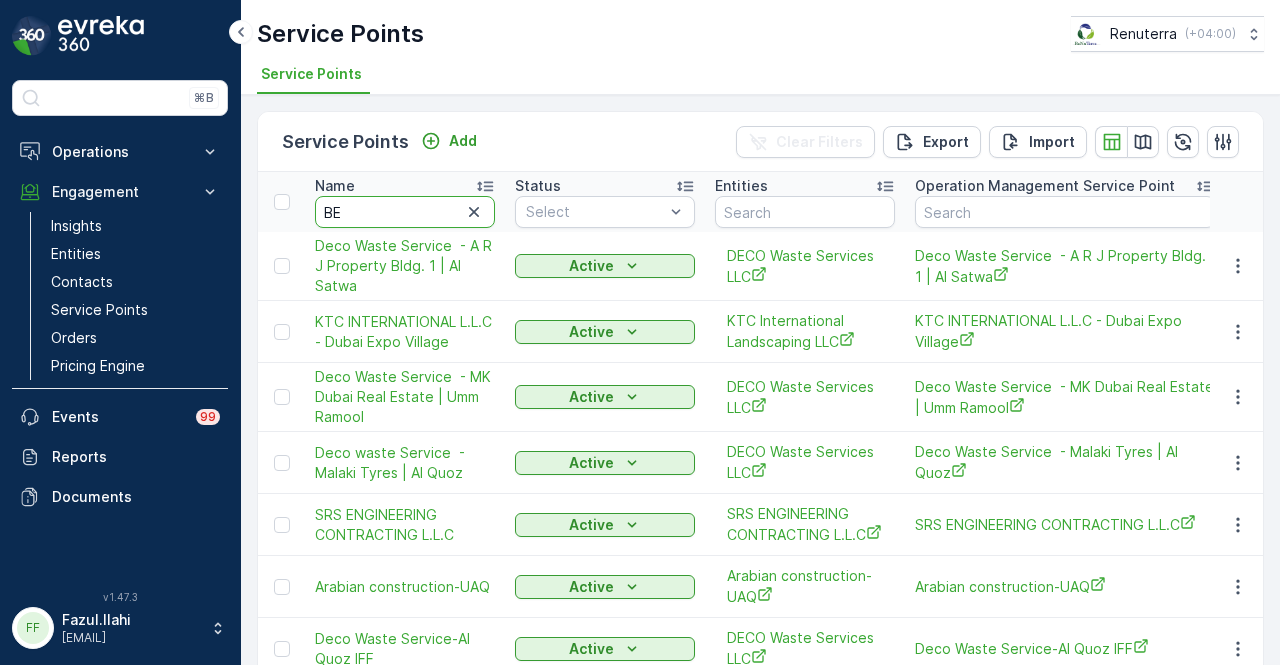type on "BEE" 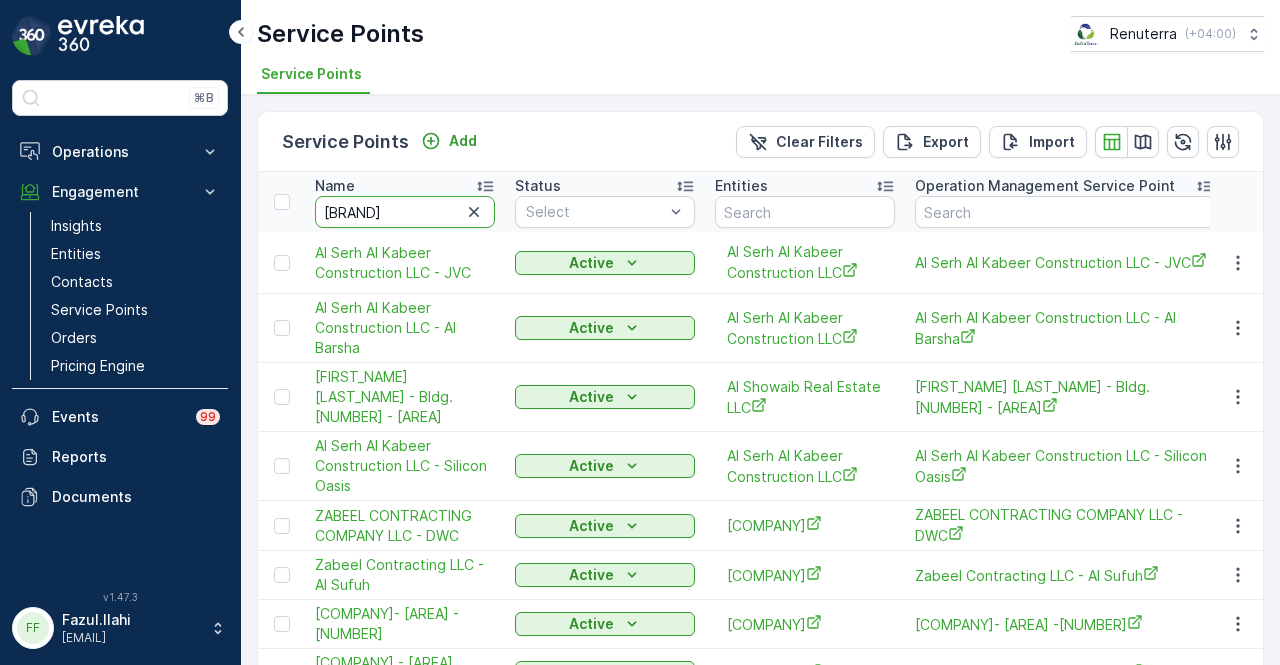 click on "BEE" at bounding box center [405, 212] 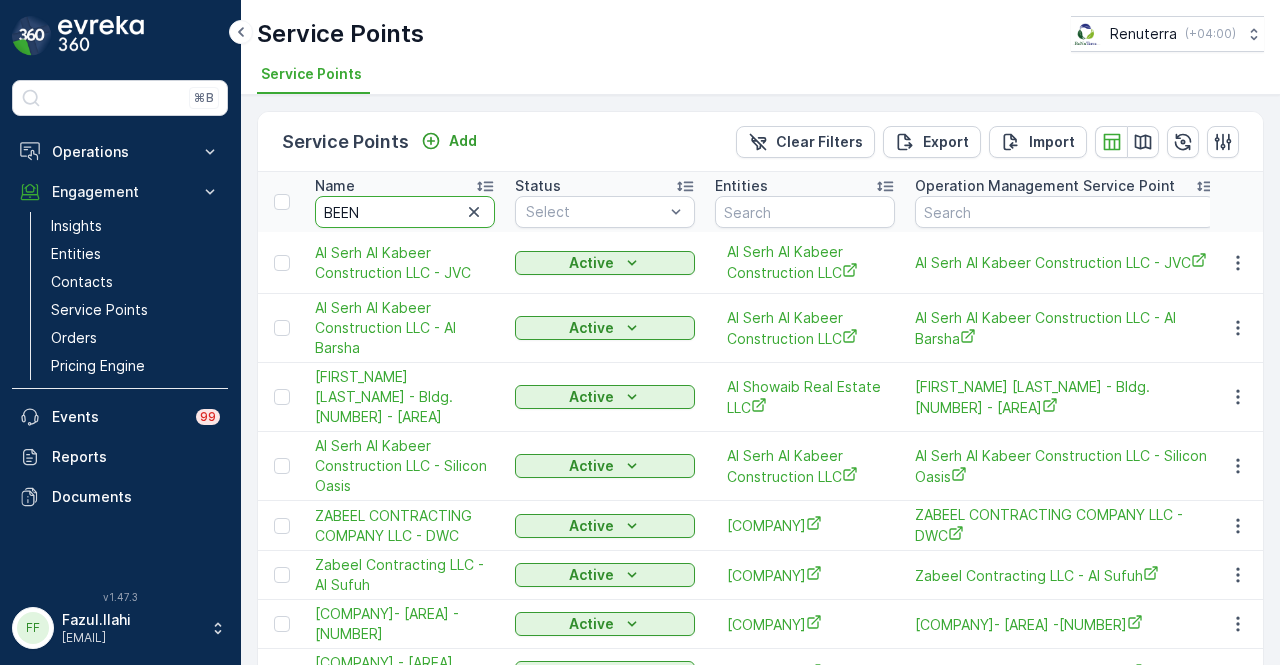 type on "BEENA" 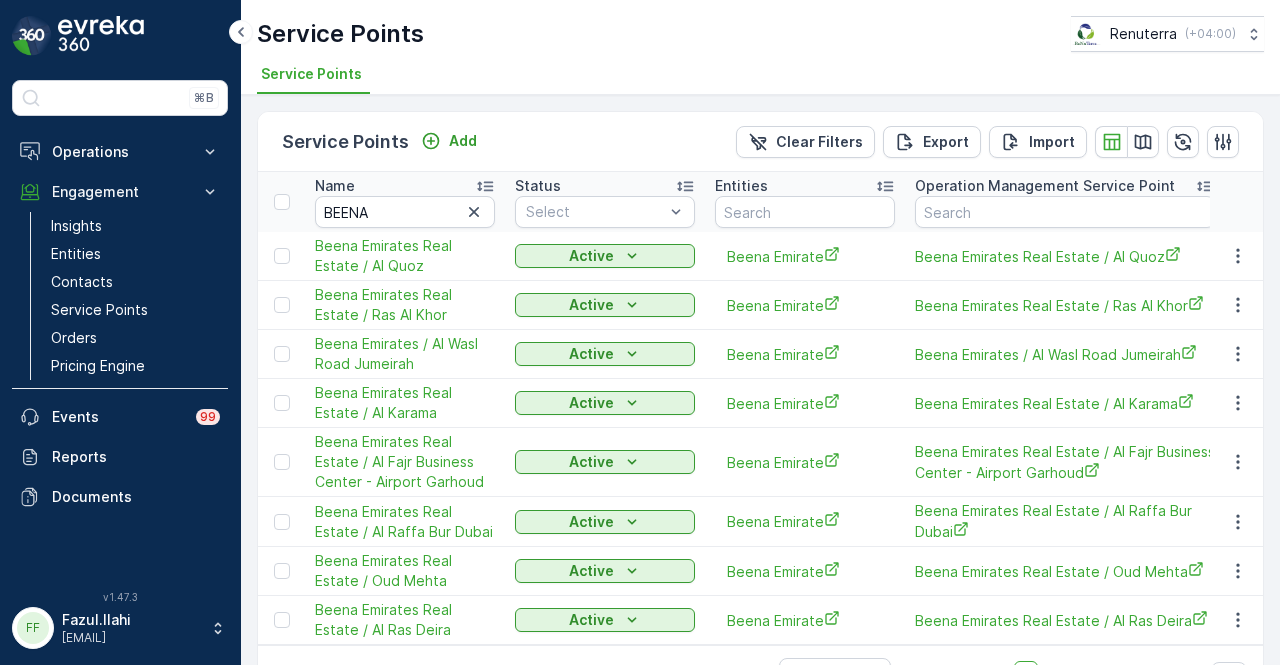 scroll, scrollTop: 59, scrollLeft: 0, axis: vertical 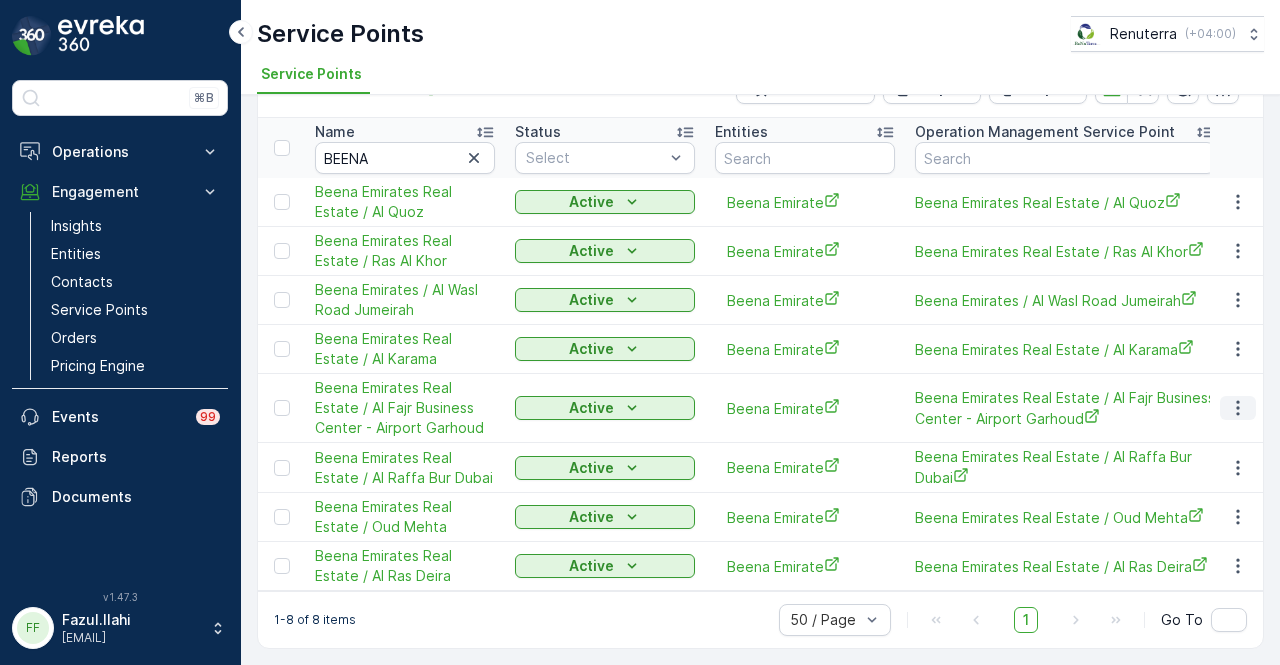click 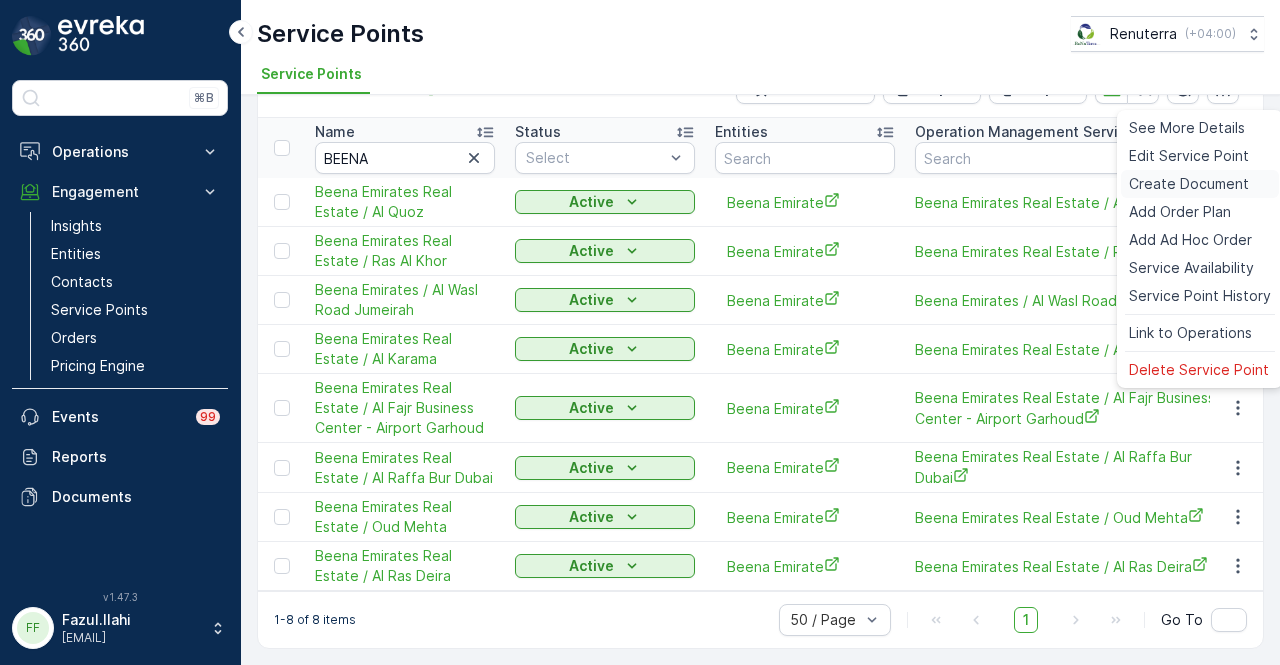 click on "Create Document" at bounding box center (1189, 184) 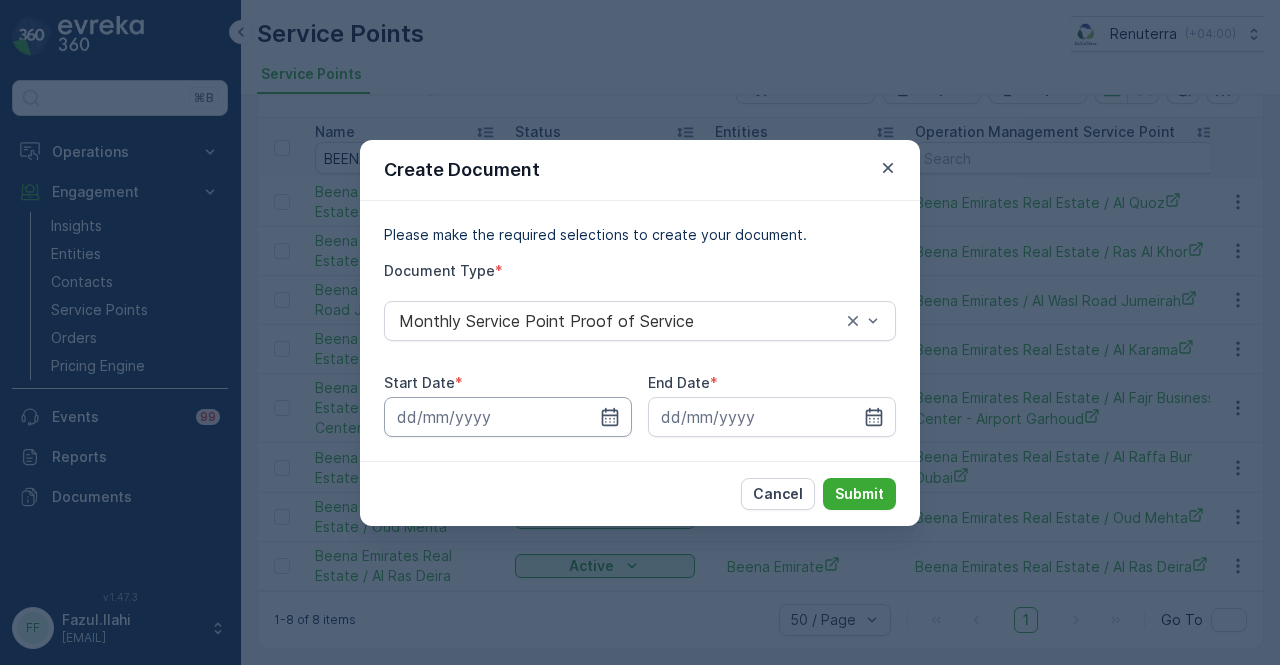 click at bounding box center (508, 417) 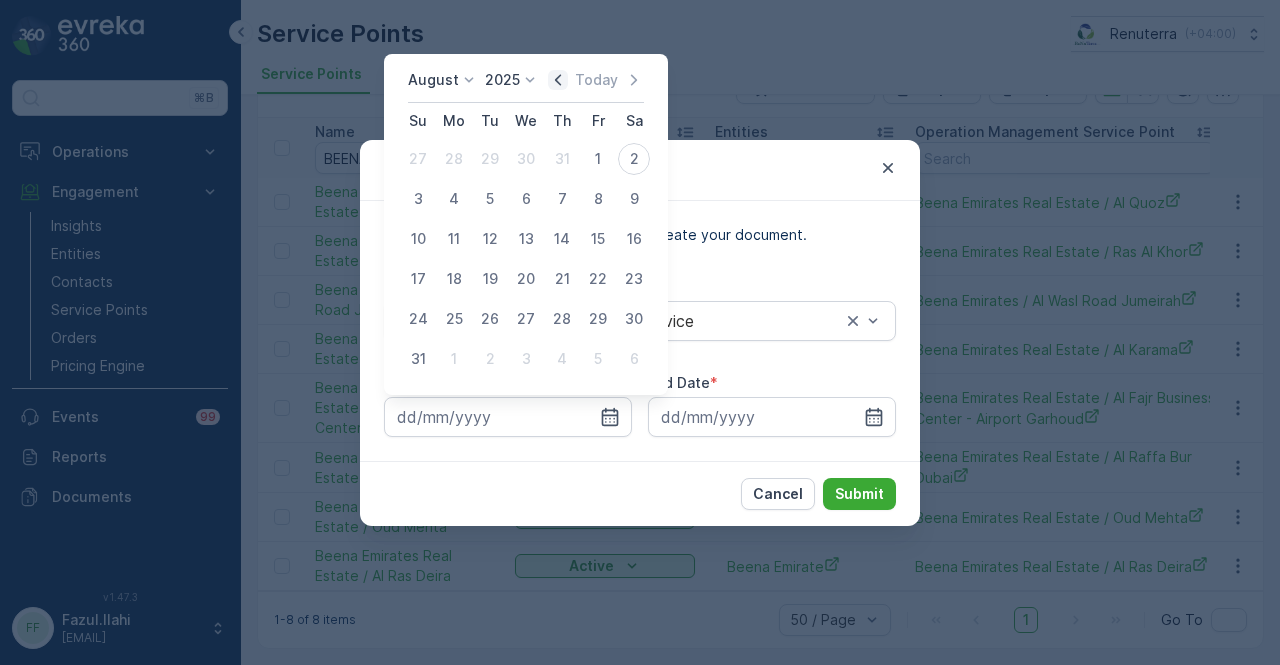 click 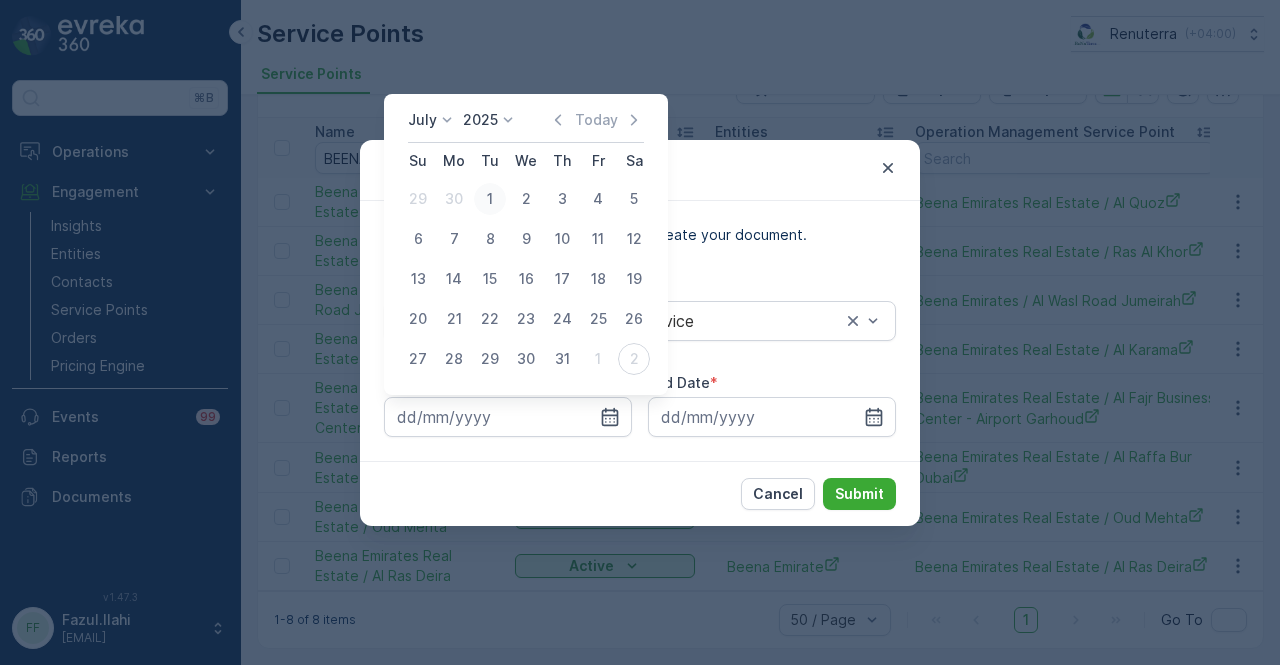click on "1" at bounding box center [490, 199] 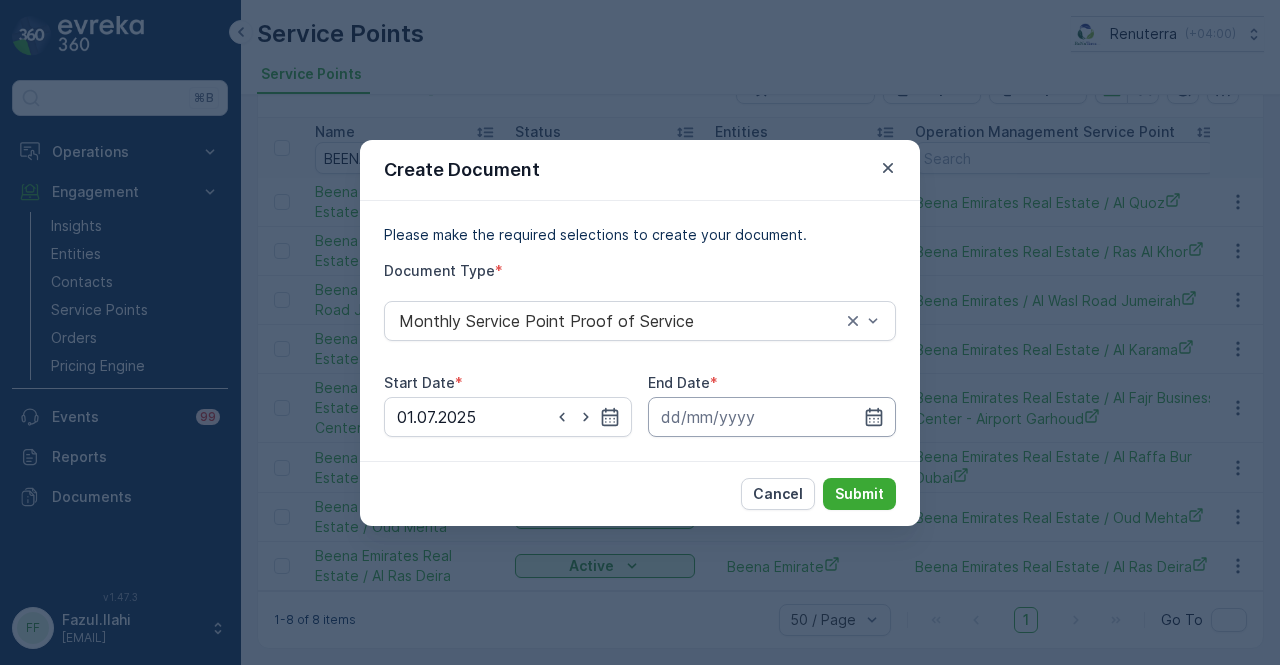 click at bounding box center (772, 417) 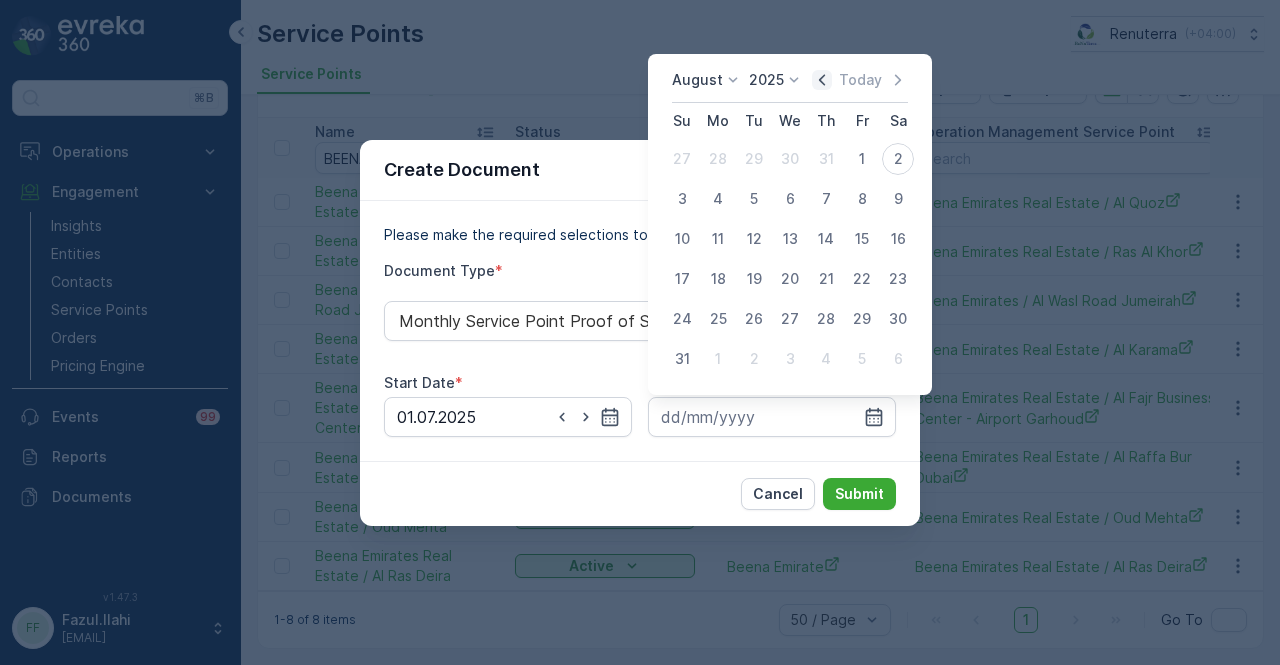 click 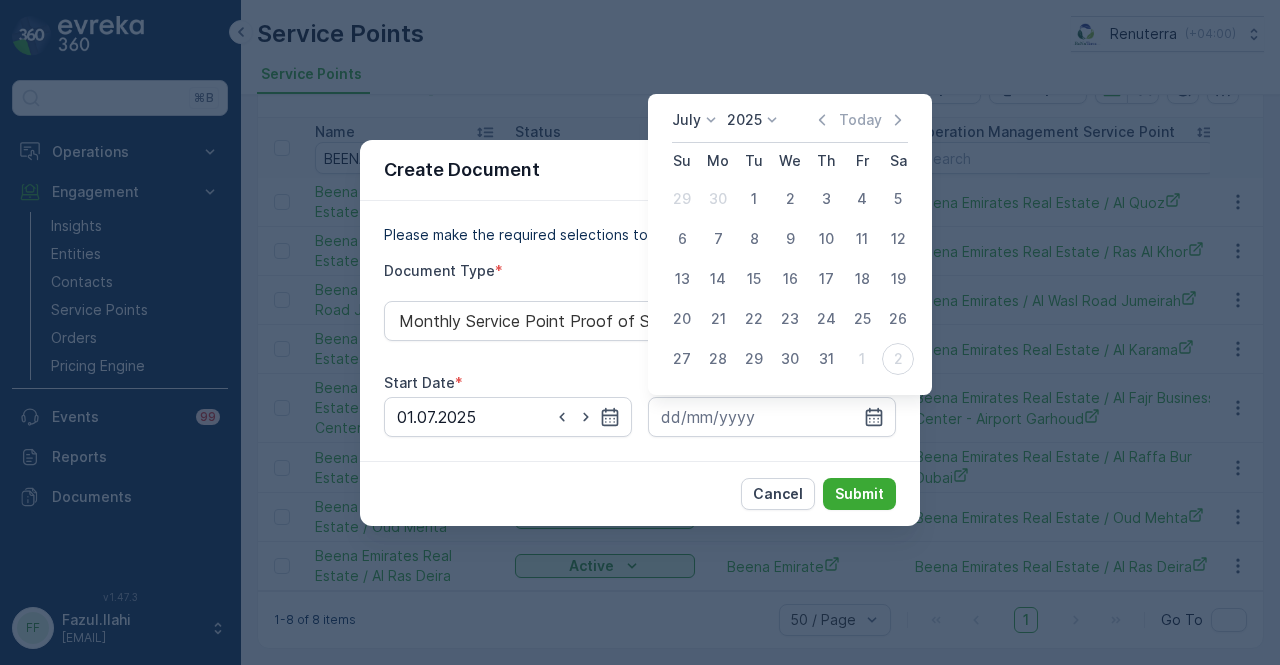 drag, startPoint x: 817, startPoint y: 362, endPoint x: 820, endPoint y: 375, distance: 13.341664 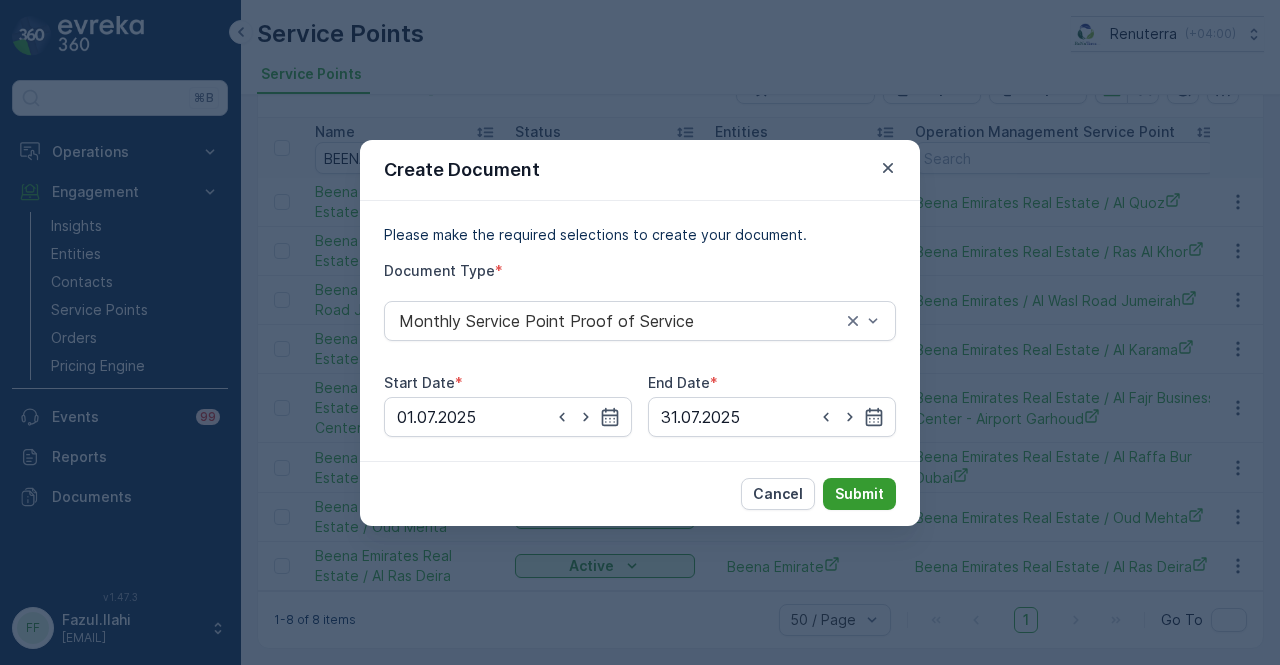 click on "Submit" at bounding box center [859, 494] 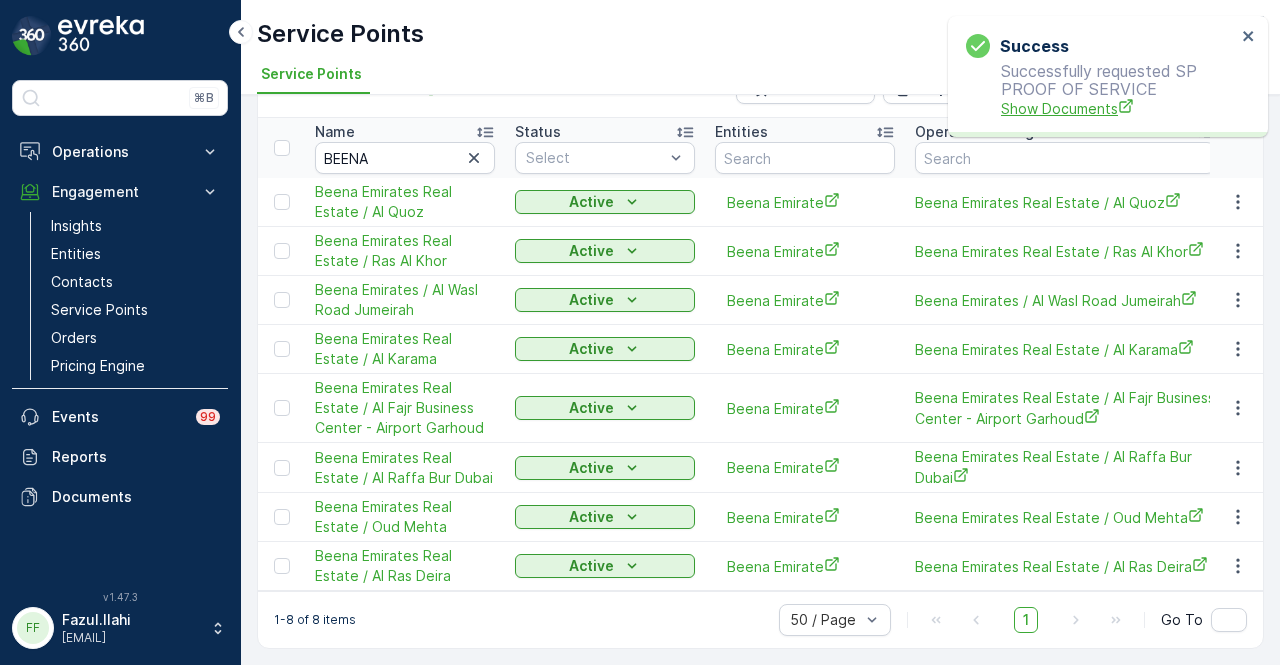 click on "Show Documents" at bounding box center (1118, 108) 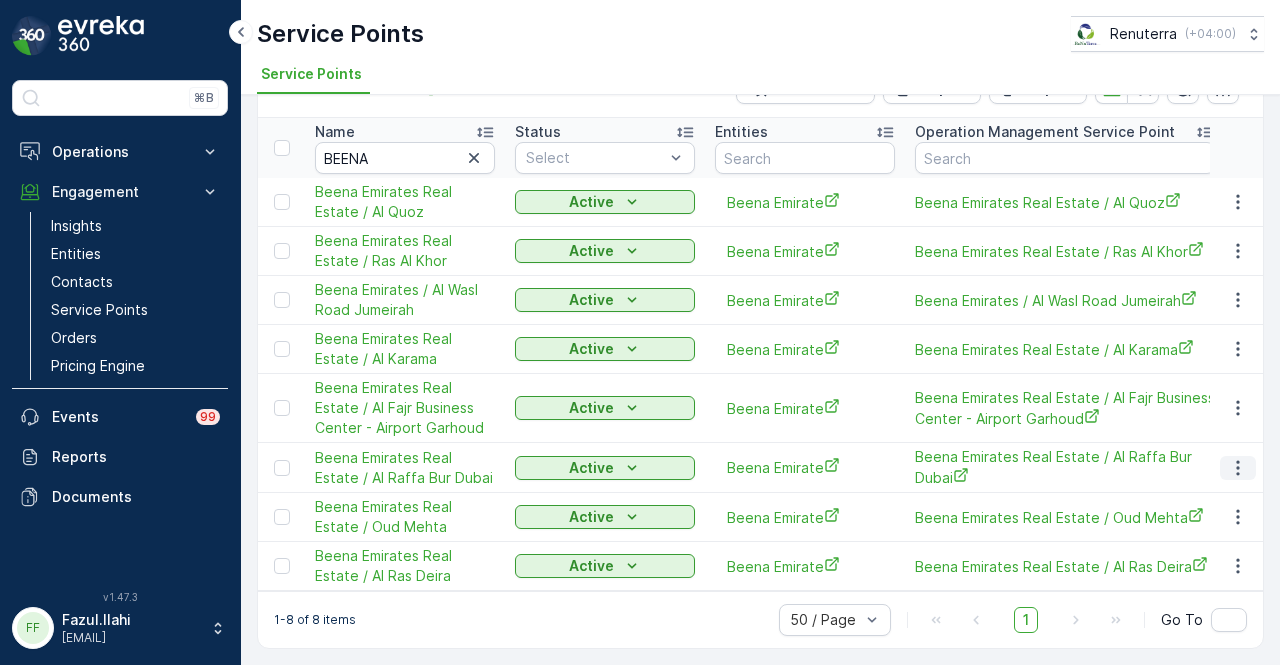 click 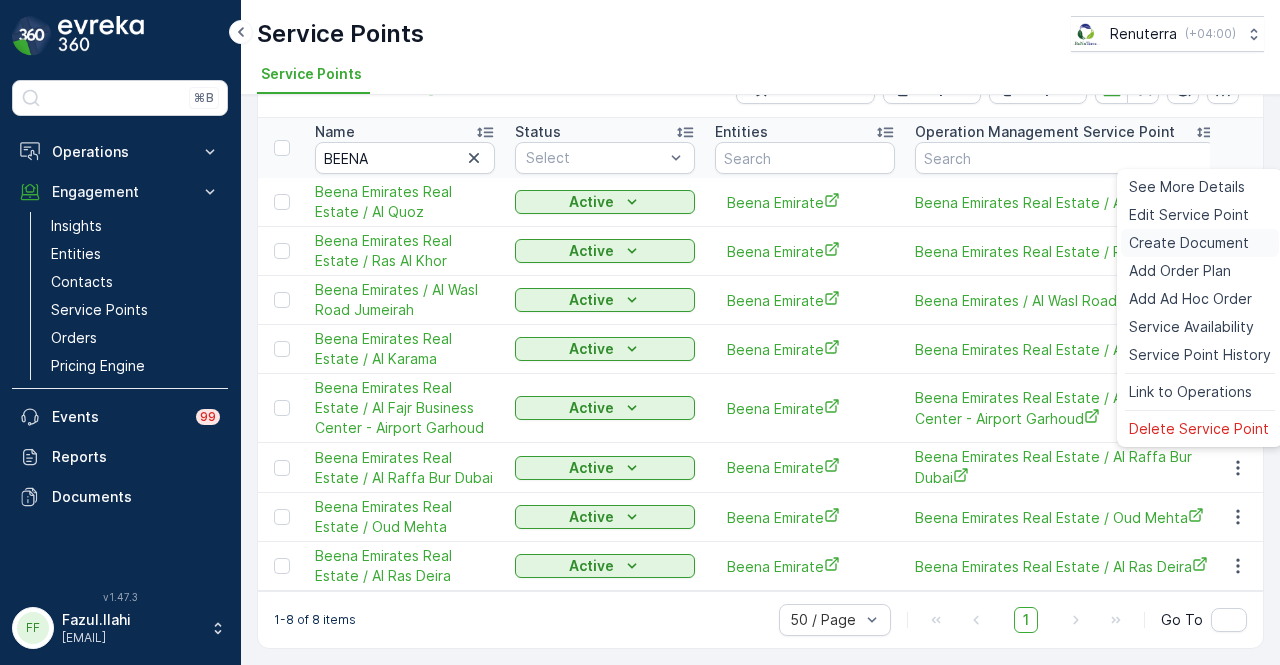 click on "Create Document" at bounding box center (1189, 243) 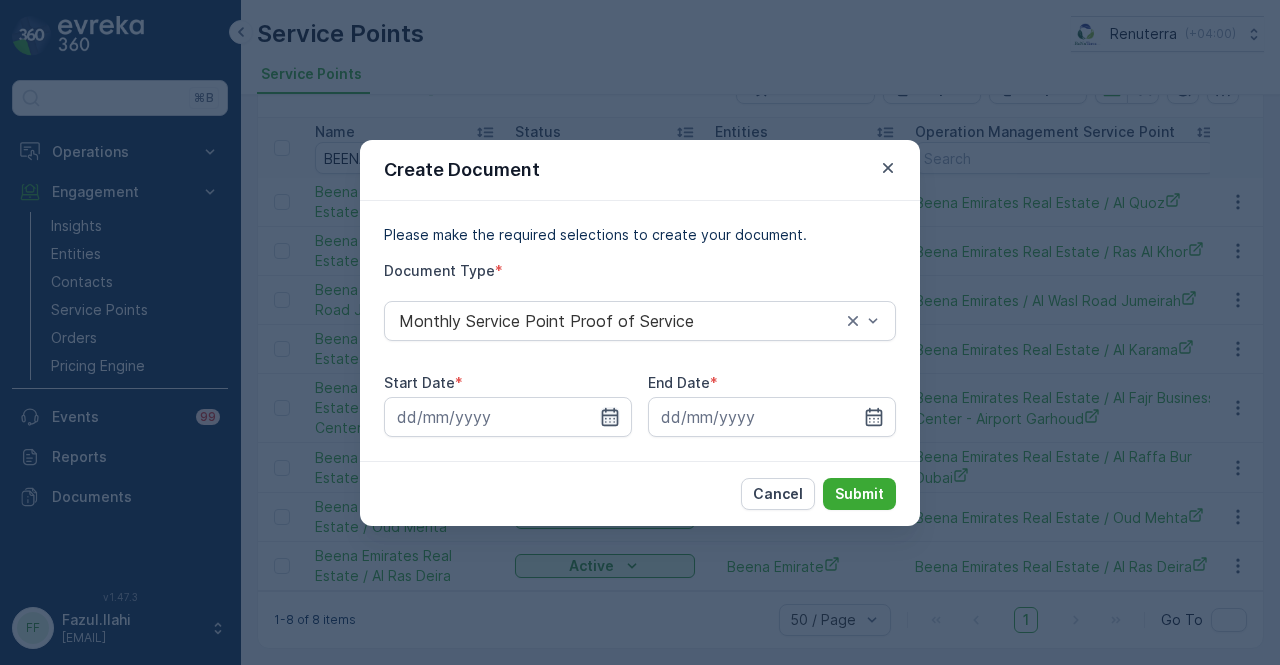 click 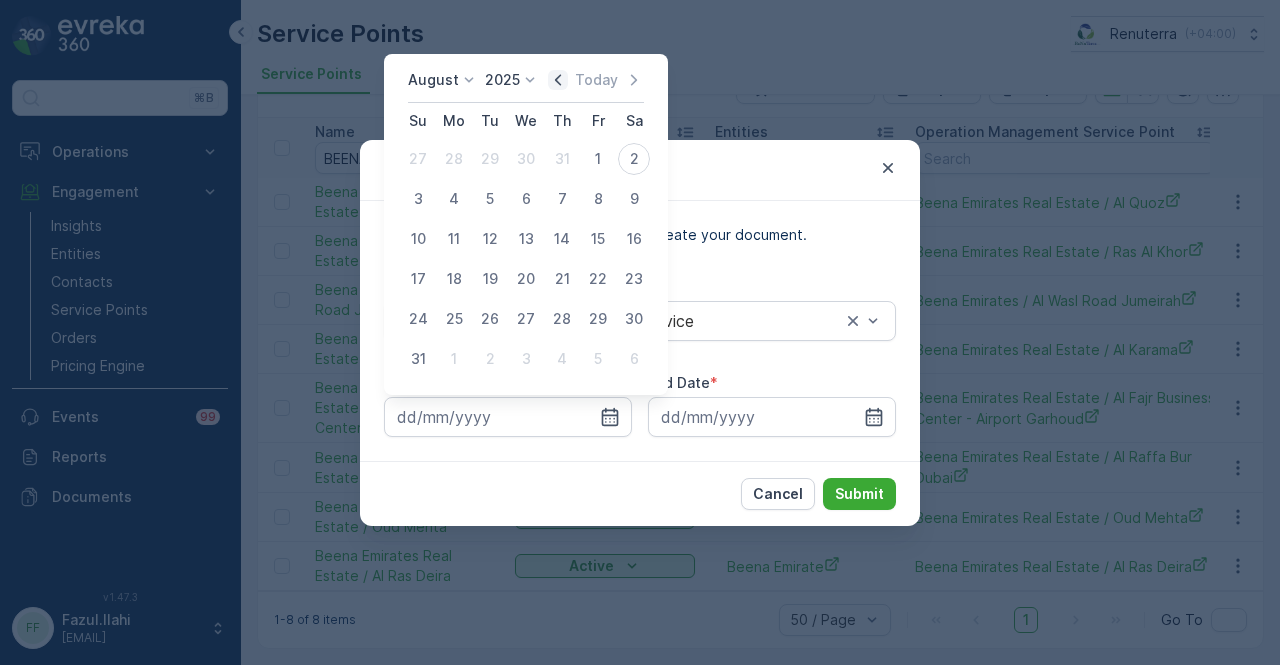 click 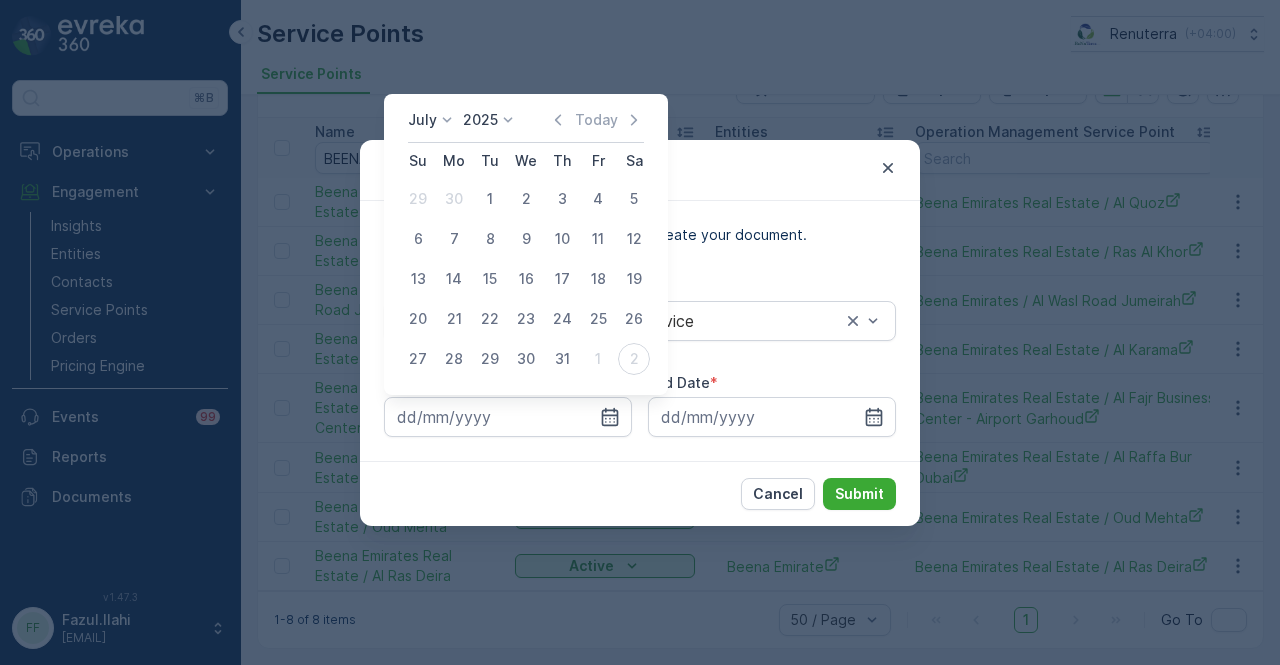drag, startPoint x: 488, startPoint y: 195, endPoint x: 529, endPoint y: 229, distance: 53.263496 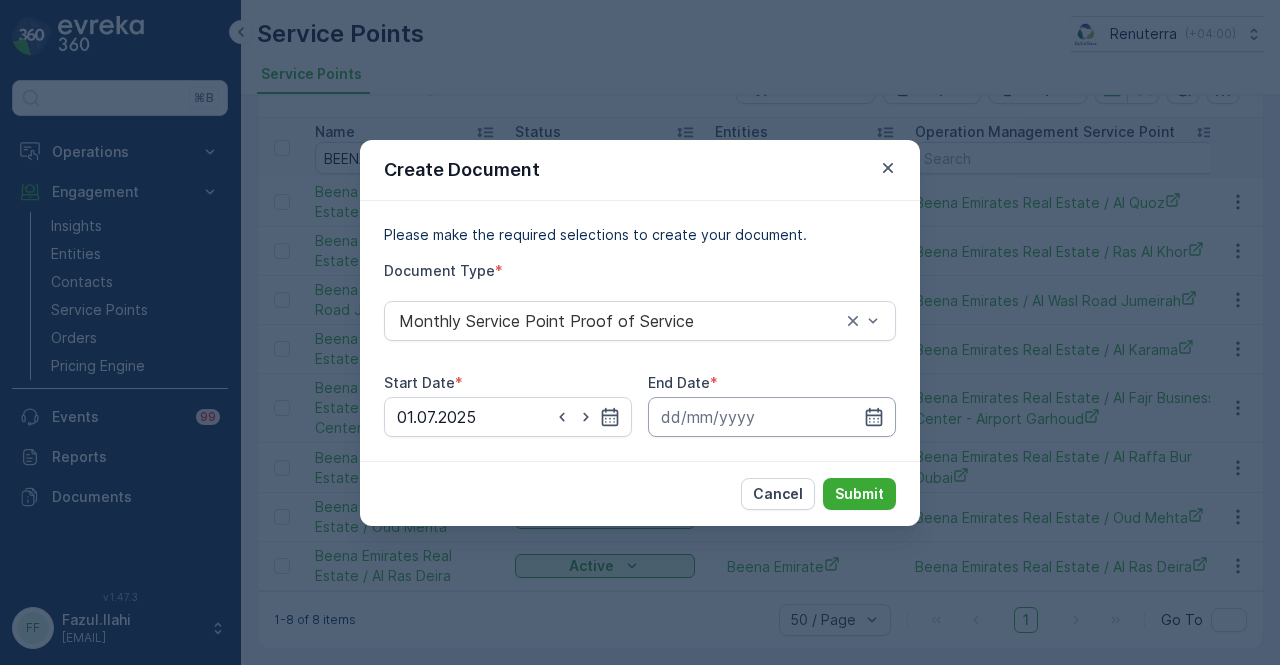 click at bounding box center [772, 417] 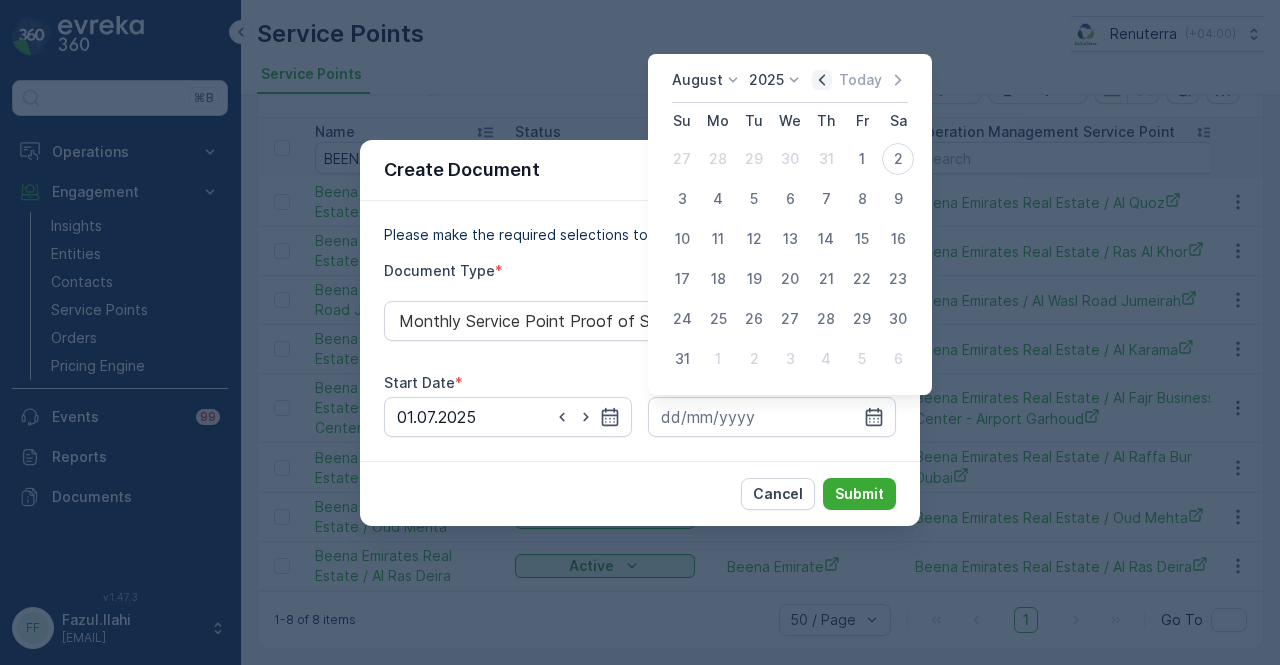 click 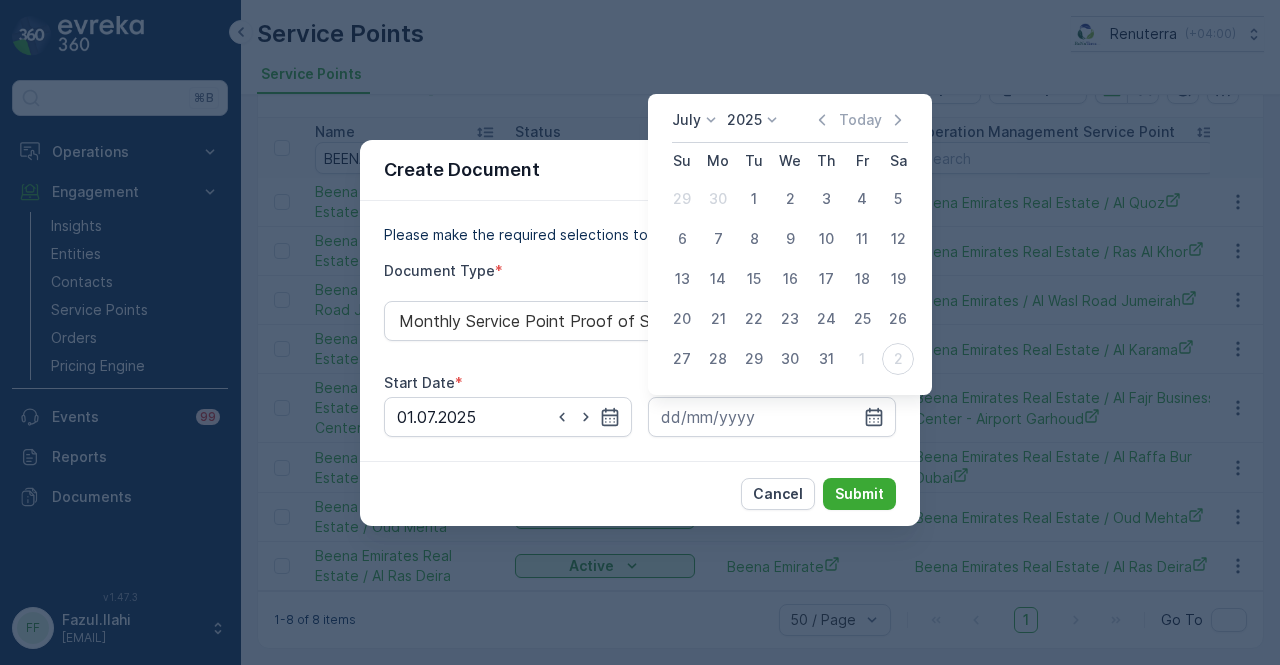 drag, startPoint x: 822, startPoint y: 355, endPoint x: 878, endPoint y: 449, distance: 109.41663 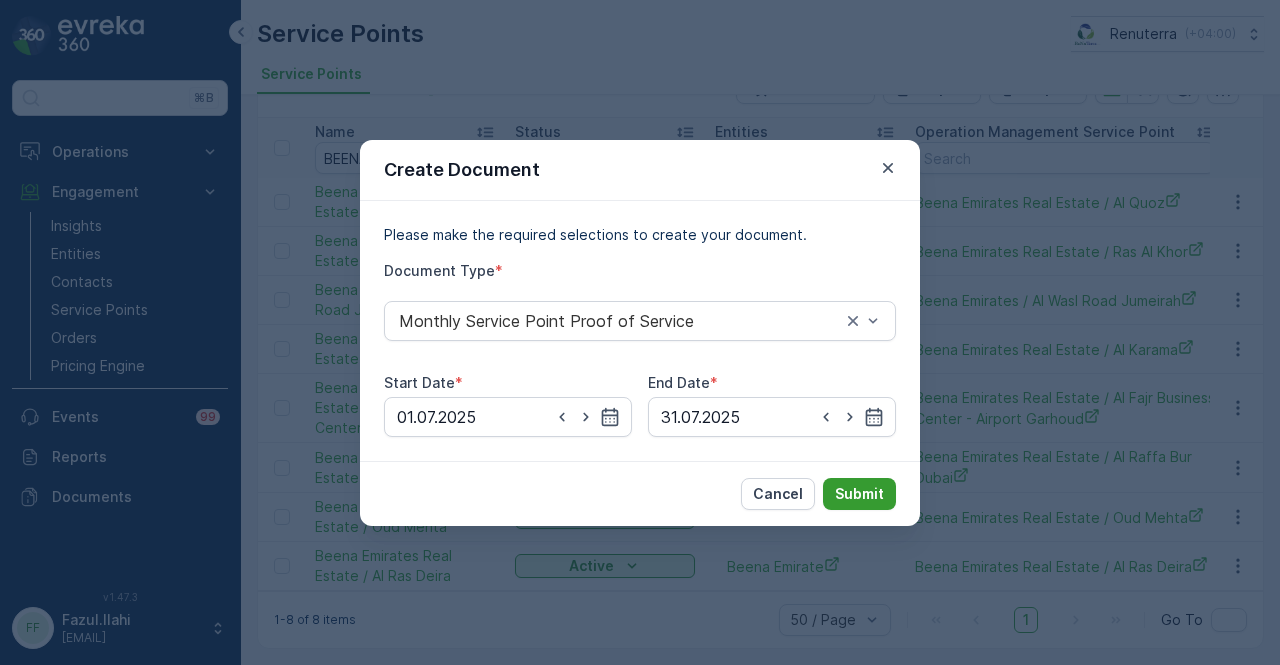 click on "Submit" at bounding box center [859, 494] 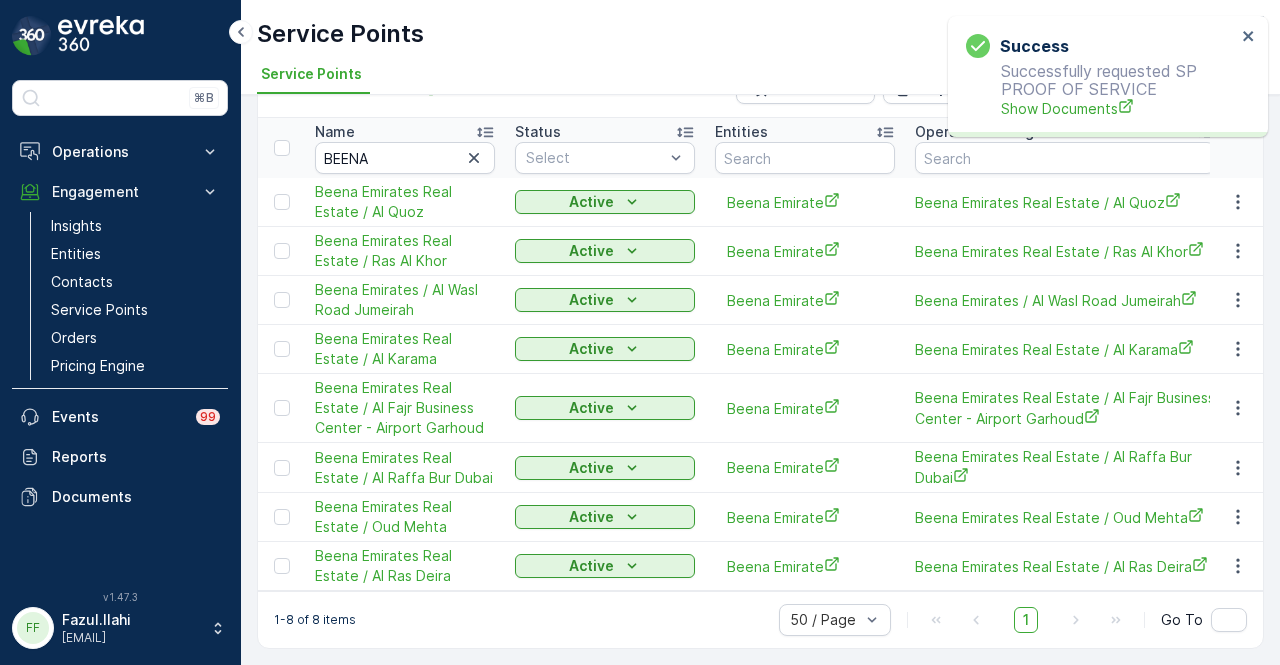 click on "Success Successfully requested SP PROOF OF SERVICE   Show Documents" at bounding box center [1101, 76] 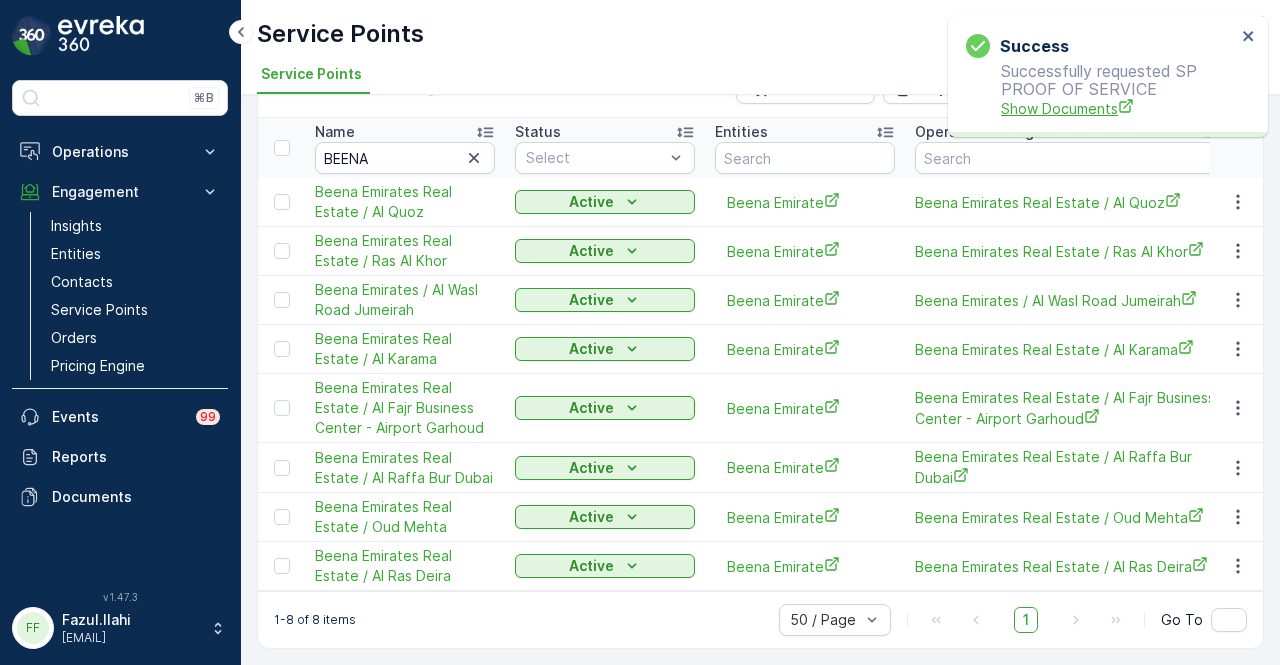 click on "Show Documents" at bounding box center (1118, 108) 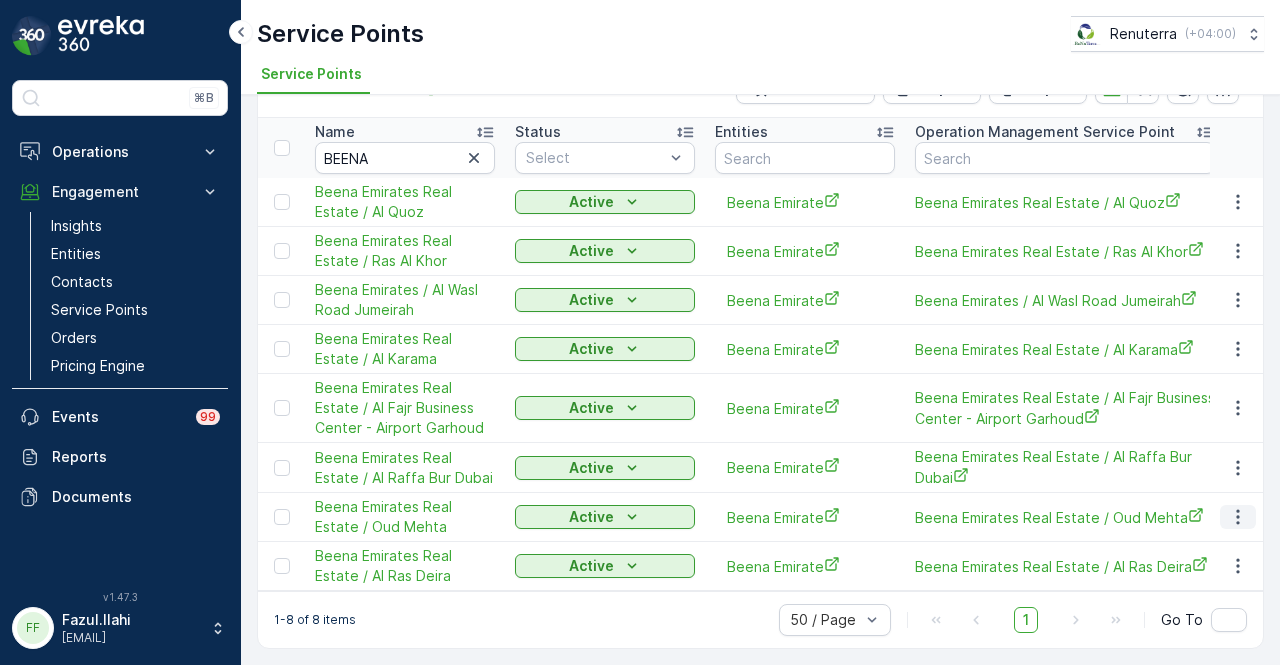 click 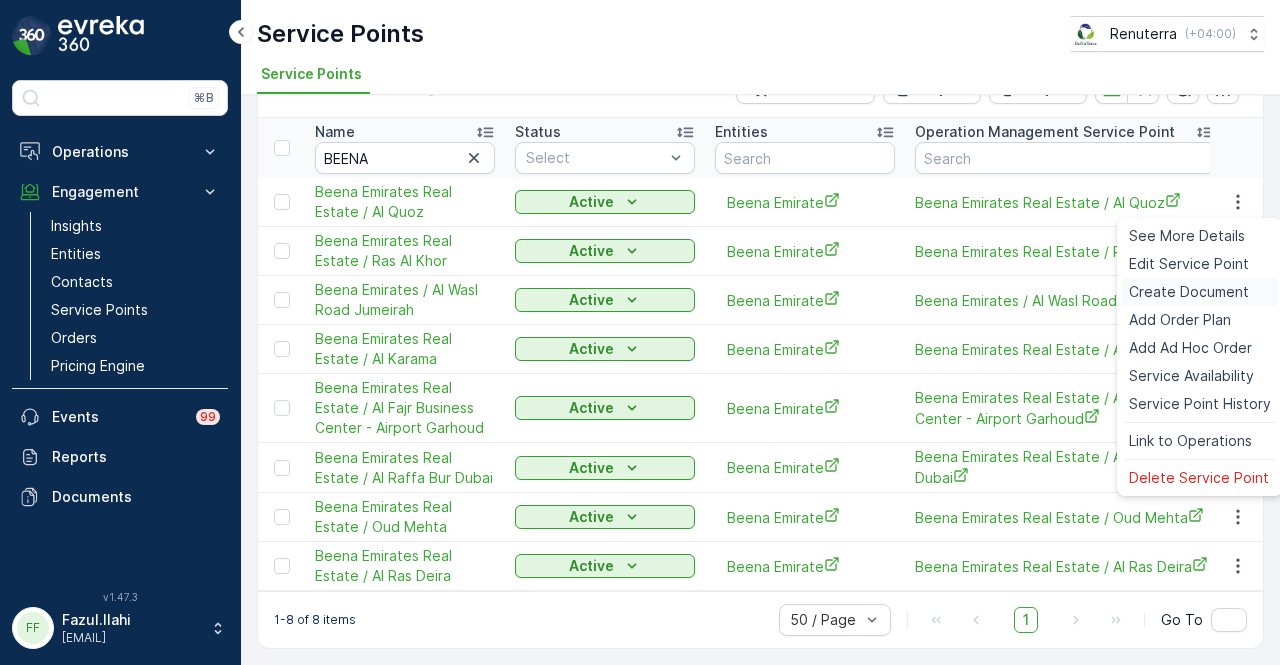click on "Create Document" at bounding box center (1189, 292) 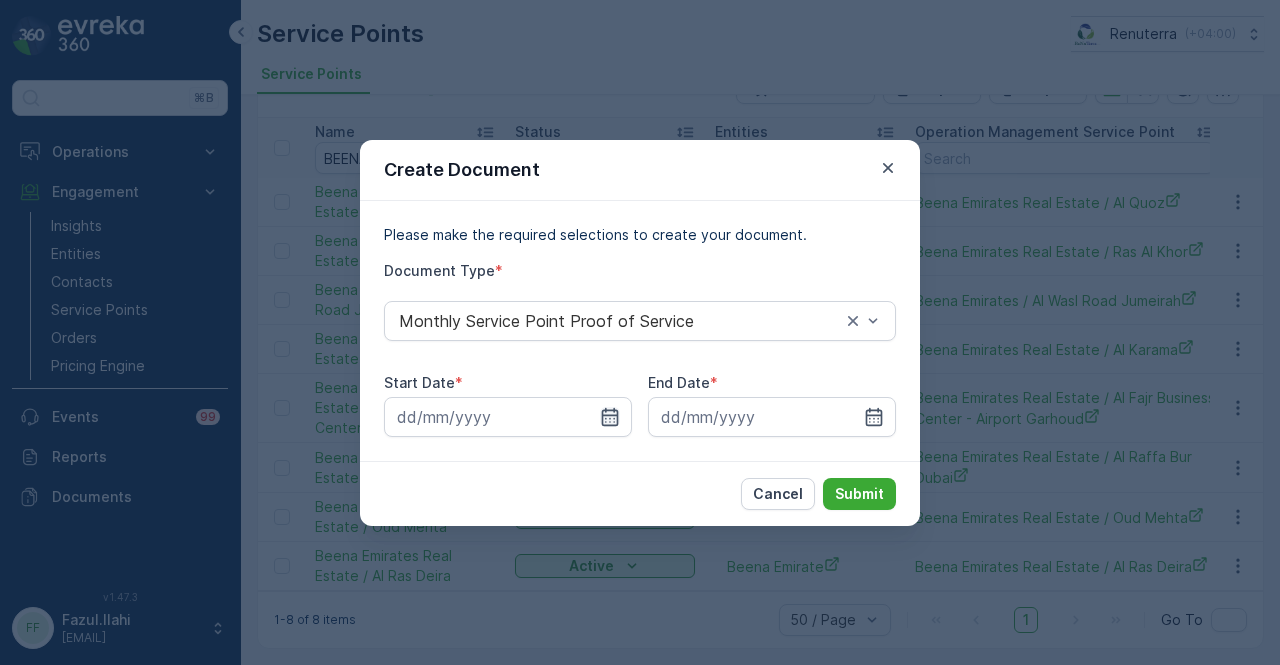 click 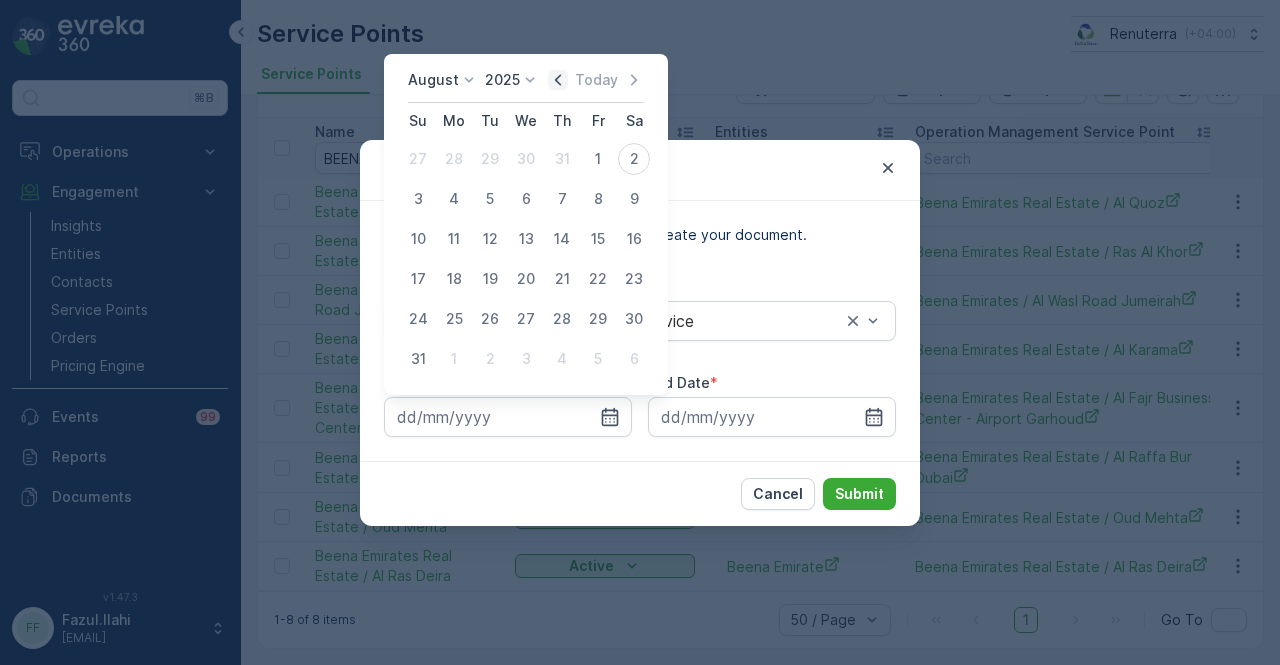 click 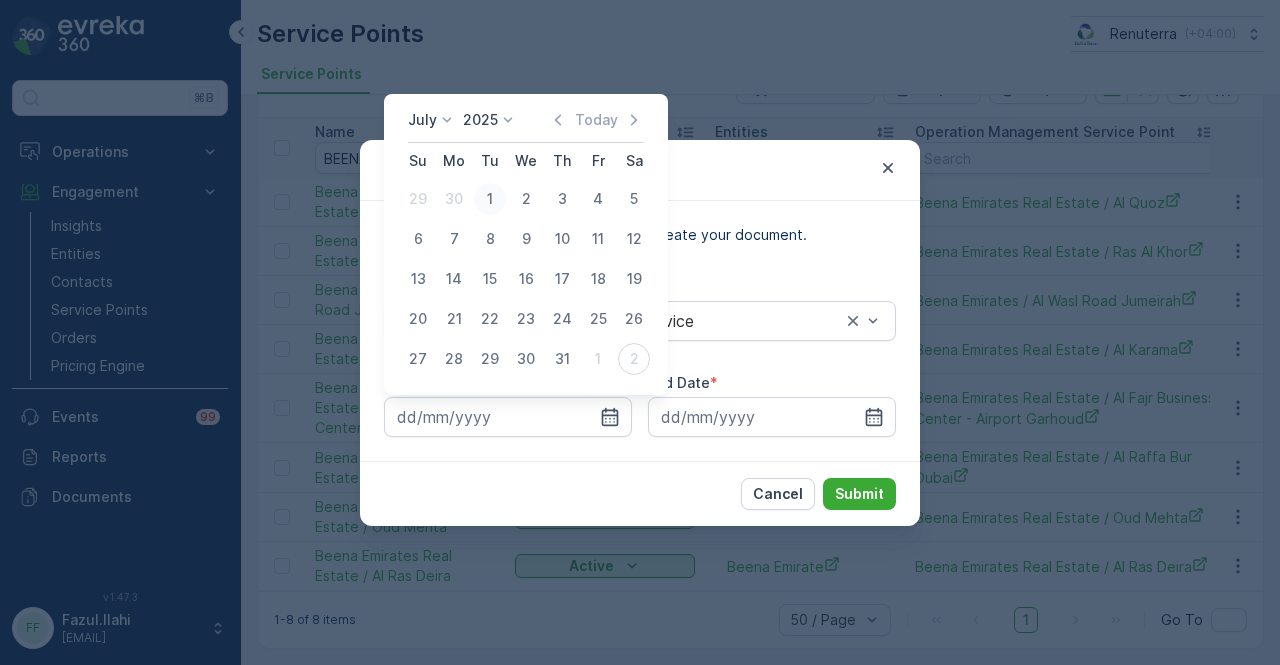 click on "1" at bounding box center [490, 199] 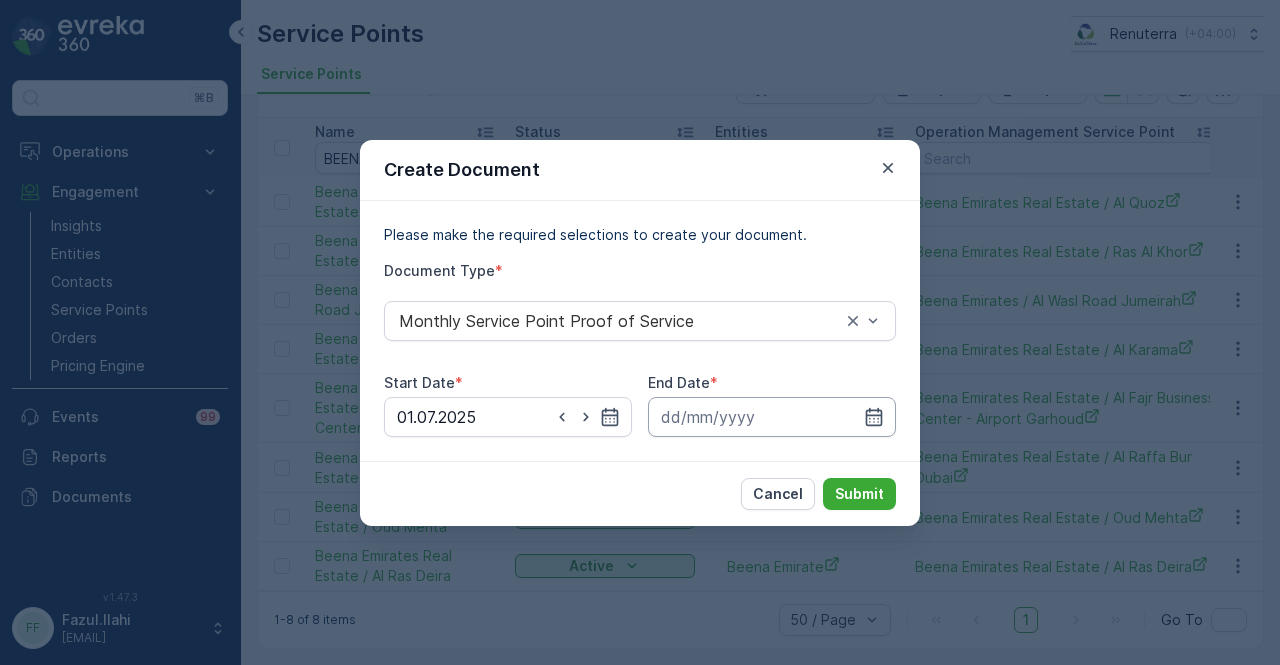drag, startPoint x: 875, startPoint y: 413, endPoint x: 864, endPoint y: 396, distance: 20.248457 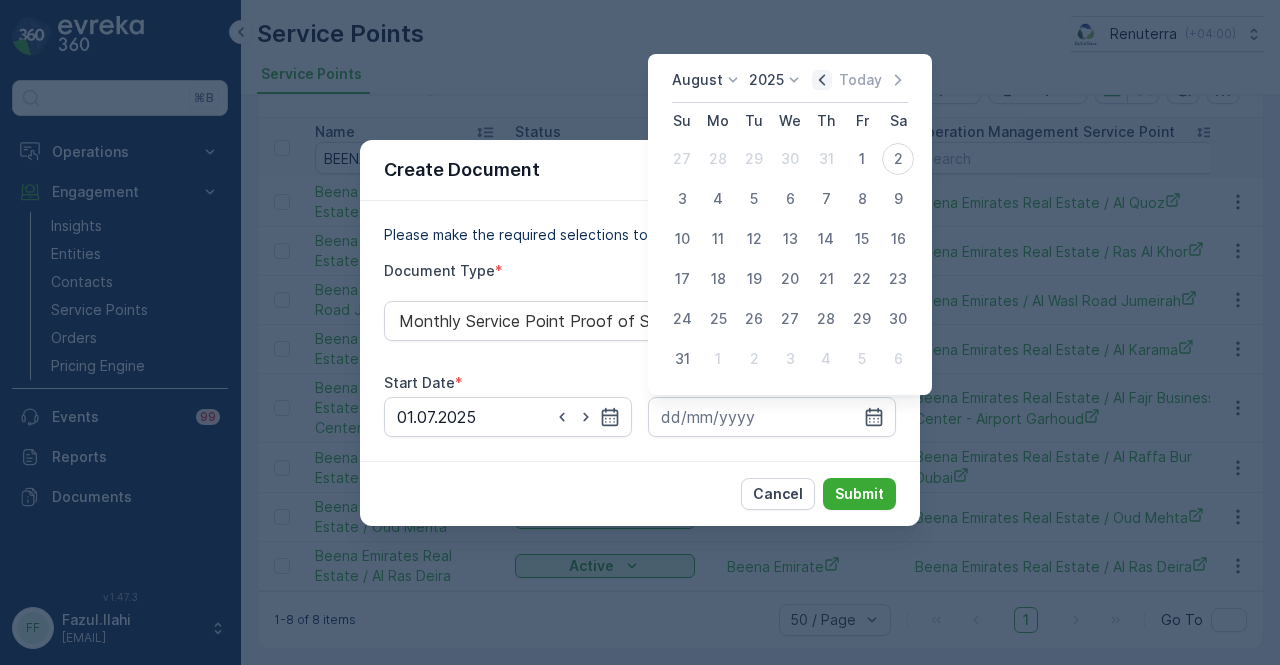 click 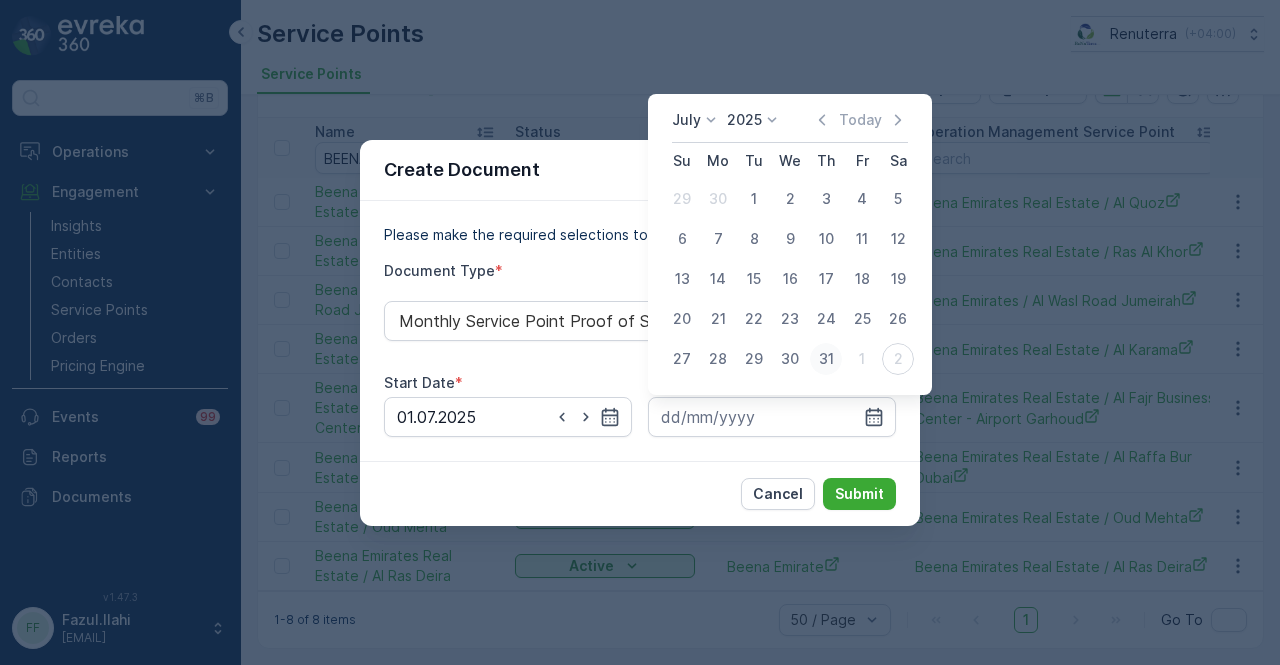 click on "31" at bounding box center [826, 359] 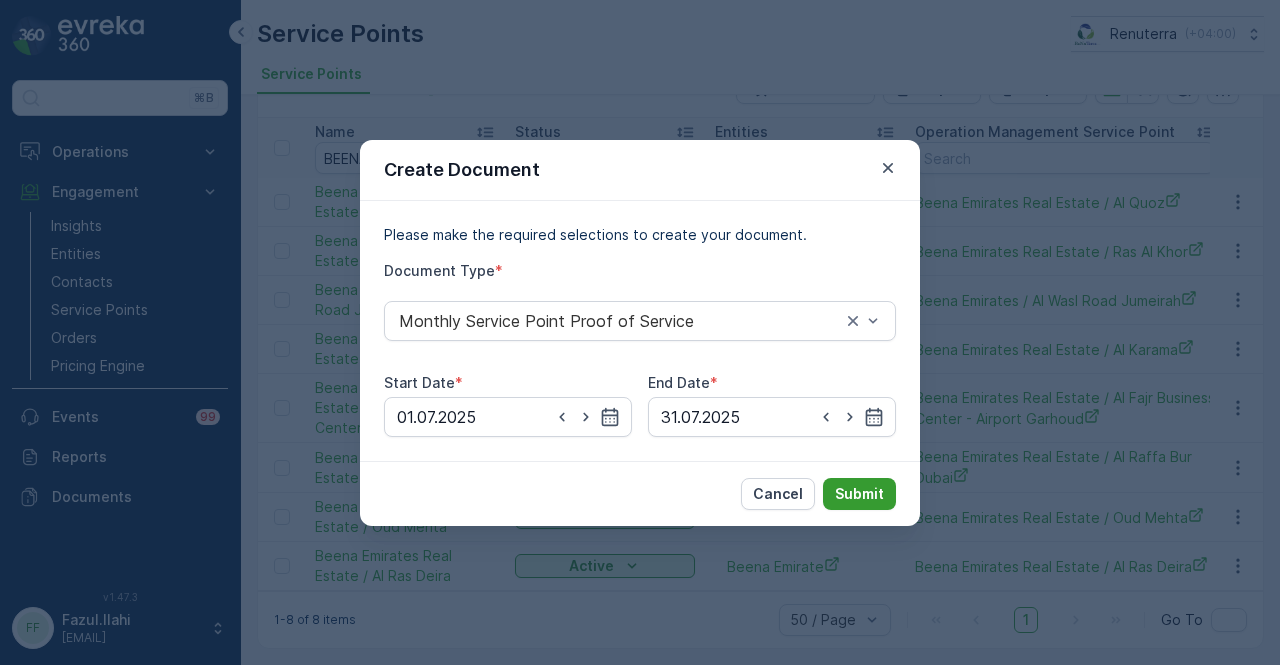 click on "Submit" at bounding box center (859, 494) 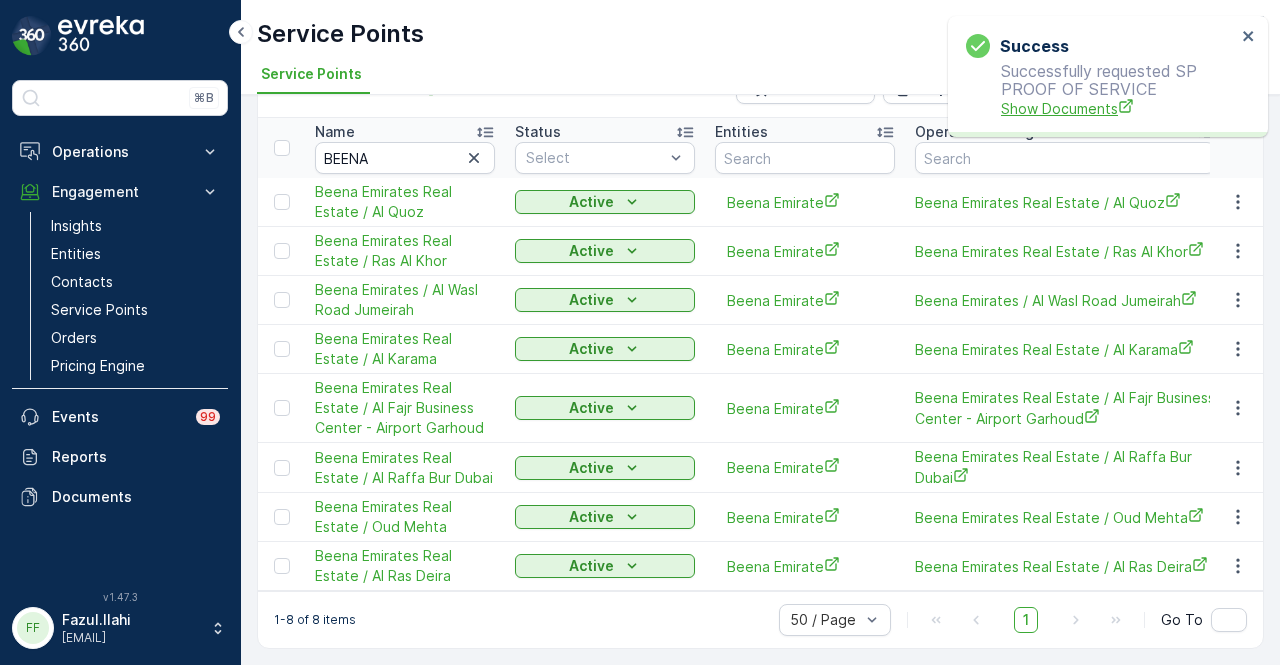 click on "Show Documents" at bounding box center [1118, 108] 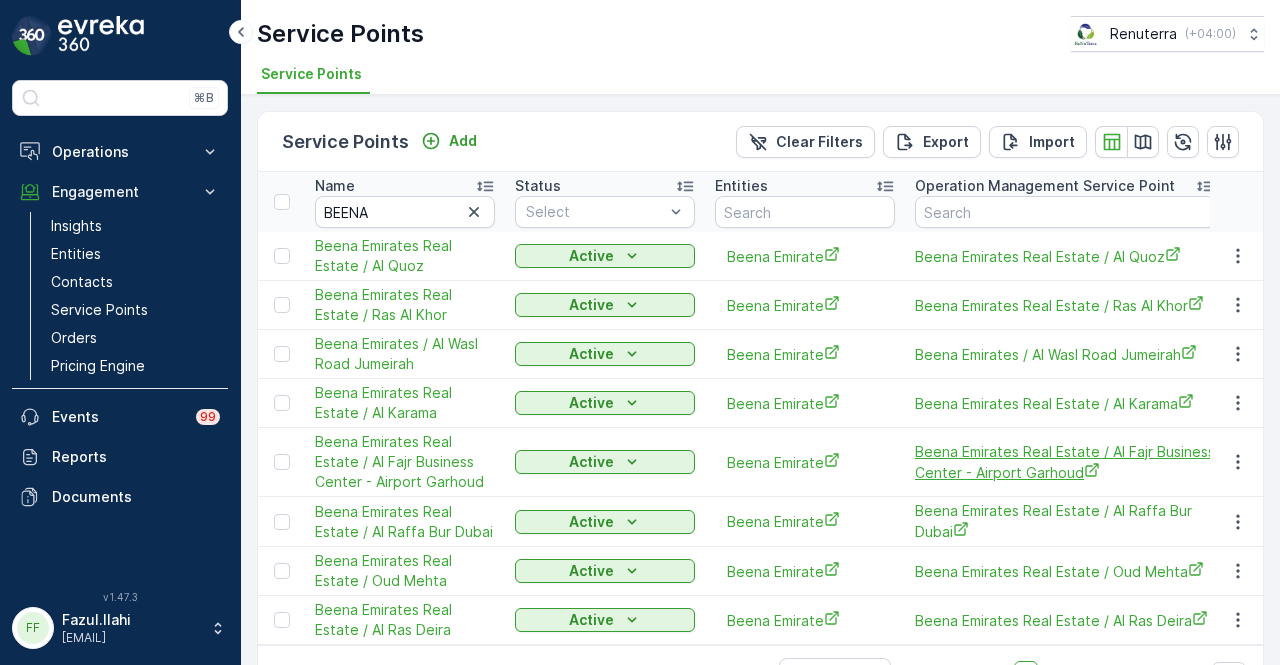scroll, scrollTop: 59, scrollLeft: 0, axis: vertical 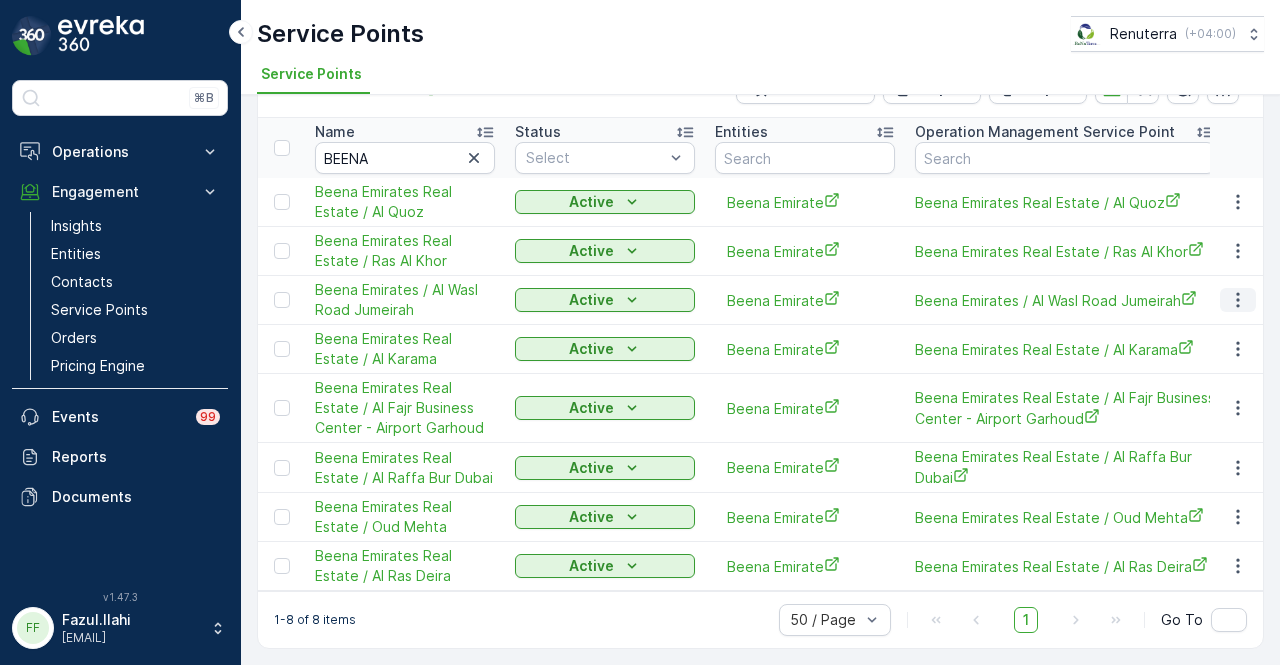 click 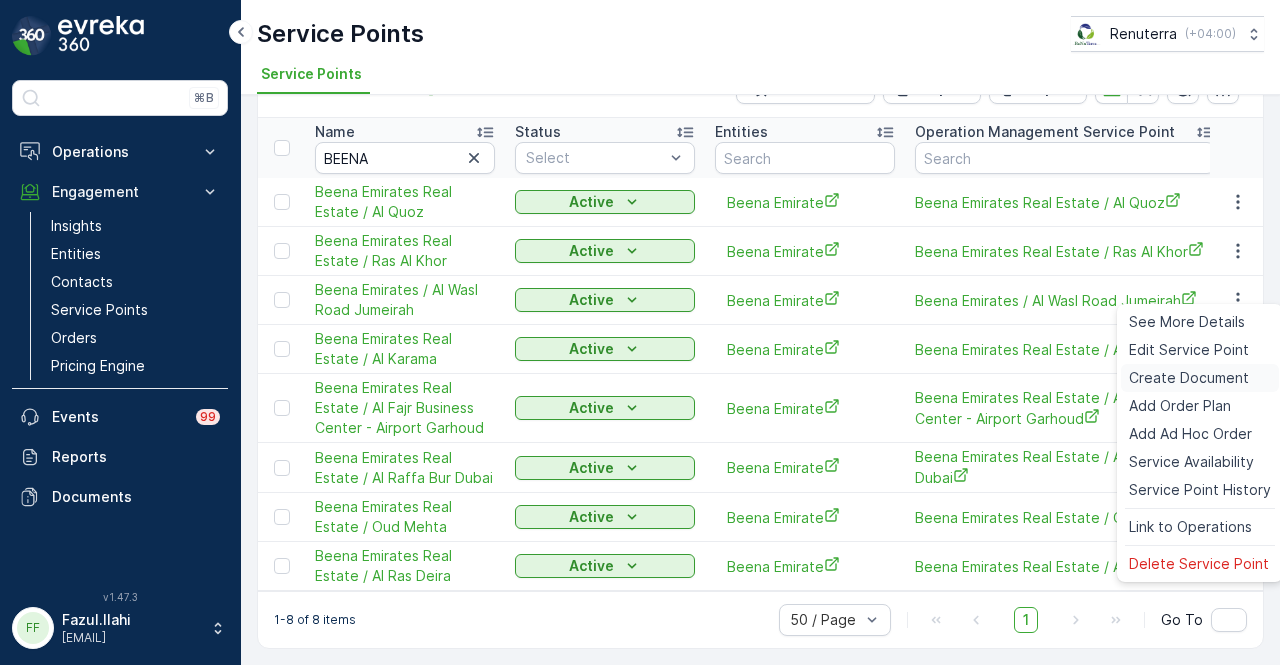 click on "Create Document" at bounding box center [1189, 378] 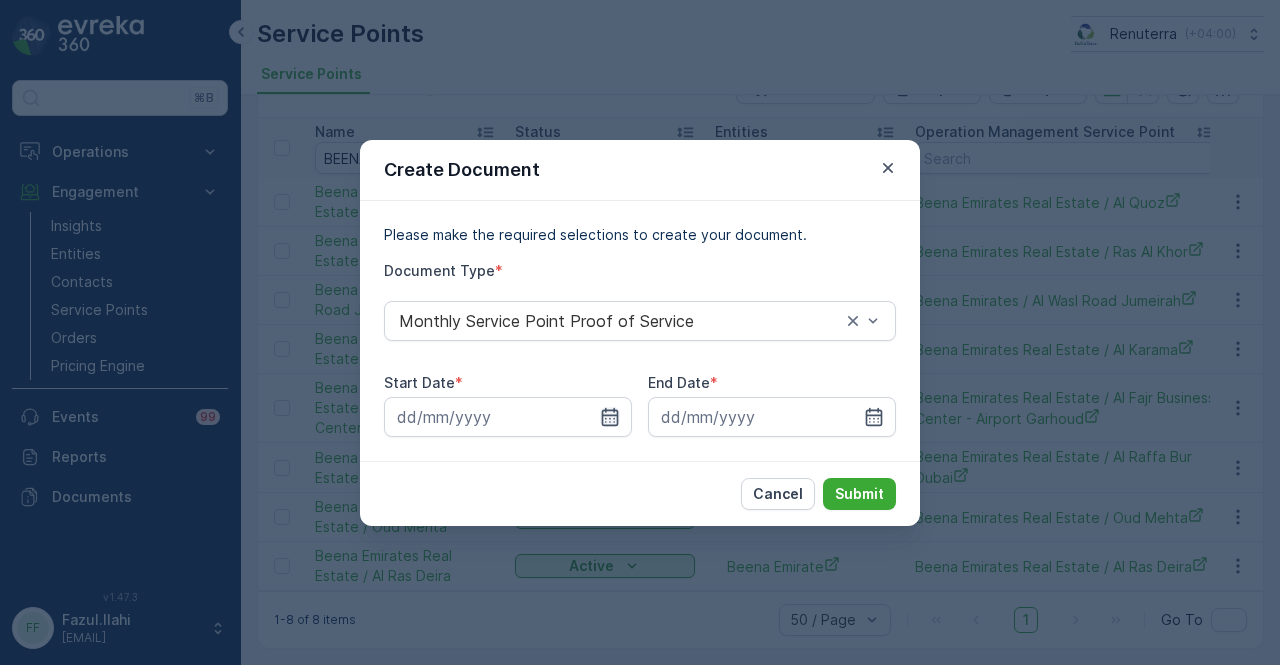 drag, startPoint x: 610, startPoint y: 423, endPoint x: 606, endPoint y: 409, distance: 14.56022 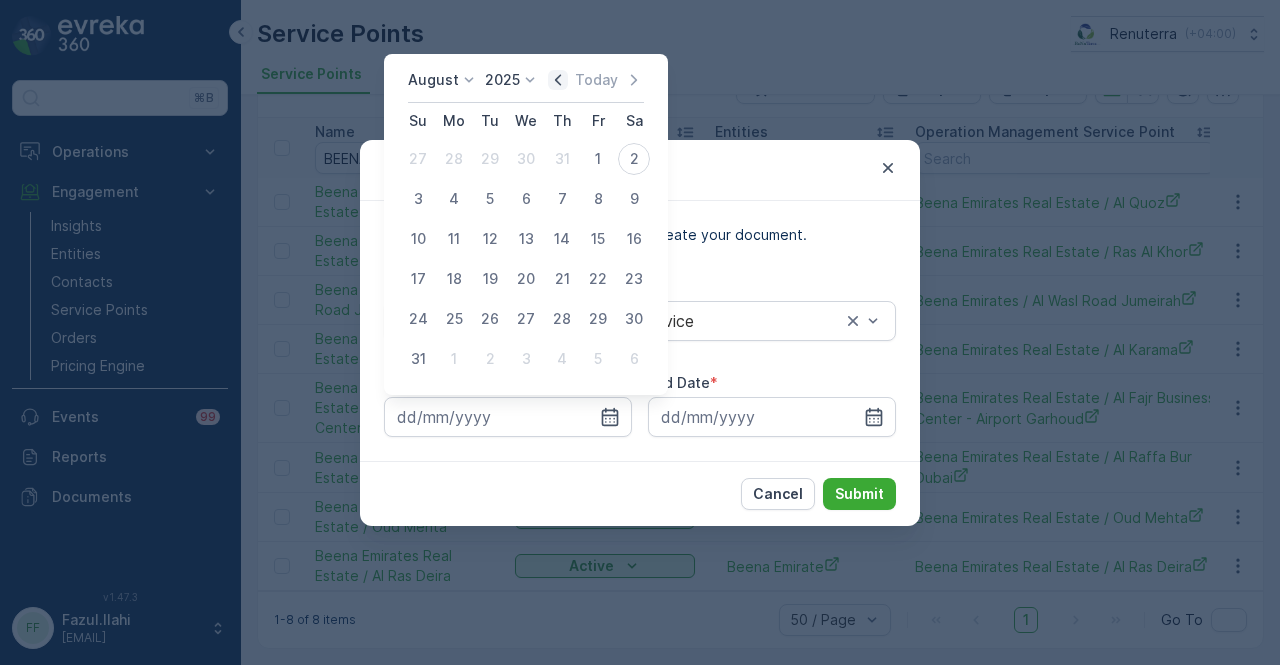 click 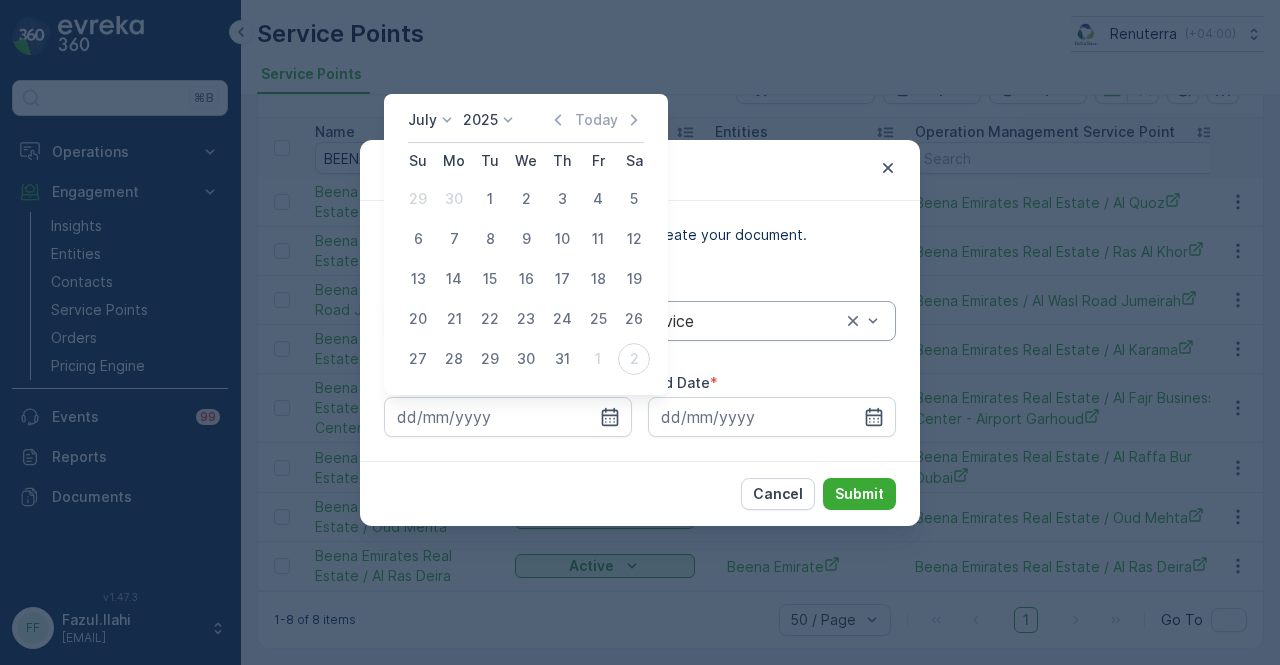 drag, startPoint x: 497, startPoint y: 199, endPoint x: 744, endPoint y: 340, distance: 284.41168 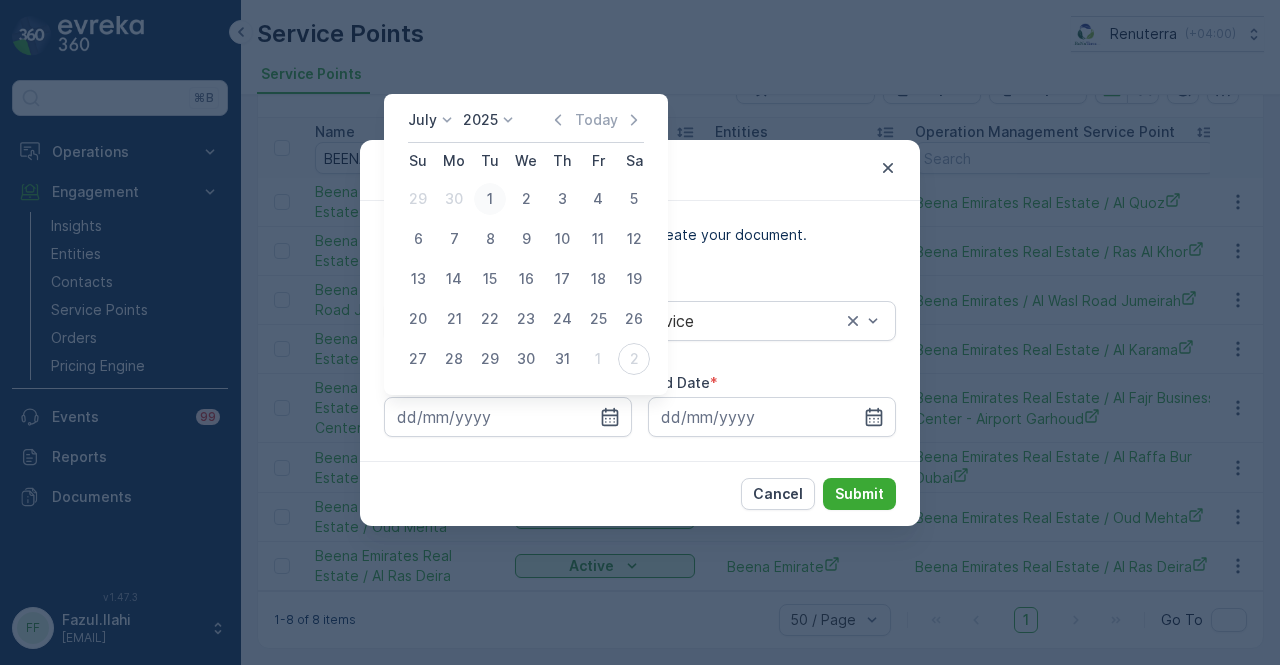 click on "1" at bounding box center [490, 199] 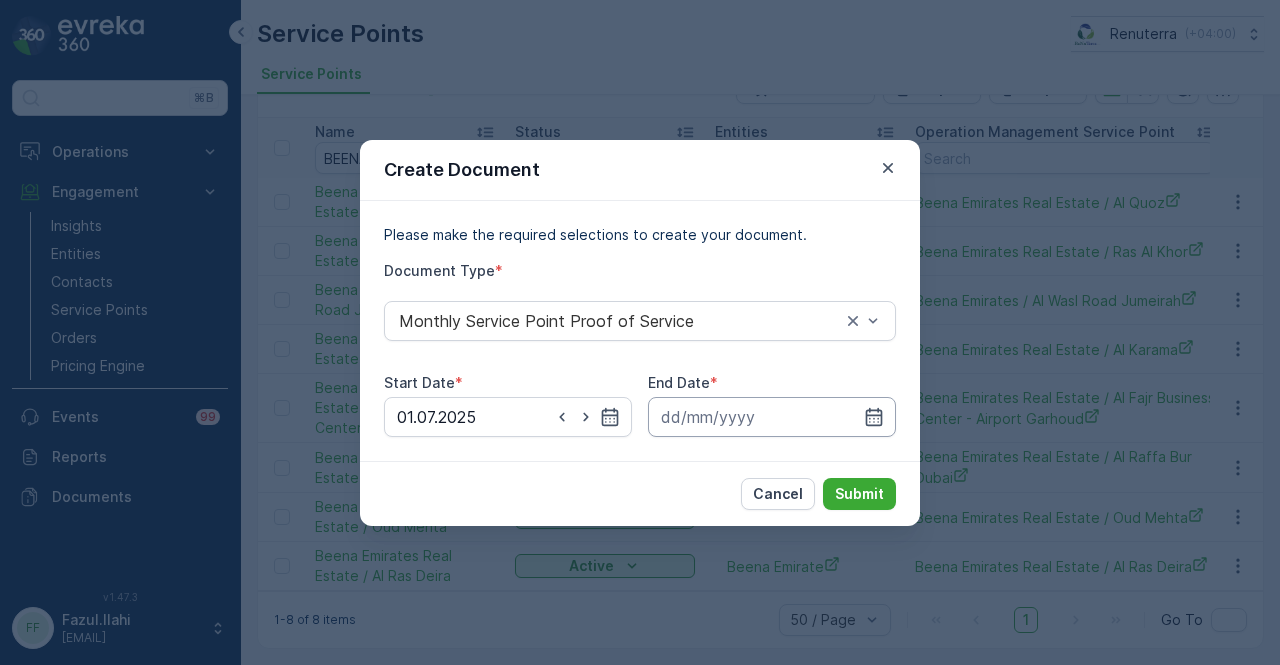 click at bounding box center (772, 417) 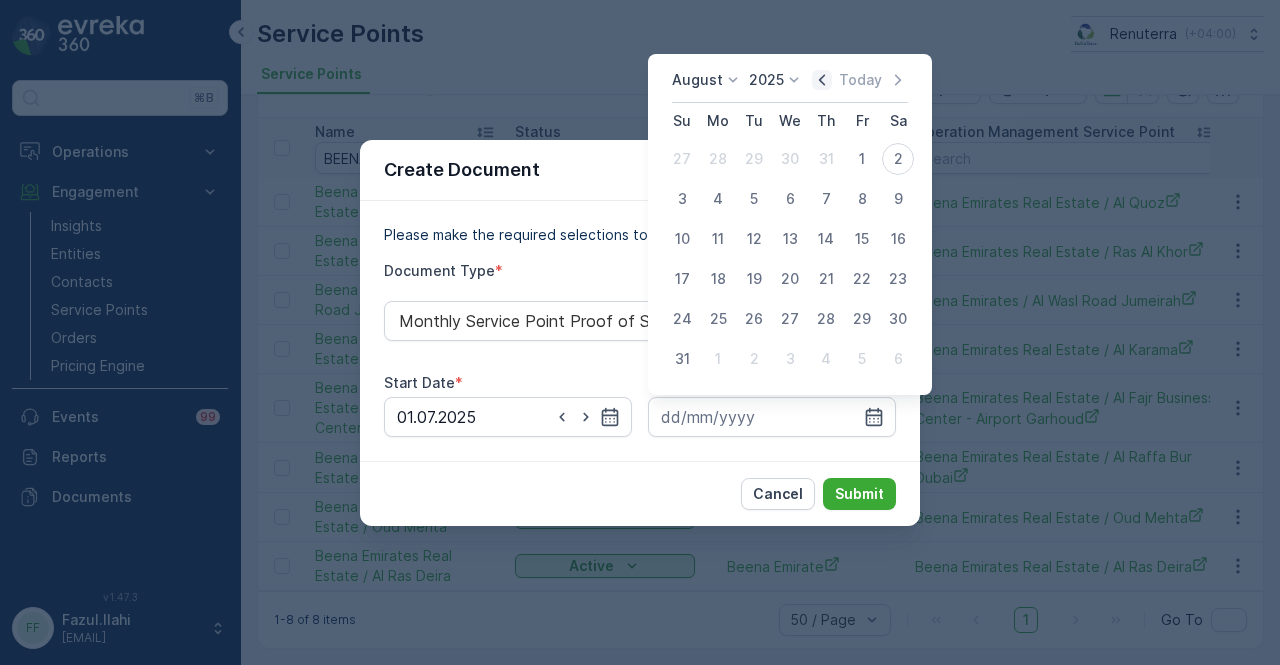 click 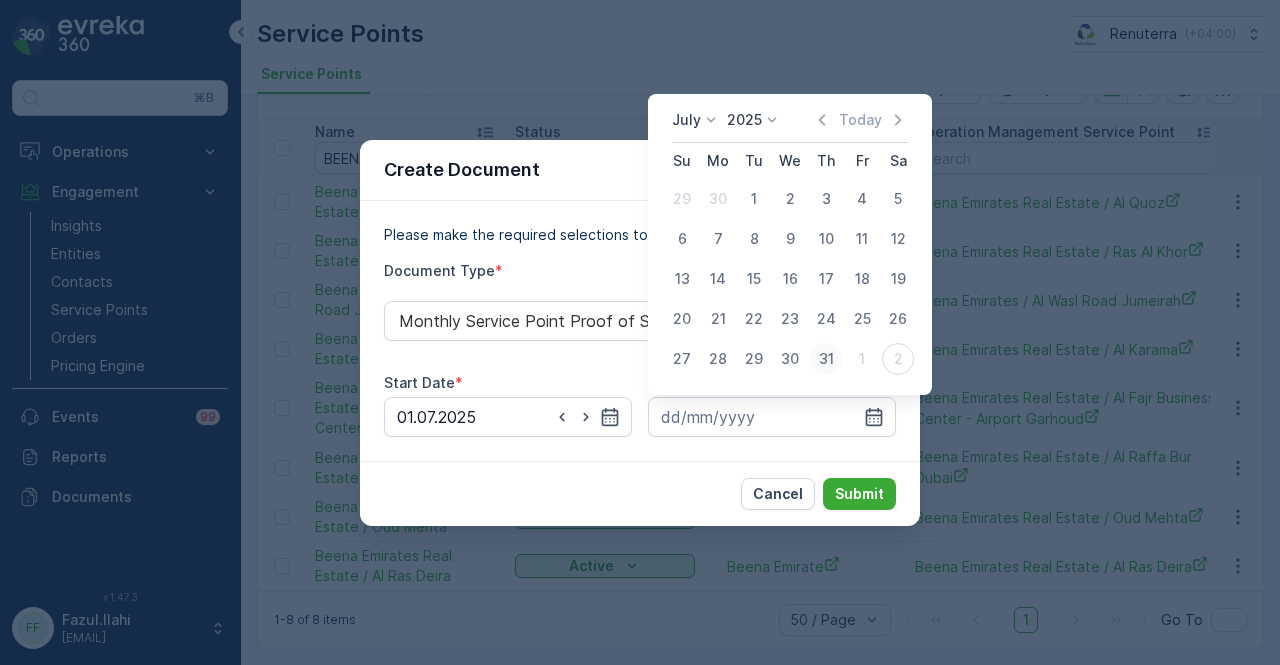 click on "31" at bounding box center [826, 359] 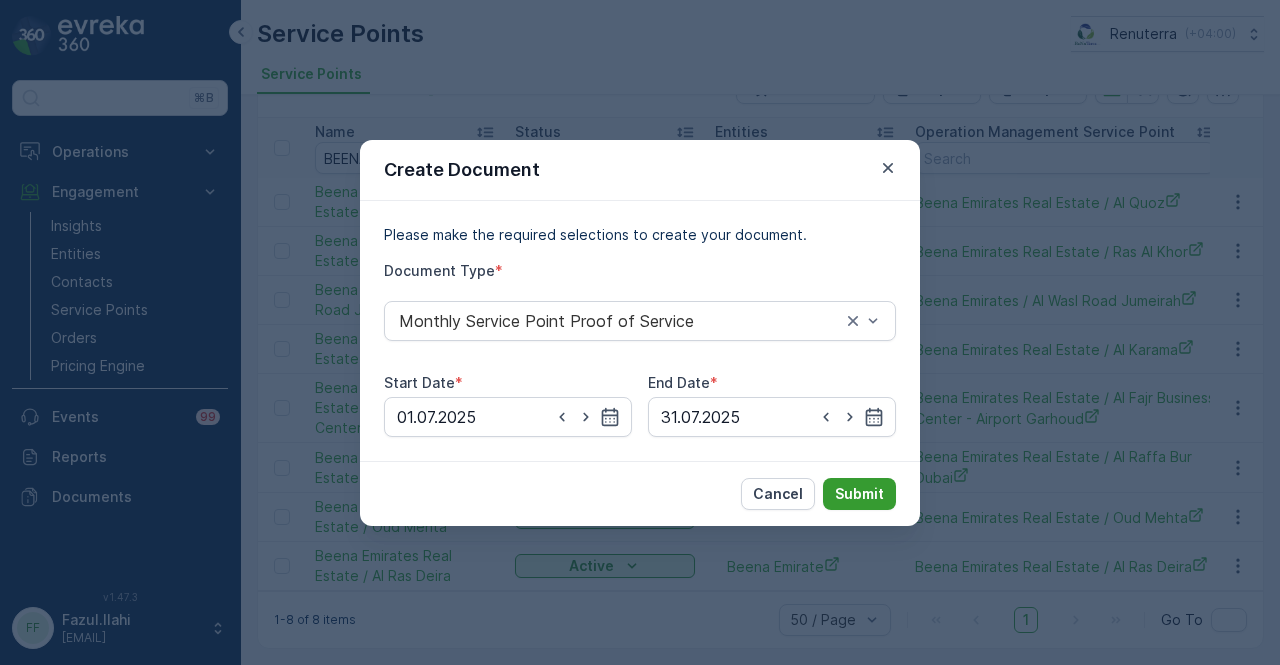 click on "Submit" at bounding box center (859, 494) 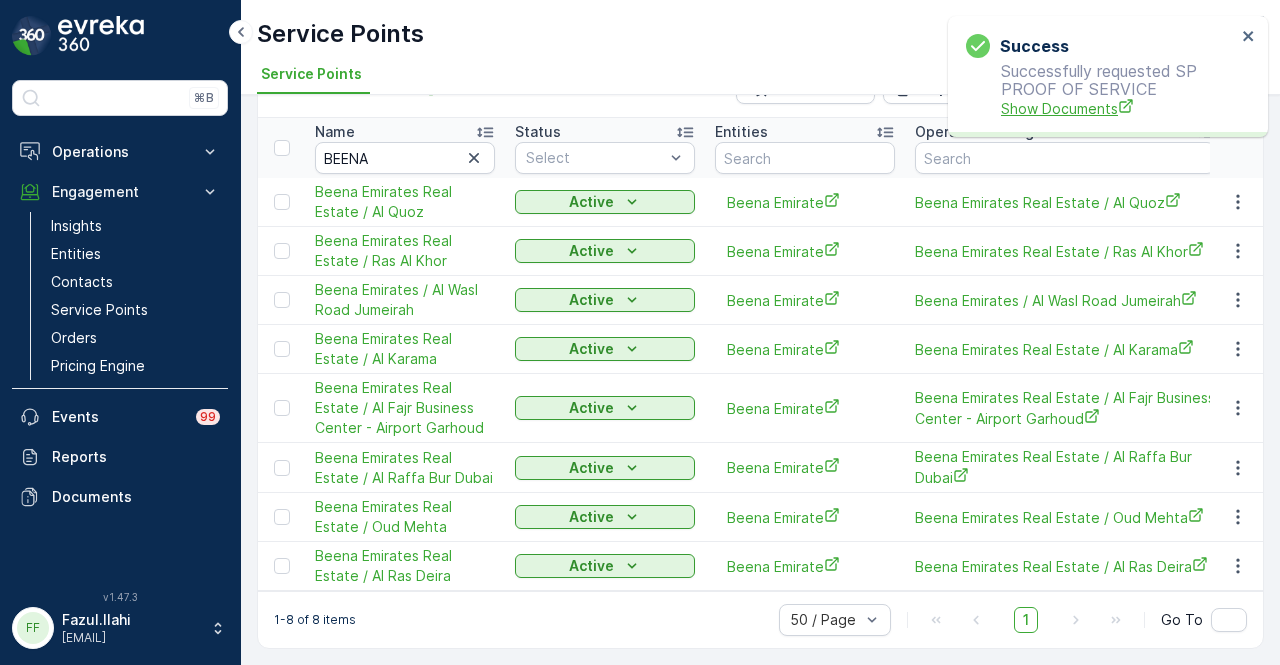 click on "Show Documents" at bounding box center [1118, 108] 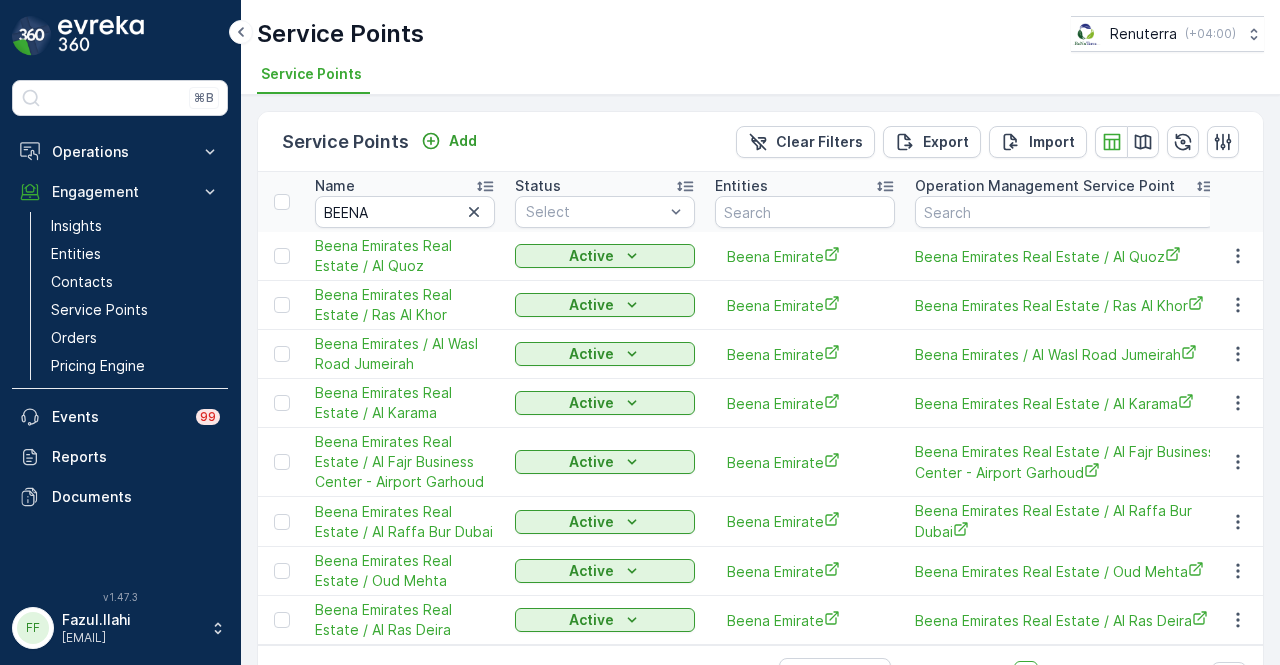 scroll, scrollTop: 59, scrollLeft: 0, axis: vertical 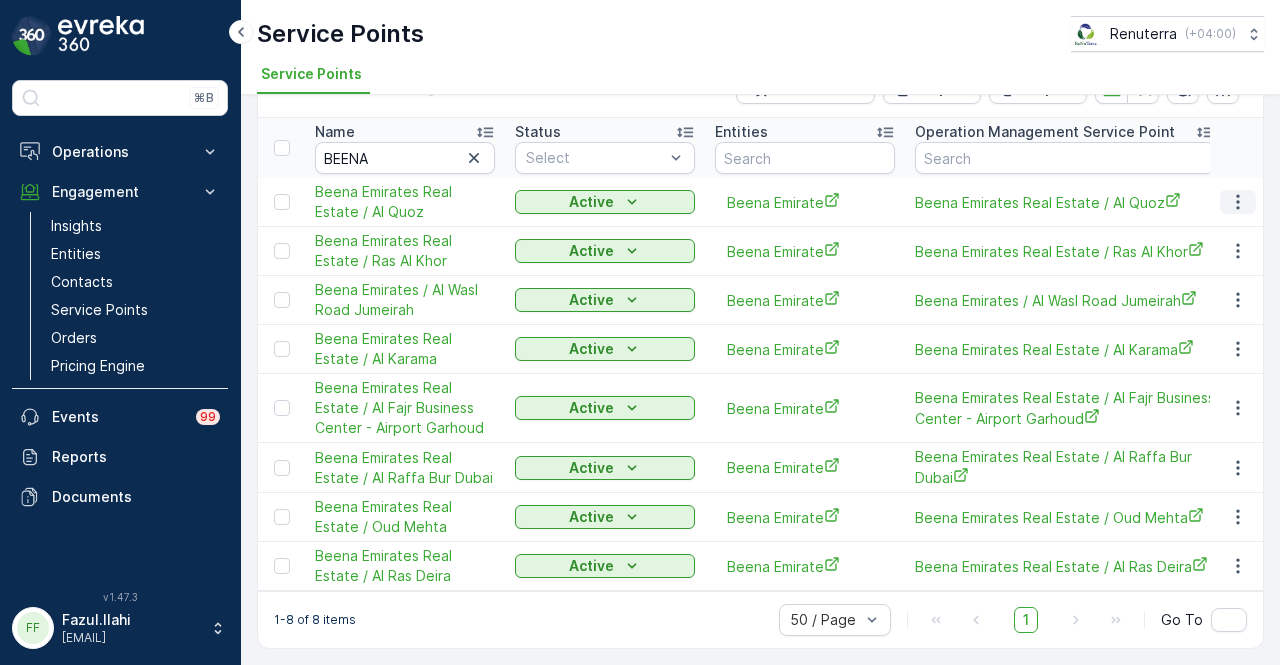 click 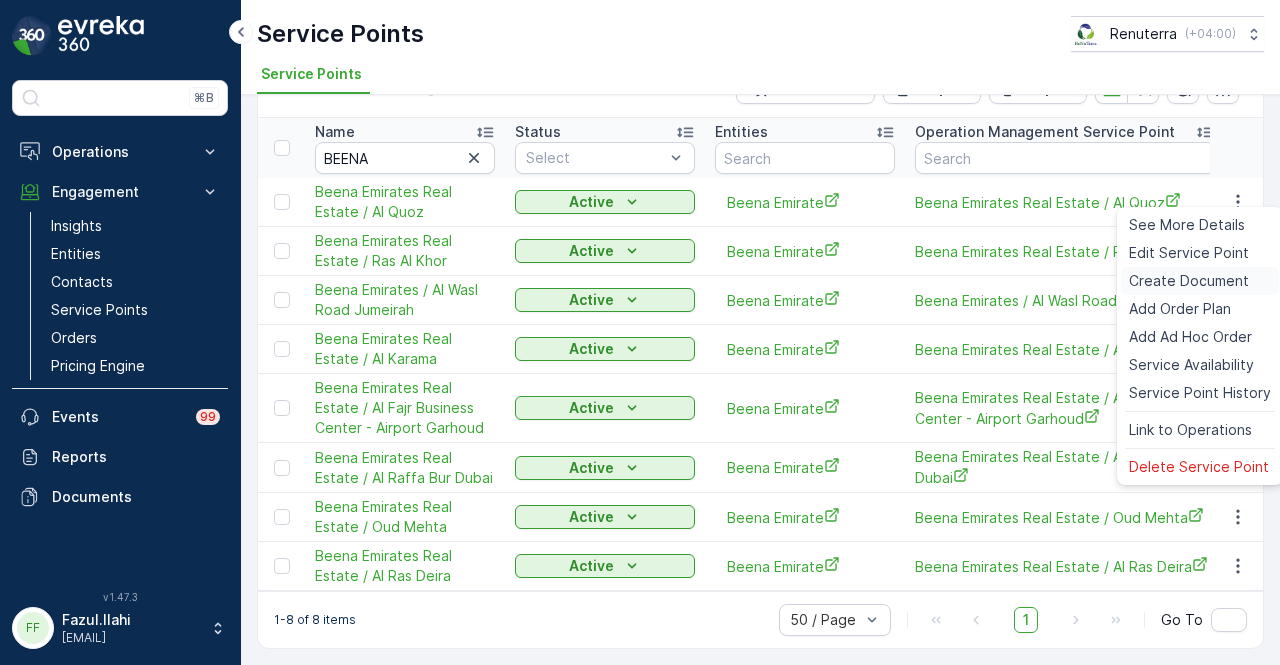 click on "Create Document" at bounding box center [1189, 281] 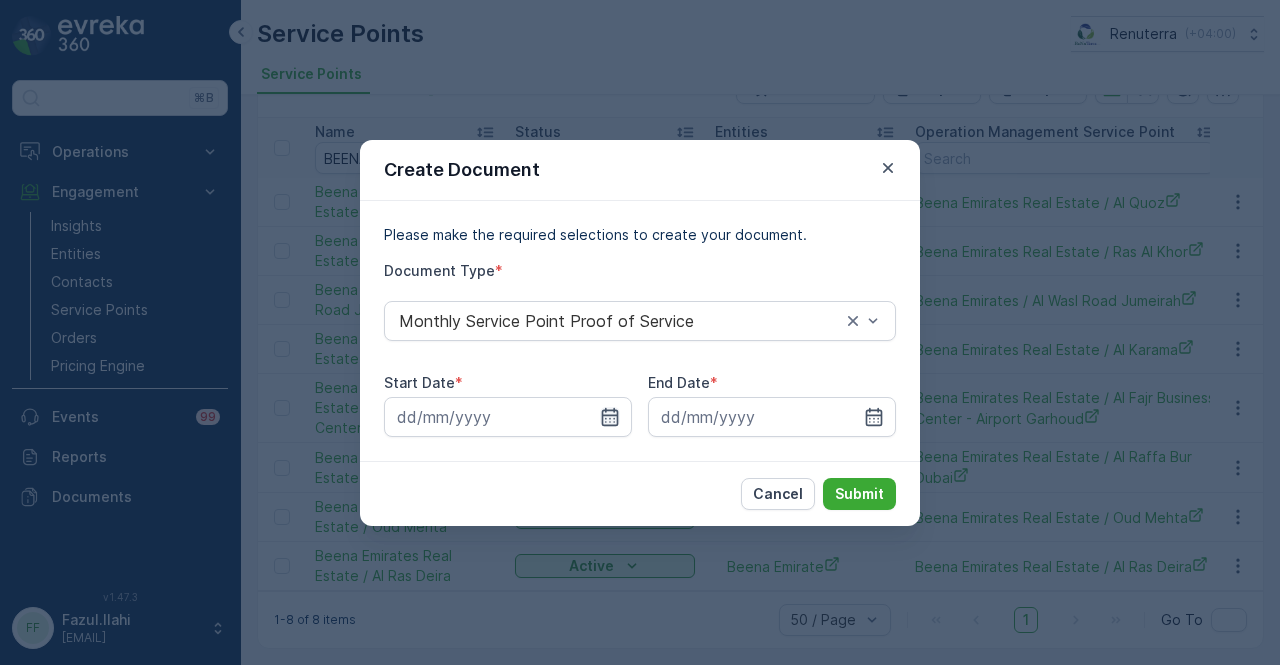 click 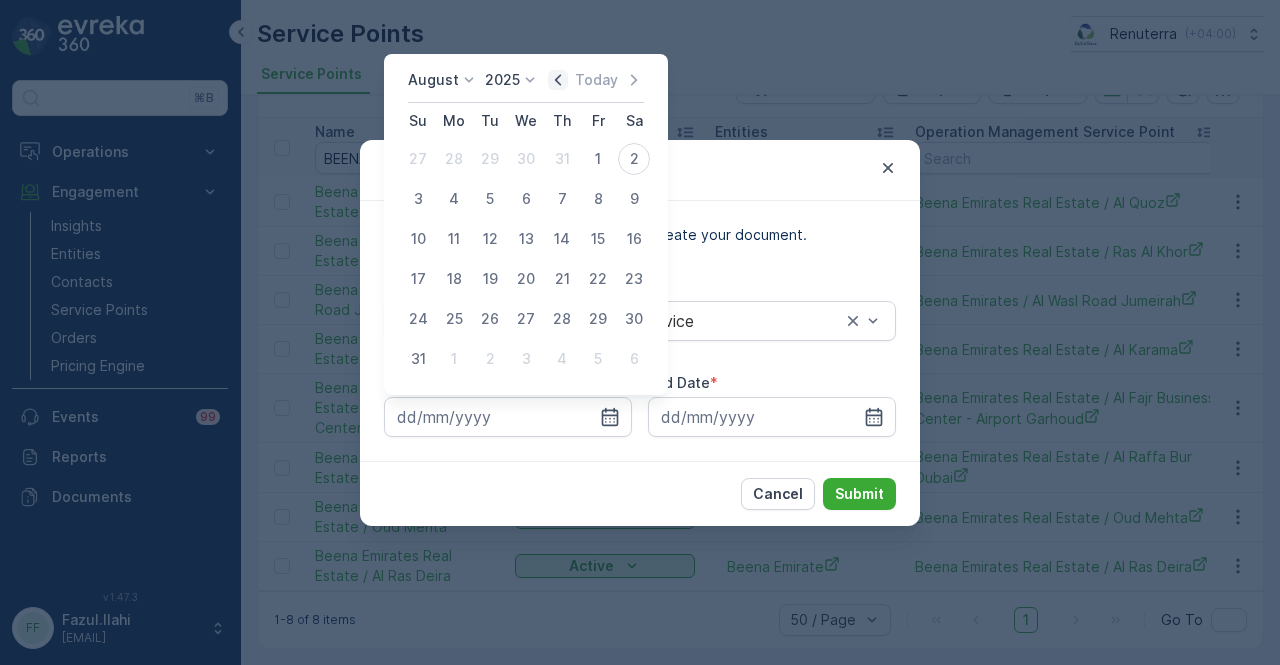 click 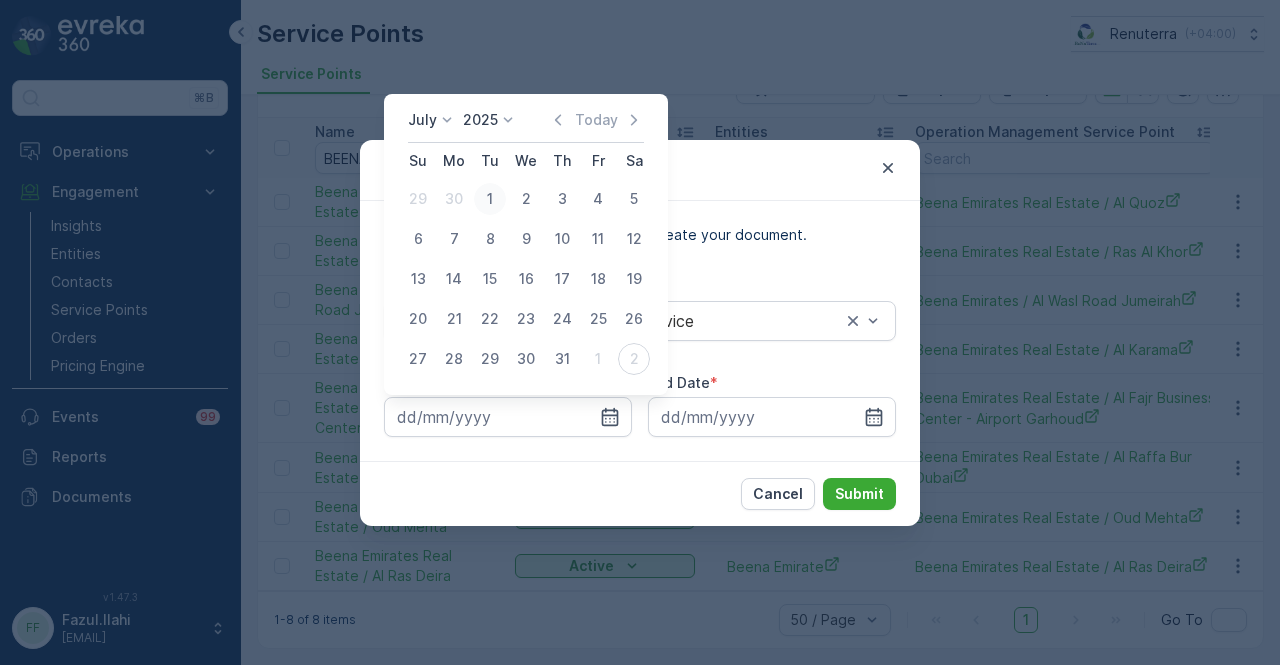 click on "1" at bounding box center [490, 199] 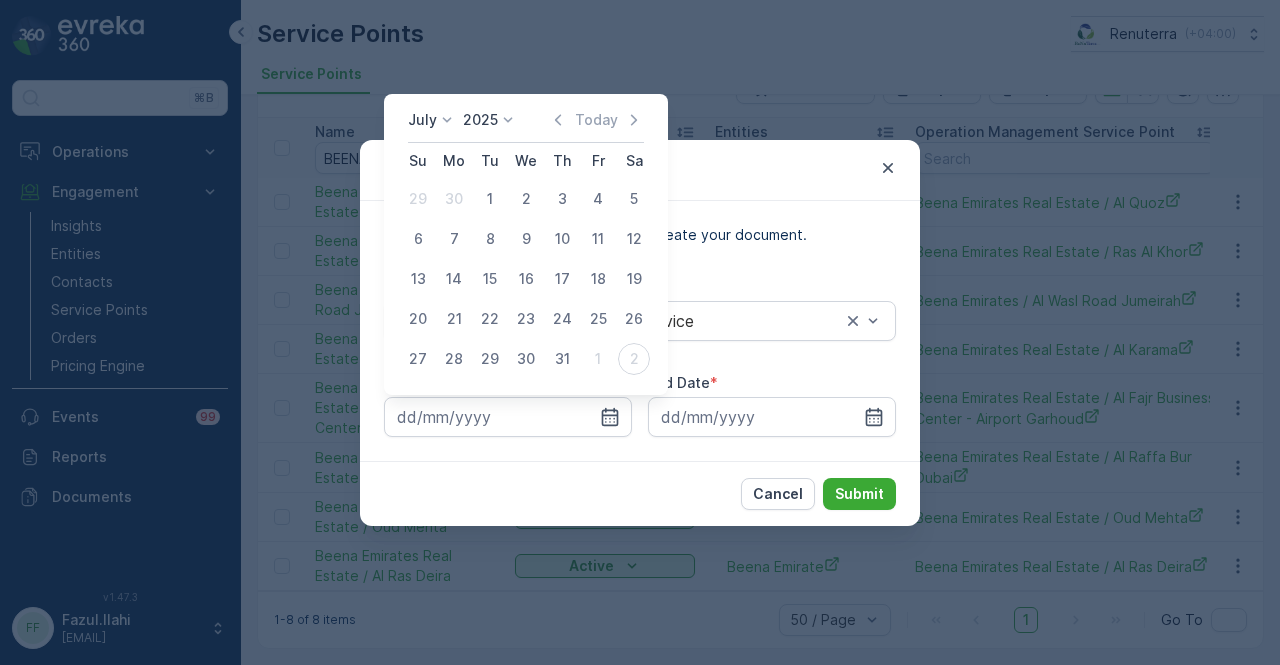 type on "01.07.2025" 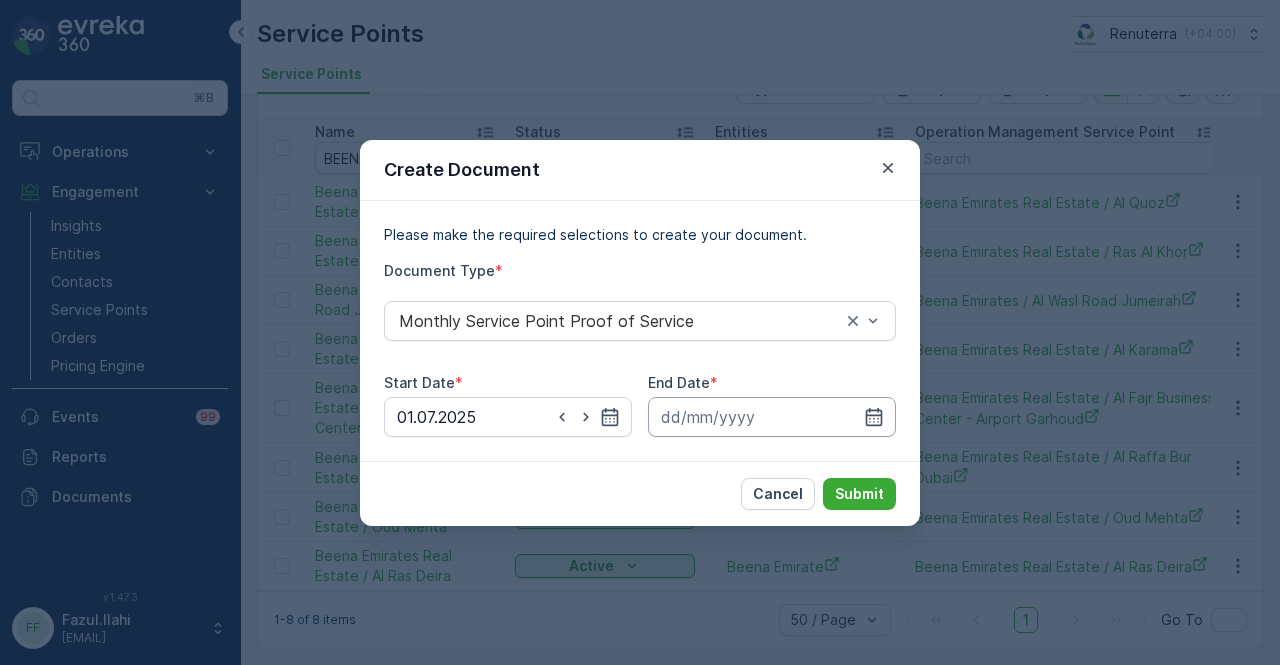 click at bounding box center (772, 417) 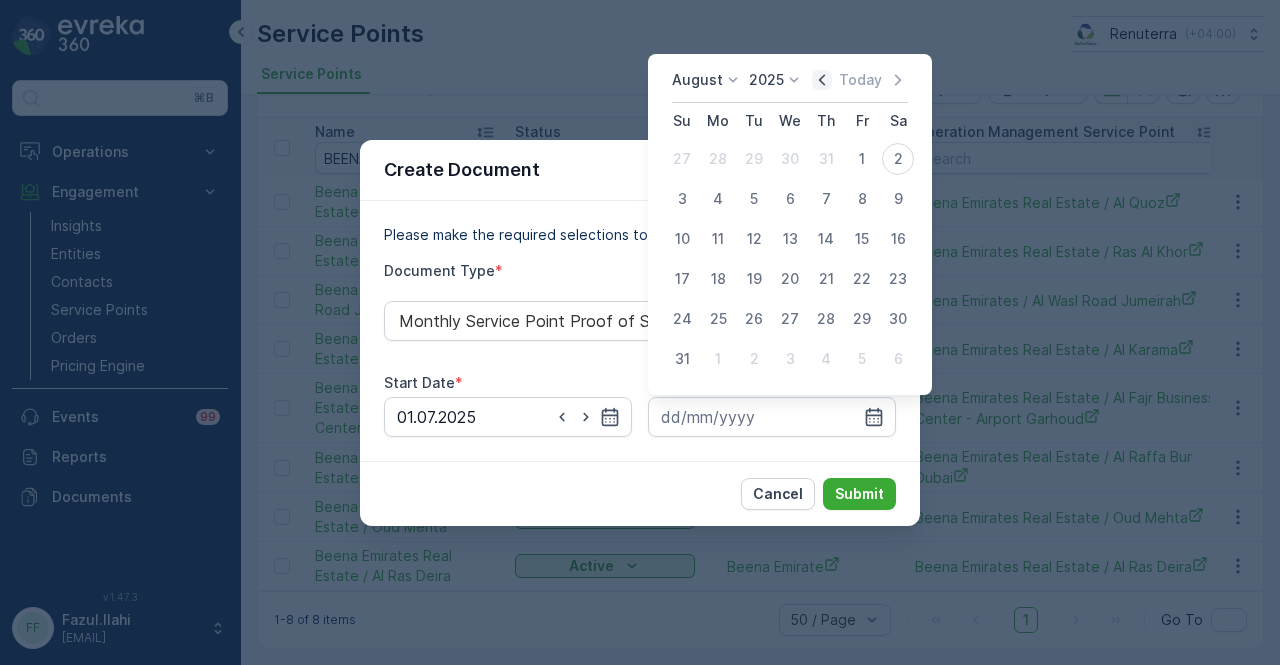 click 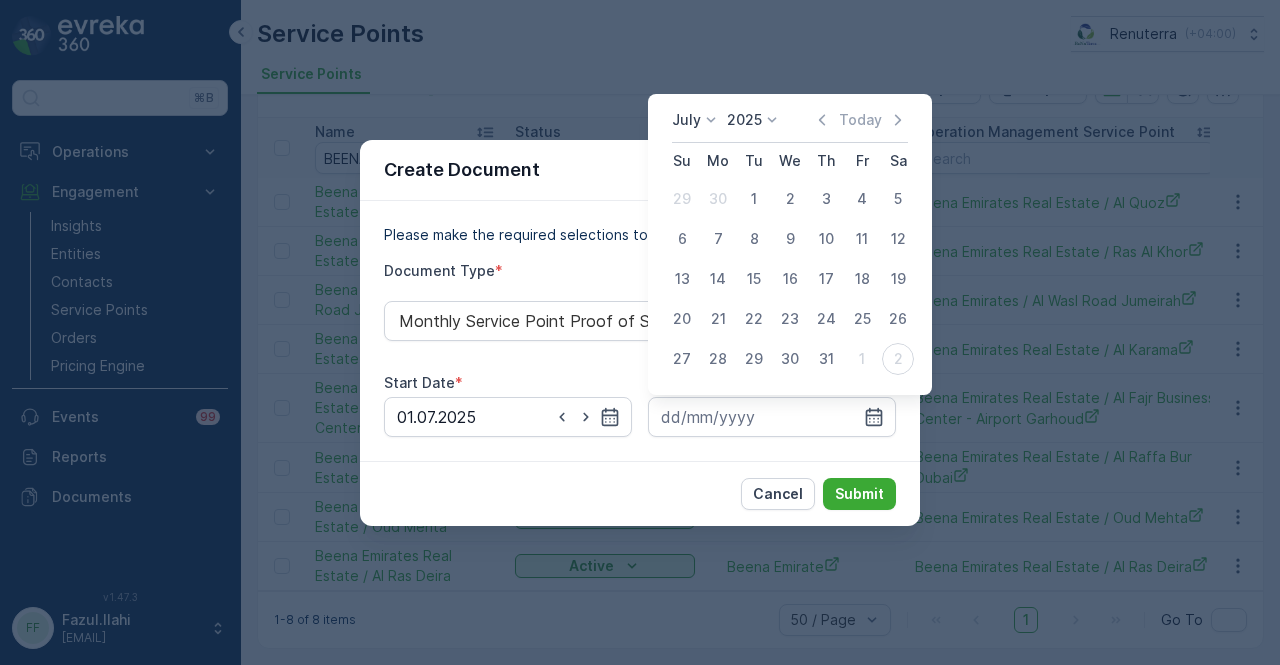 drag, startPoint x: 824, startPoint y: 354, endPoint x: 826, endPoint y: 364, distance: 10.198039 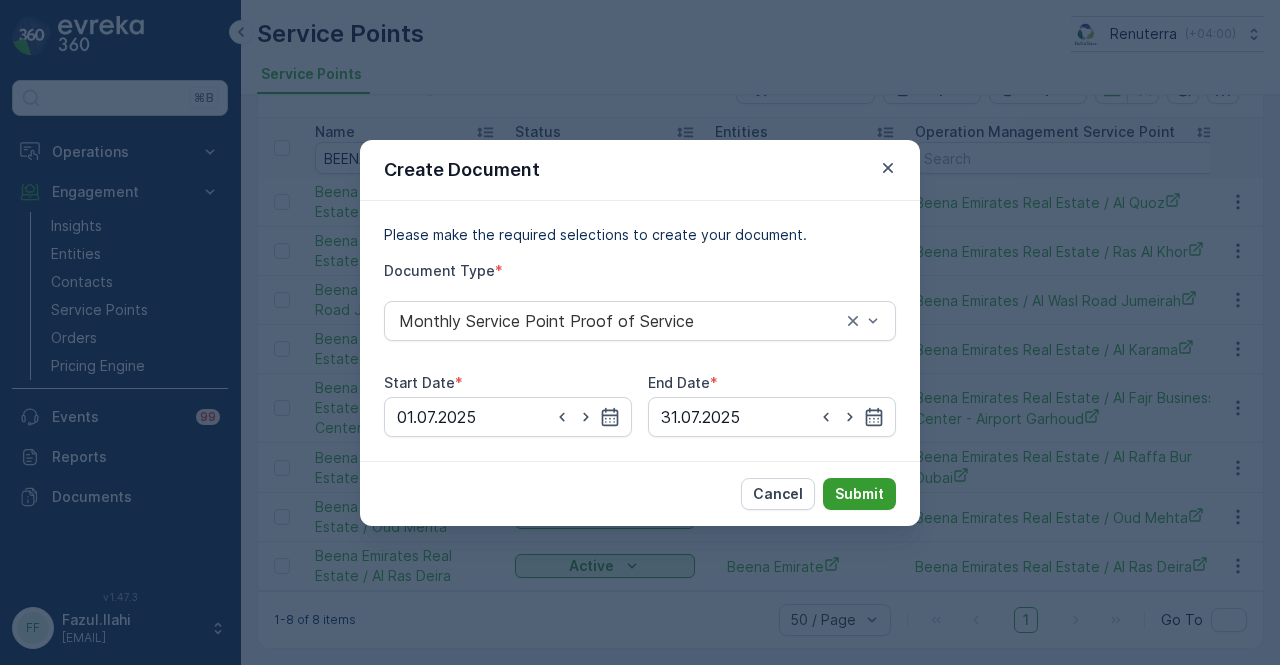 click on "Submit" at bounding box center [859, 494] 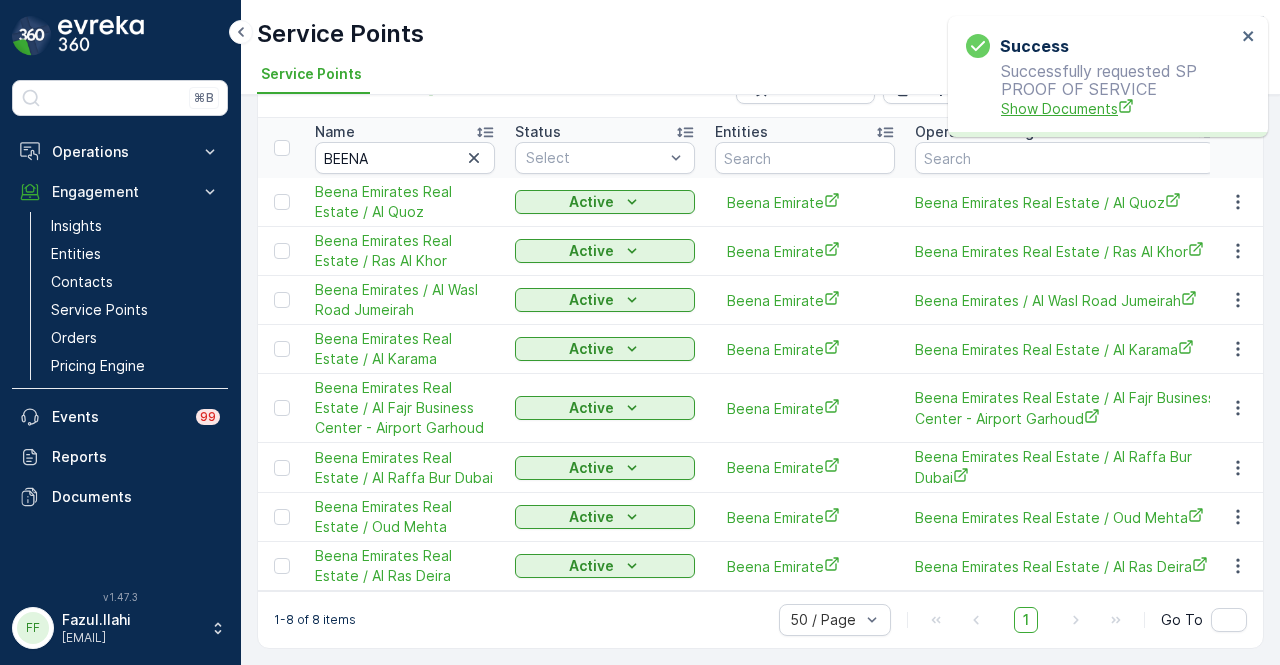click on "Show Documents" at bounding box center (1118, 108) 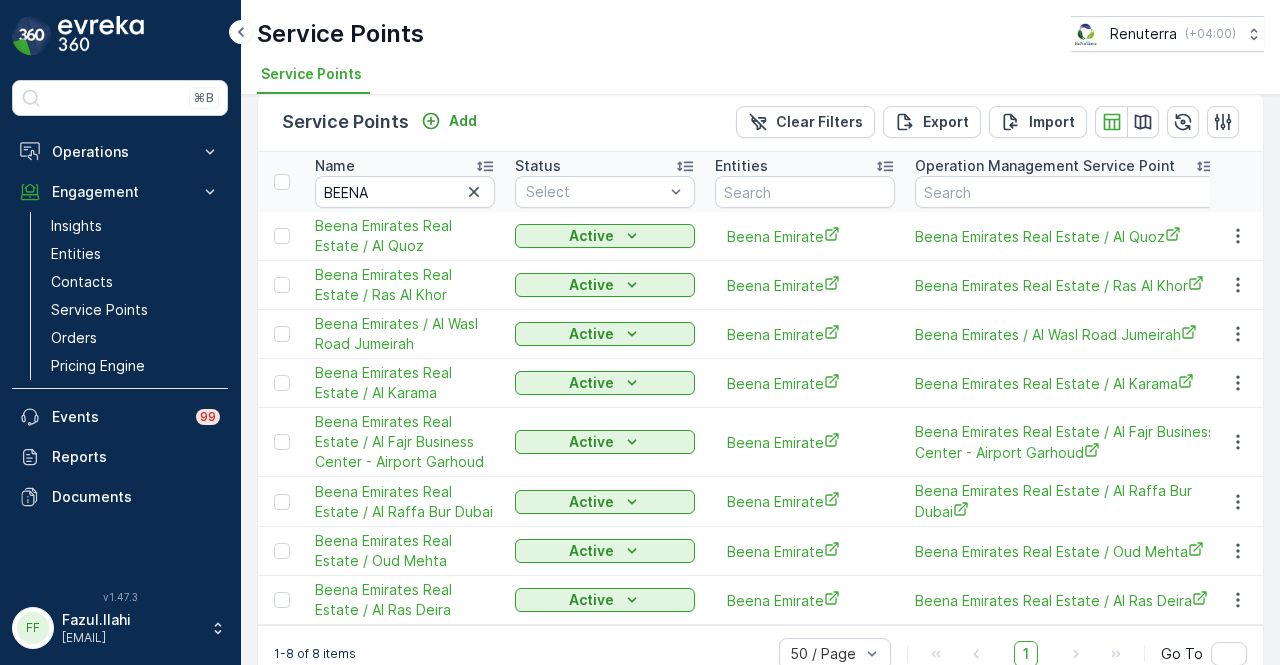 scroll, scrollTop: 0, scrollLeft: 0, axis: both 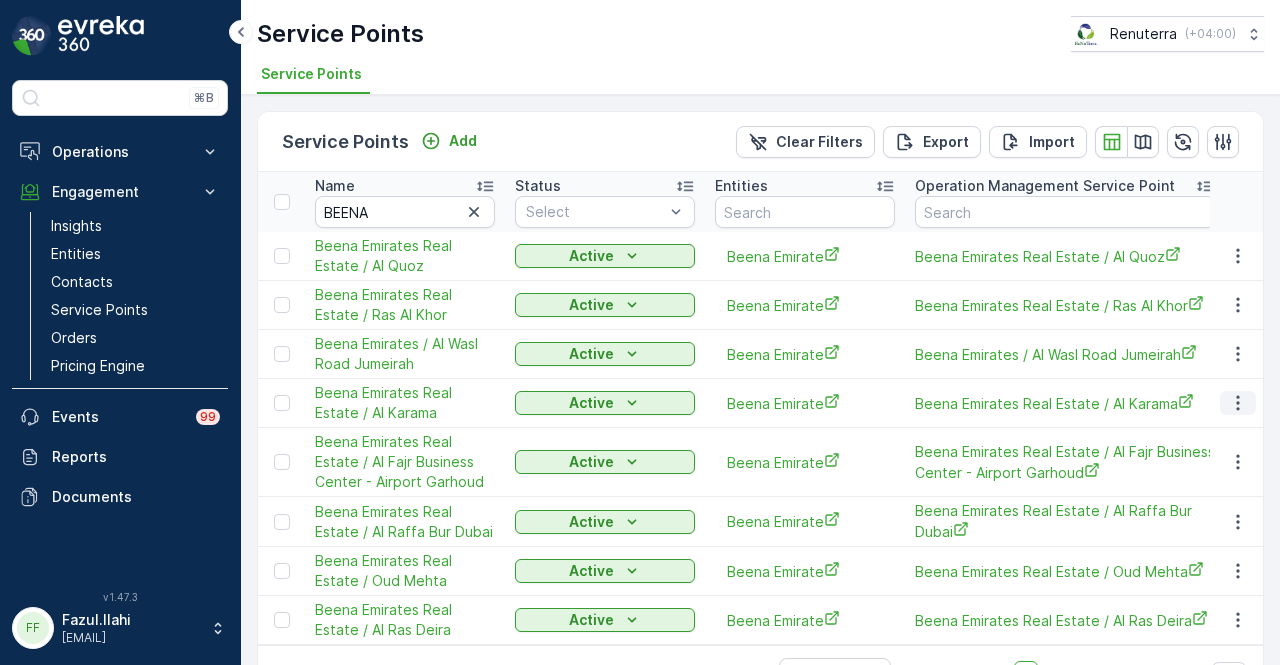click at bounding box center (1238, 403) 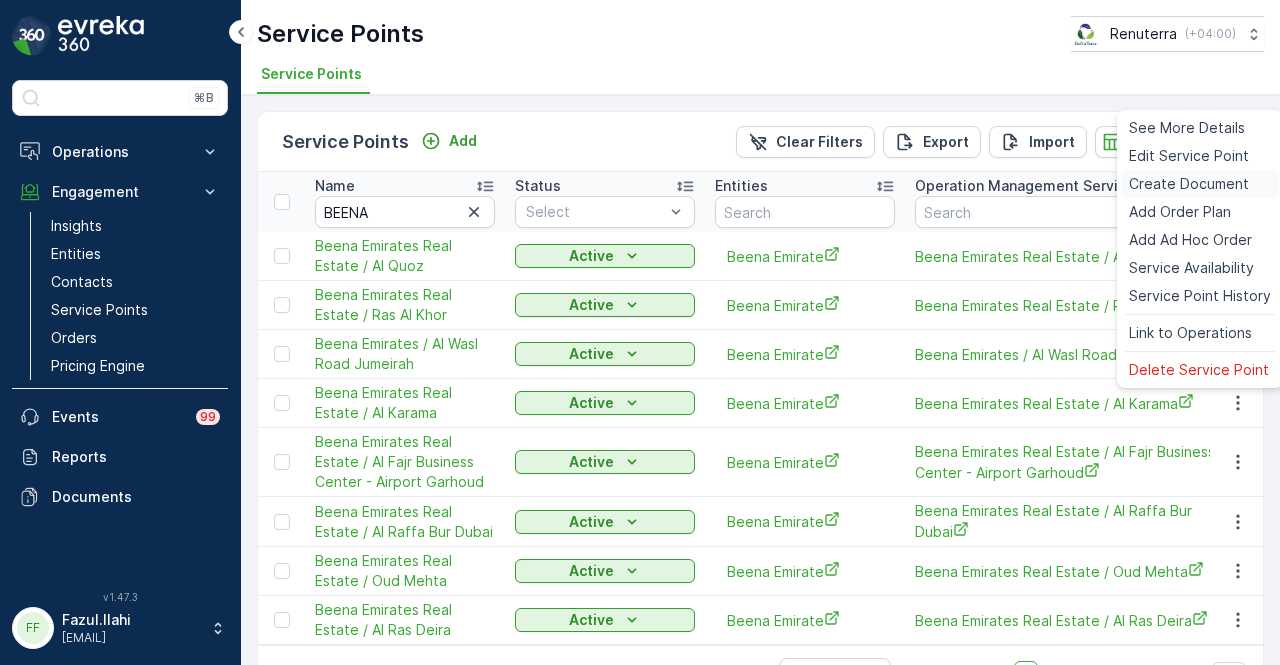 click on "Create Document" at bounding box center (1189, 184) 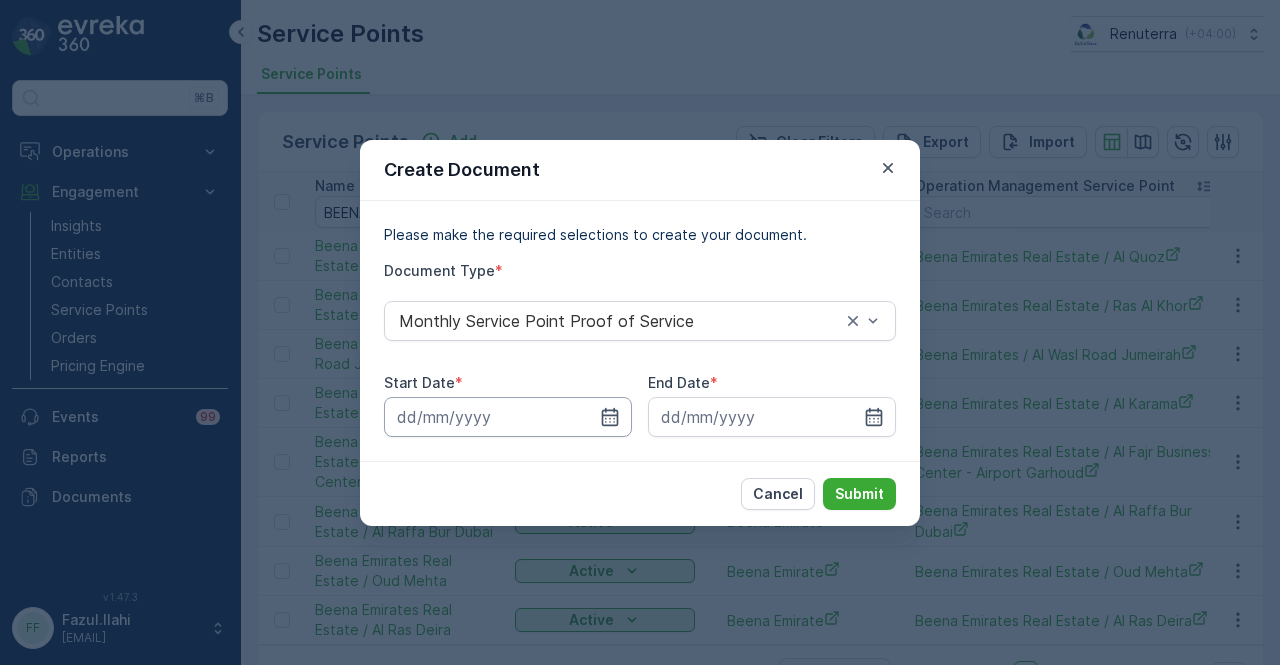 click at bounding box center [508, 417] 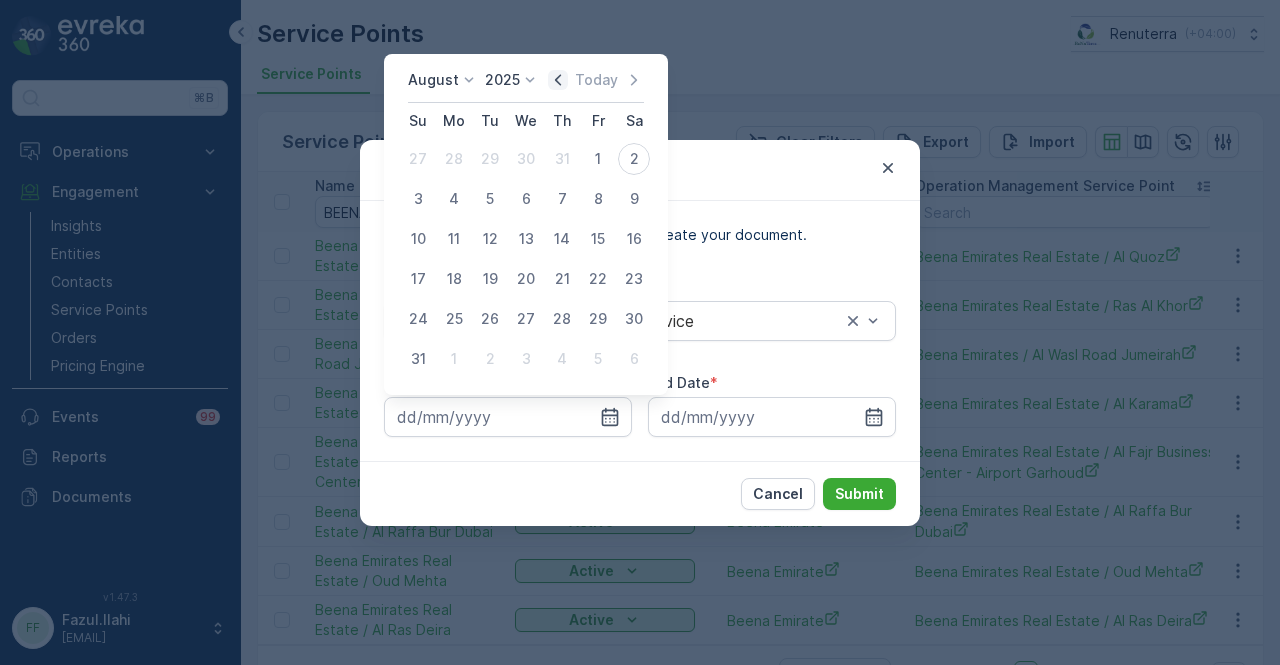 click 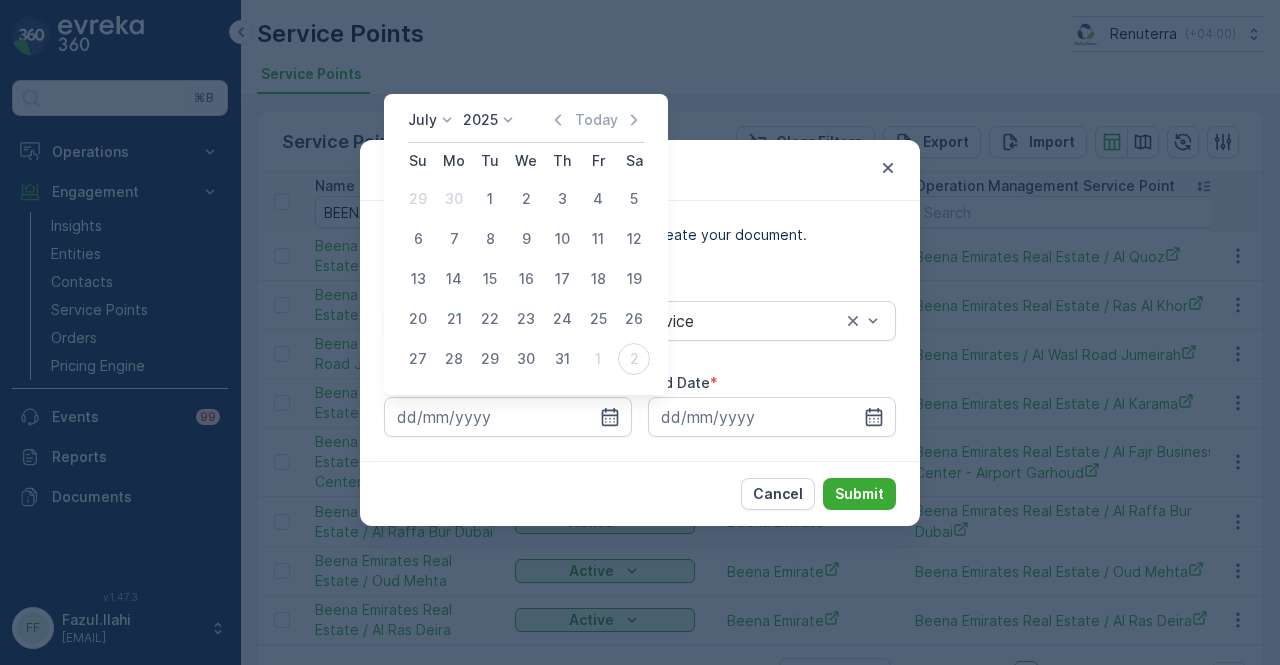 drag, startPoint x: 490, startPoint y: 196, endPoint x: 570, endPoint y: 287, distance: 121.16518 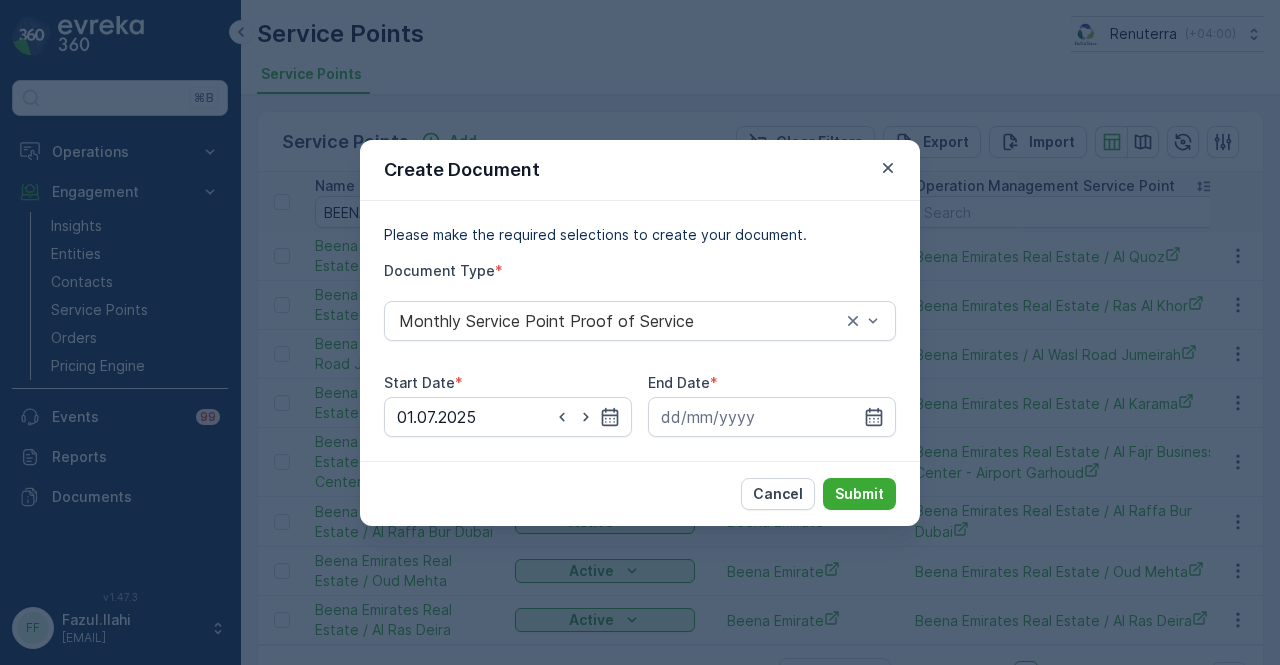 drag, startPoint x: 870, startPoint y: 411, endPoint x: 830, endPoint y: 285, distance: 132.19682 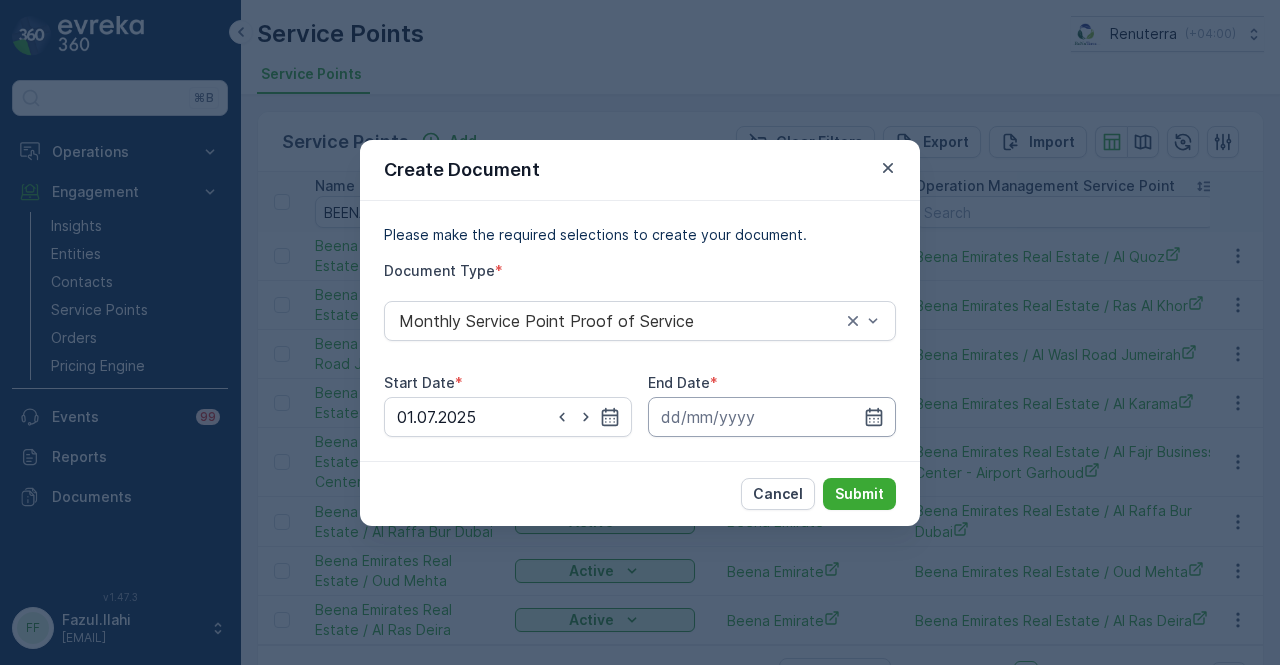 drag, startPoint x: 877, startPoint y: 421, endPoint x: 877, endPoint y: 400, distance: 21 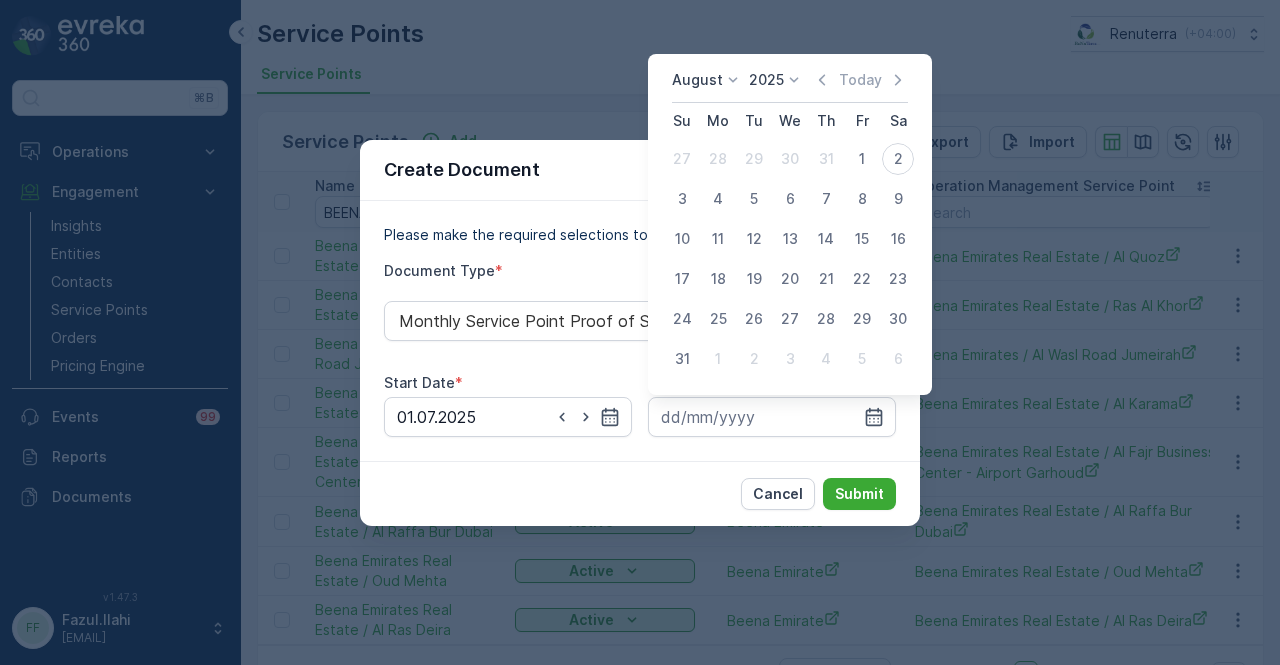 click 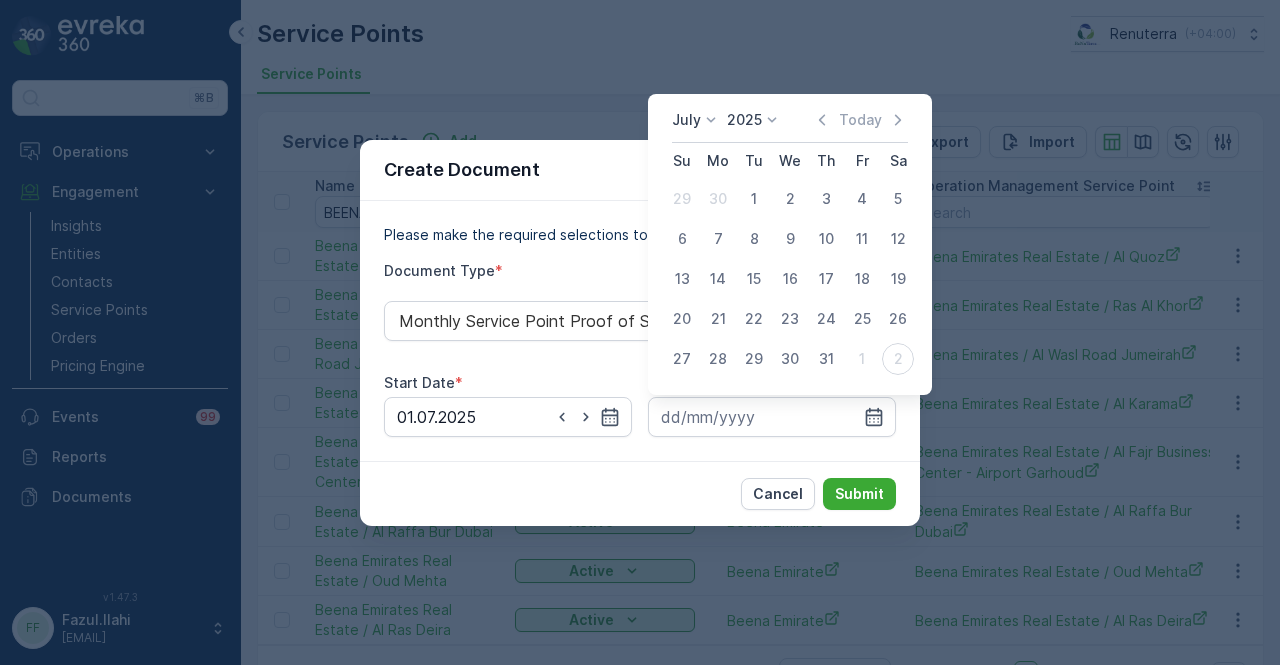 click on "31" at bounding box center [826, 359] 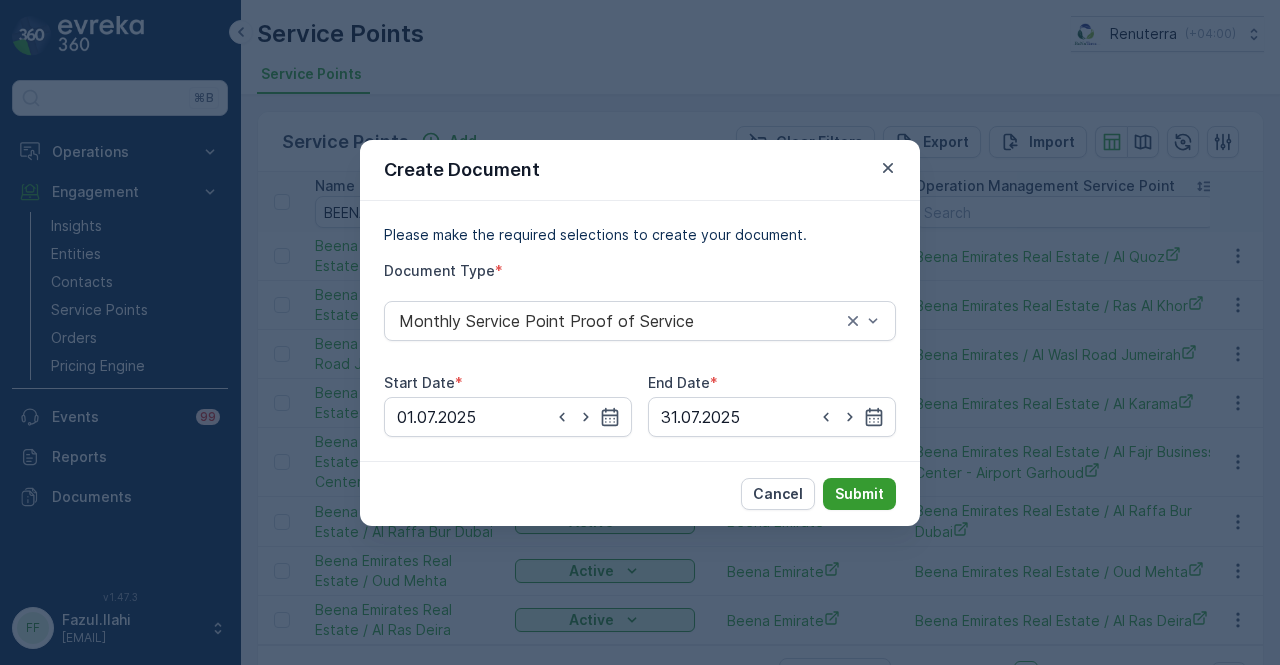 click on "Submit" at bounding box center (859, 494) 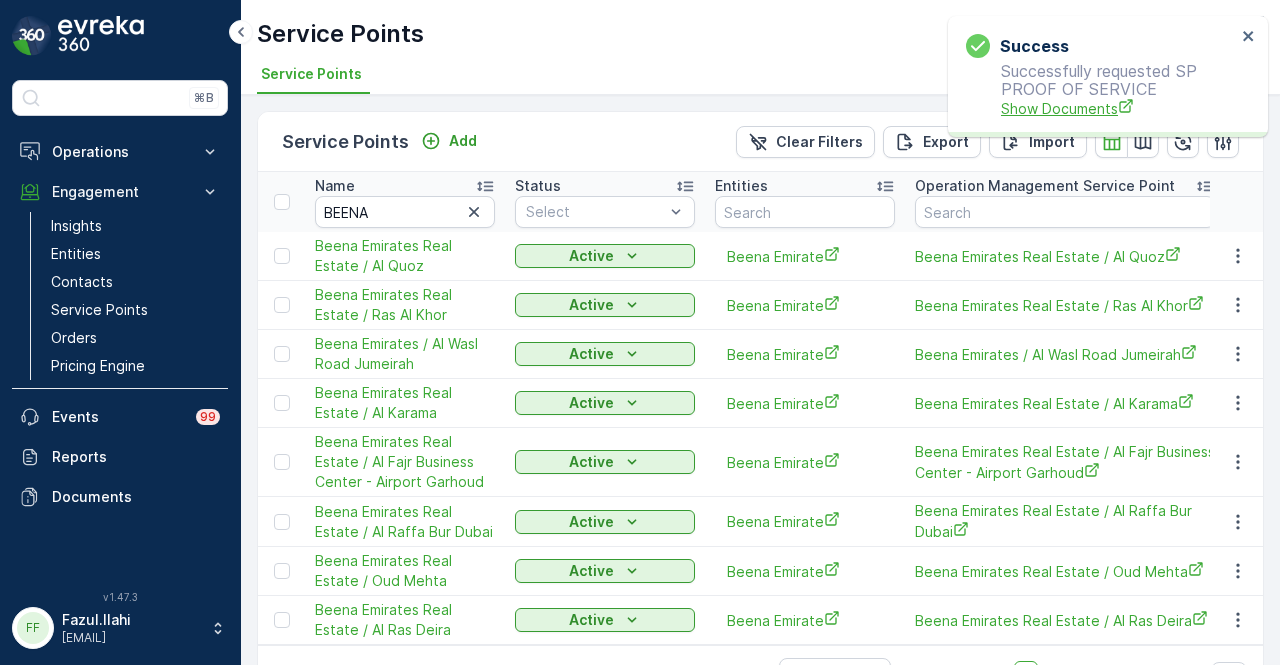 click on "Show Documents" at bounding box center (1118, 108) 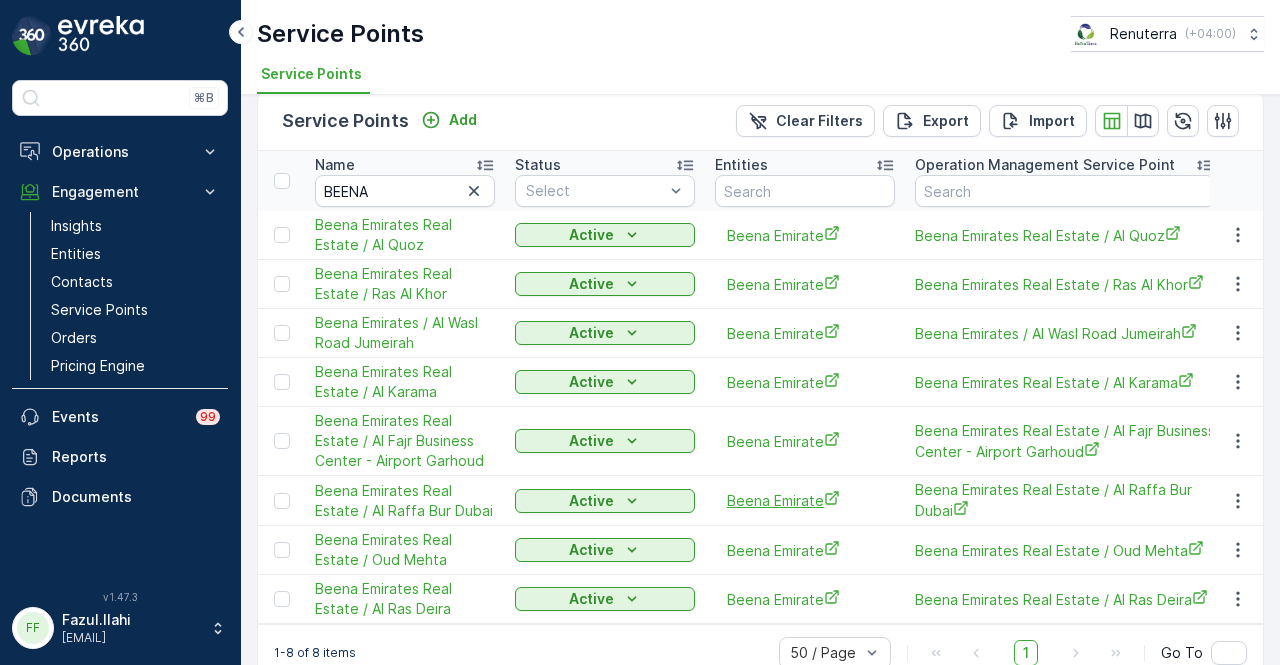 scroll, scrollTop: 0, scrollLeft: 0, axis: both 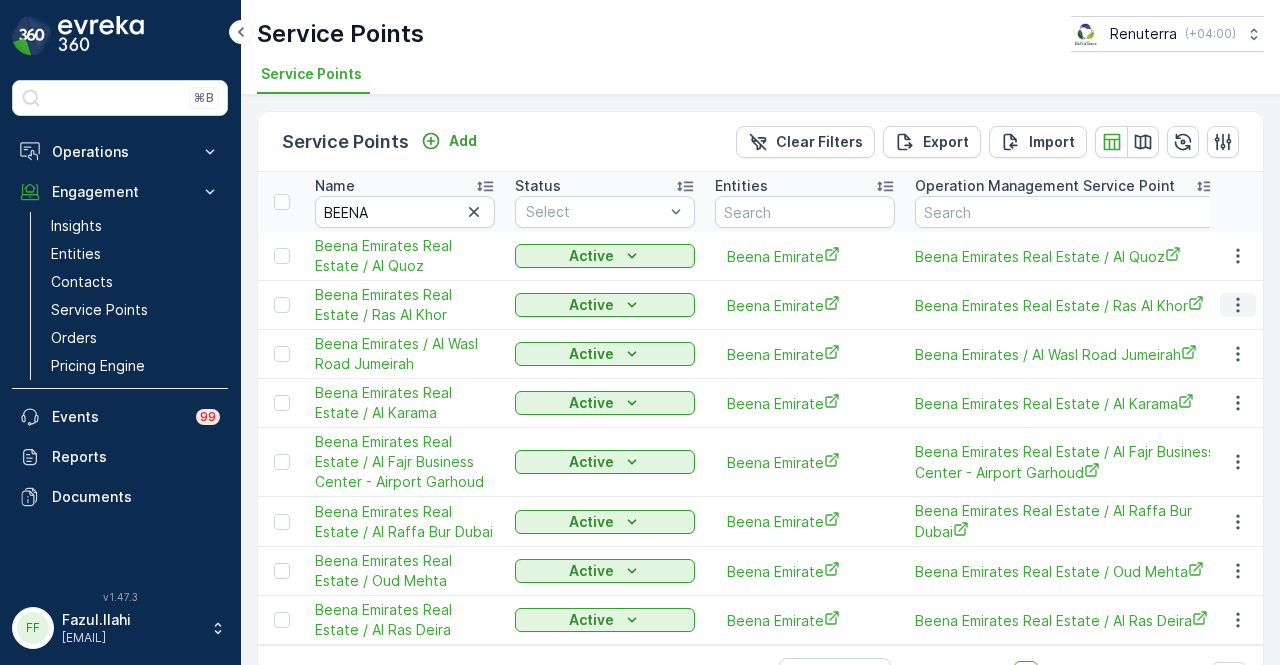 click 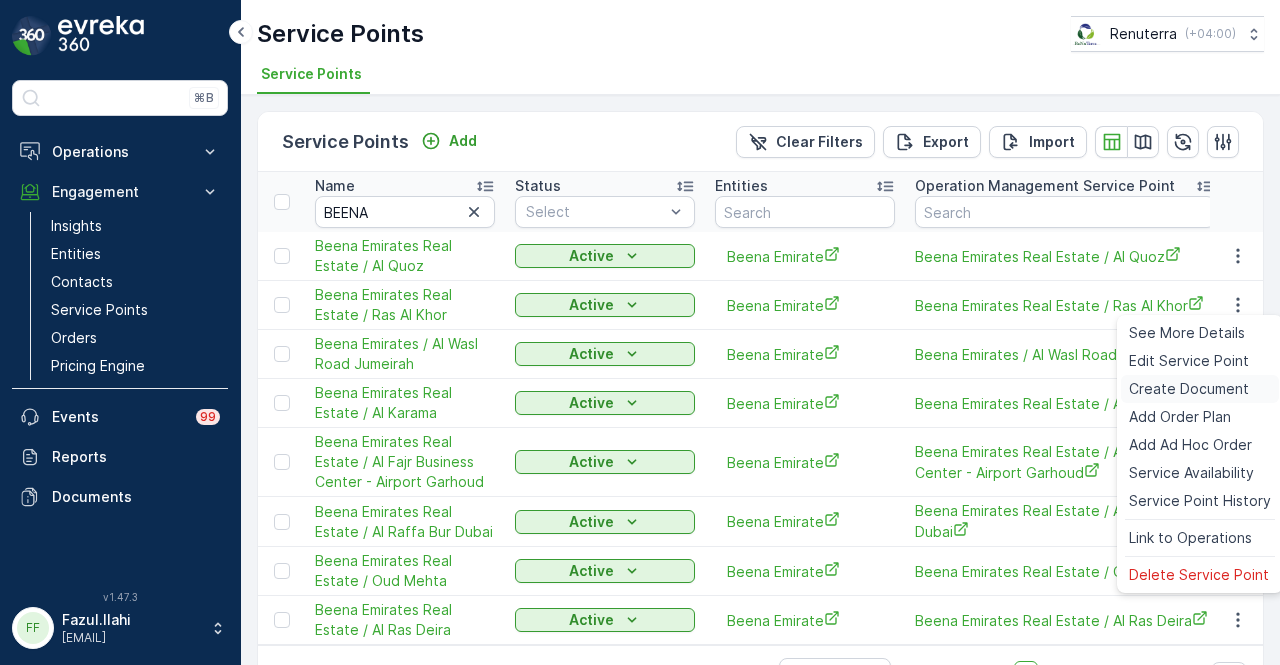 click on "Create Document" at bounding box center [1189, 389] 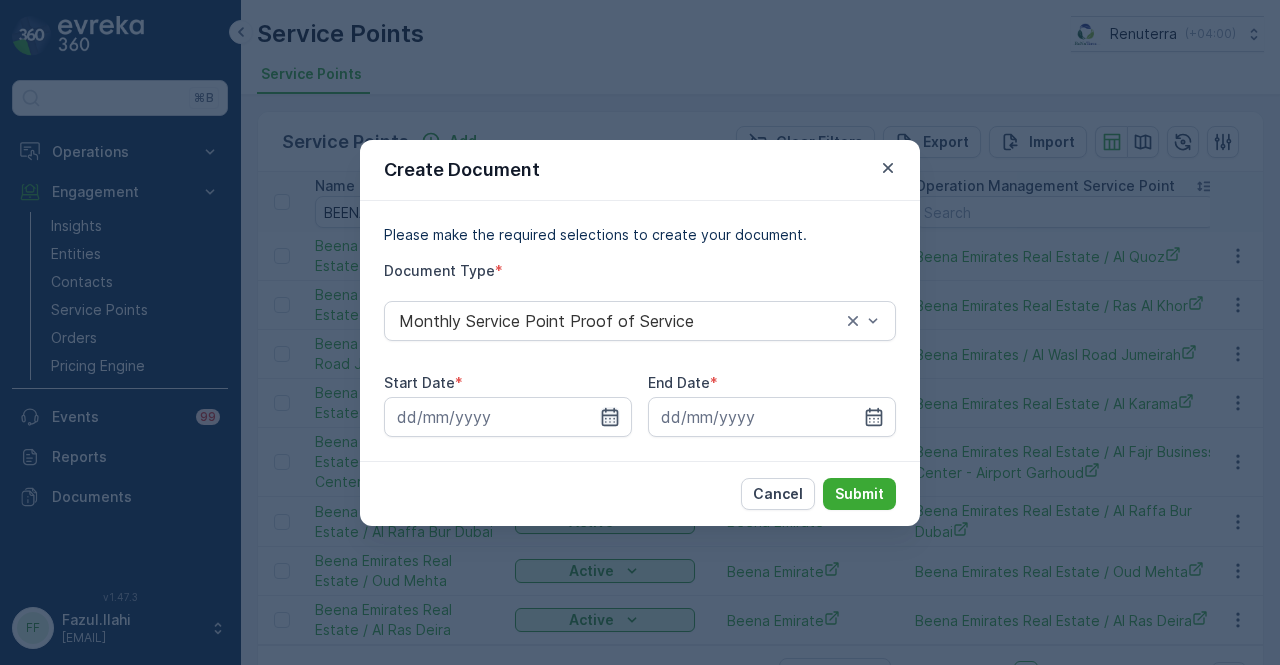 click 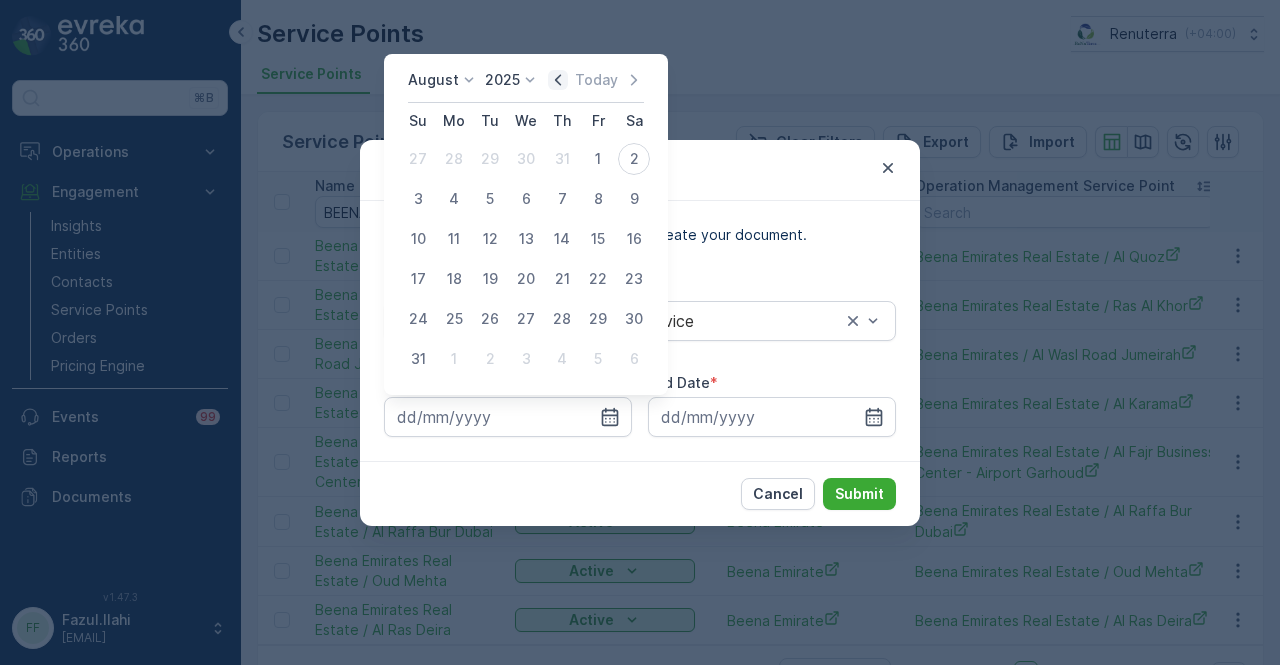 click 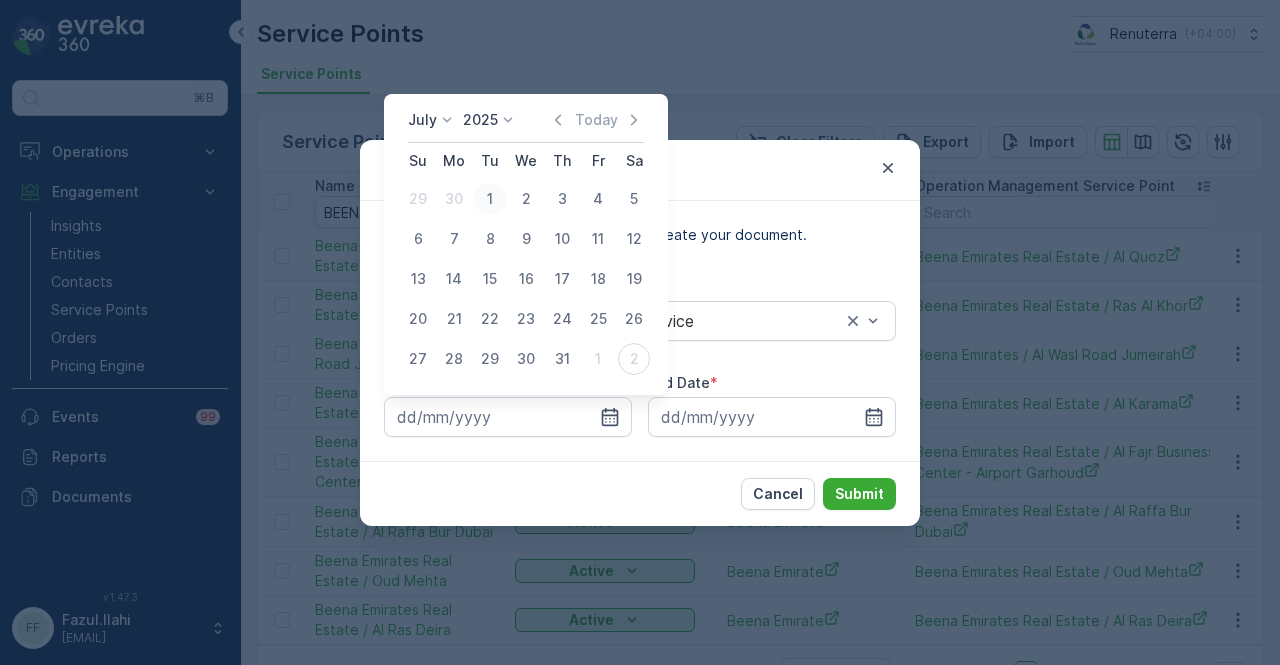 click on "1" at bounding box center [490, 199] 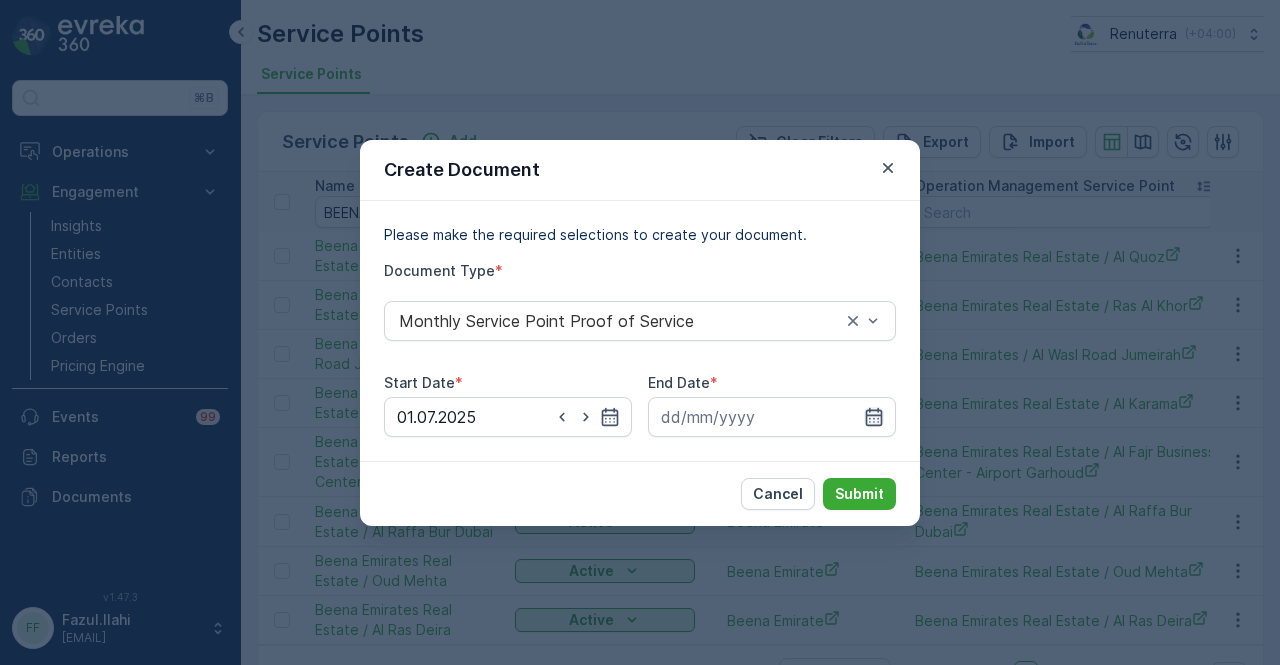 click 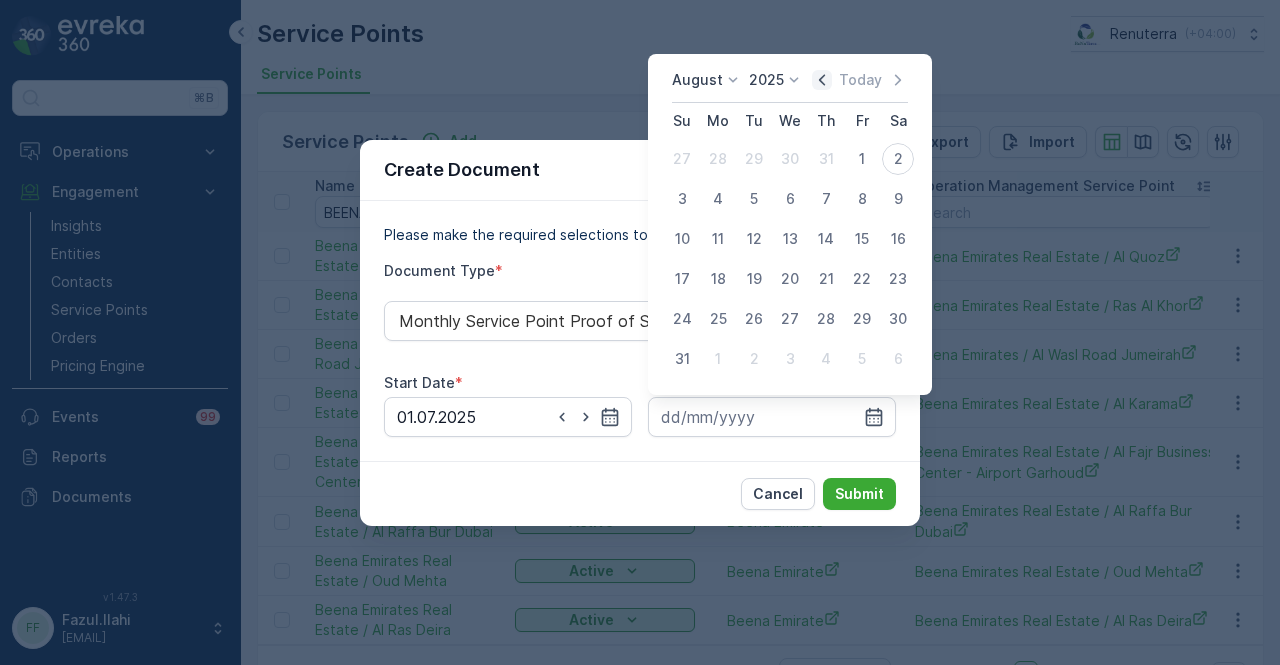 click 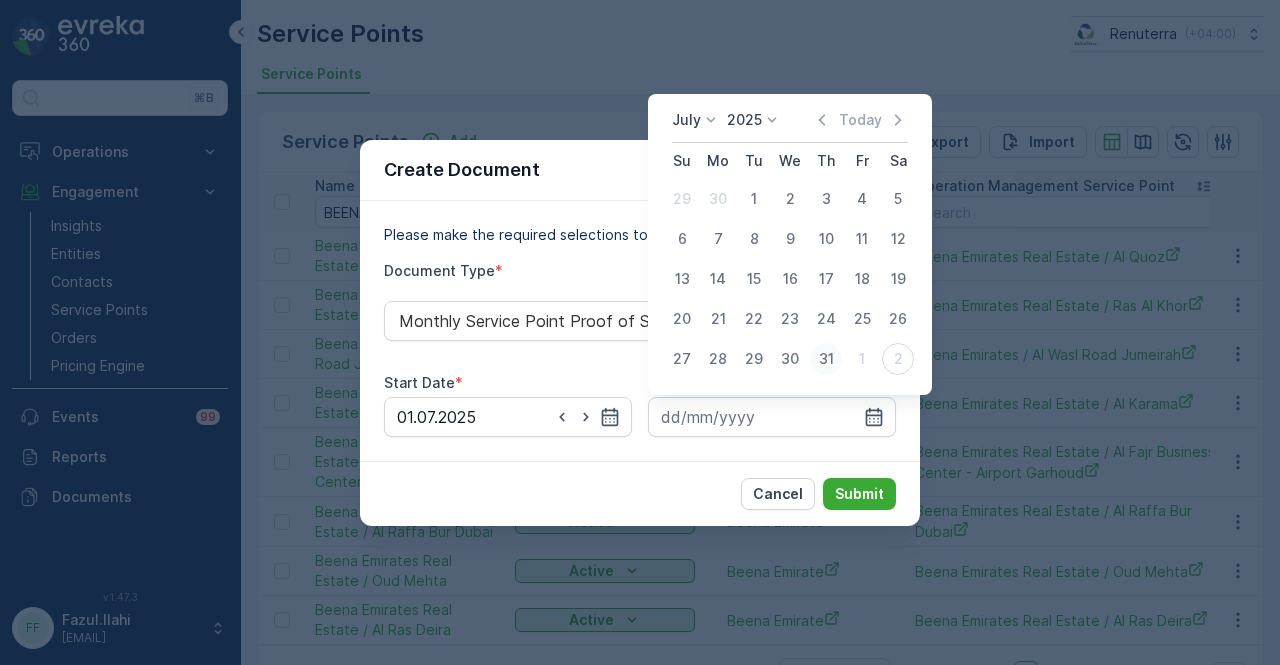 click on "31" at bounding box center [826, 359] 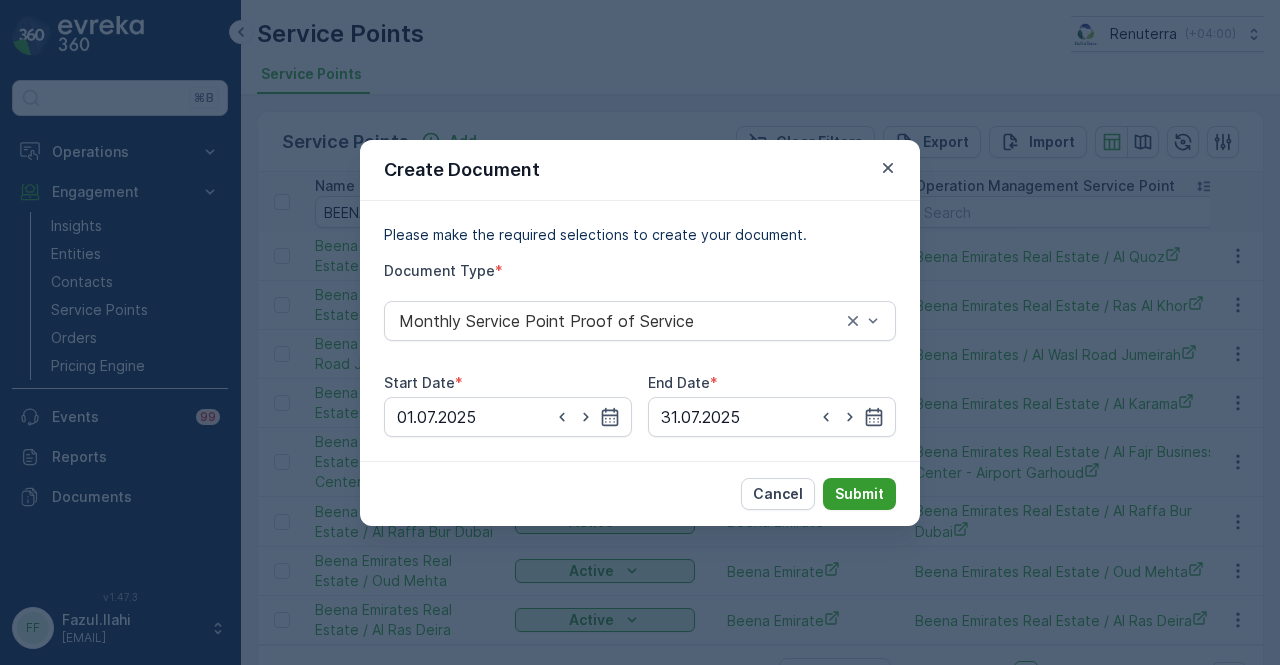 click on "Submit" at bounding box center [859, 494] 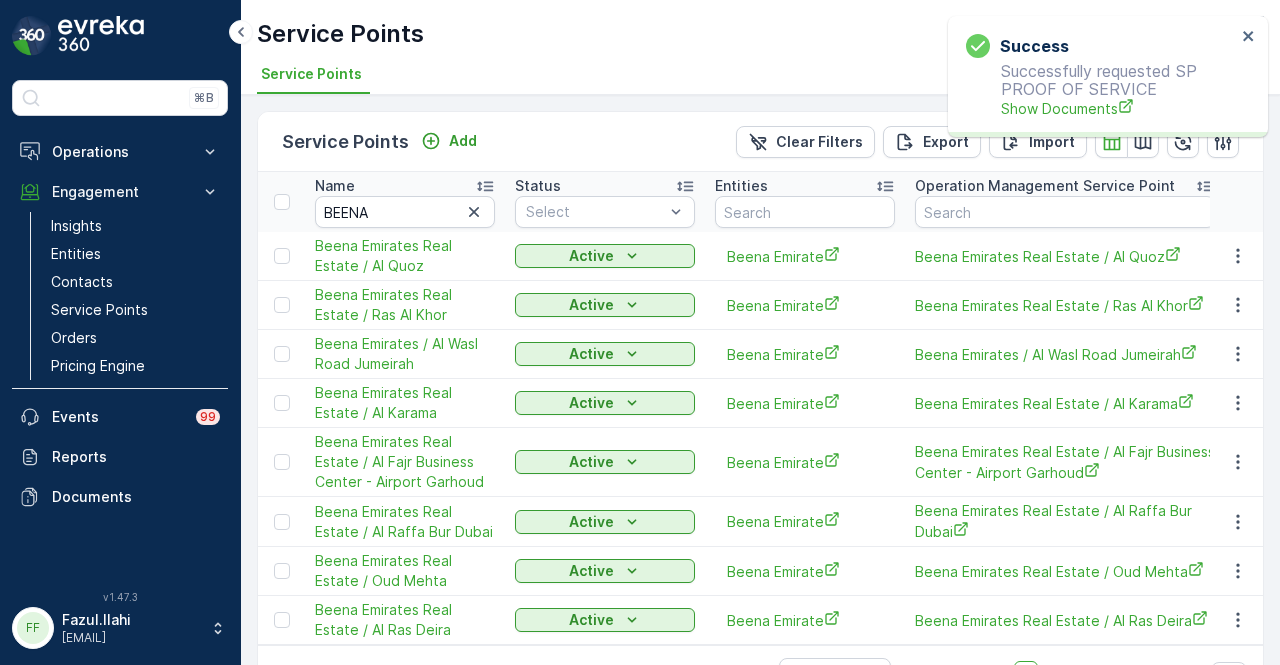 click on "Successfully requested SP PROOF OF SERVICE   Show Documents" at bounding box center (1101, 90) 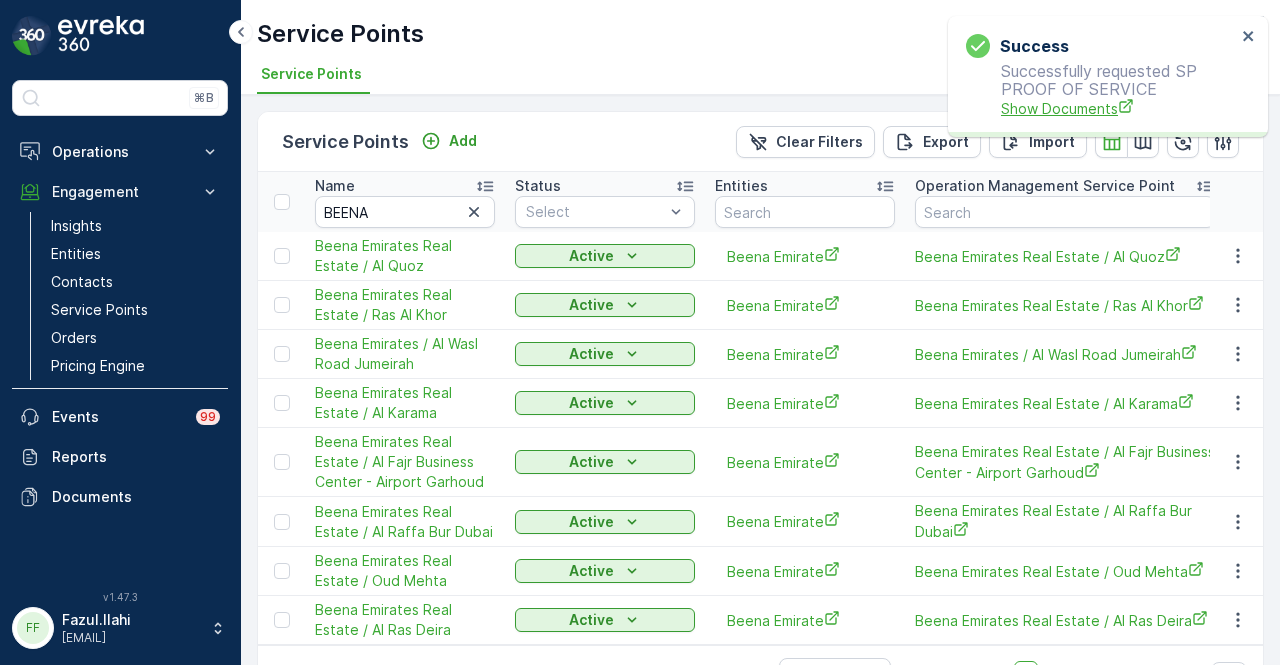 click on "Show Documents" at bounding box center [1118, 108] 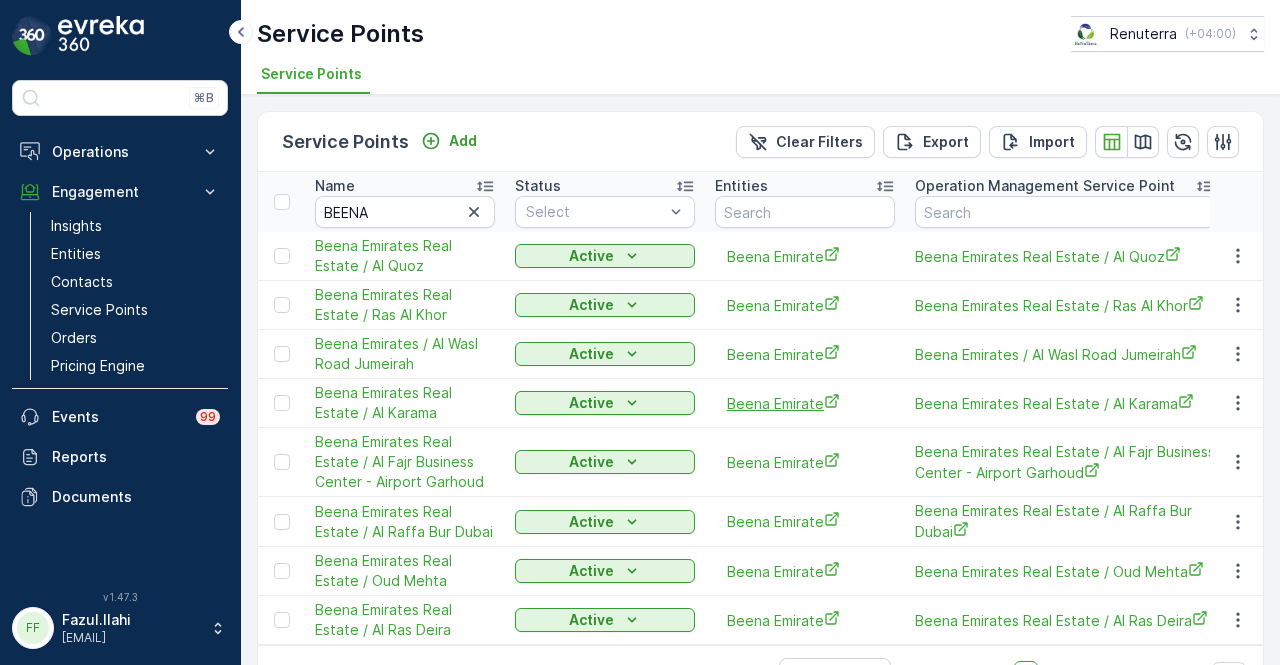 scroll, scrollTop: 59, scrollLeft: 0, axis: vertical 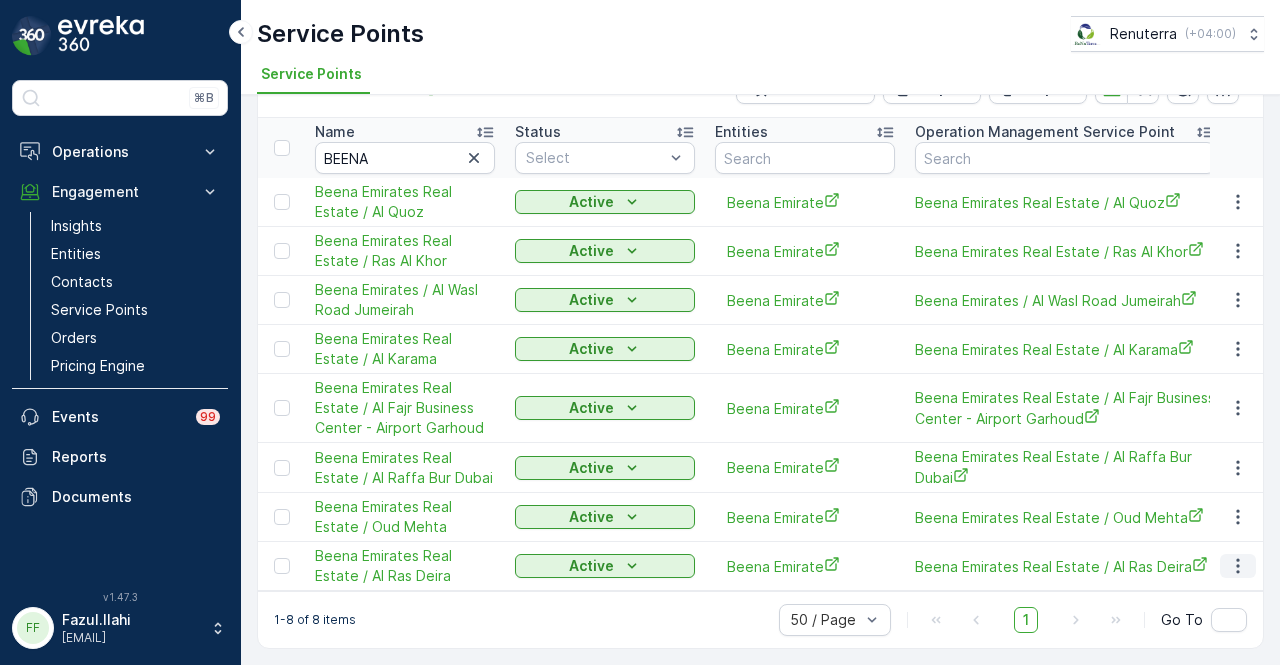 click 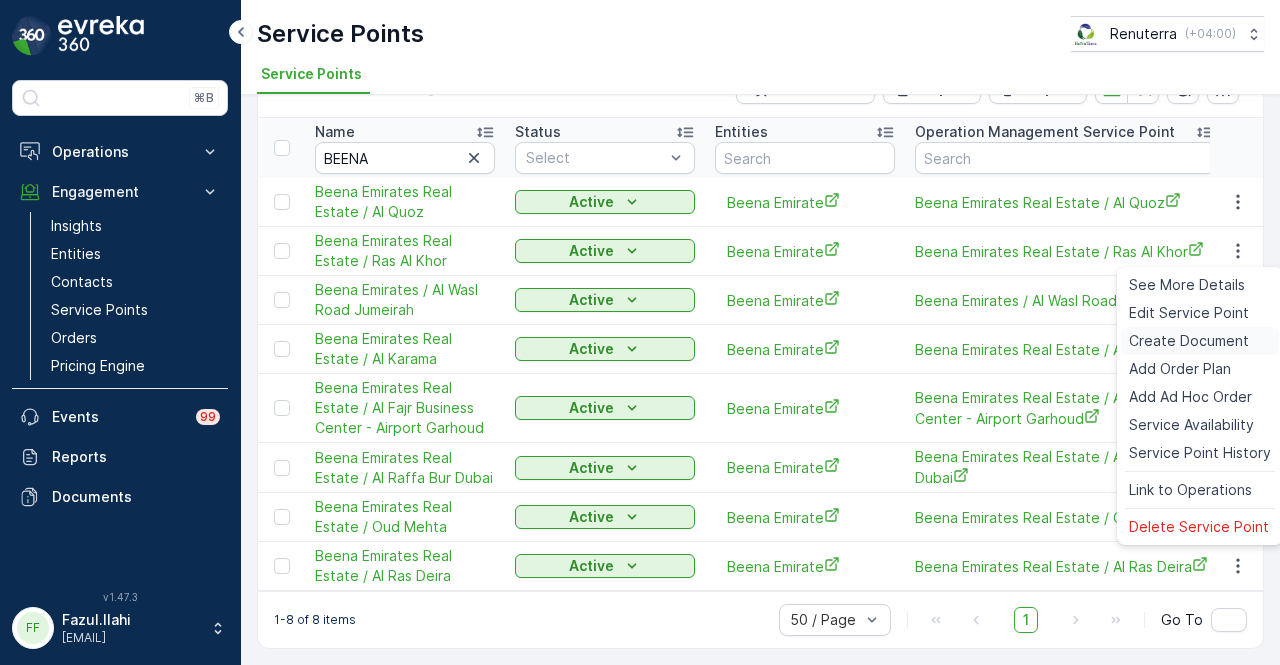 click on "Create Document" at bounding box center [1189, 341] 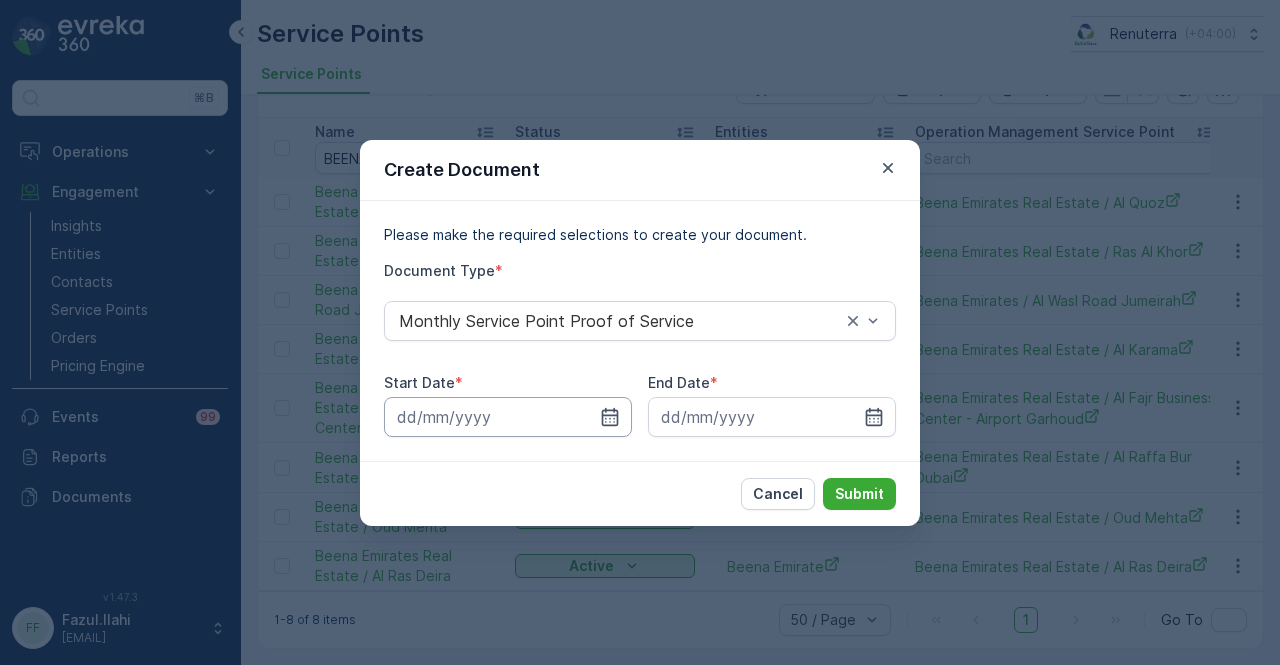click at bounding box center (508, 417) 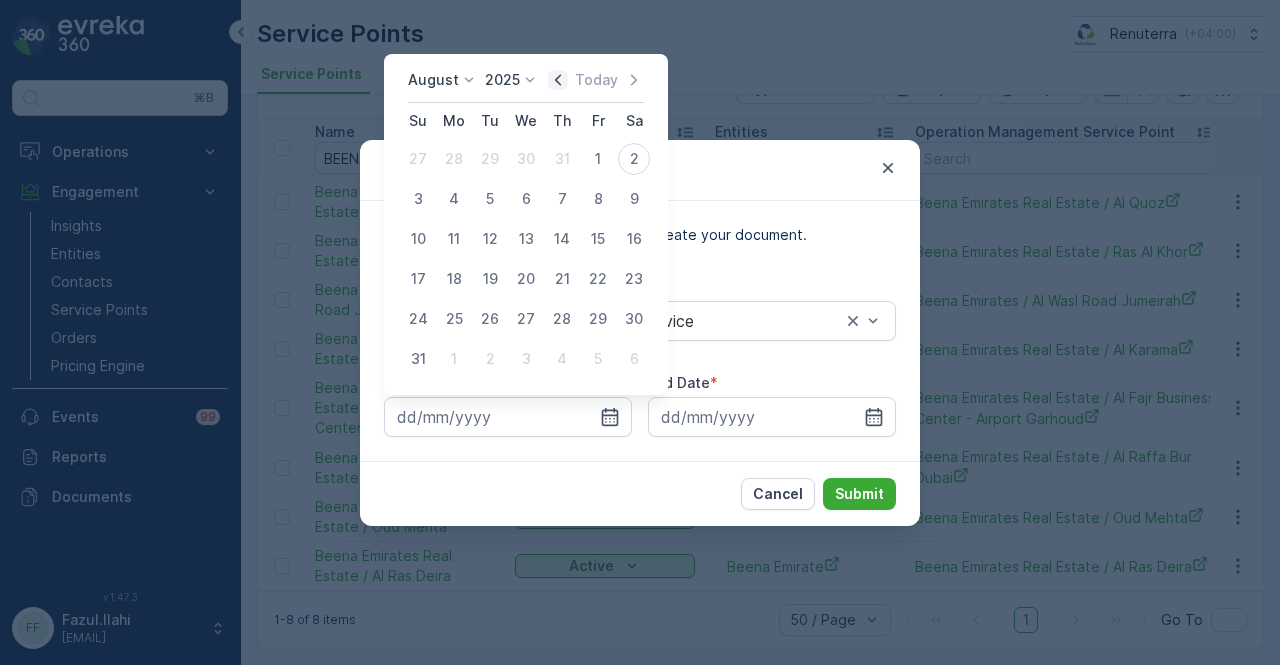 click 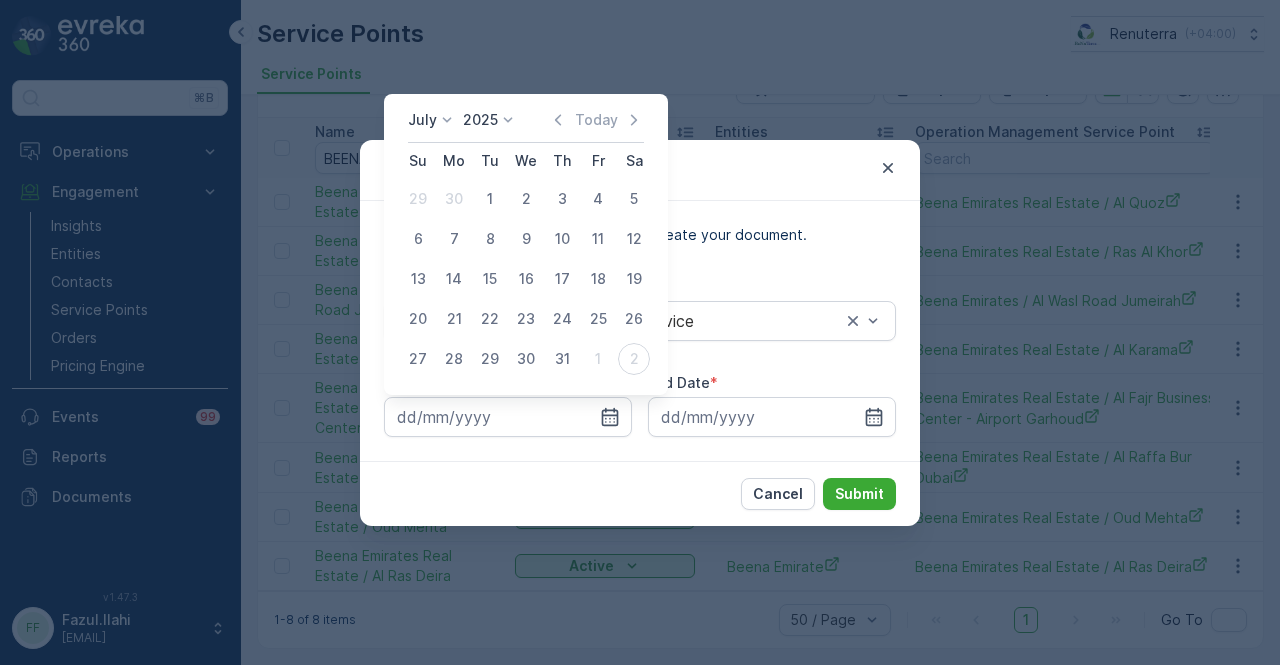 click on "1" at bounding box center (490, 199) 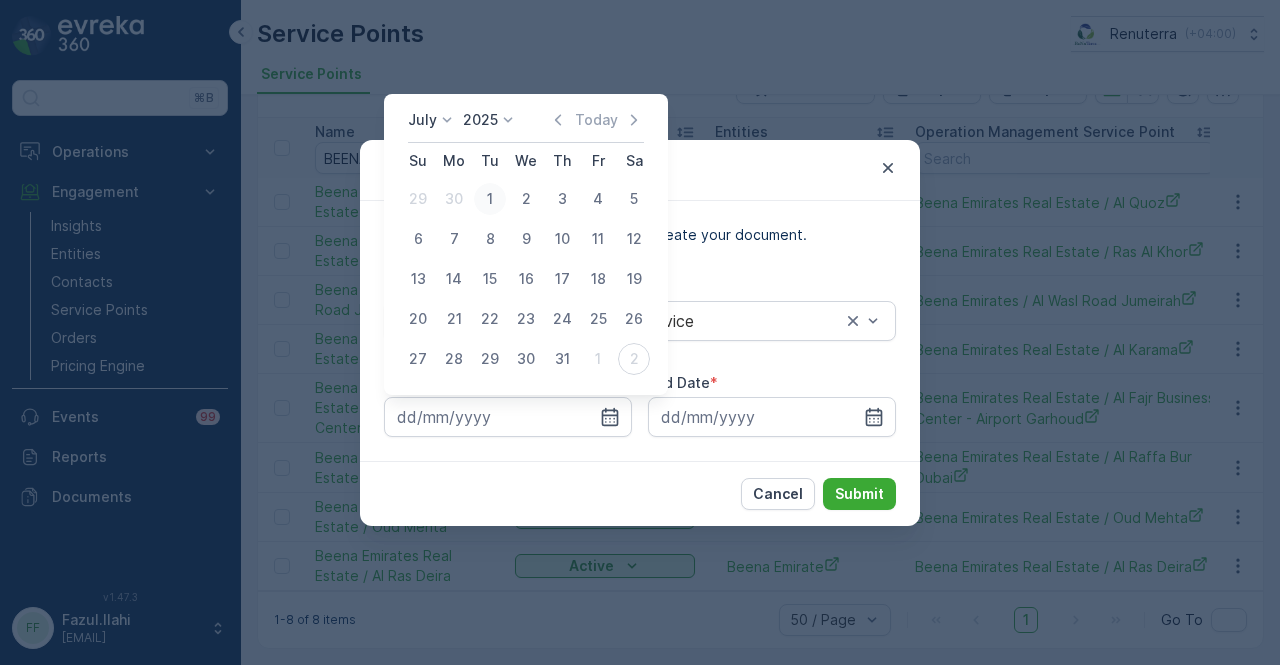 click on "1" at bounding box center [490, 199] 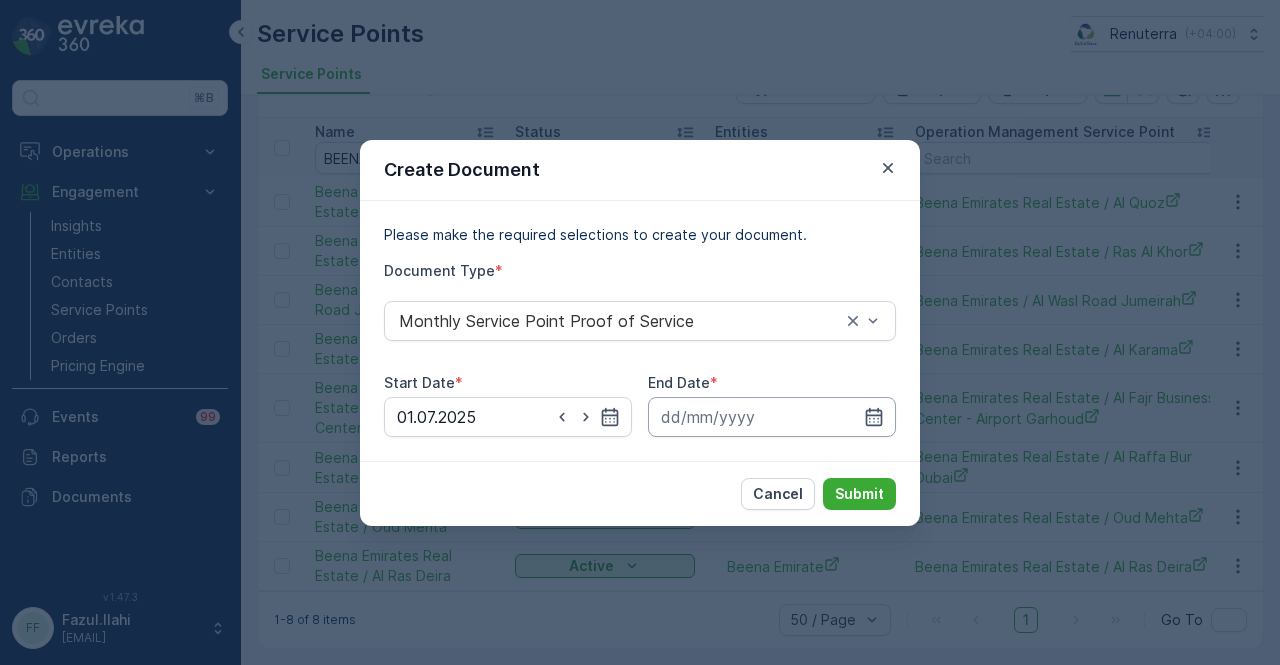 drag, startPoint x: 871, startPoint y: 411, endPoint x: 854, endPoint y: 399, distance: 20.808653 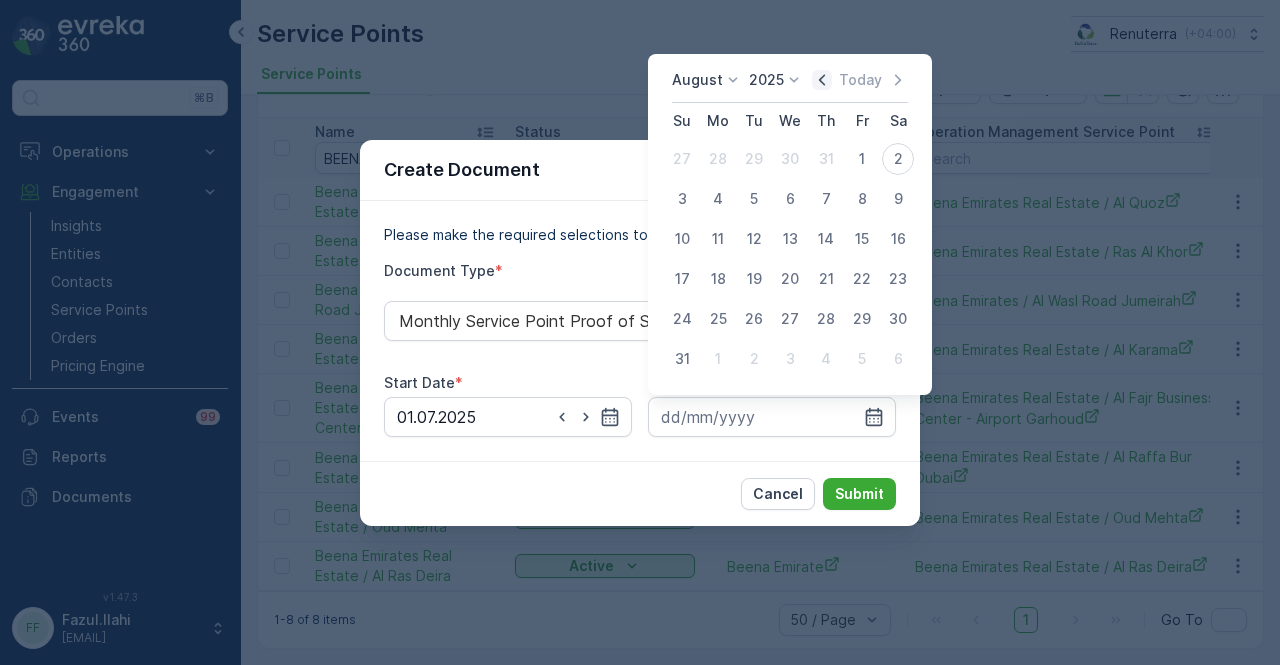 click 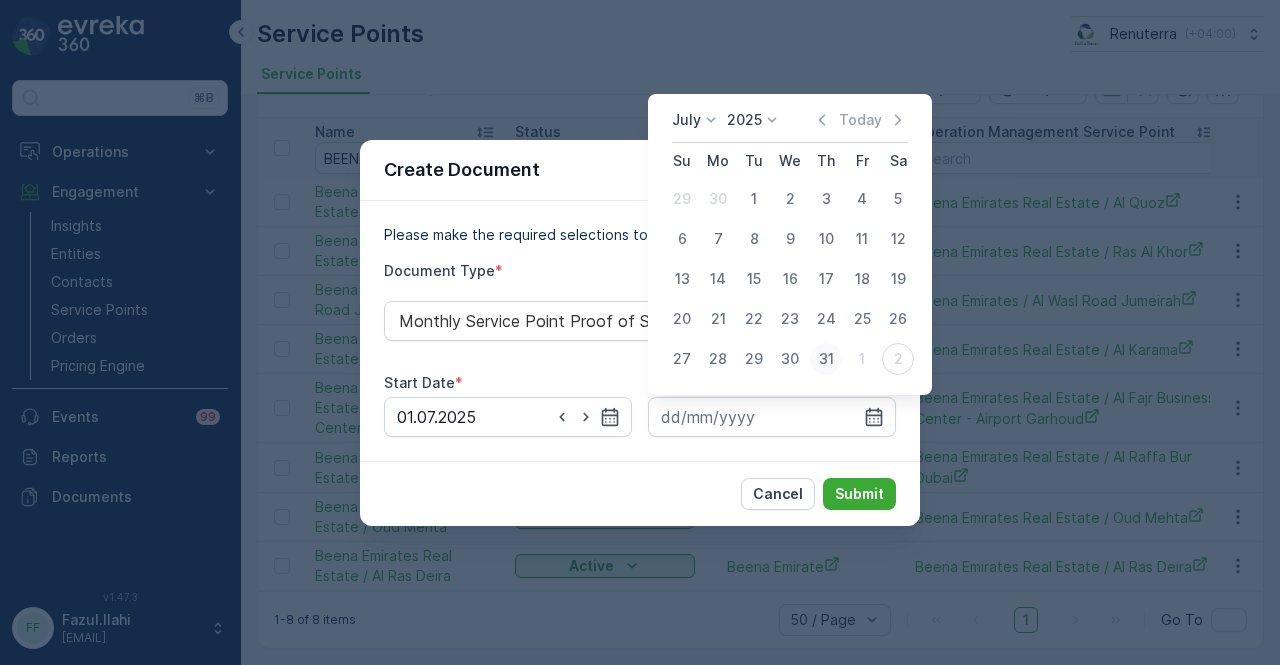 click on "31" at bounding box center (826, 359) 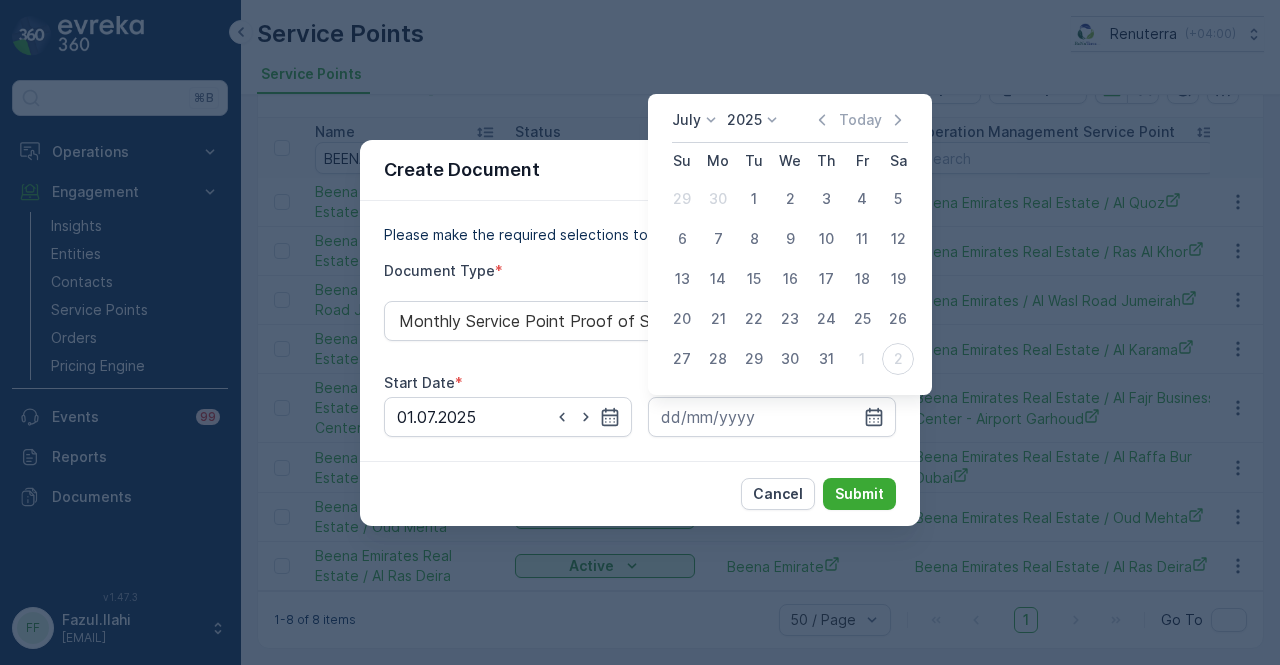 type on "31.07.2025" 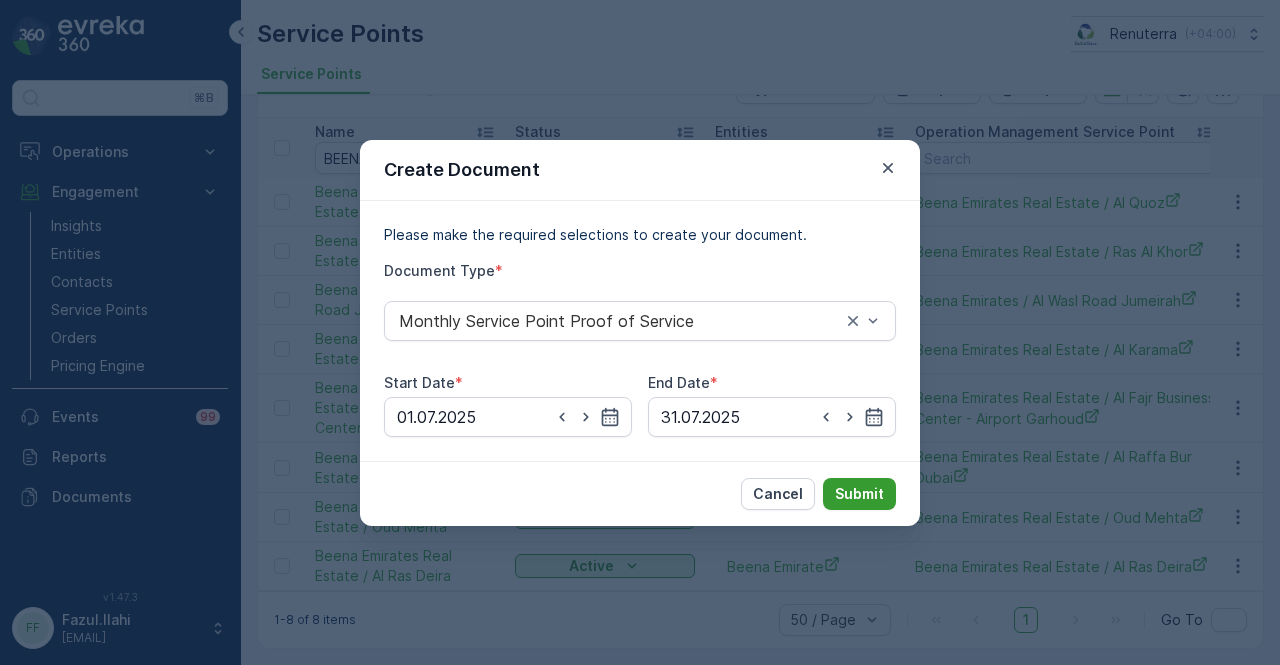 click on "Submit" at bounding box center [859, 494] 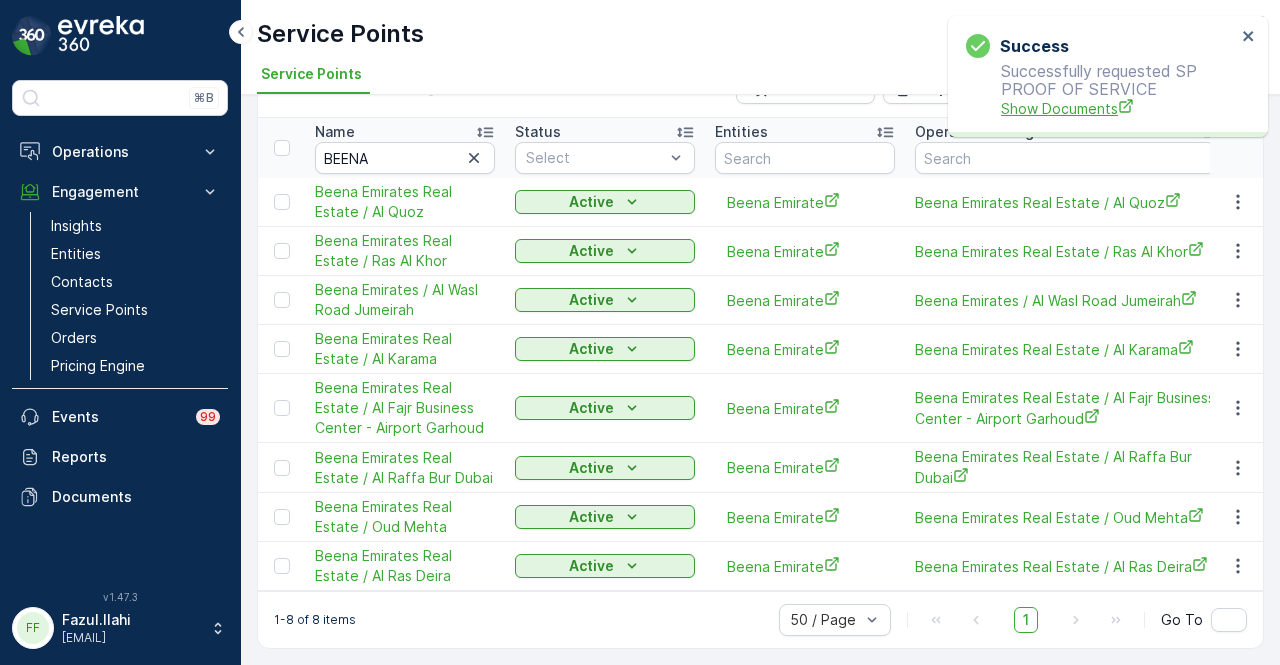 click on "Show Documents" at bounding box center (1118, 108) 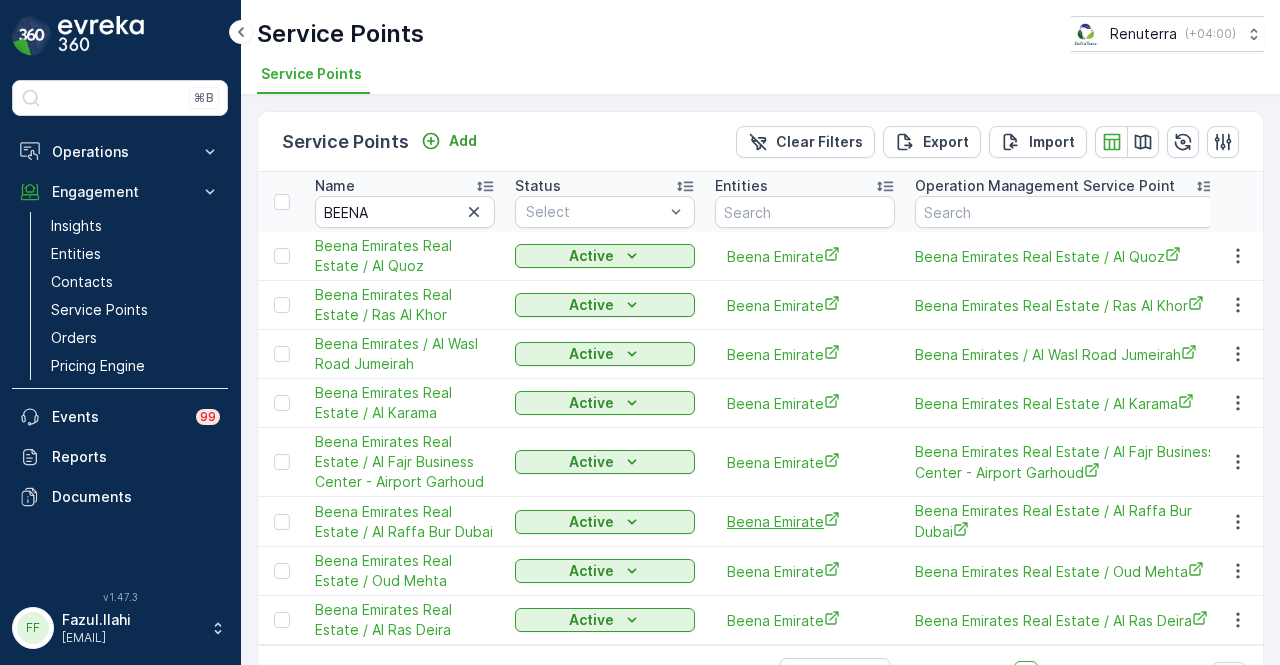 scroll, scrollTop: 59, scrollLeft: 0, axis: vertical 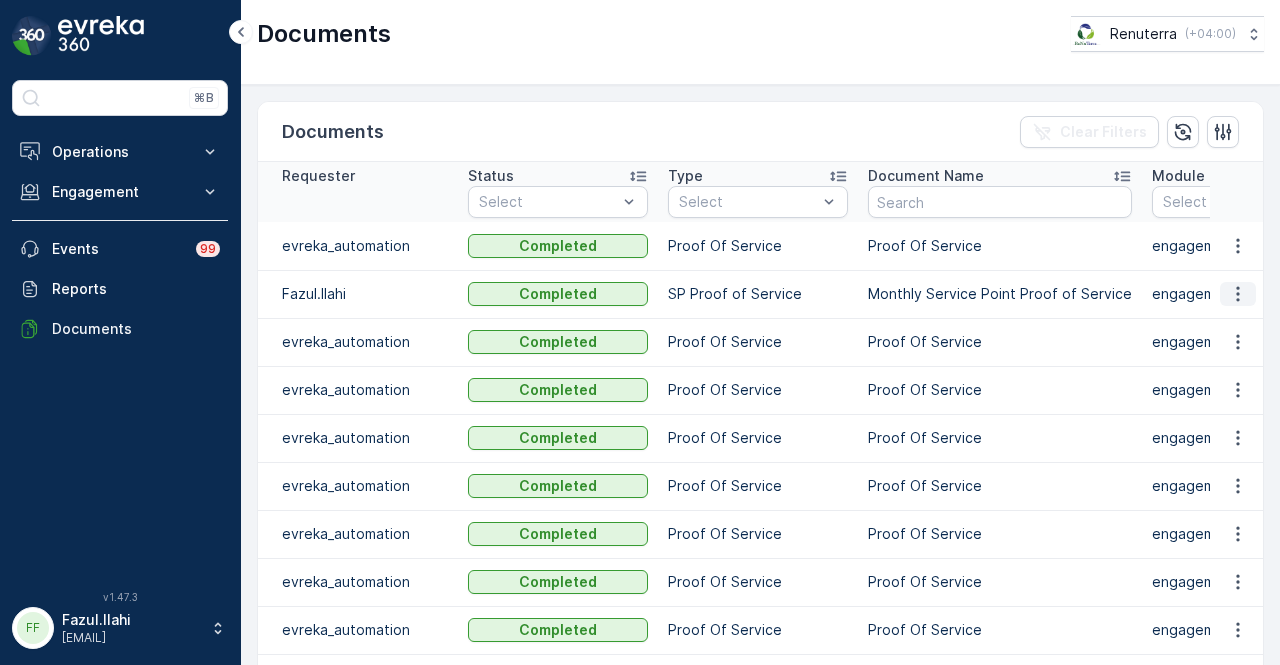 click at bounding box center [1238, 294] 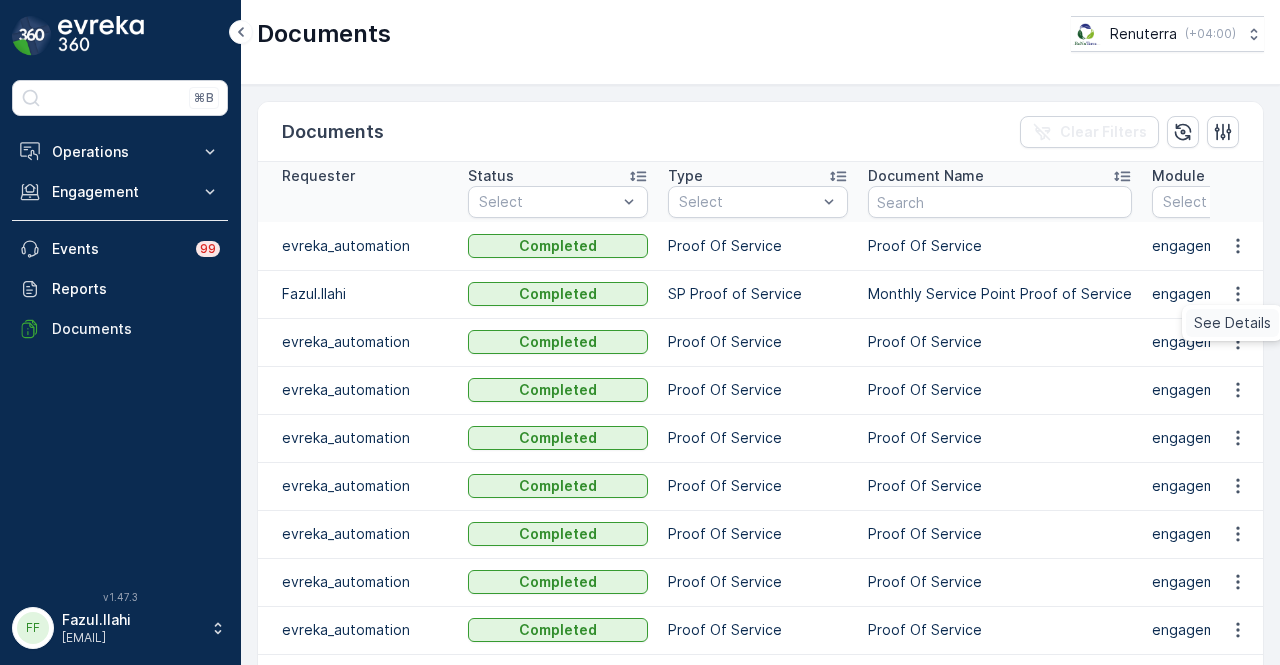 click on "See Details" at bounding box center (1232, 323) 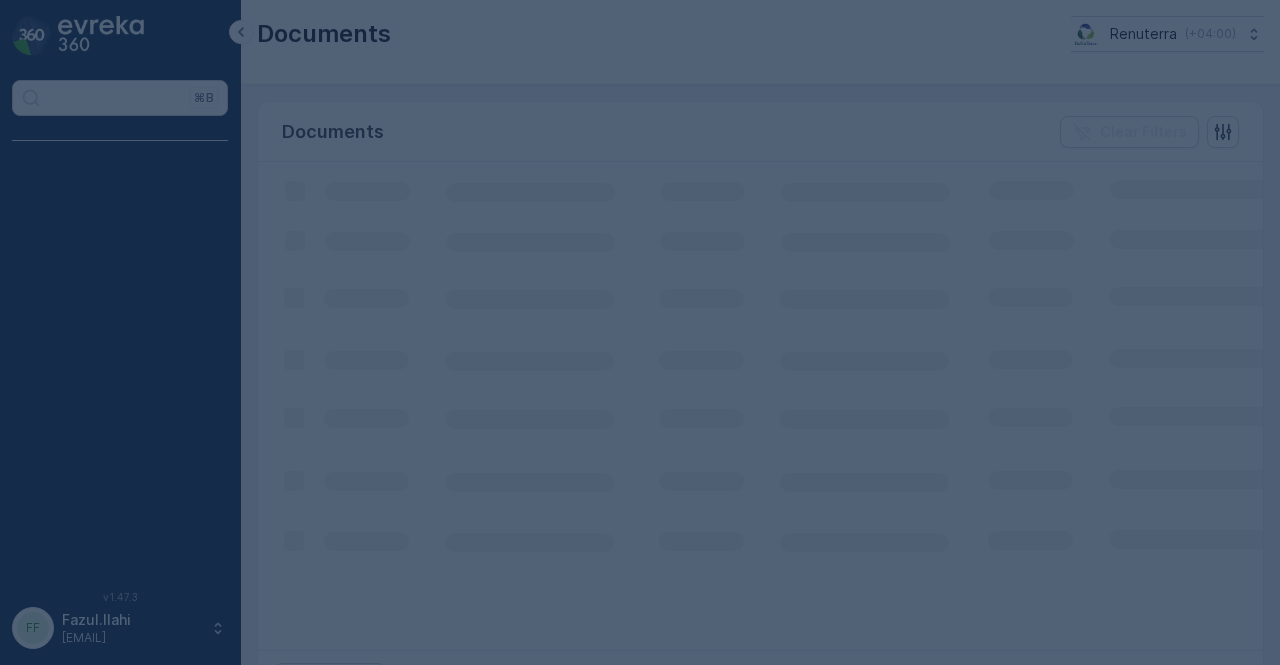 scroll, scrollTop: 0, scrollLeft: 0, axis: both 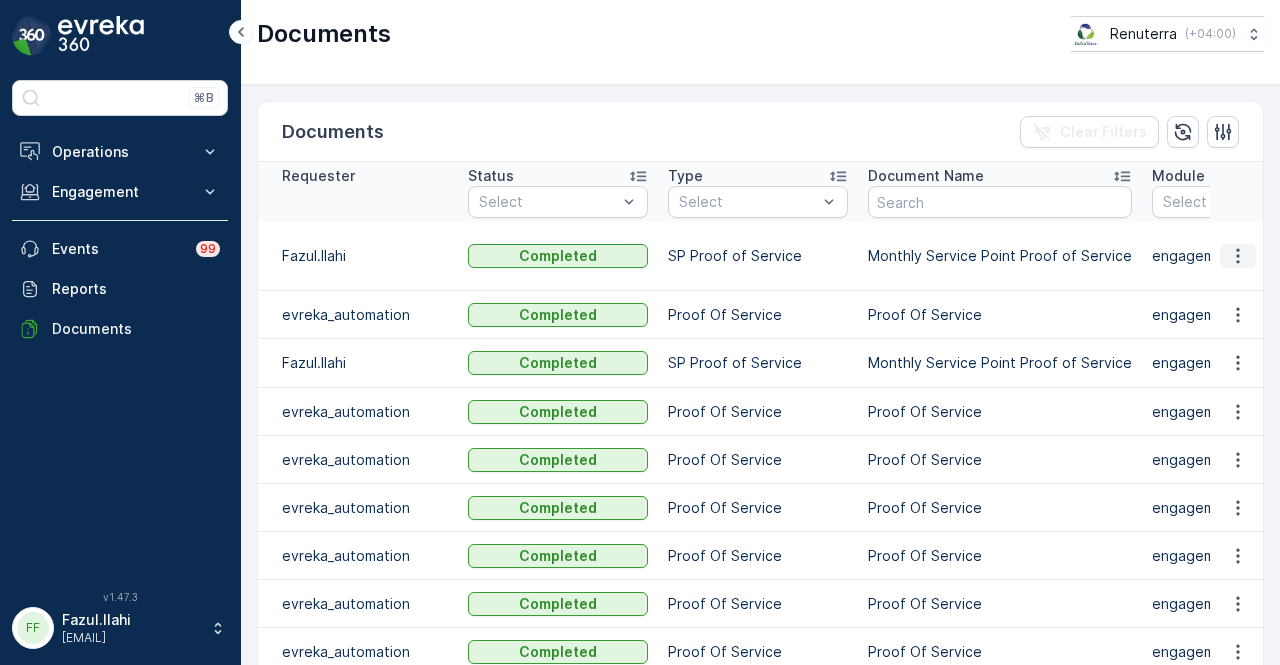 click 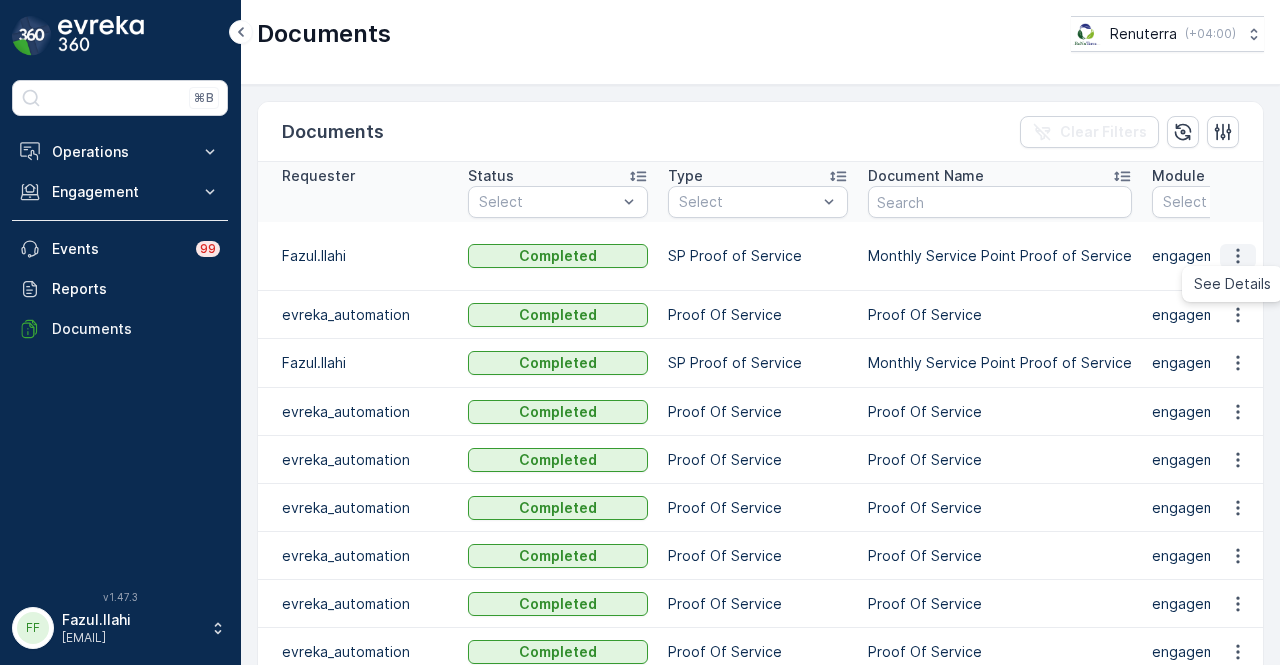 click on "See Details" at bounding box center (1232, 284) 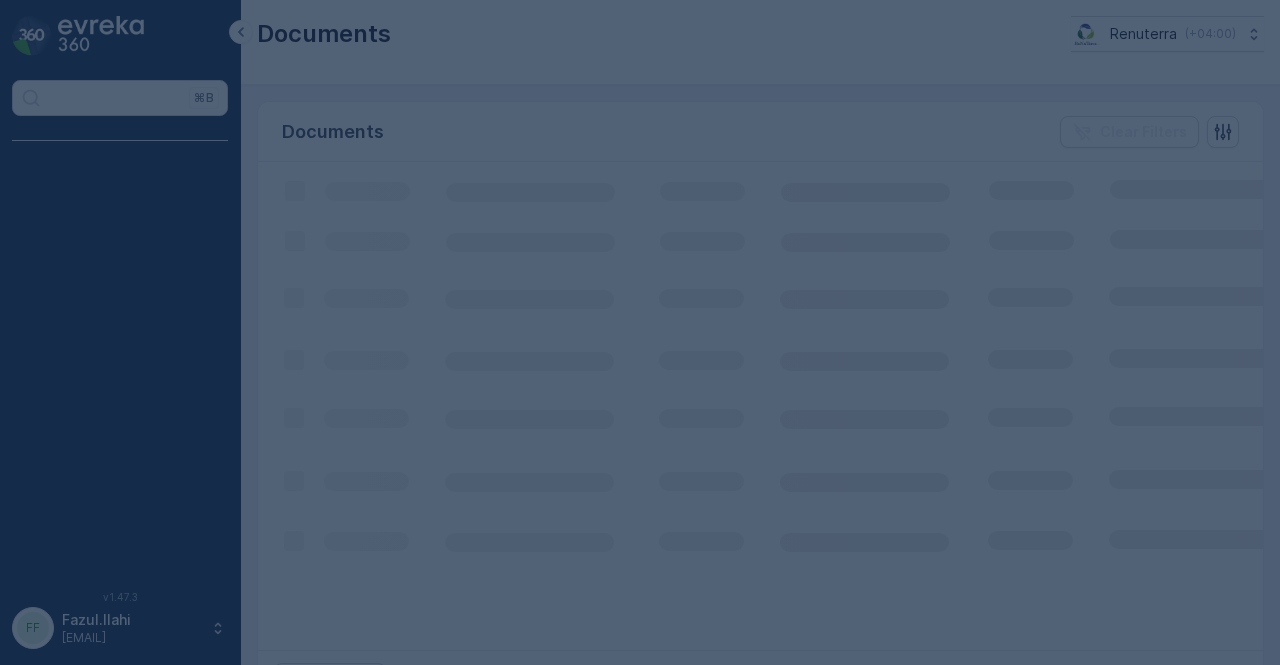 scroll, scrollTop: 0, scrollLeft: 0, axis: both 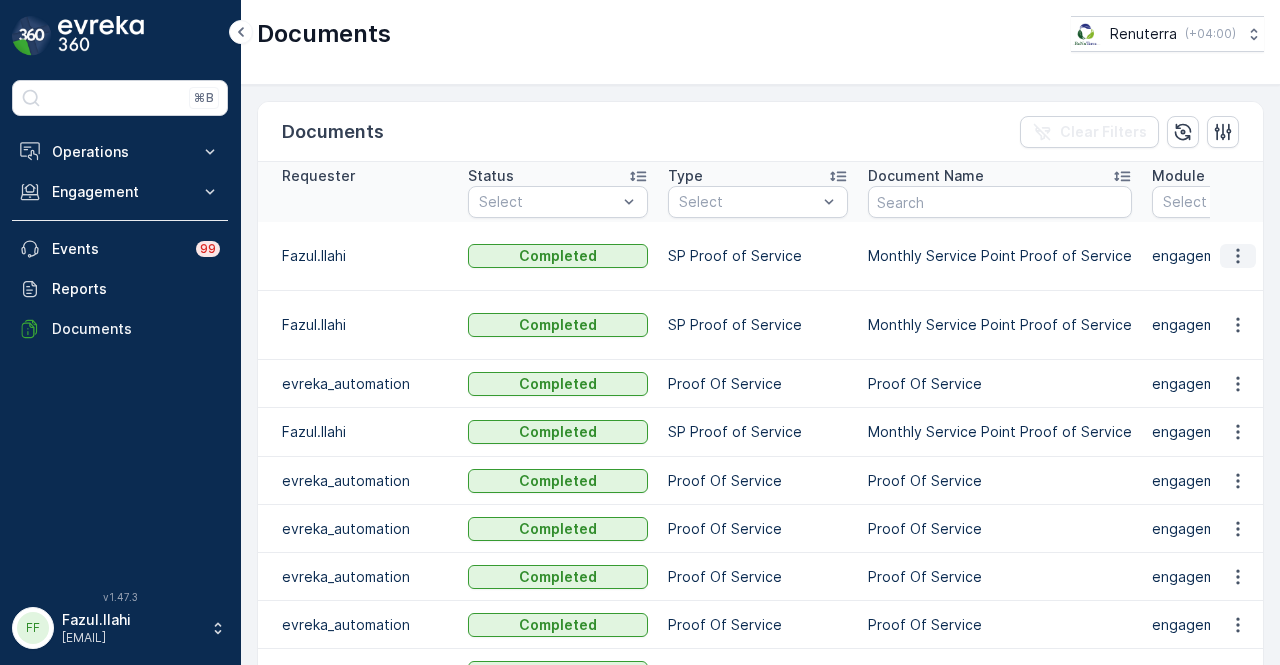 click 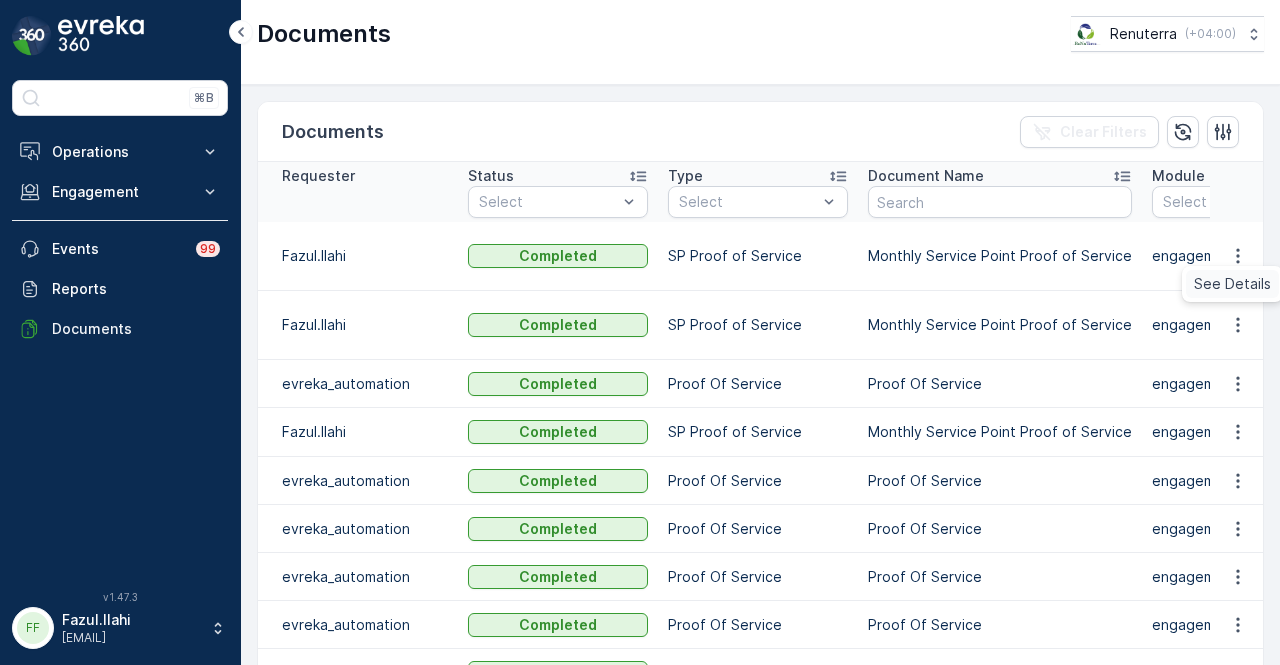 click on "See Details" at bounding box center [1232, 284] 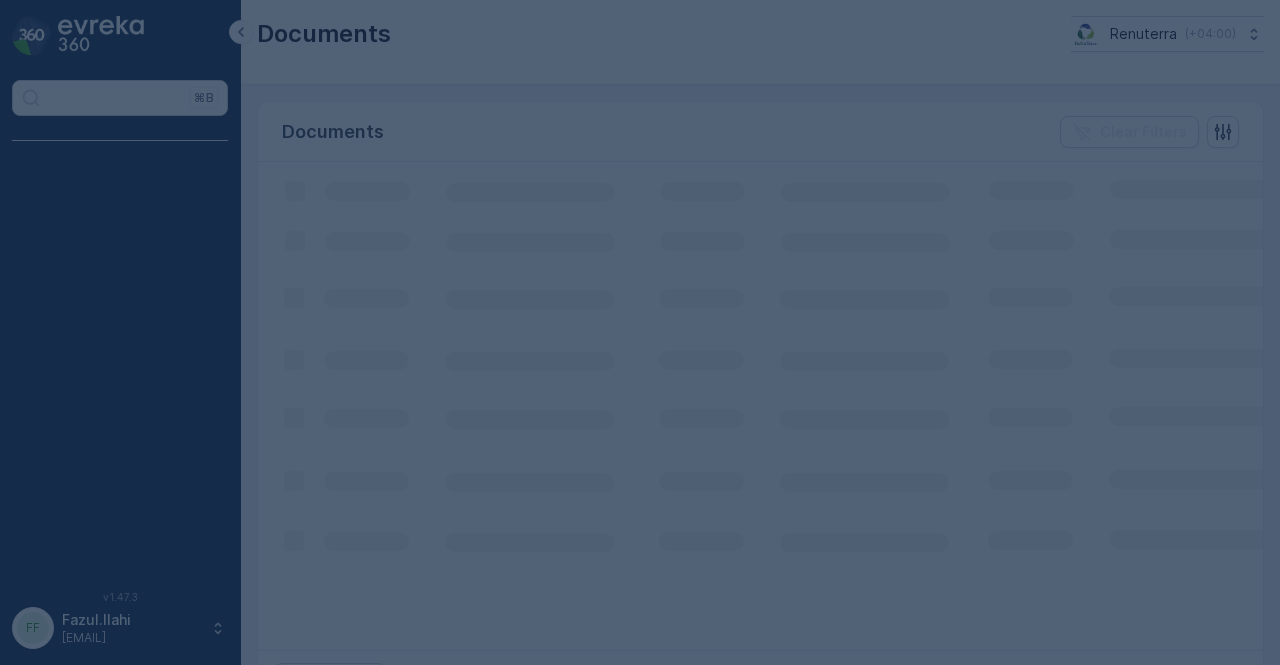 scroll, scrollTop: 0, scrollLeft: 0, axis: both 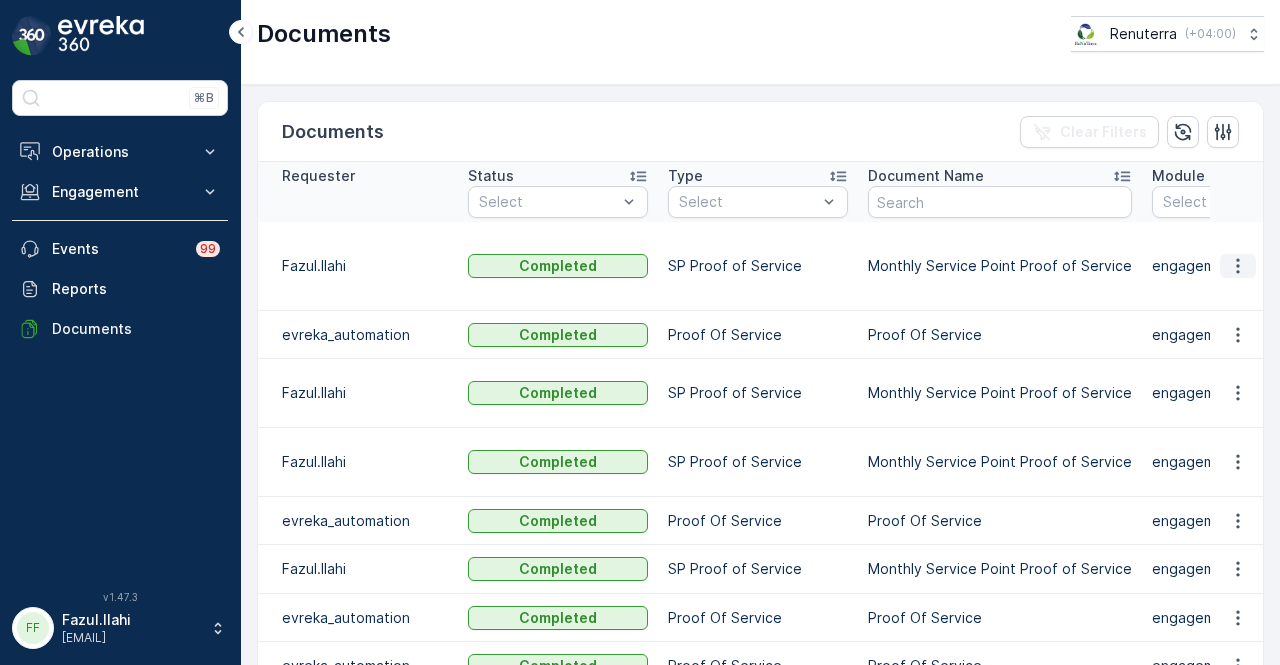 click 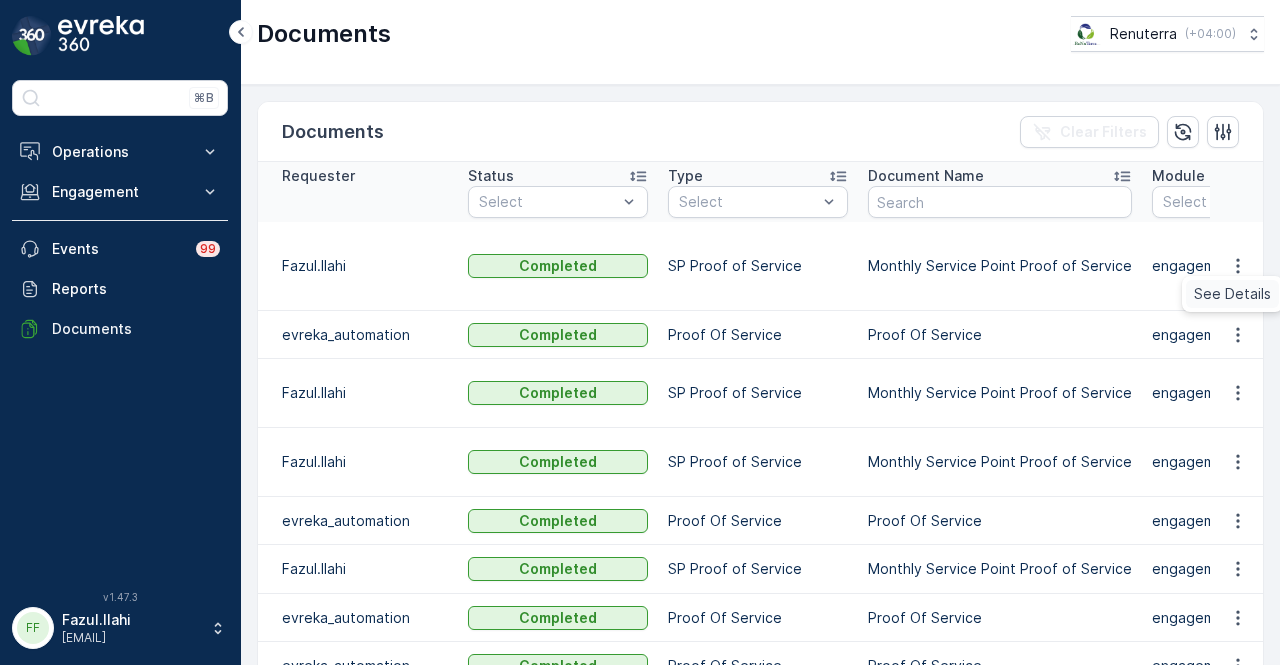 click on "See Details" at bounding box center (1232, 294) 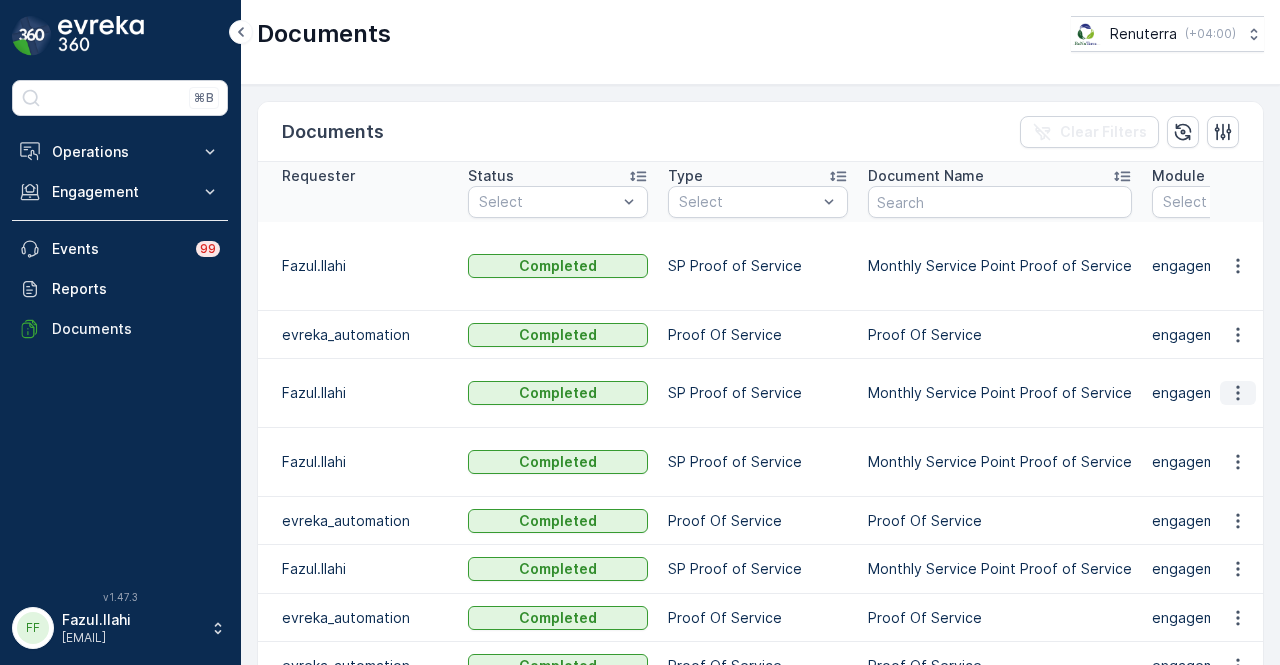 click 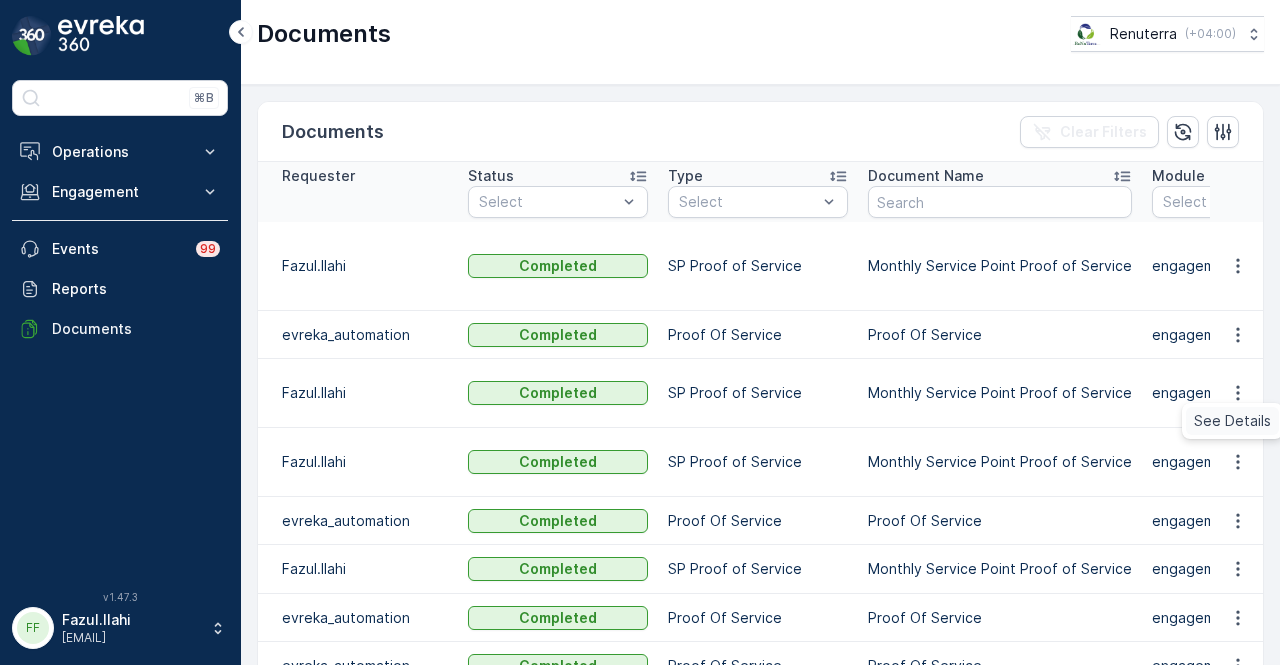 click on "See Details" at bounding box center [1232, 421] 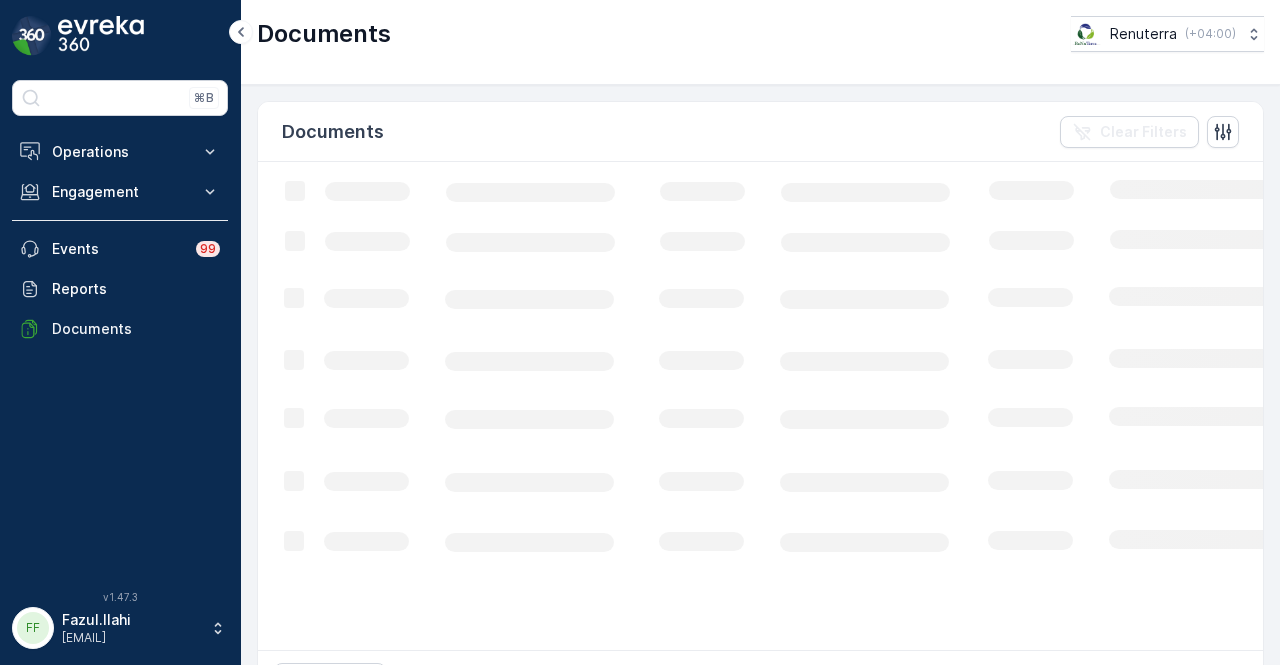 scroll, scrollTop: 0, scrollLeft: 0, axis: both 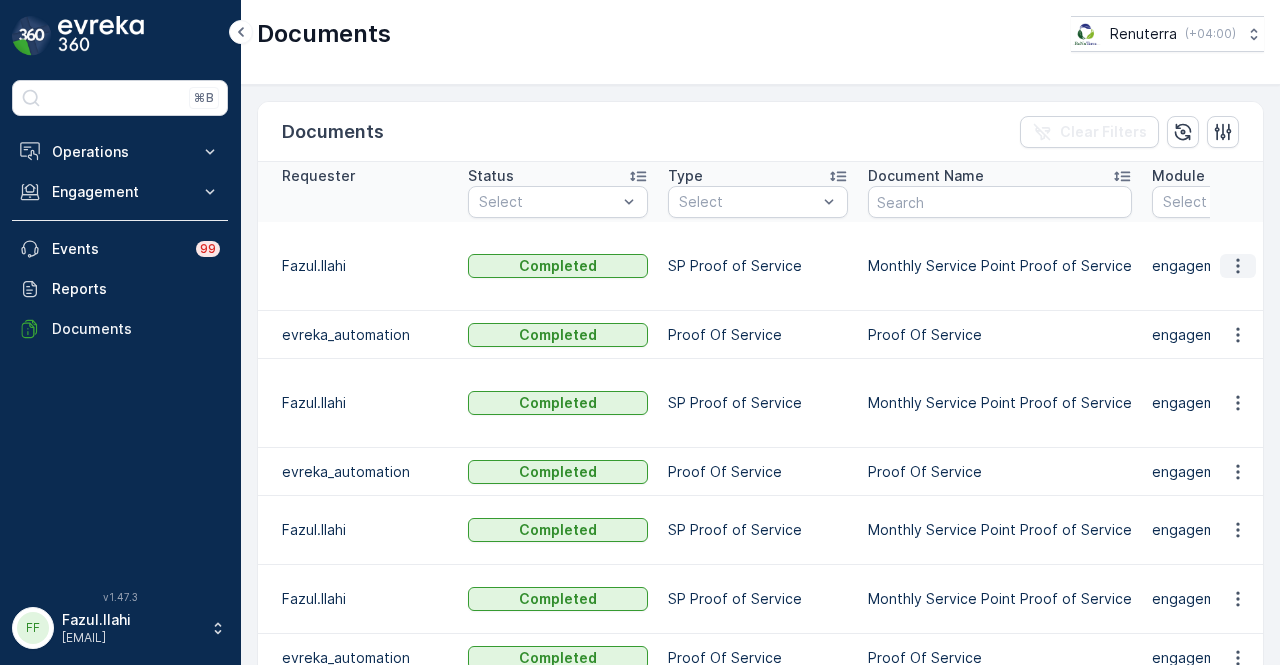 click 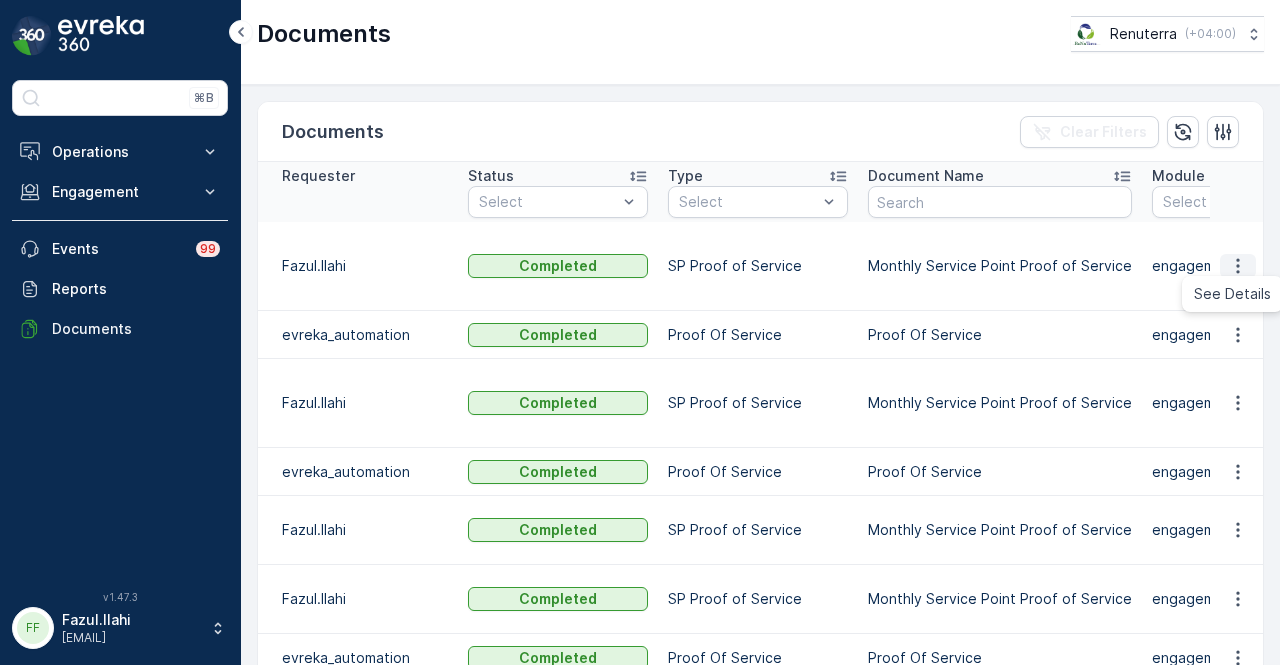 click on "See Details" at bounding box center [1232, 294] 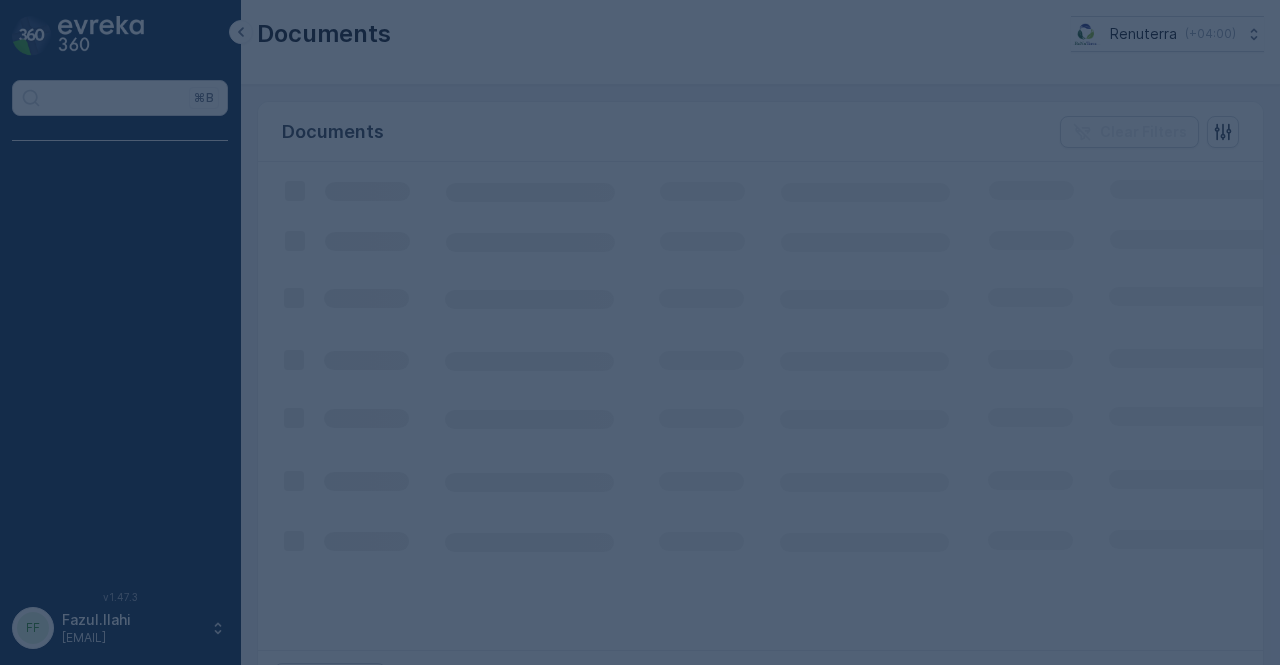 scroll, scrollTop: 0, scrollLeft: 0, axis: both 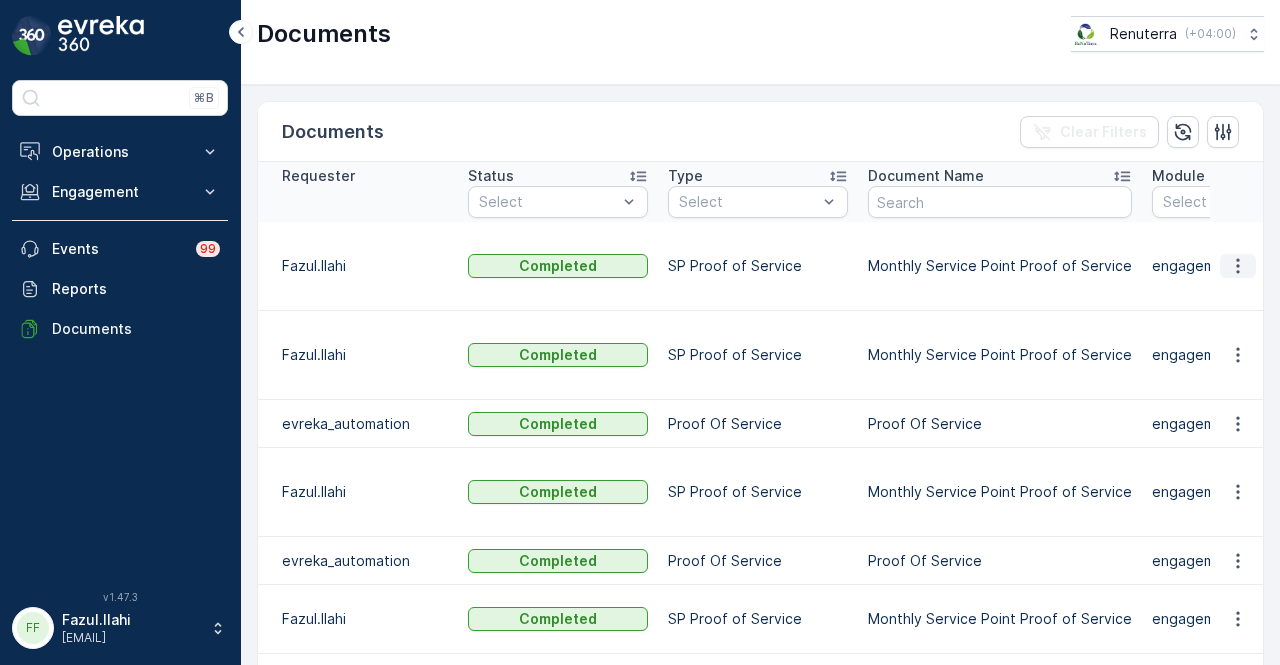 click 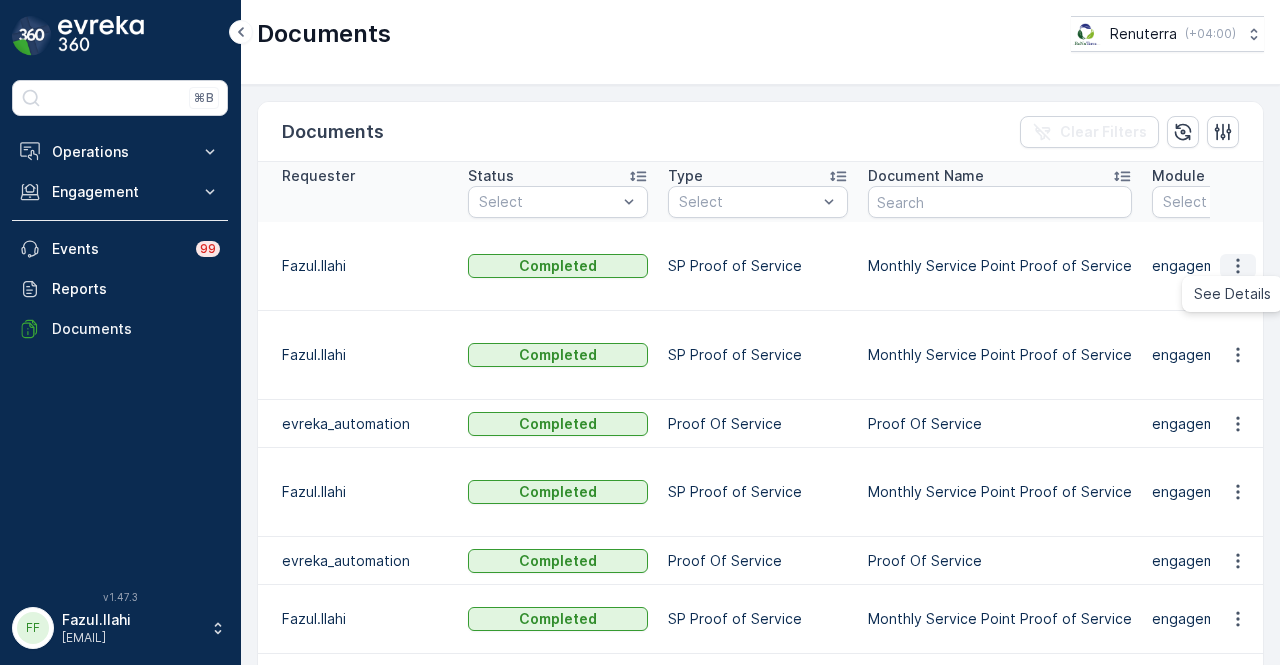 click on "See Details" at bounding box center (1232, 294) 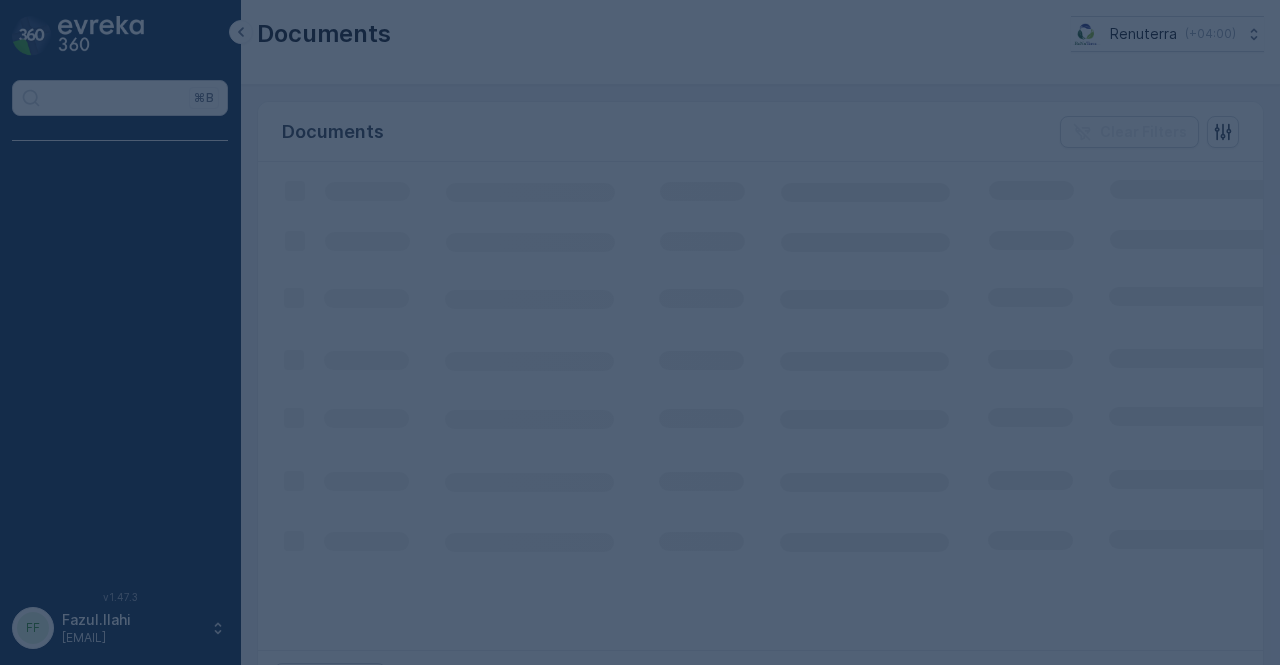 scroll, scrollTop: 0, scrollLeft: 0, axis: both 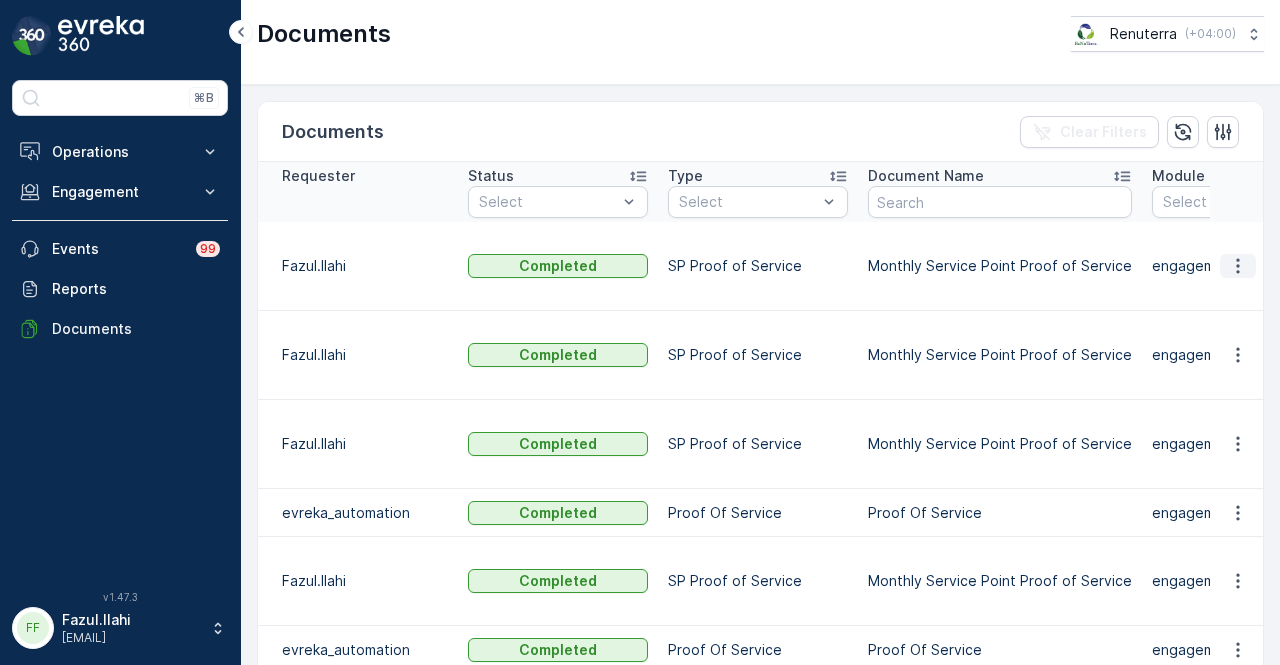 click at bounding box center [1238, 266] 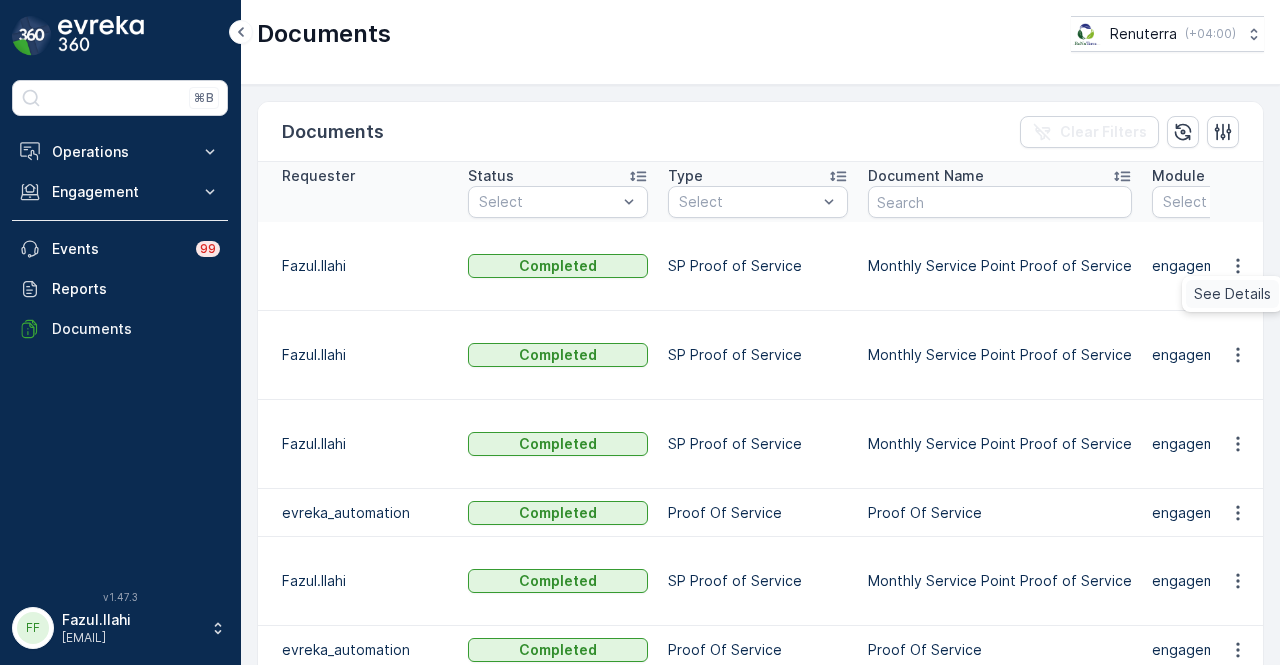 click on "See Details" at bounding box center (1232, 294) 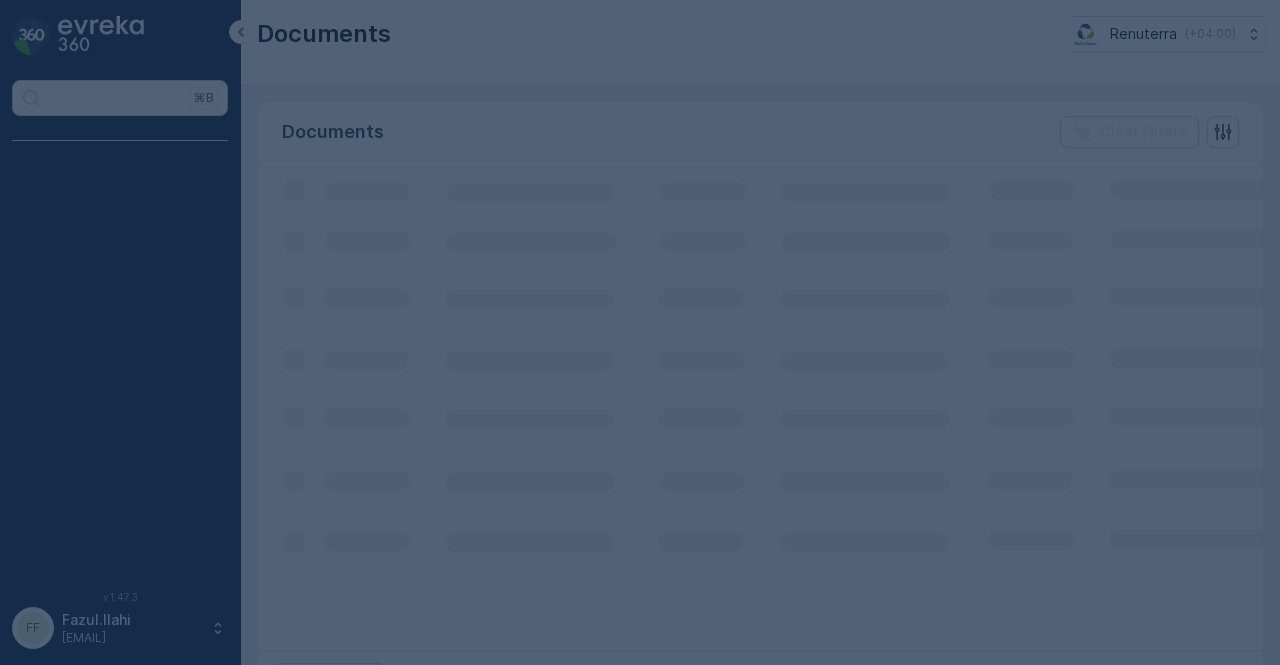 scroll, scrollTop: 0, scrollLeft: 0, axis: both 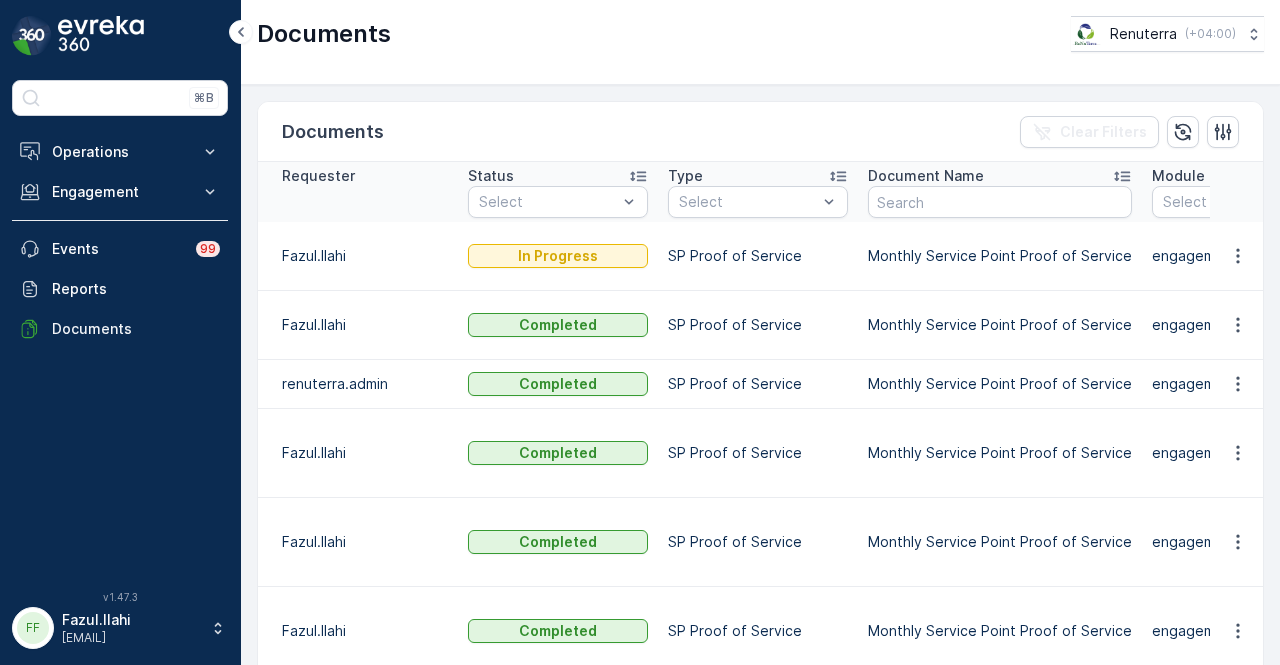 click at bounding box center [1237, 325] 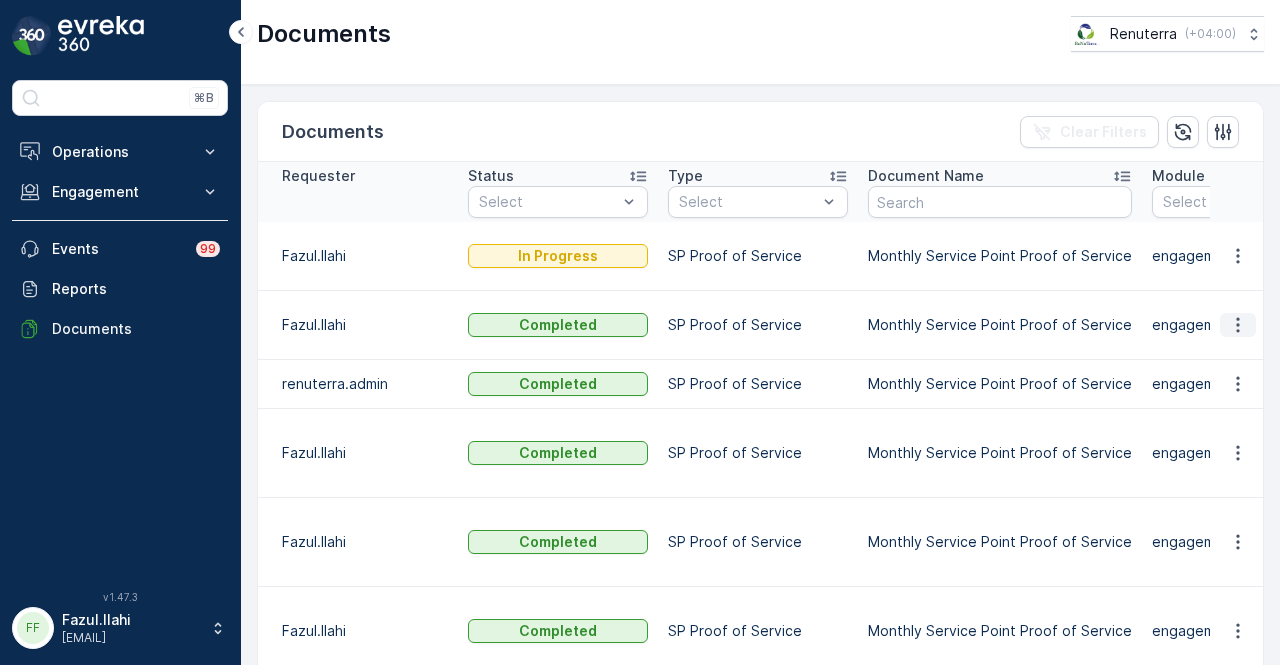 click 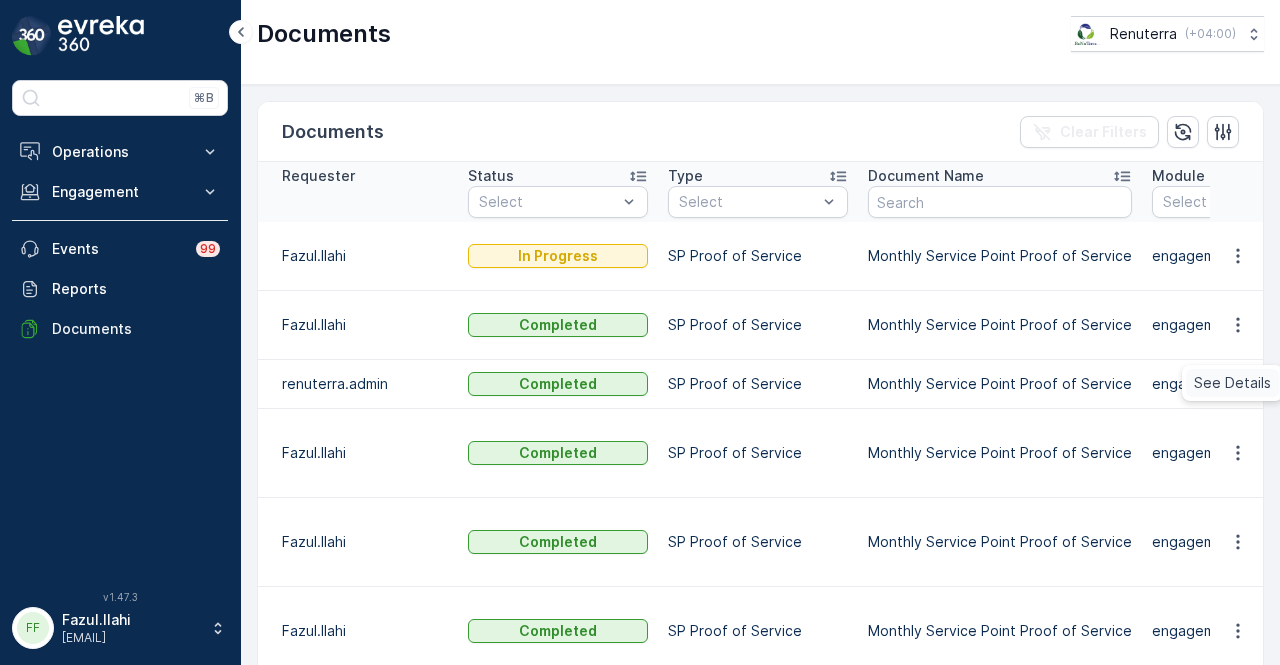 click on "See Details" at bounding box center (1232, 383) 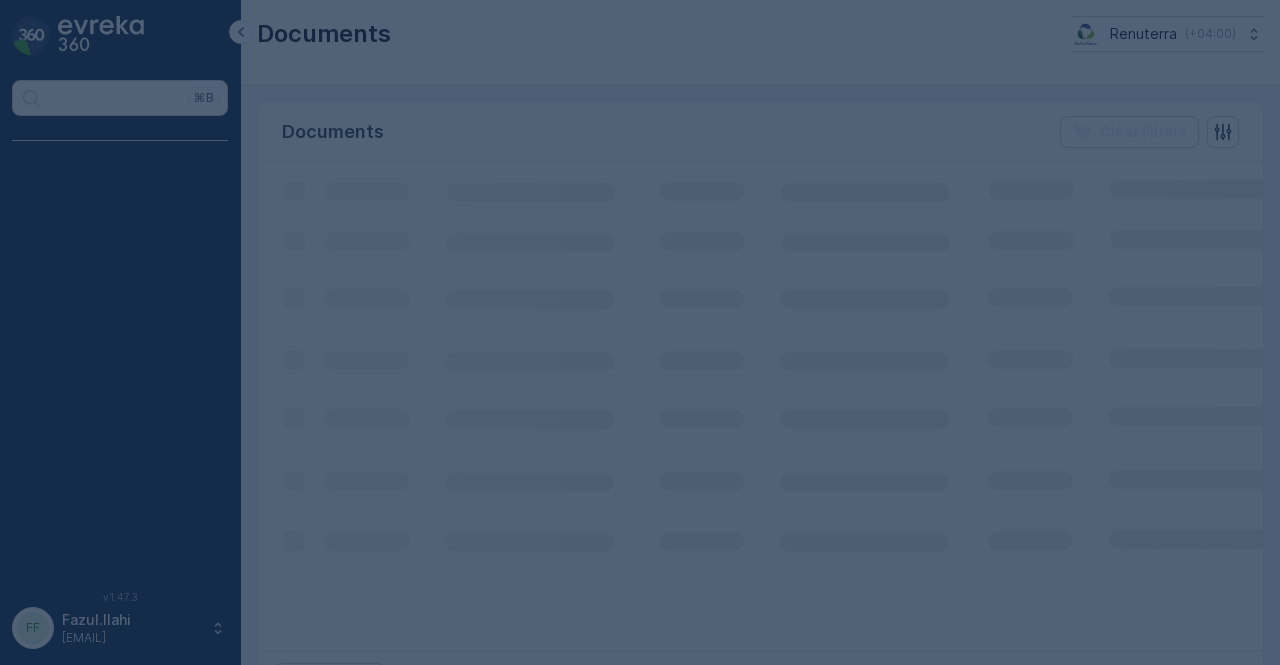scroll, scrollTop: 0, scrollLeft: 0, axis: both 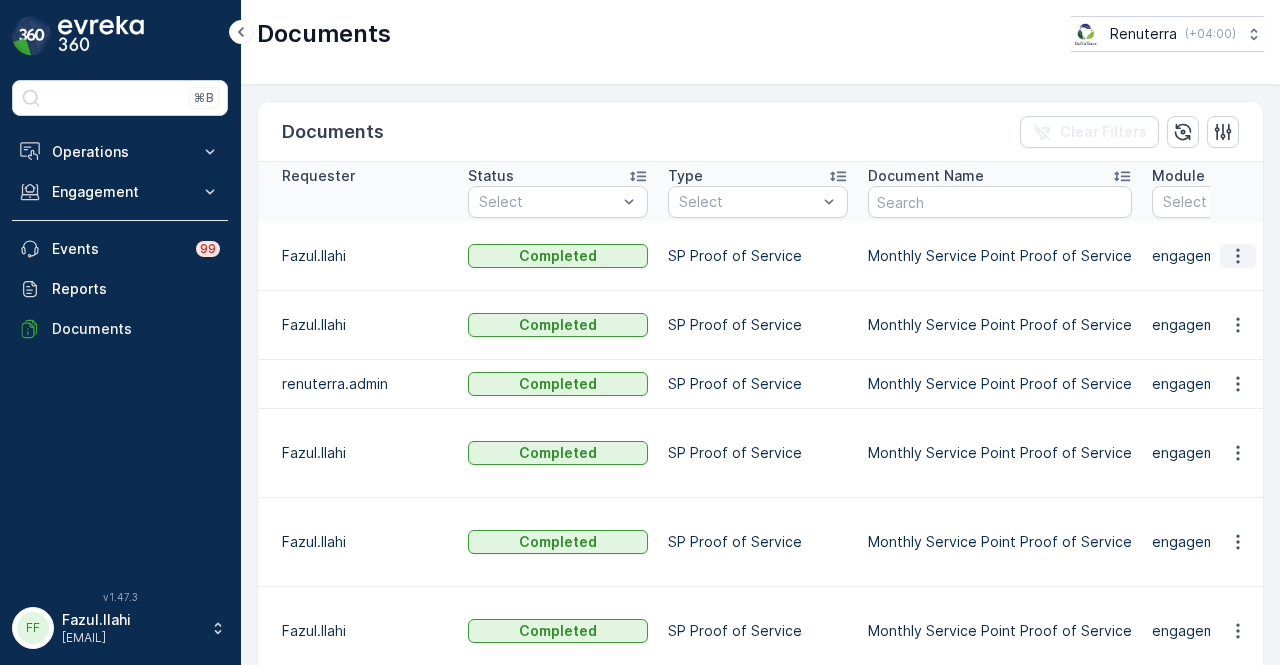 click 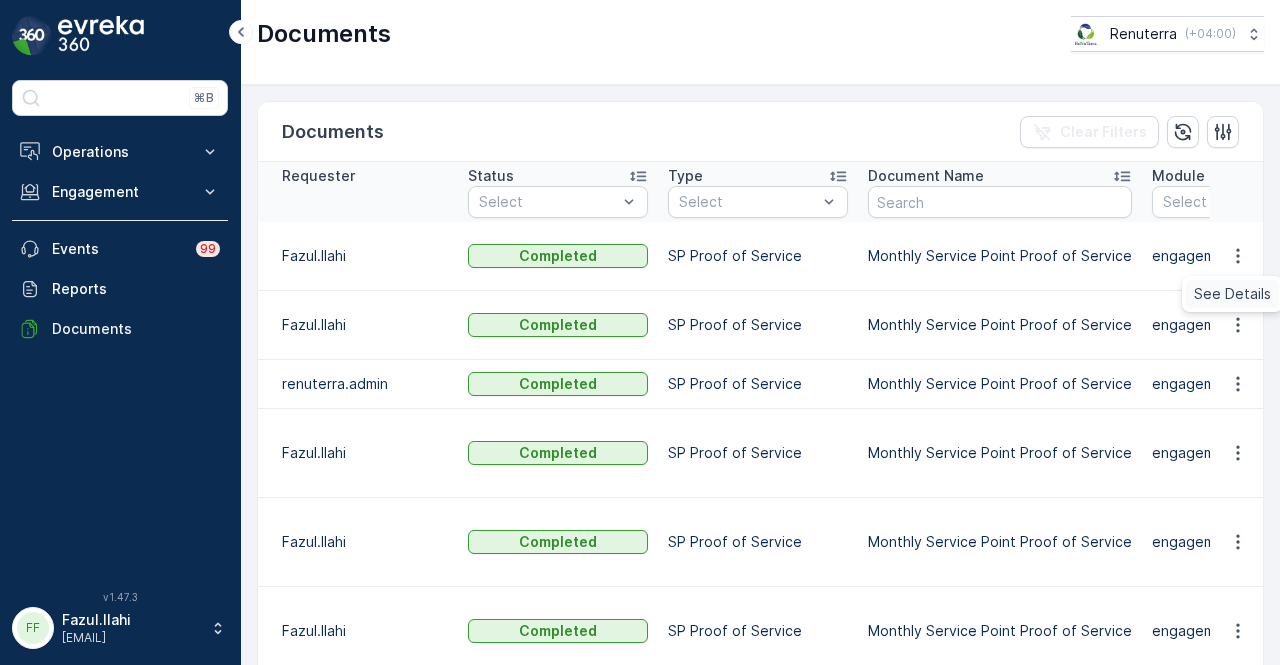 click on "See Details" at bounding box center (1232, 294) 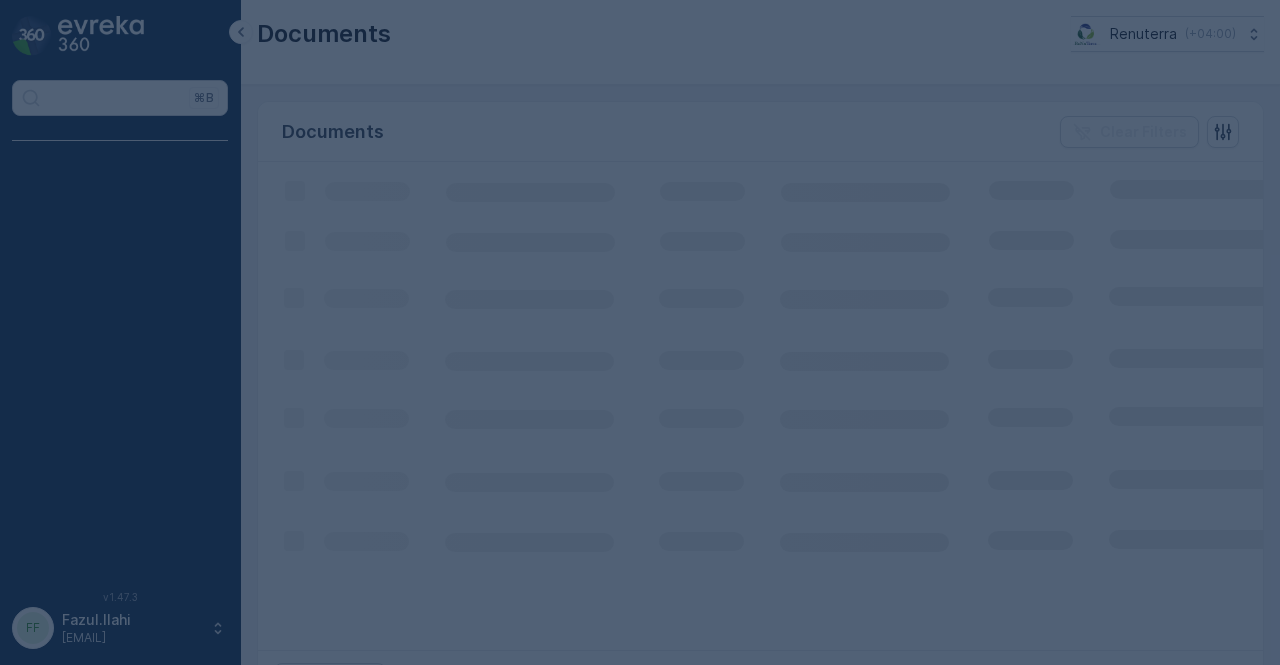 scroll, scrollTop: 0, scrollLeft: 0, axis: both 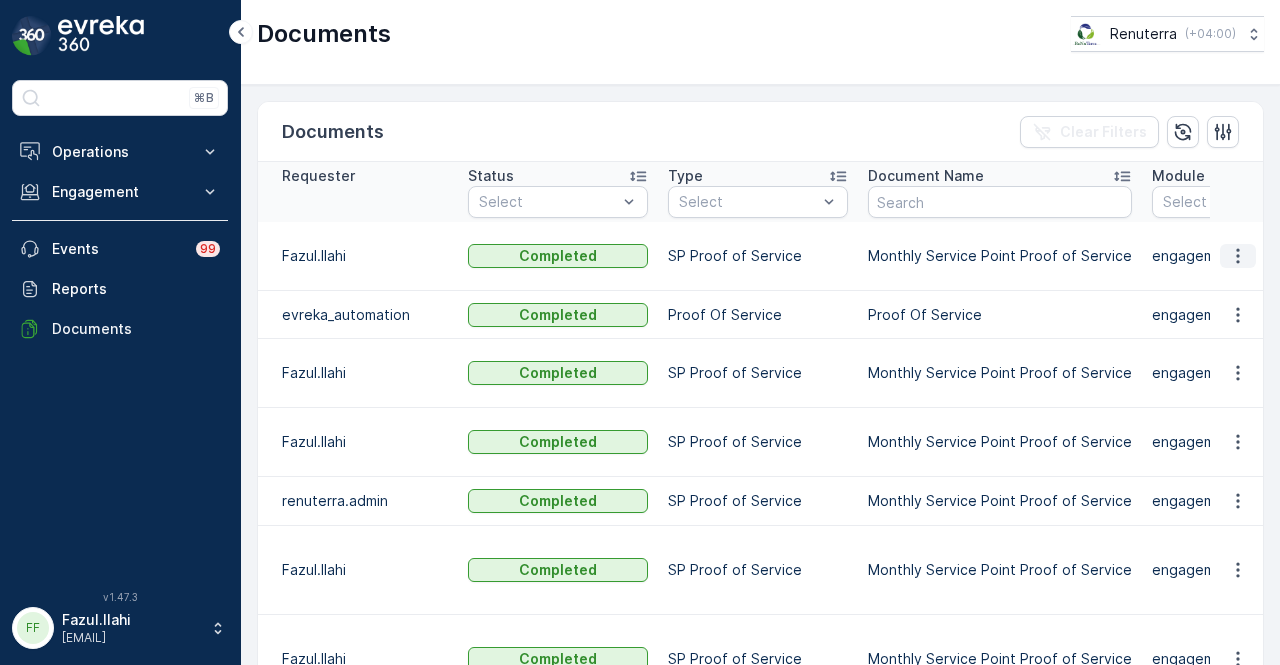 click 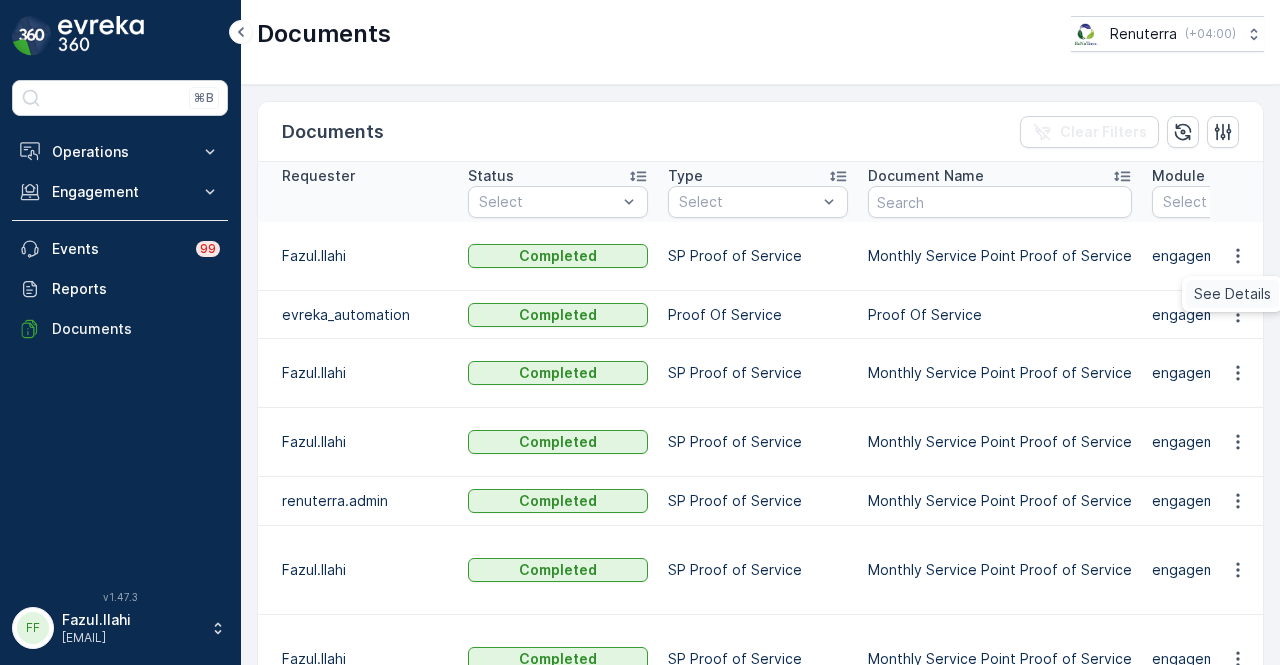 click on "See Details" at bounding box center [1232, 294] 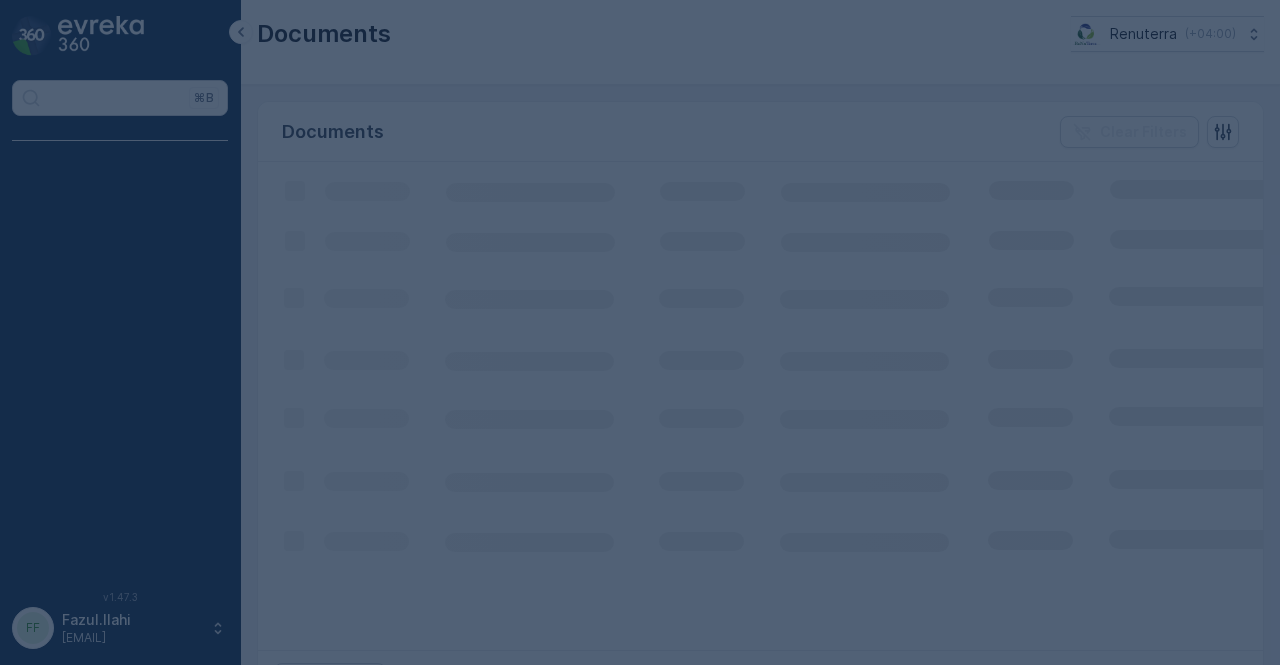 scroll, scrollTop: 0, scrollLeft: 0, axis: both 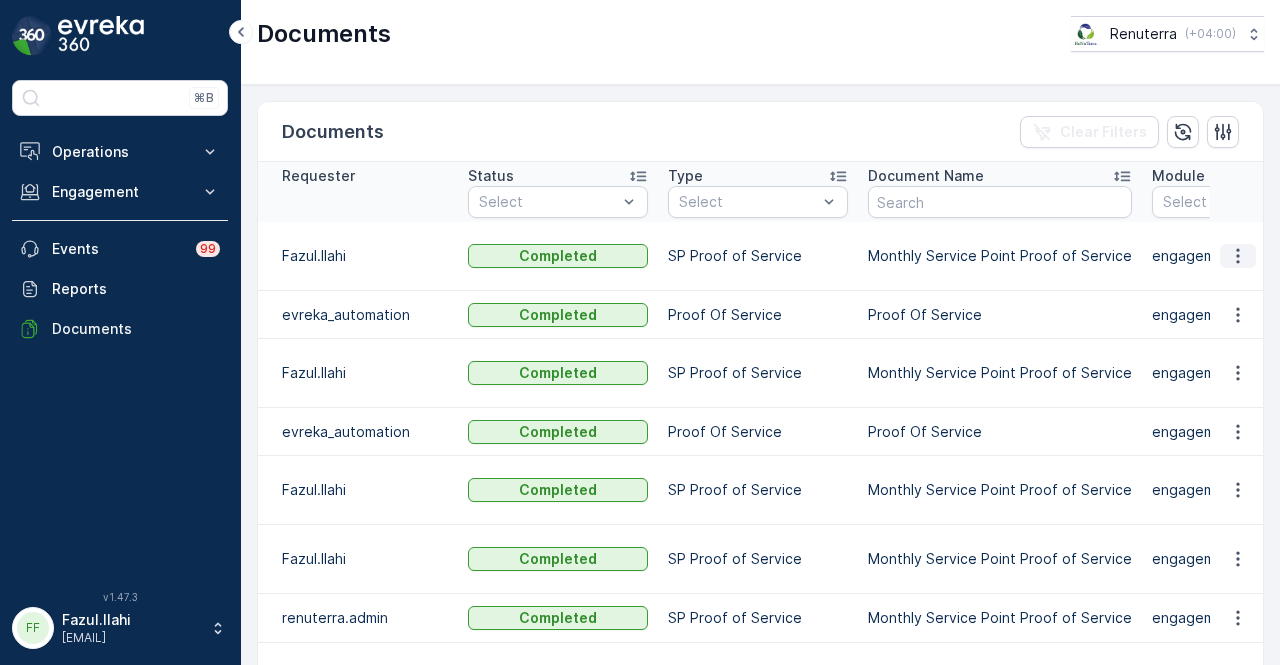 click 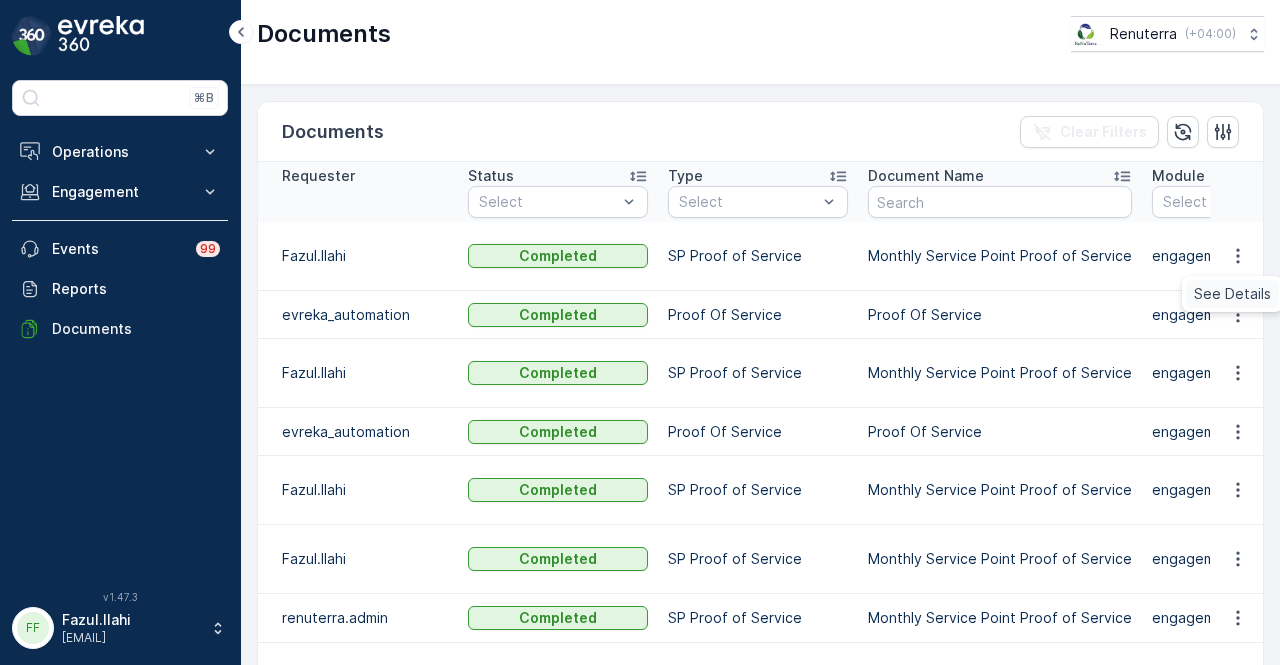 click on "See Details" at bounding box center (1232, 294) 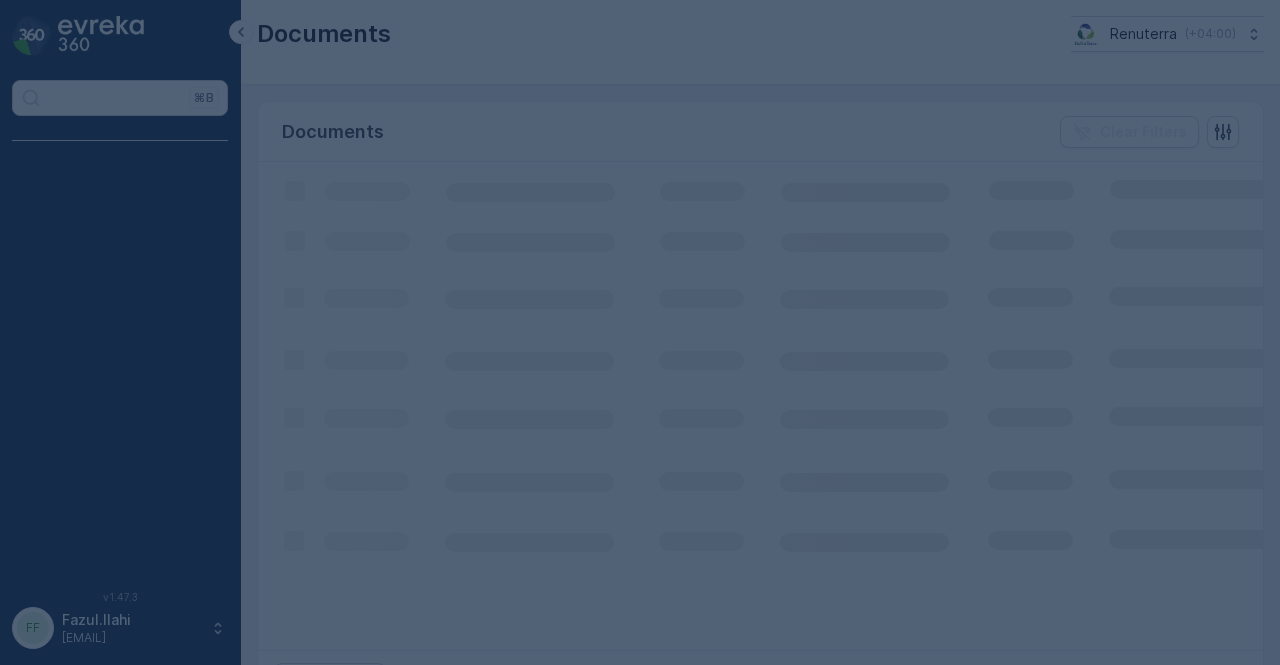 scroll, scrollTop: 0, scrollLeft: 0, axis: both 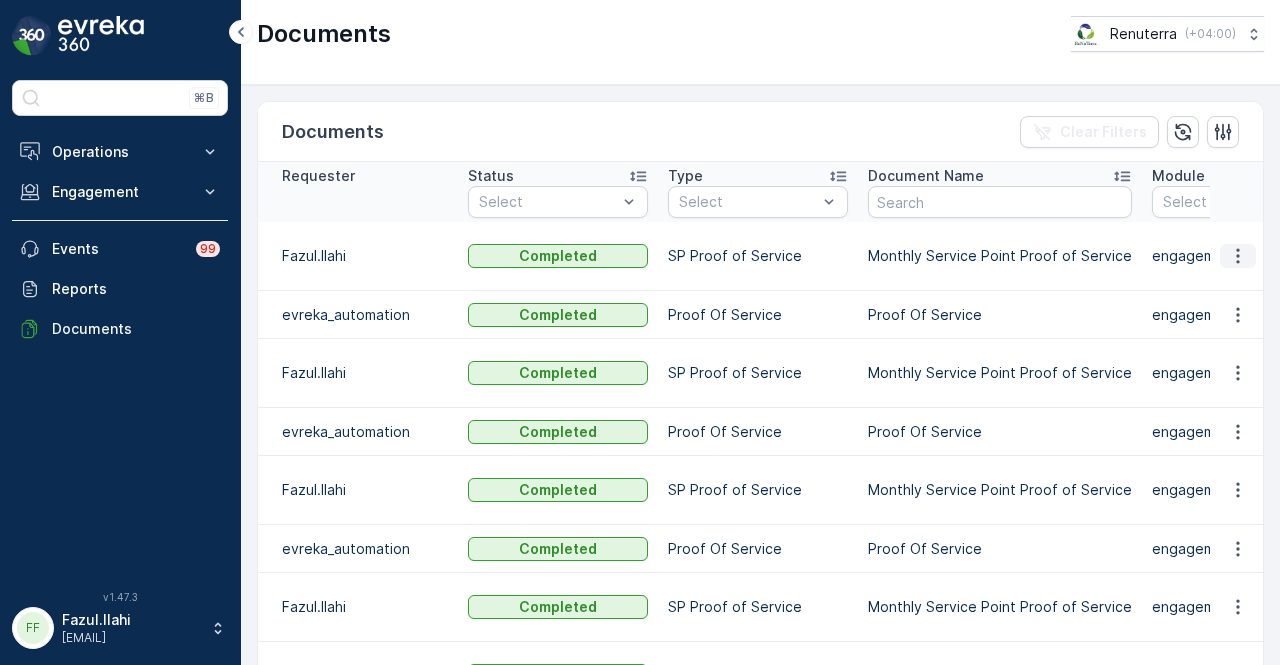 click at bounding box center [1238, 256] 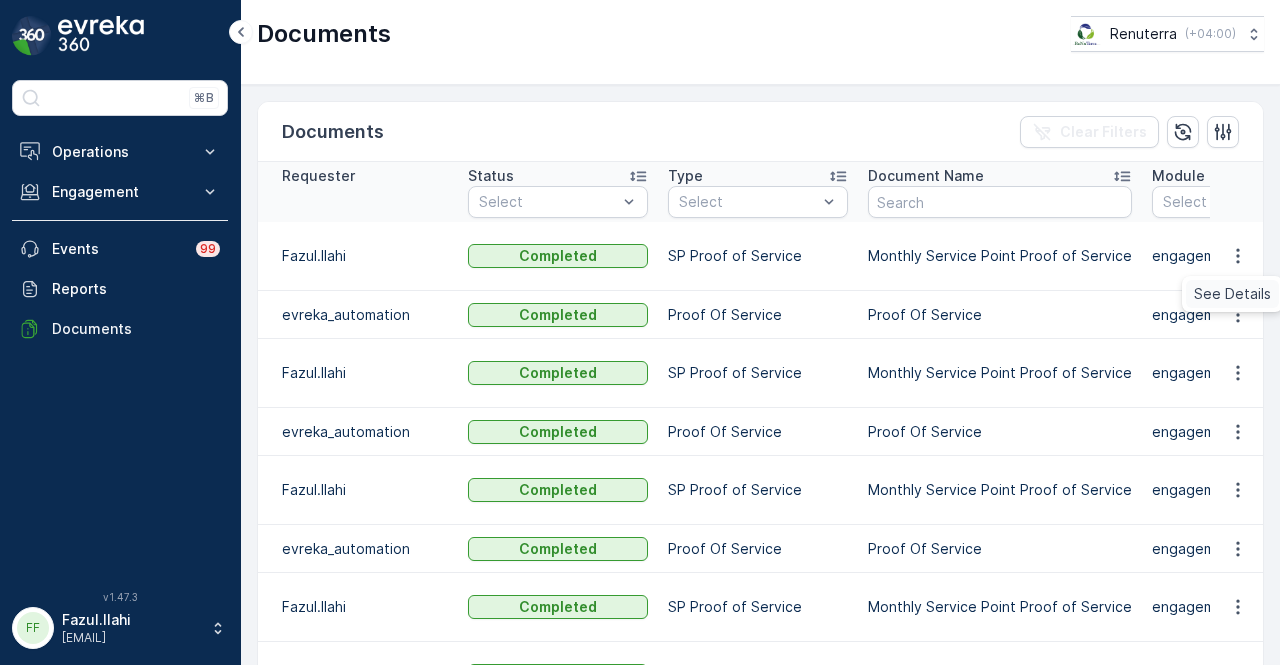 click on "See Details" at bounding box center [1232, 294] 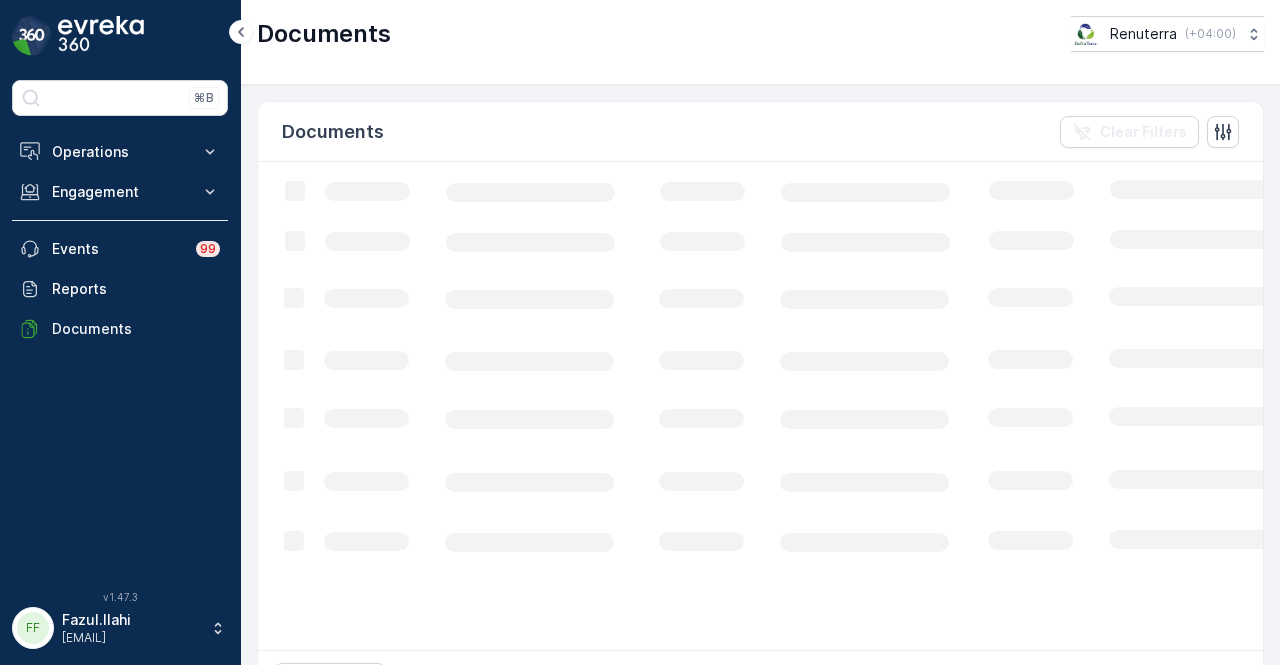 scroll, scrollTop: 0, scrollLeft: 0, axis: both 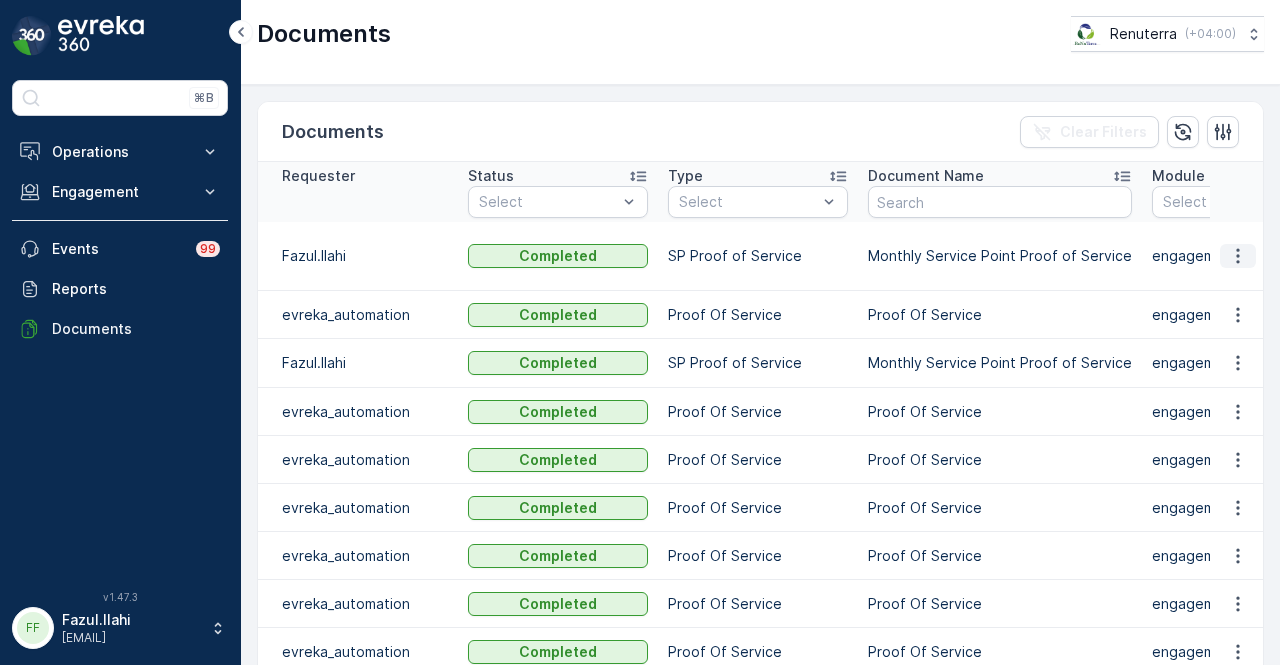 click at bounding box center (1238, 256) 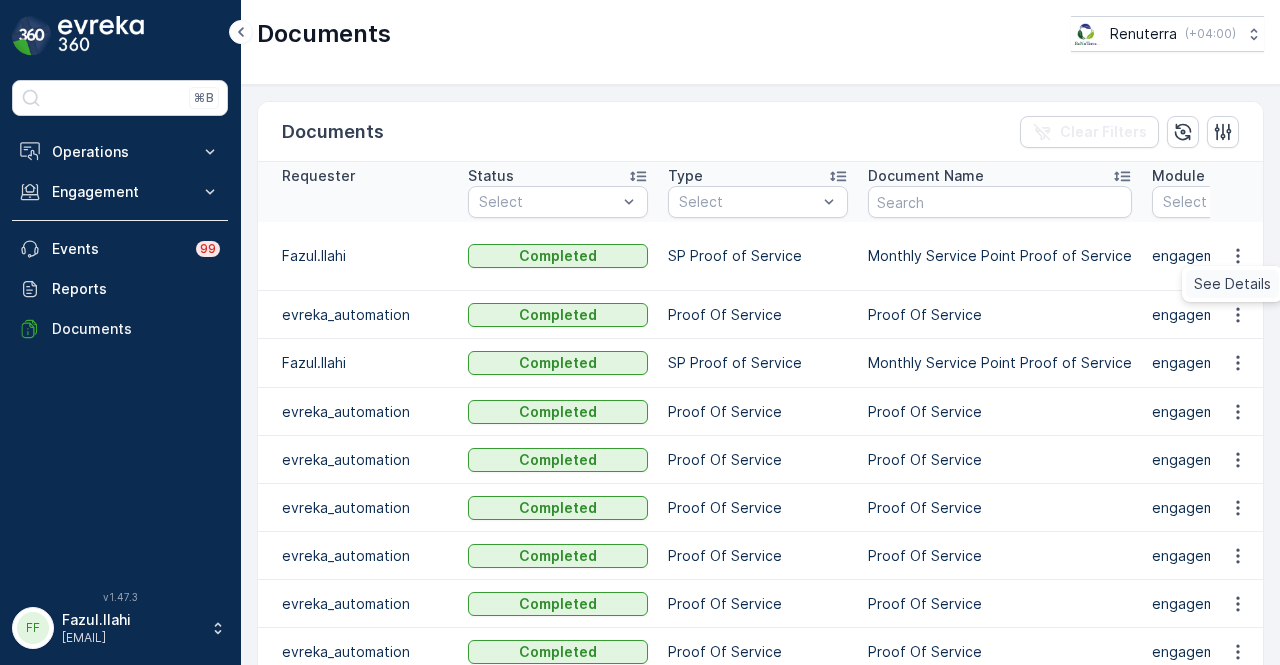 click on "See Details" at bounding box center [1232, 284] 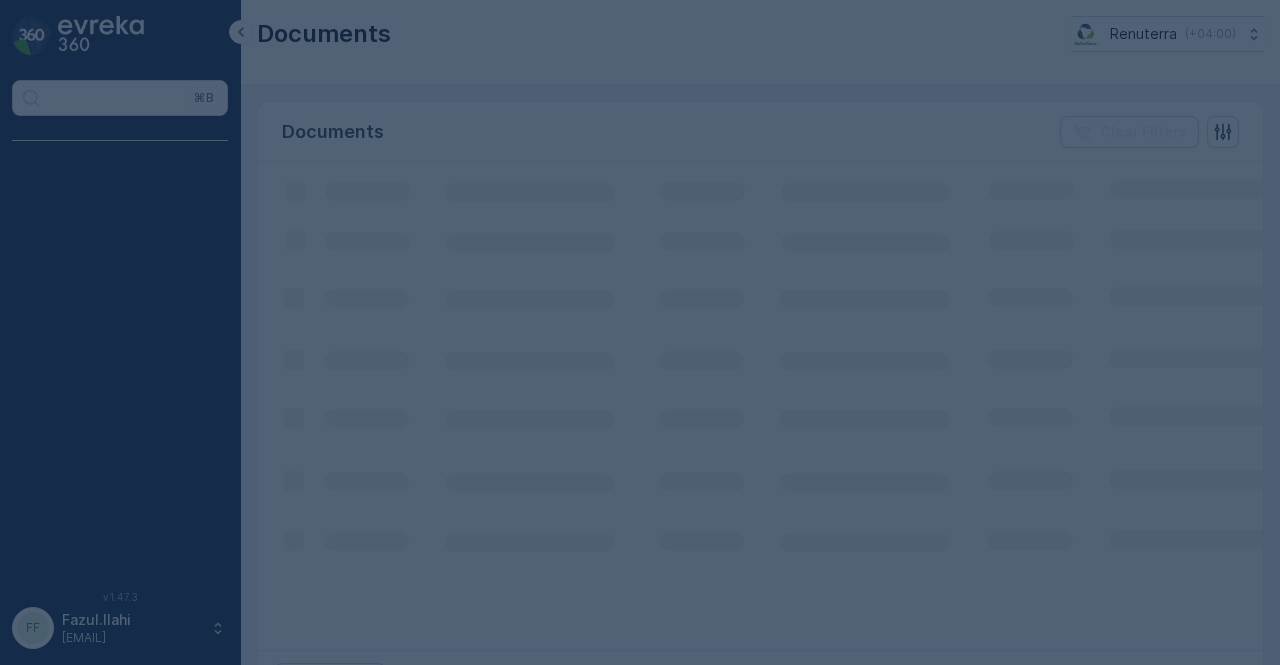 scroll, scrollTop: 0, scrollLeft: 0, axis: both 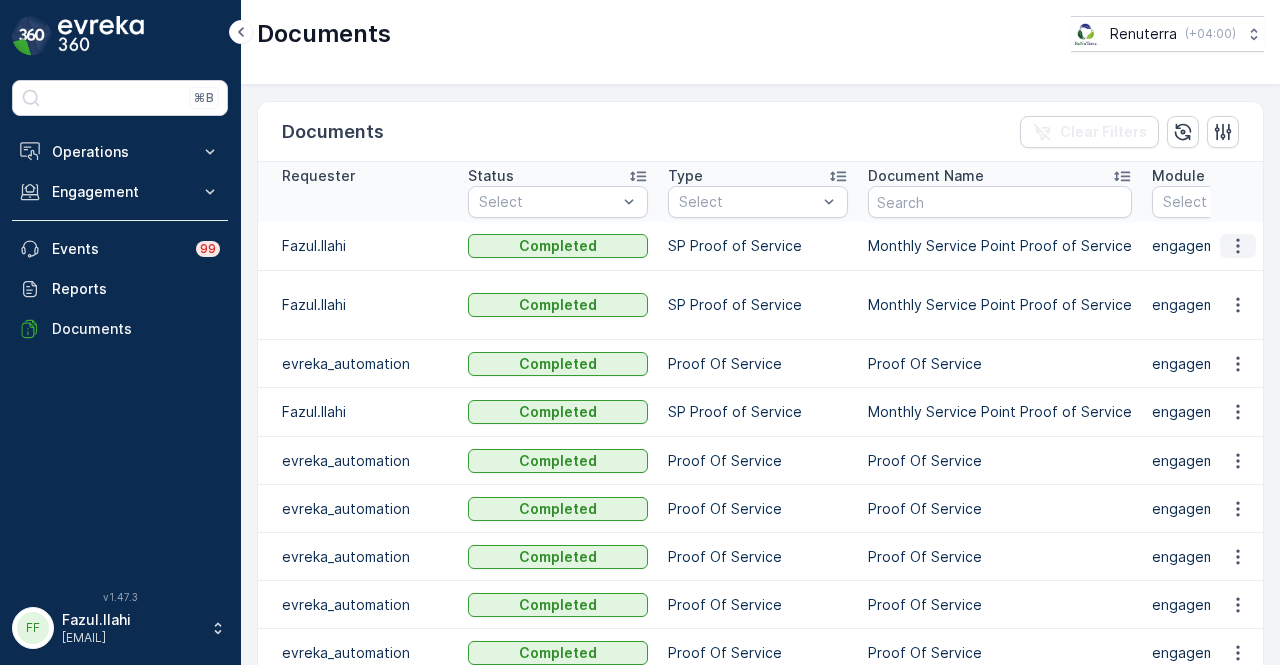 click 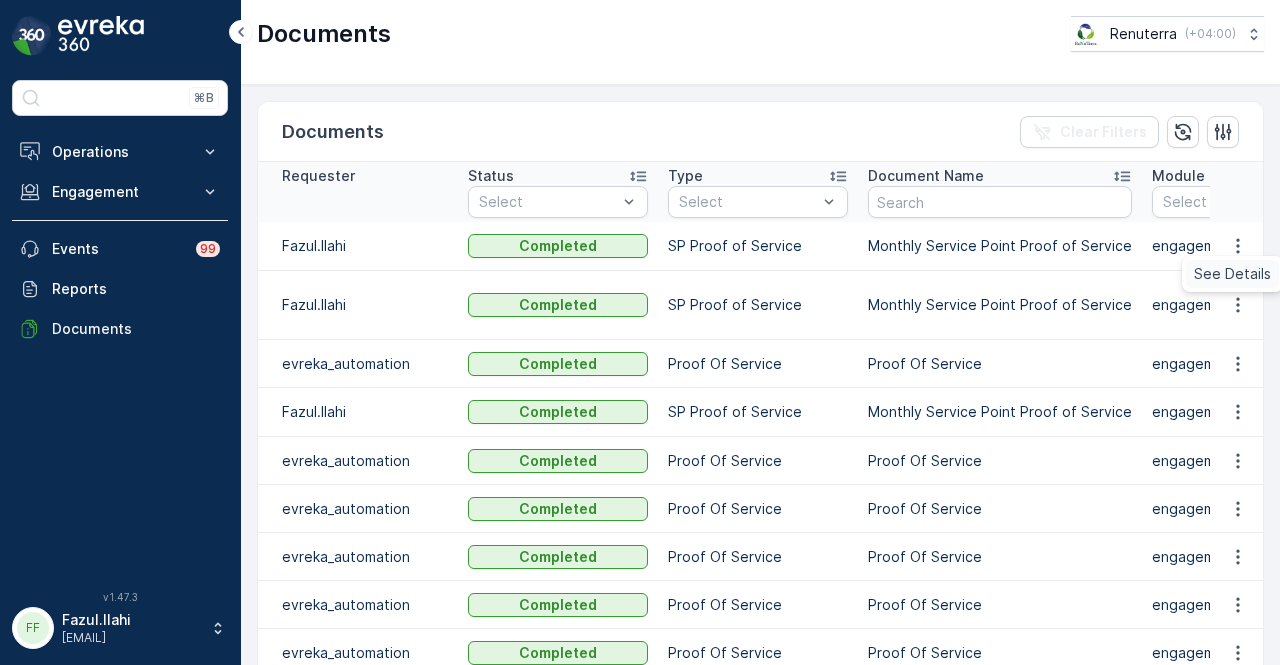click on "See Details" at bounding box center (1232, 274) 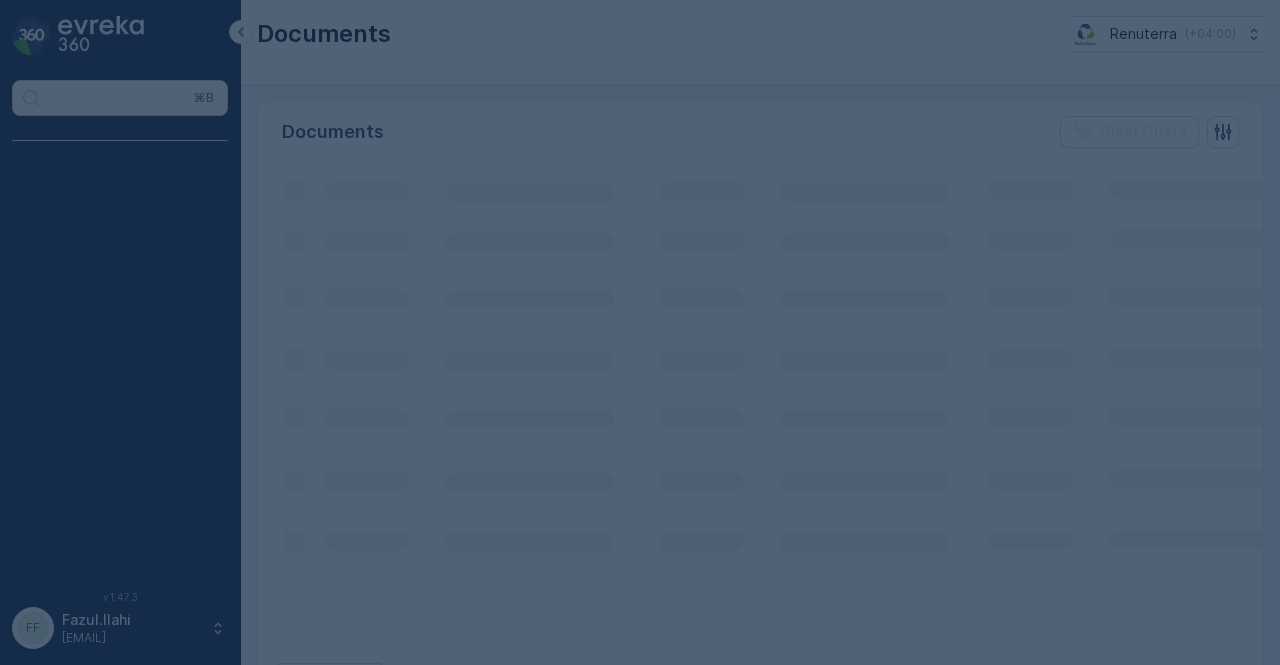 scroll, scrollTop: 0, scrollLeft: 0, axis: both 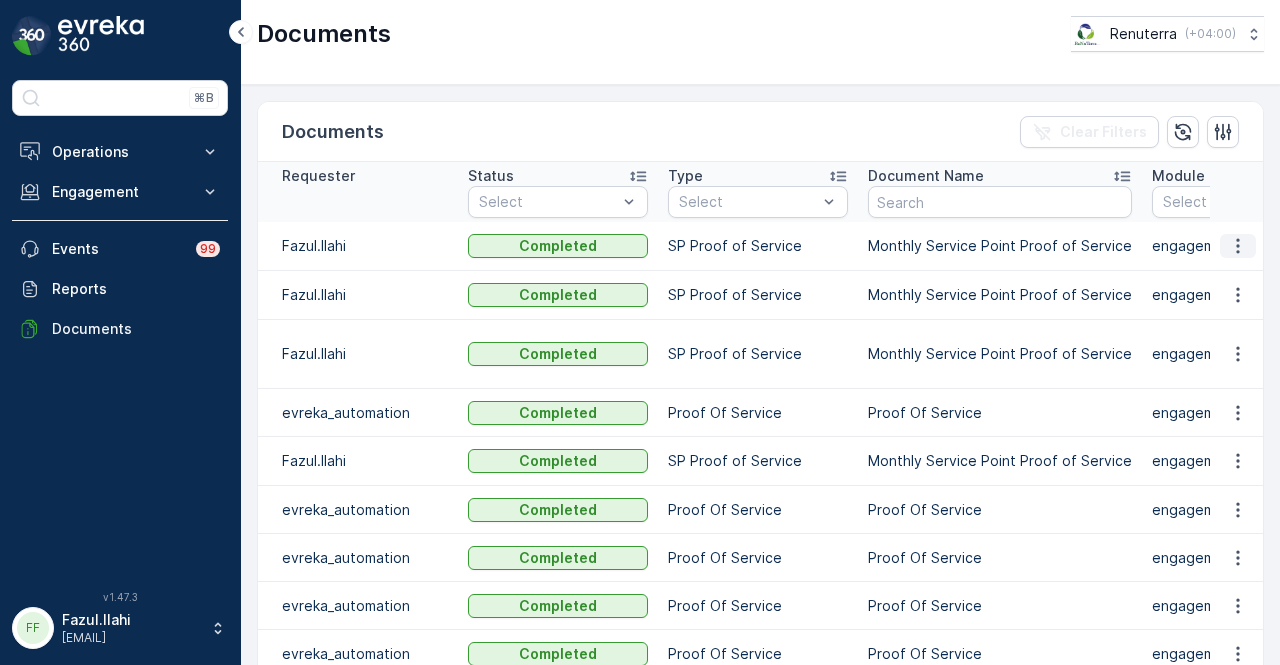 click 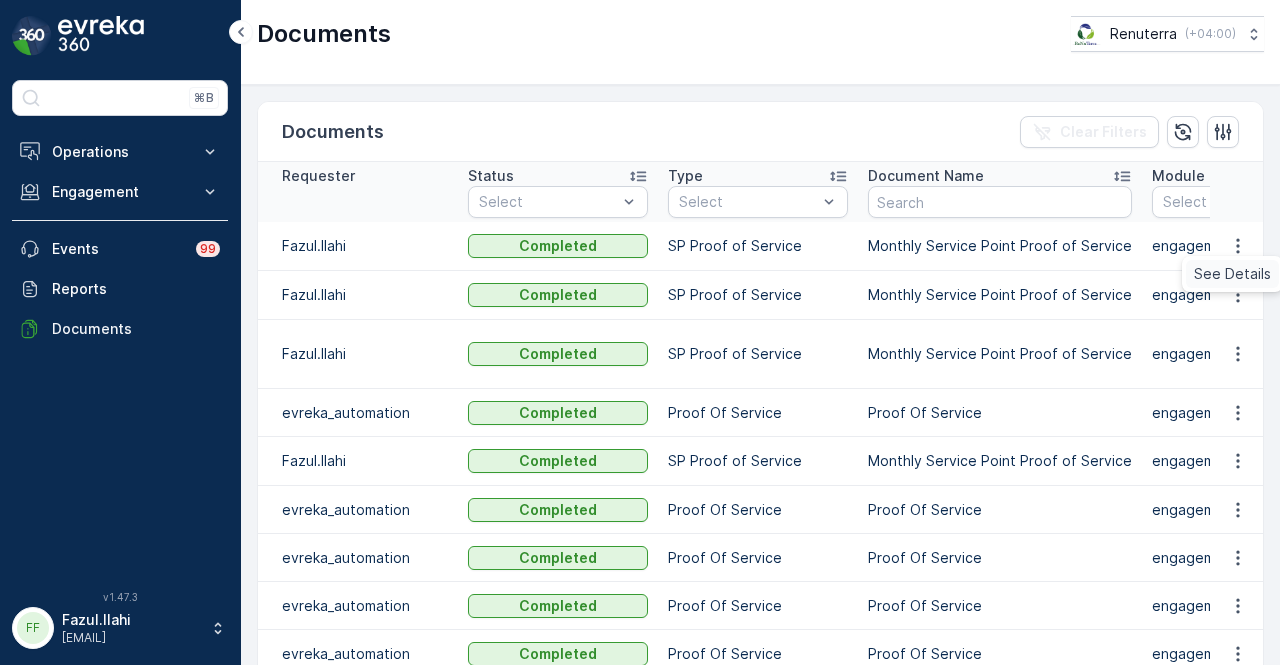 click on "See Details" at bounding box center [1232, 274] 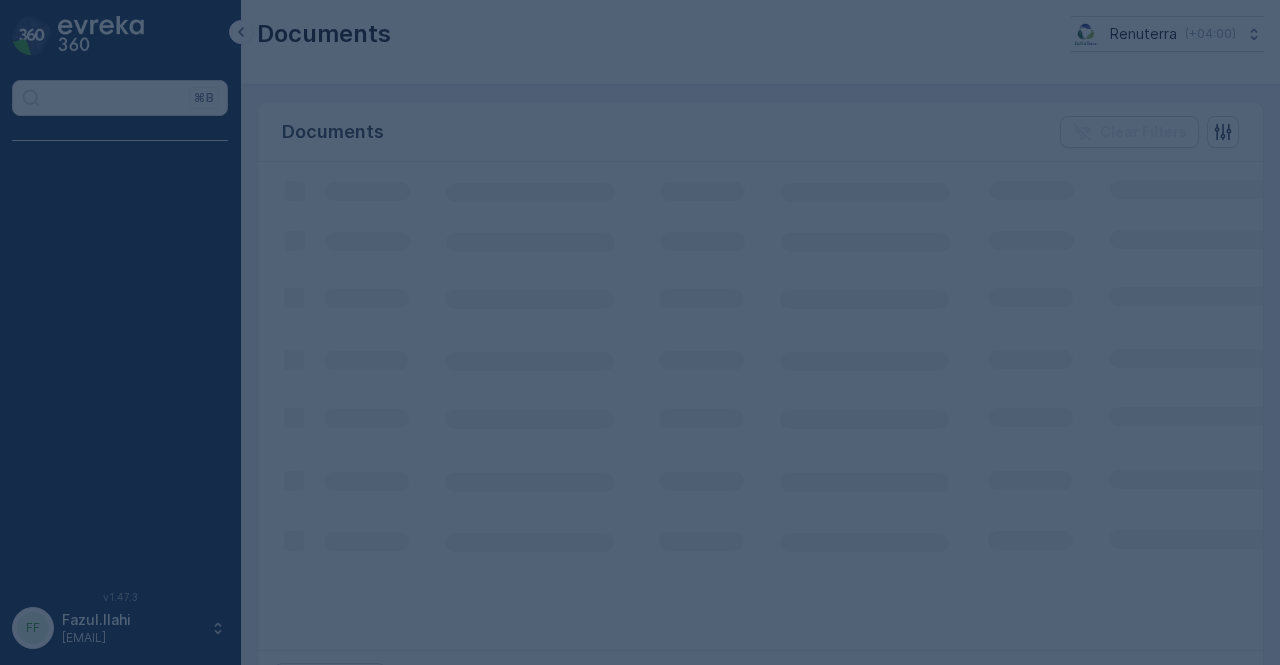 scroll, scrollTop: 0, scrollLeft: 0, axis: both 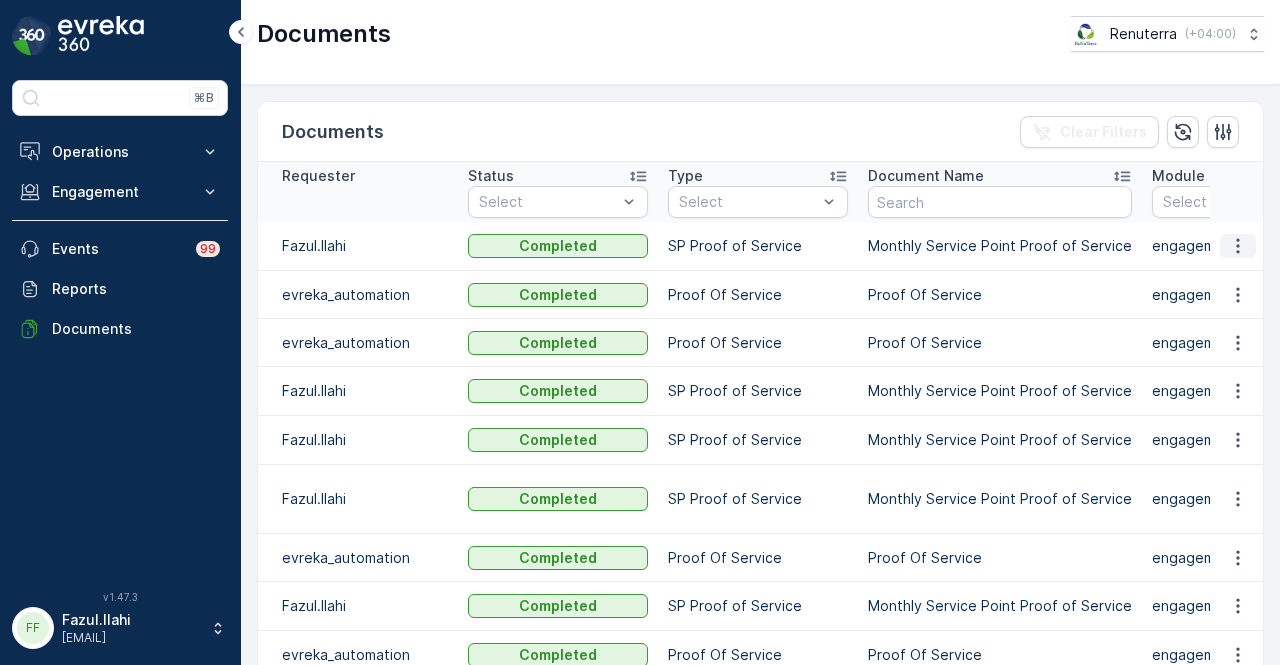 click 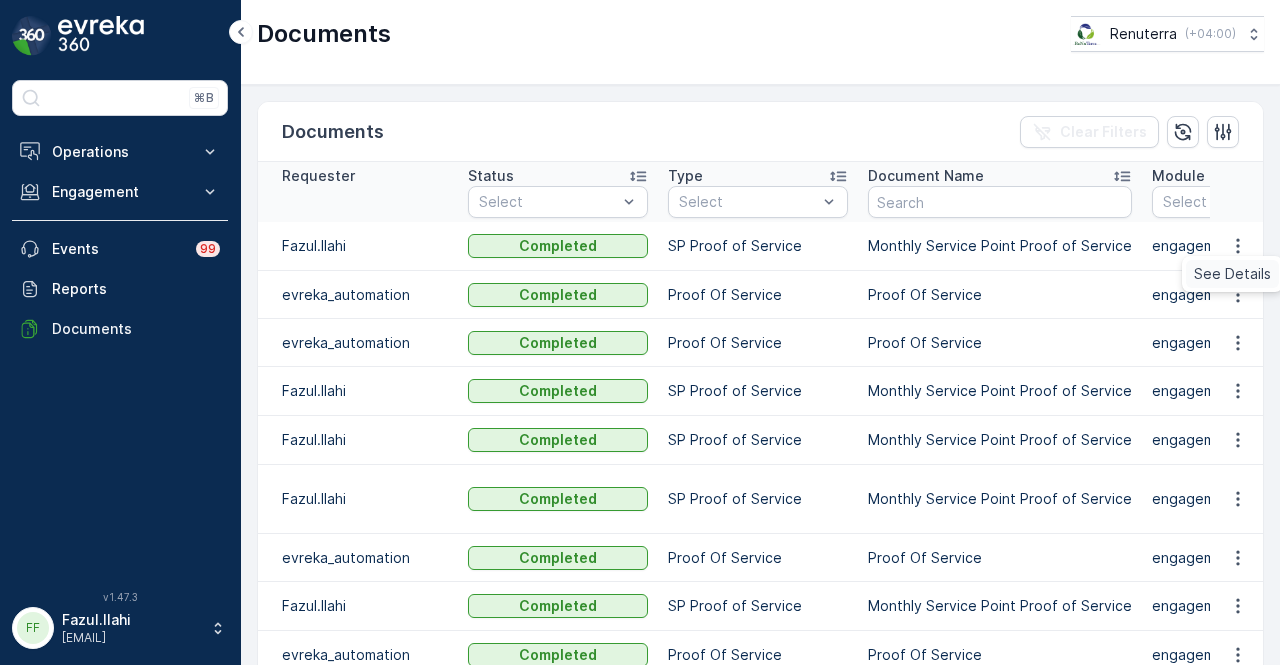 click on "See Details" at bounding box center (1232, 274) 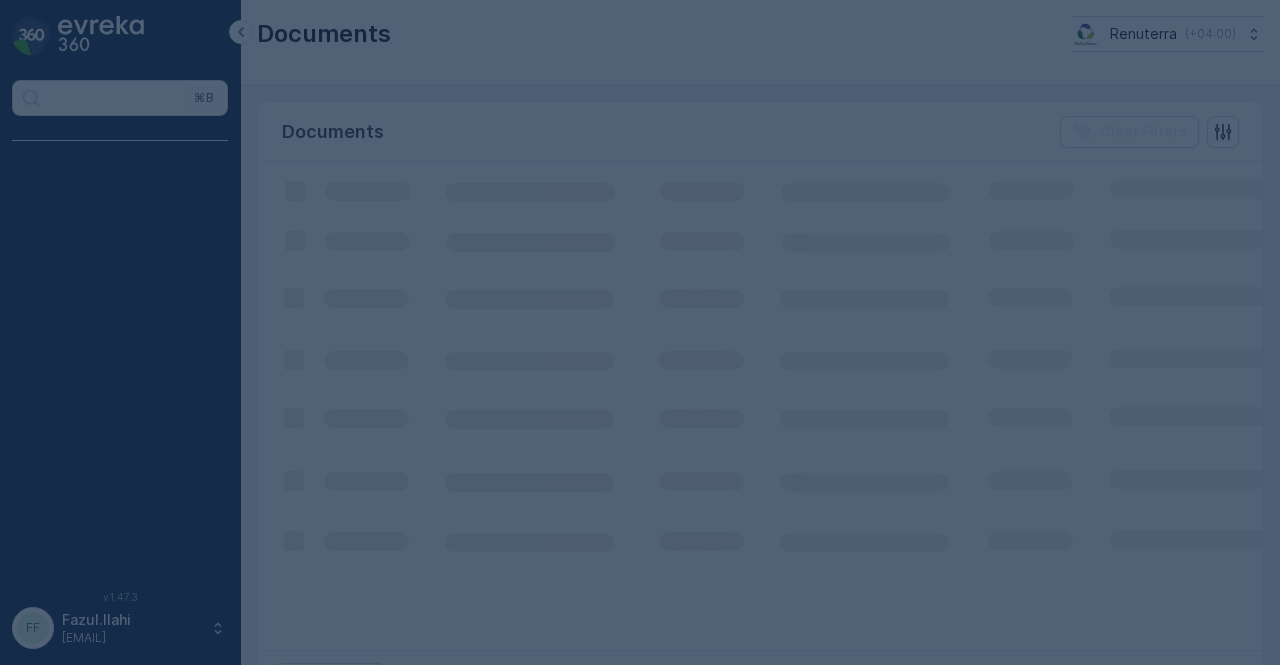scroll, scrollTop: 0, scrollLeft: 0, axis: both 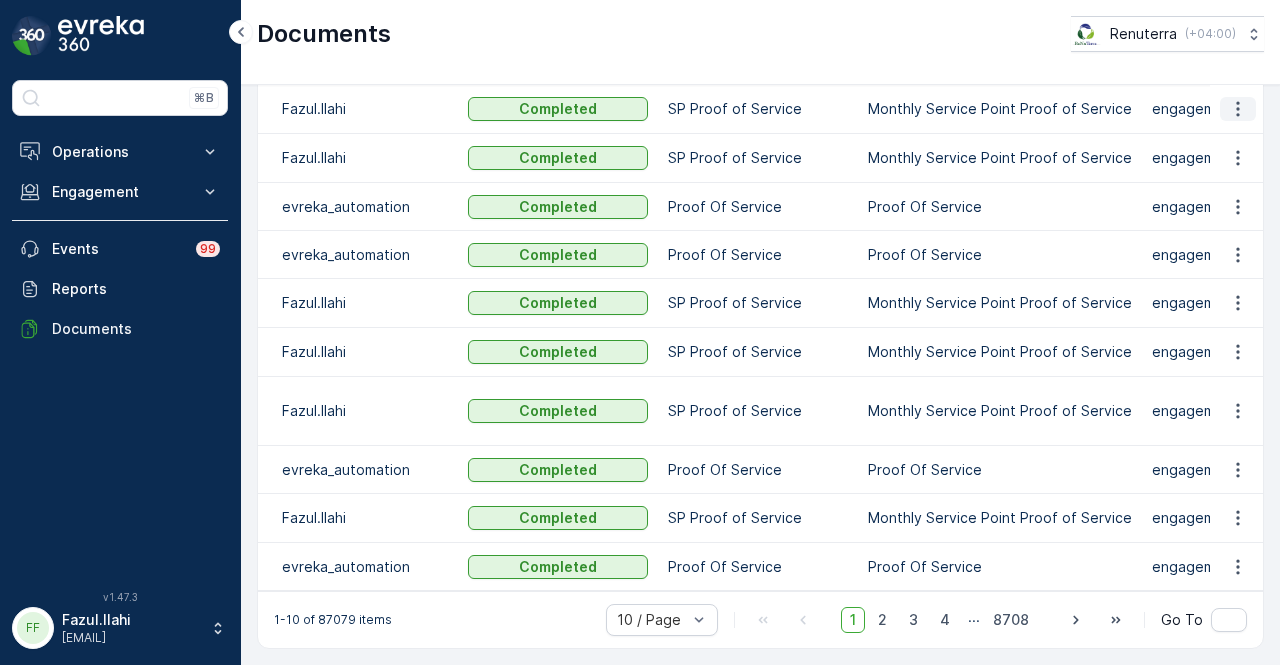 click 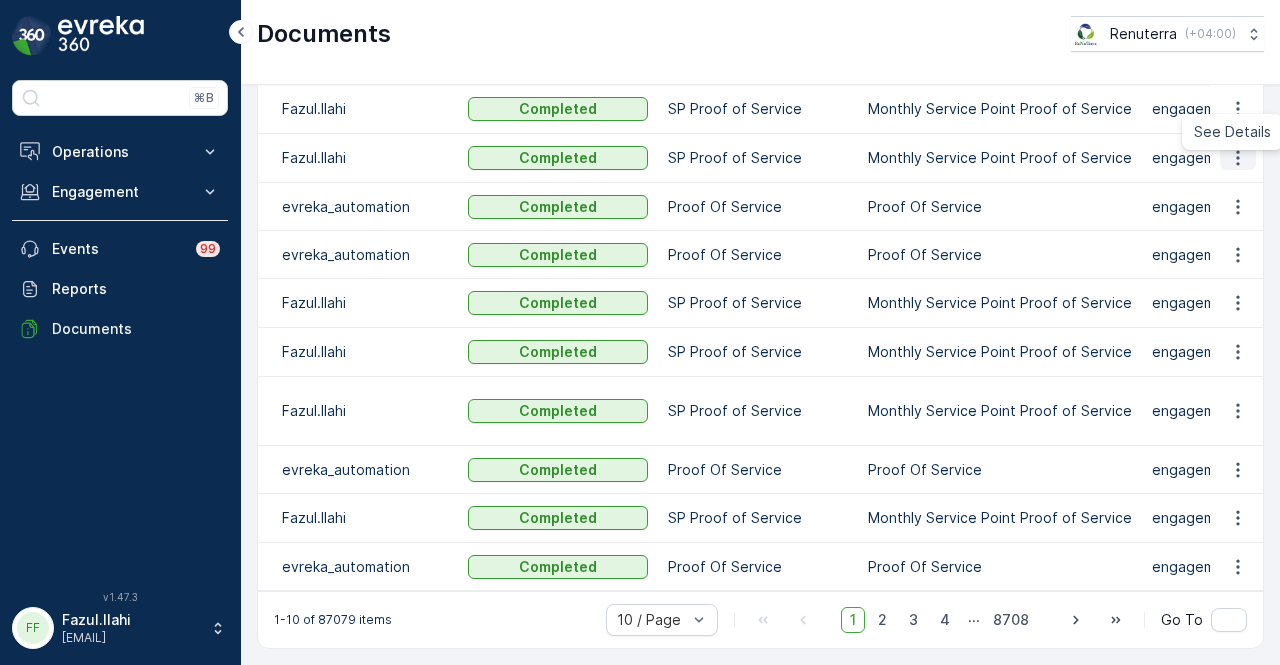 click 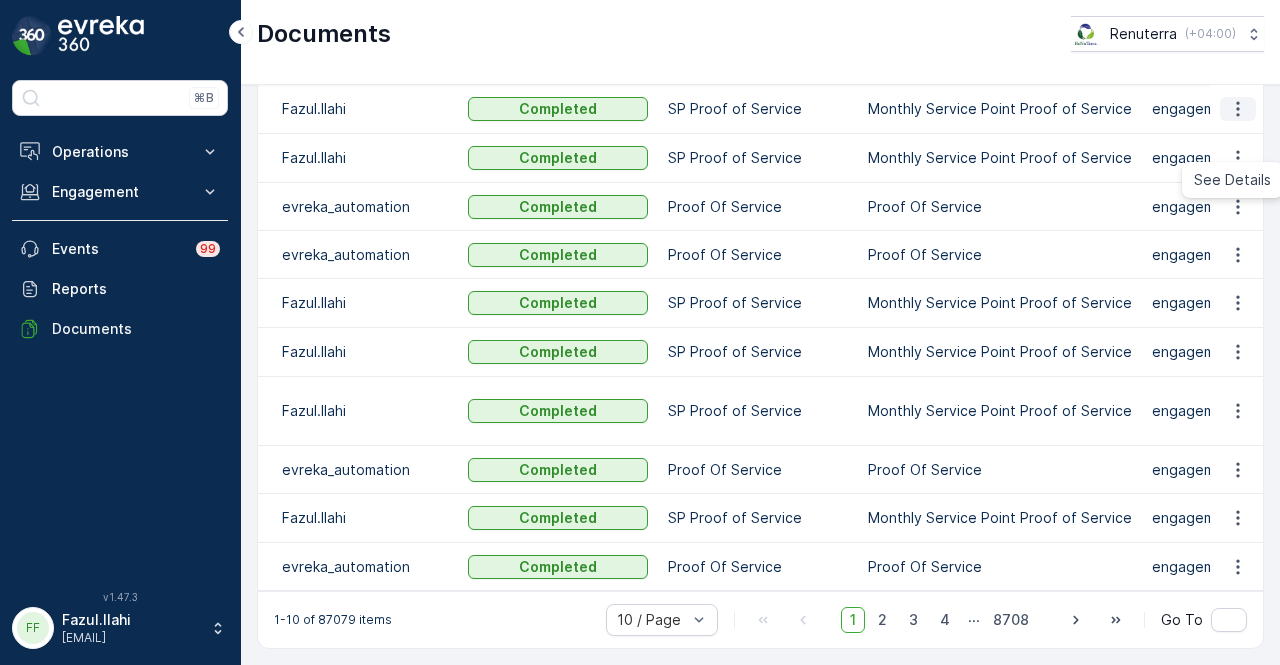 click 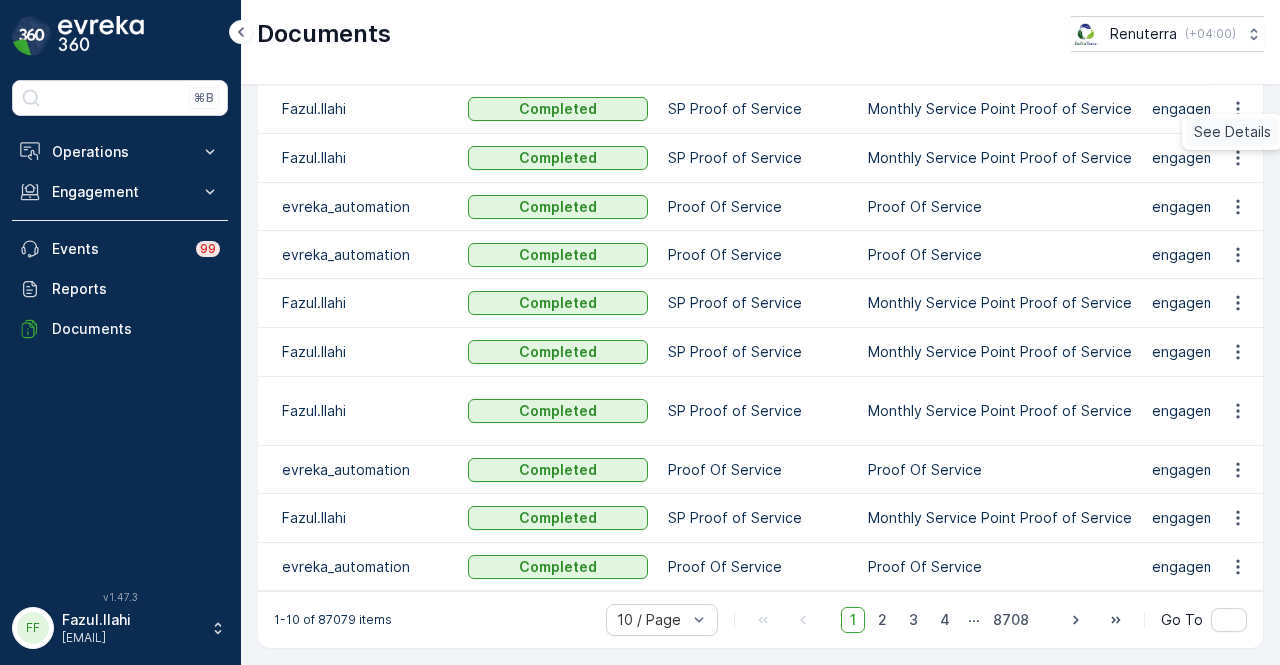 click on "See Details" at bounding box center (1232, 132) 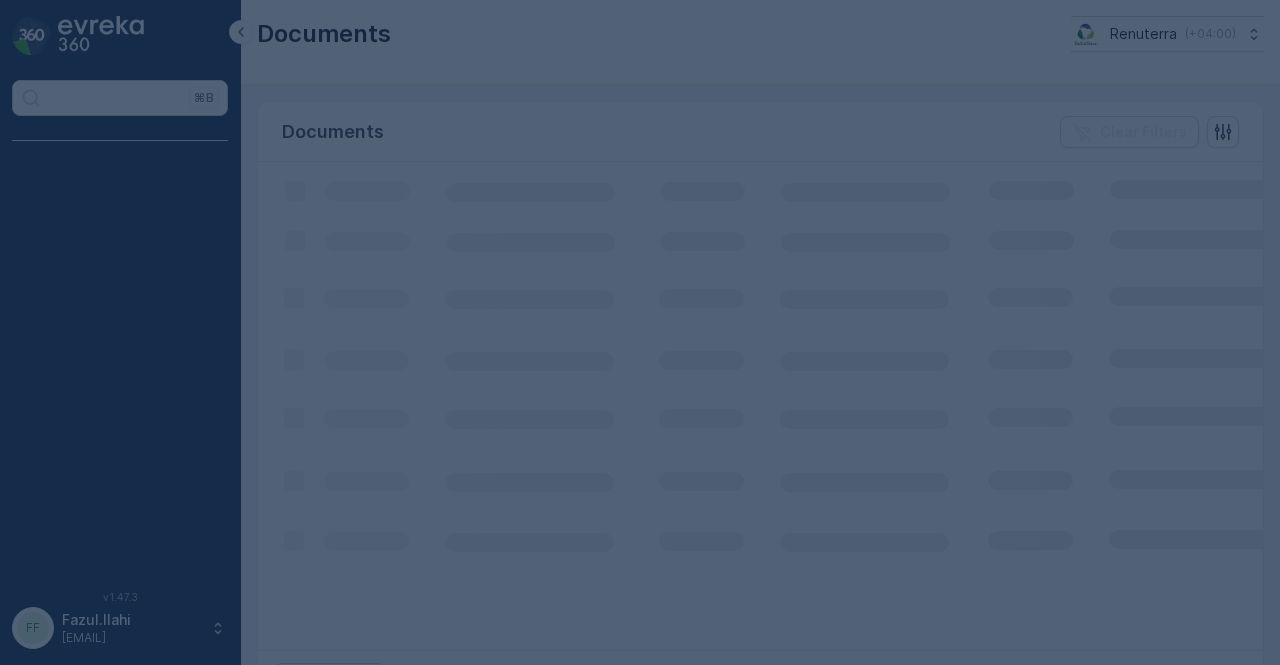 scroll, scrollTop: 0, scrollLeft: 0, axis: both 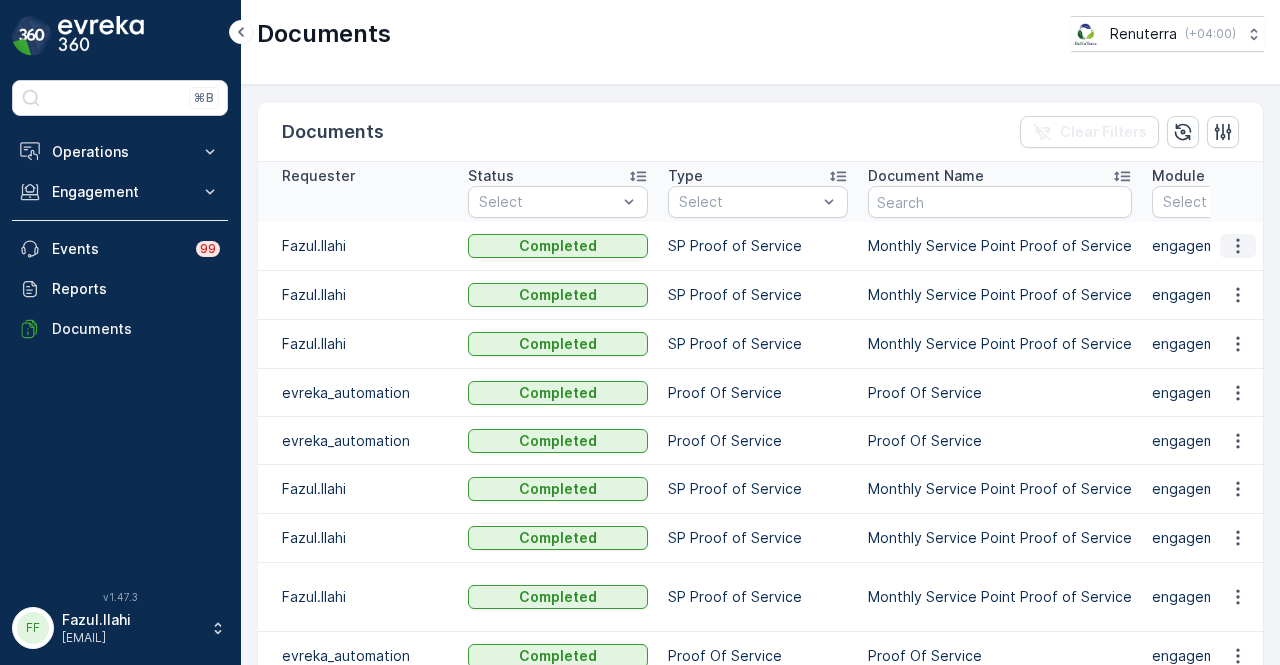 click 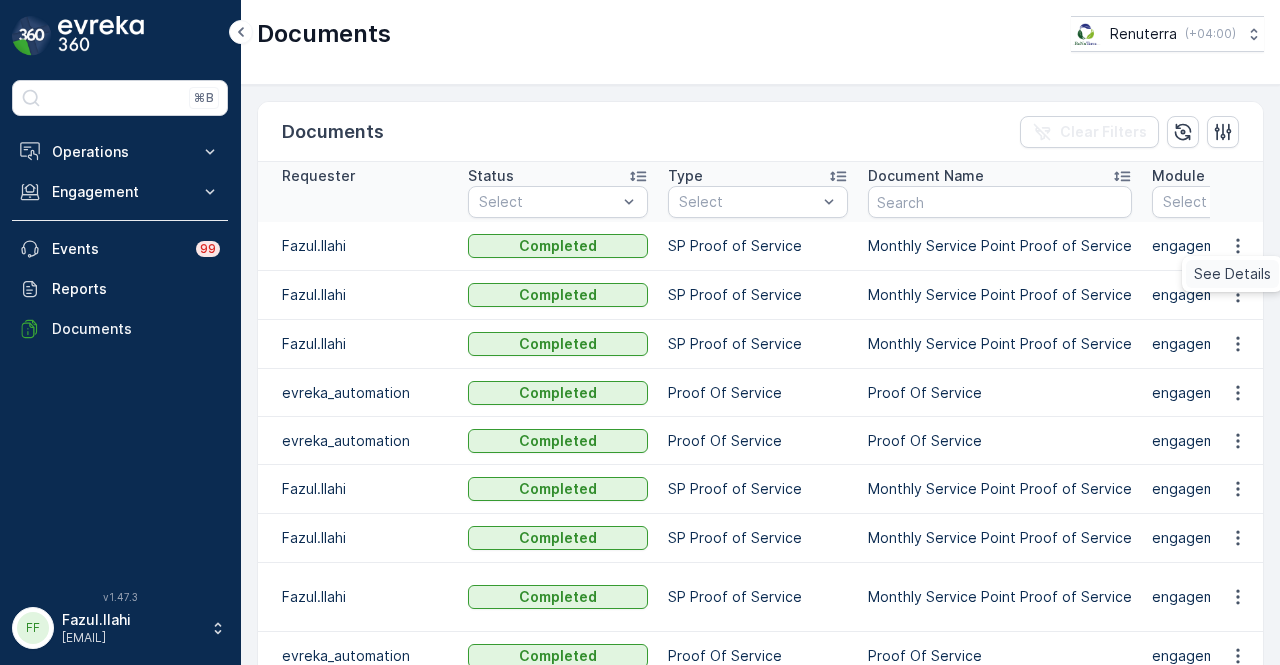 click on "See Details" at bounding box center [1232, 274] 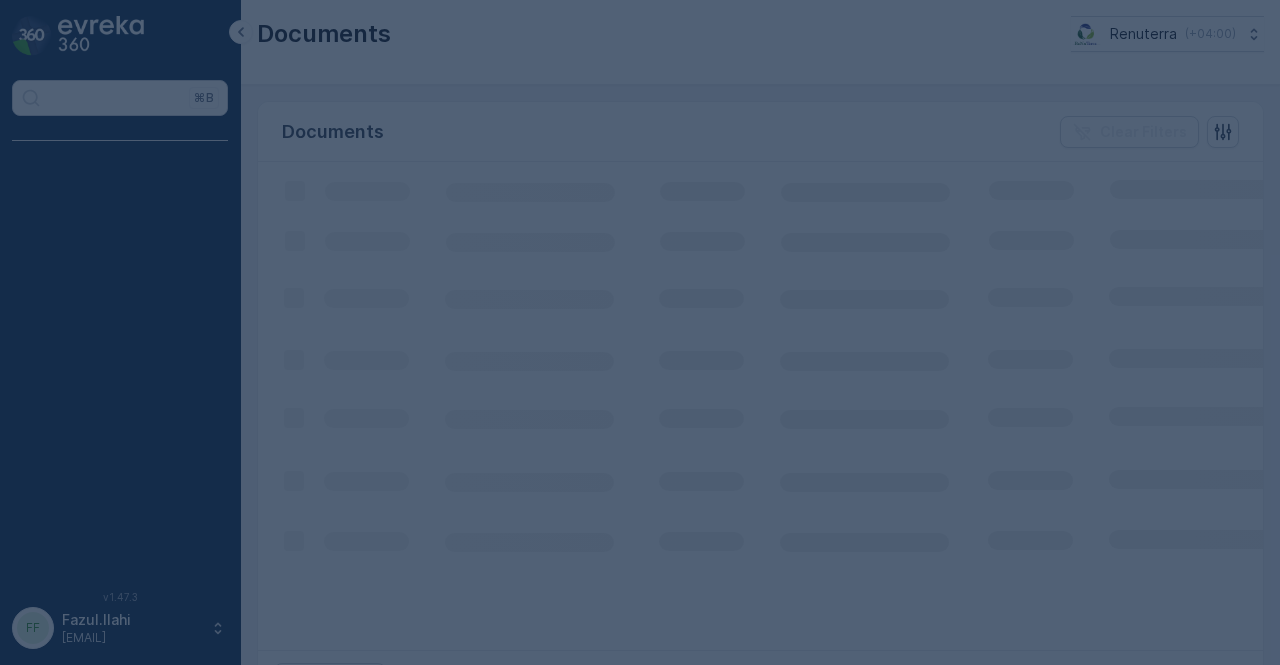 scroll, scrollTop: 0, scrollLeft: 0, axis: both 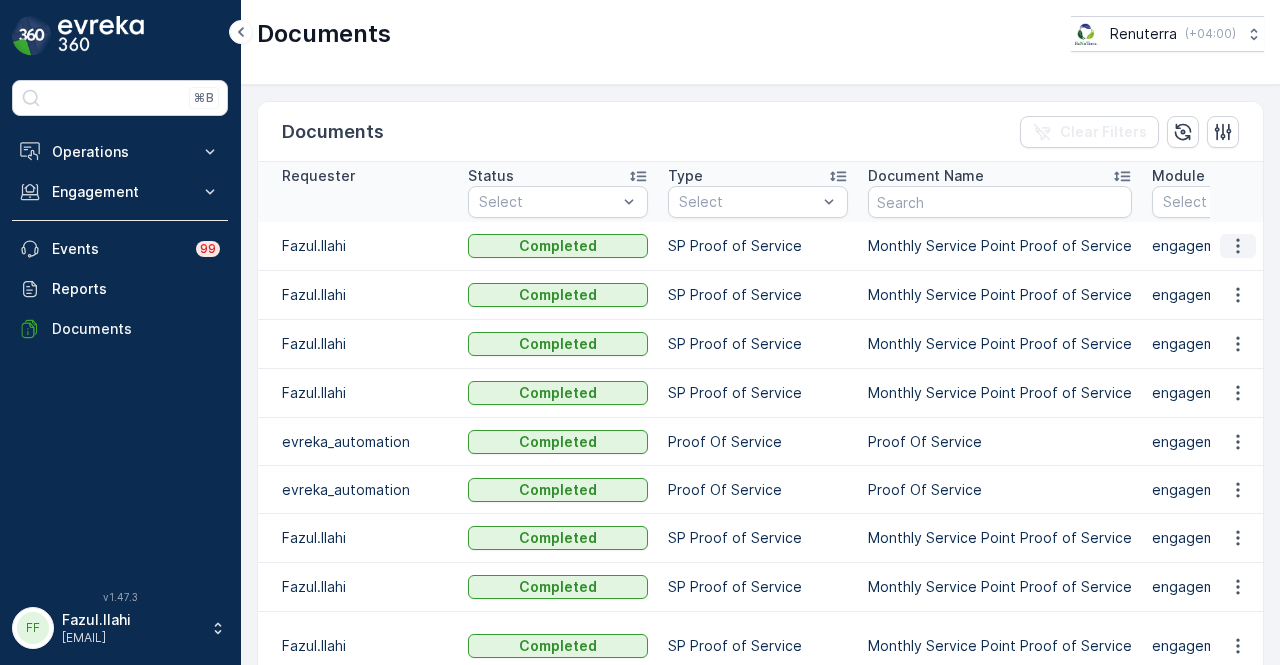 click 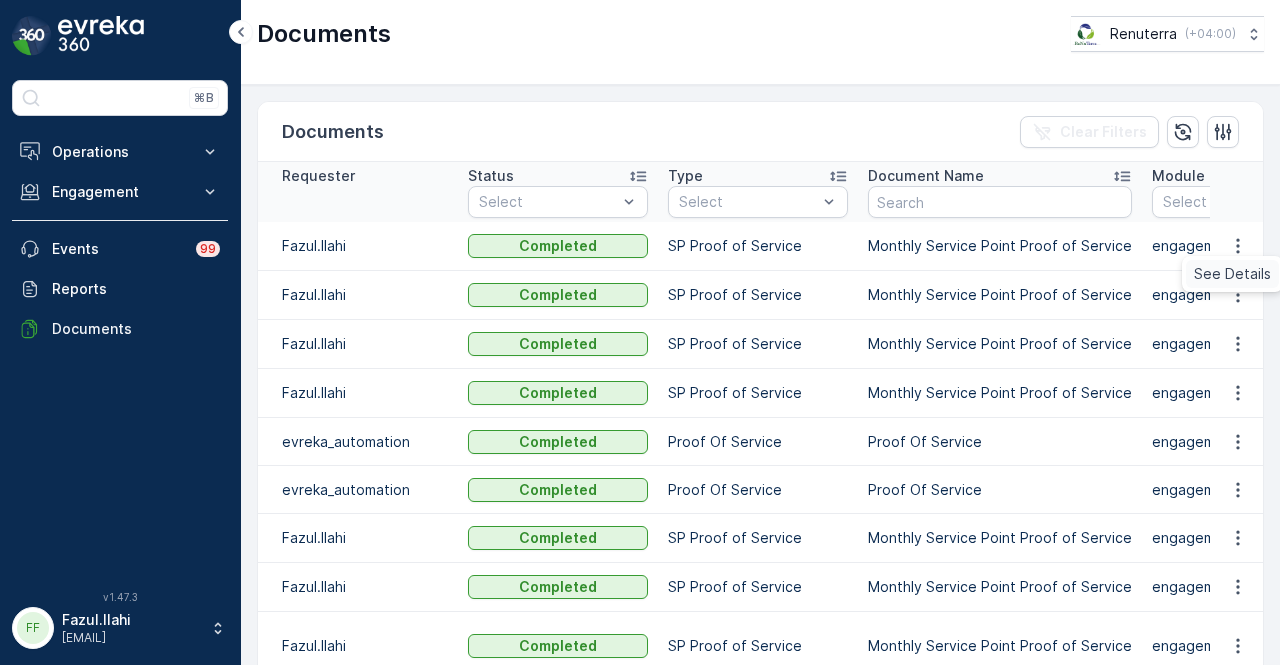 click on "See Details" at bounding box center (1232, 274) 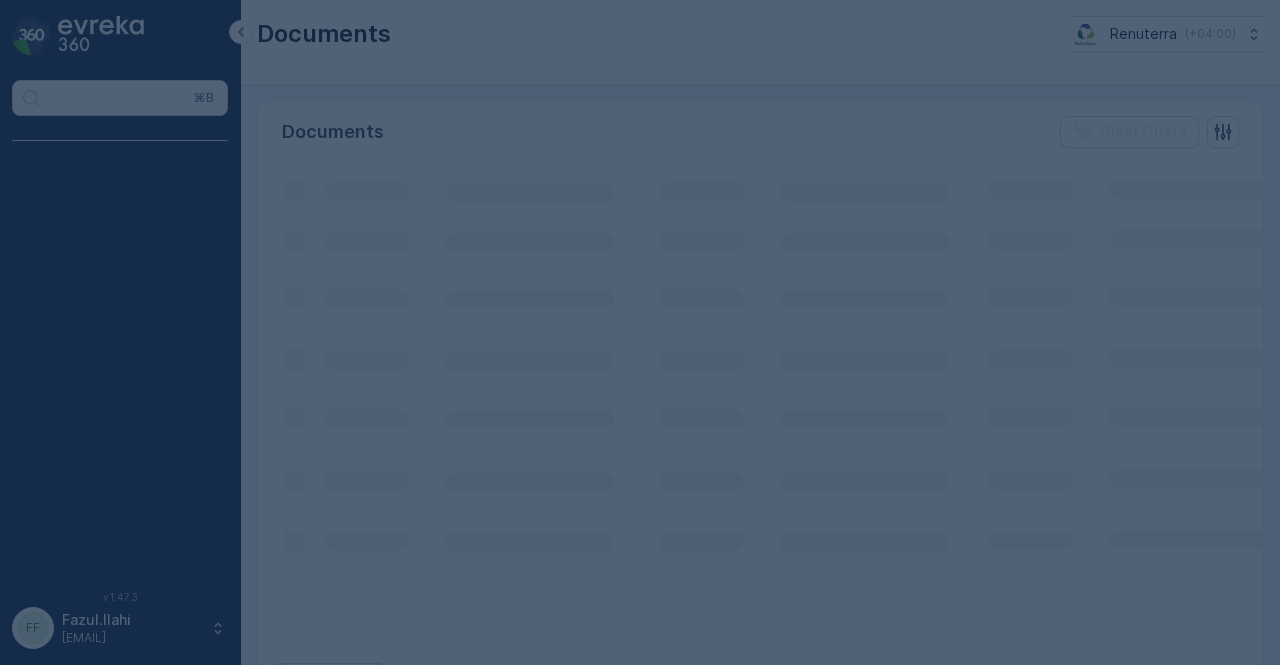 scroll, scrollTop: 0, scrollLeft: 0, axis: both 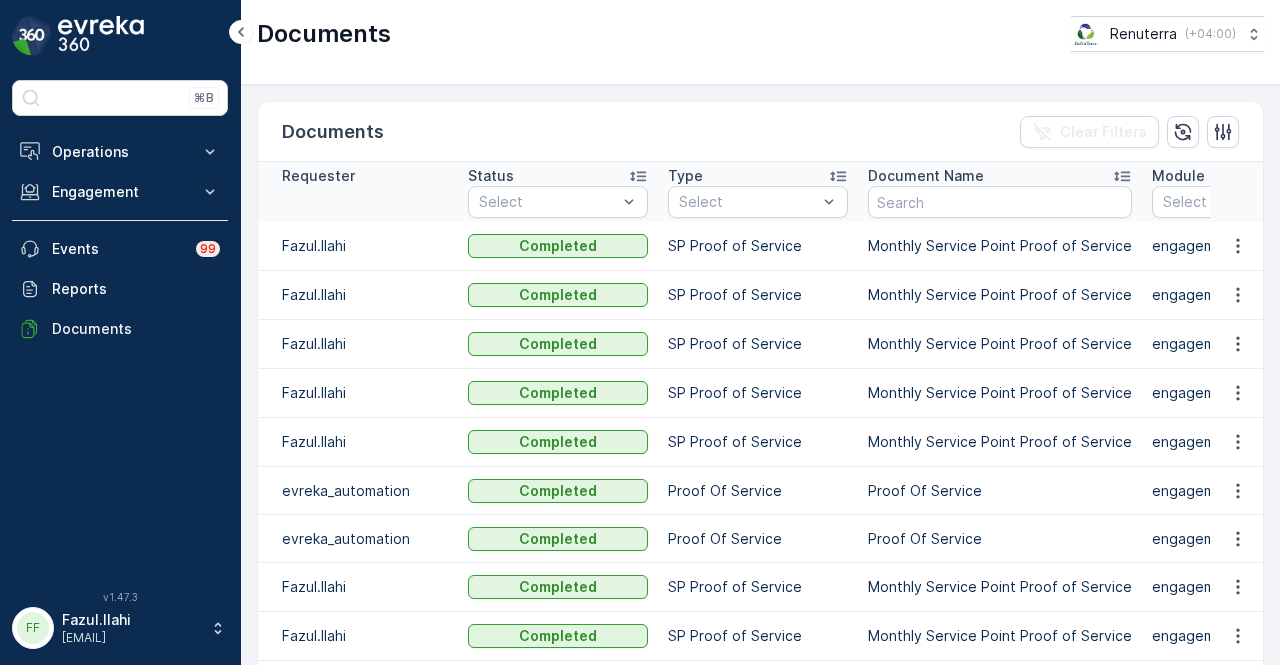 click at bounding box center [1237, 295] 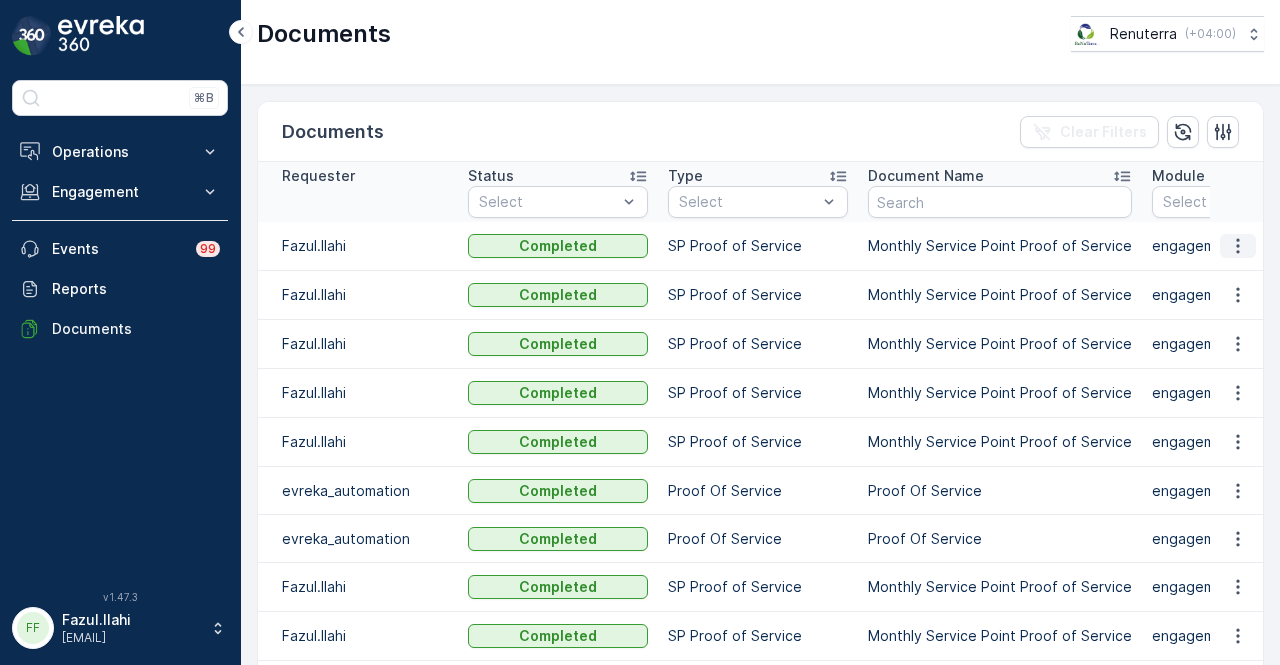 click 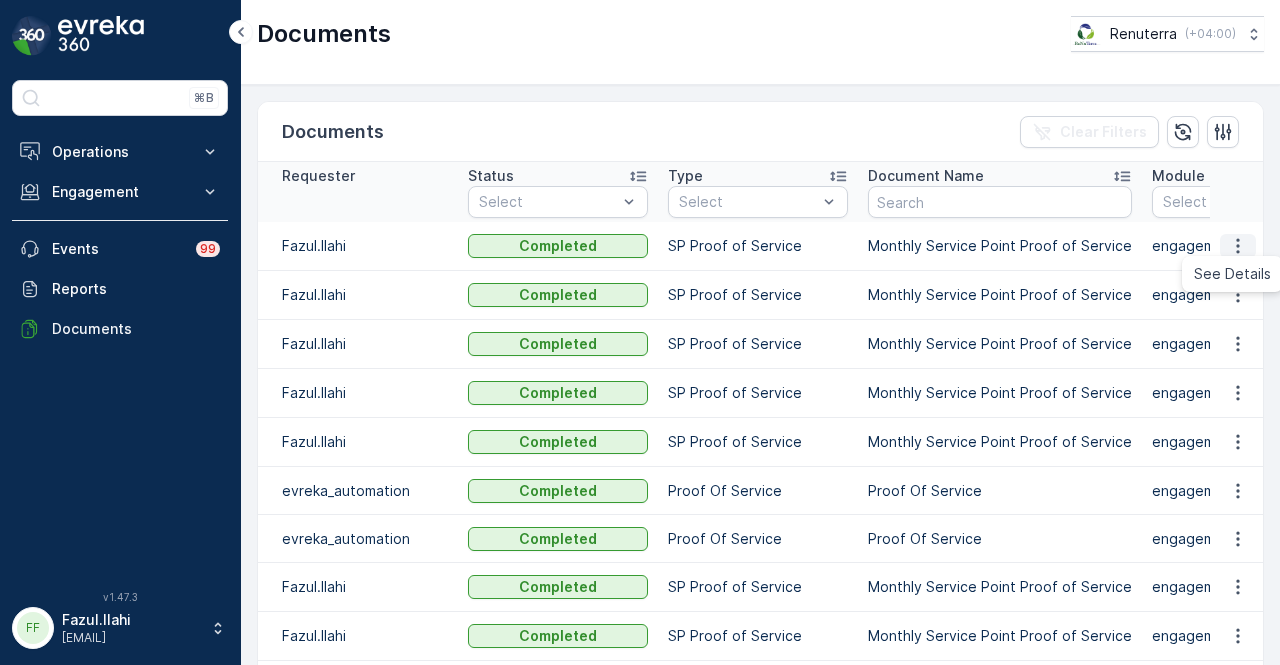 click on "See Details" at bounding box center (1232, 274) 